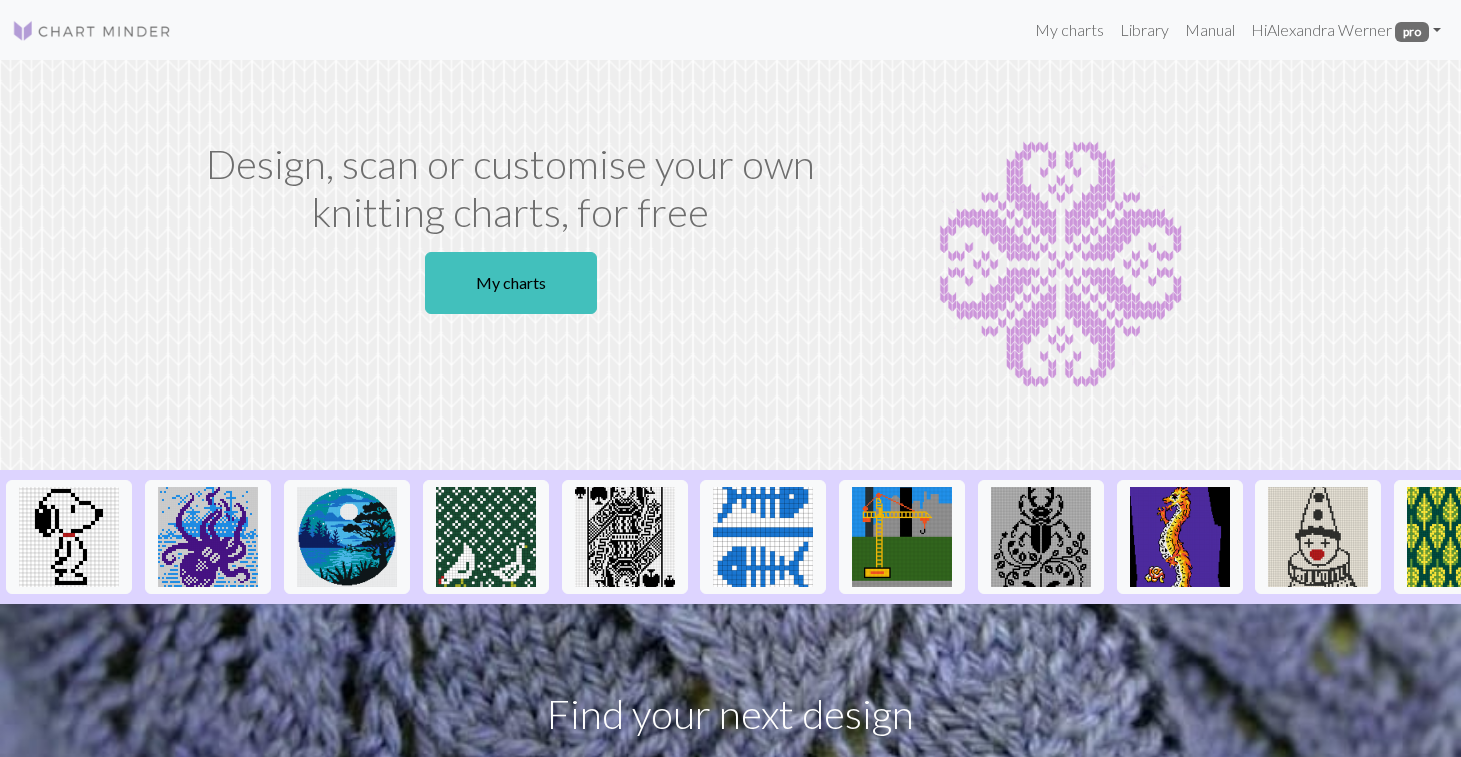 scroll, scrollTop: 0, scrollLeft: 0, axis: both 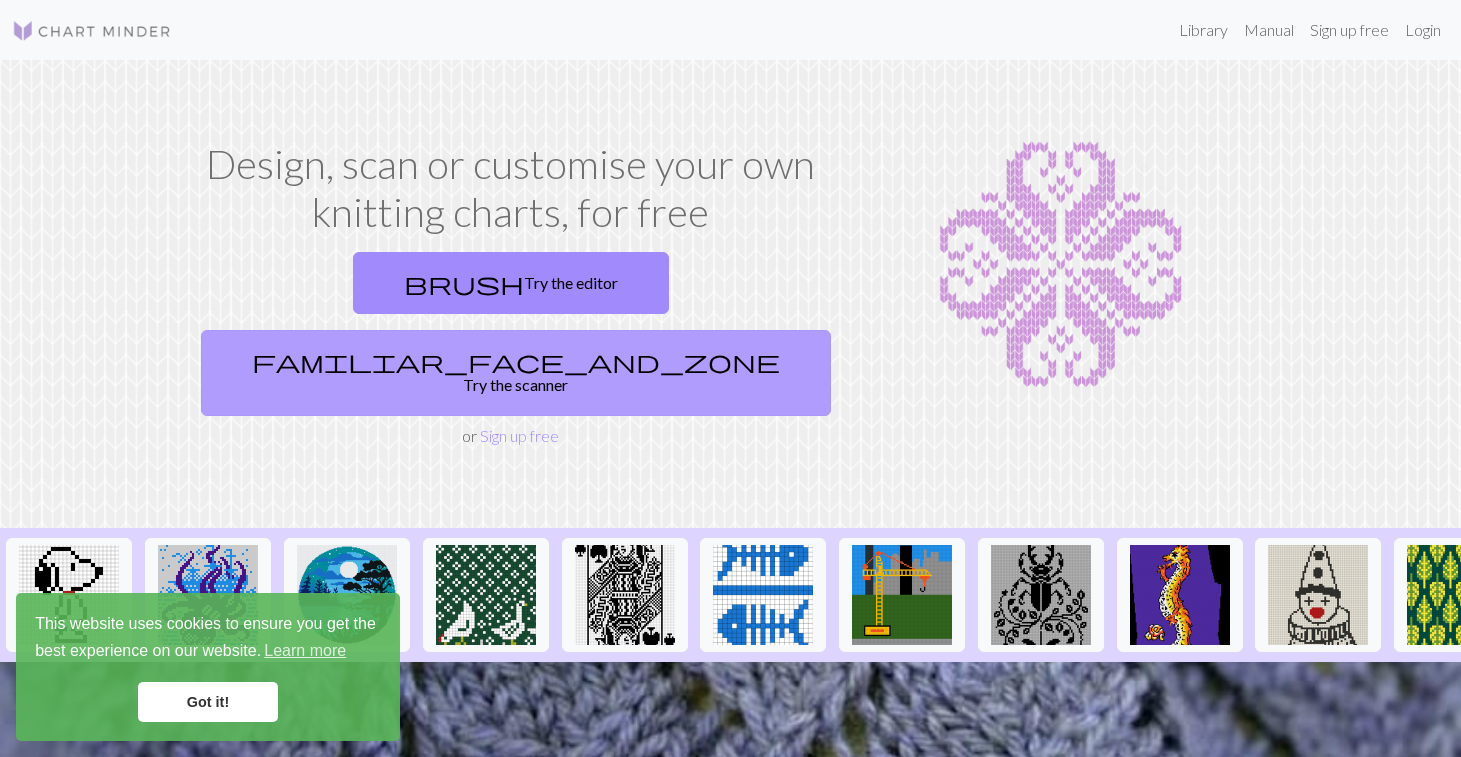 click on "familiar_face_and_zone  Try the scanner" at bounding box center [516, 373] 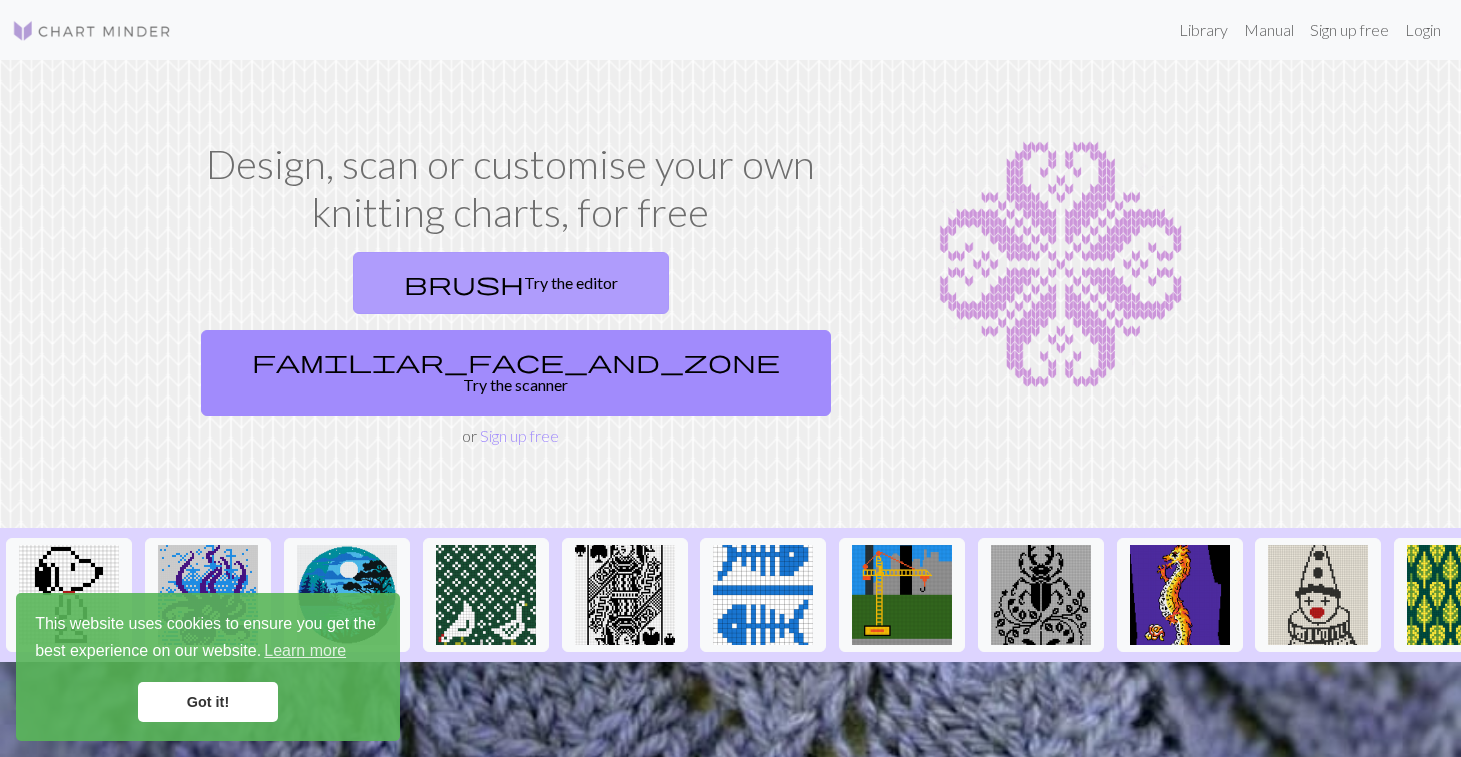 click on "brush  Try the editor" at bounding box center (511, 283) 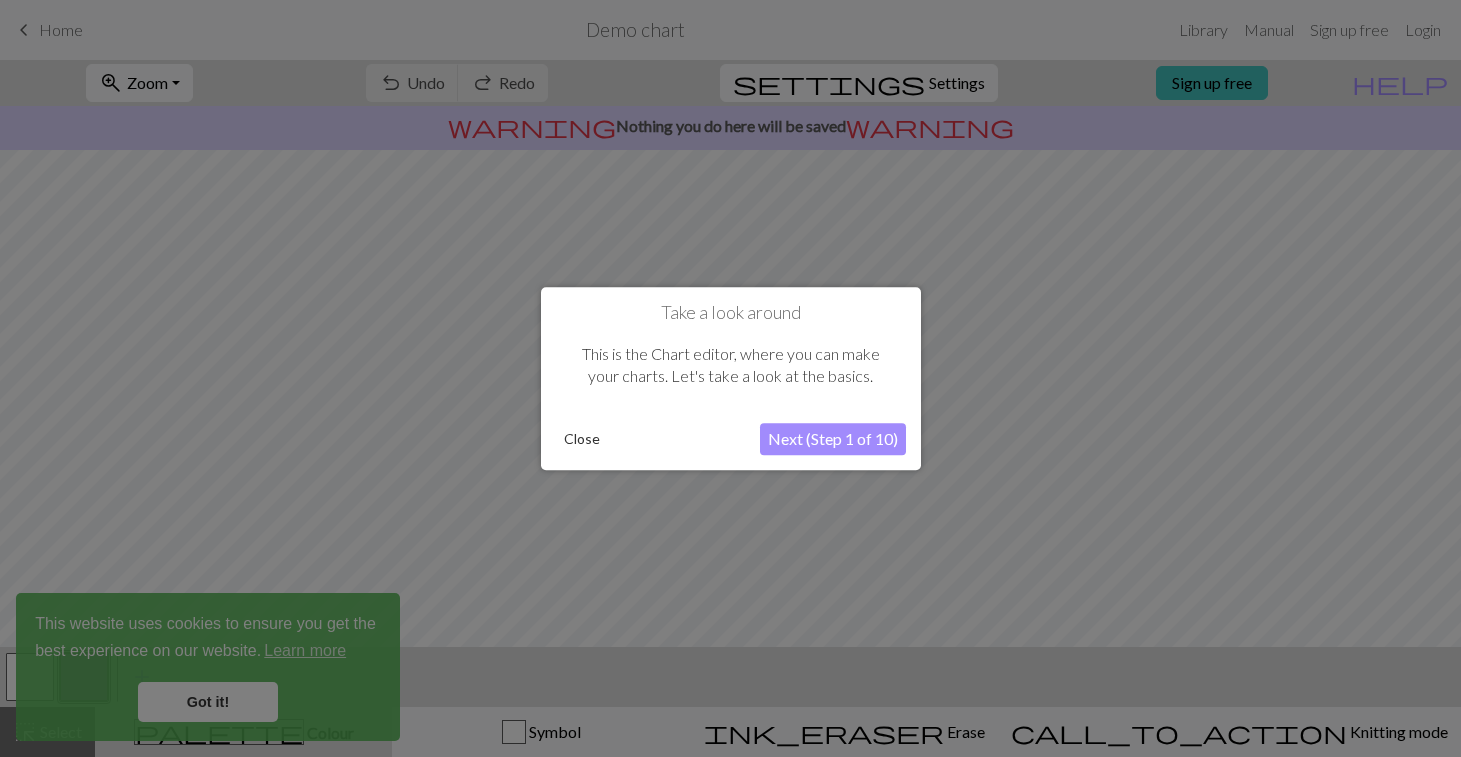 click on "Close" at bounding box center (582, 439) 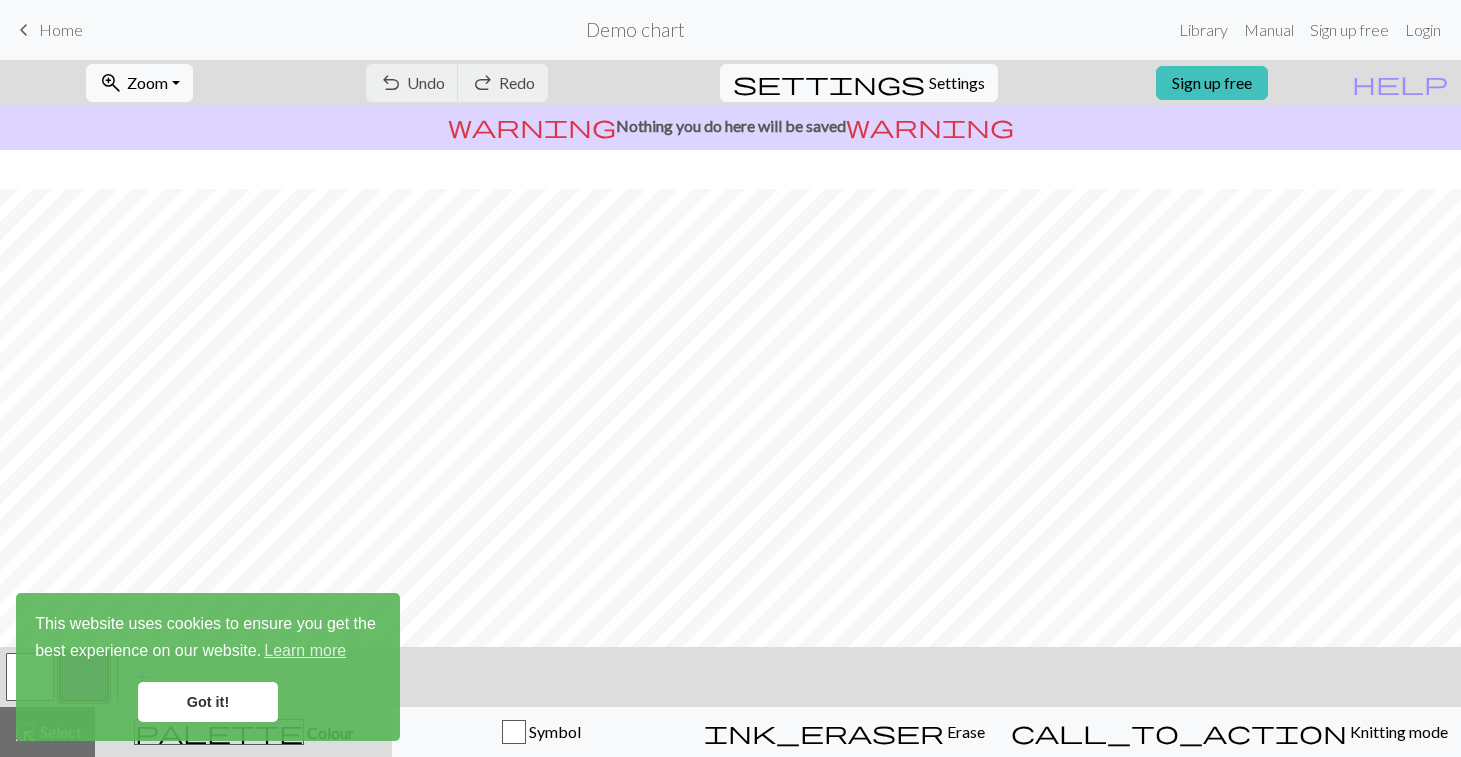 scroll, scrollTop: 0, scrollLeft: 0, axis: both 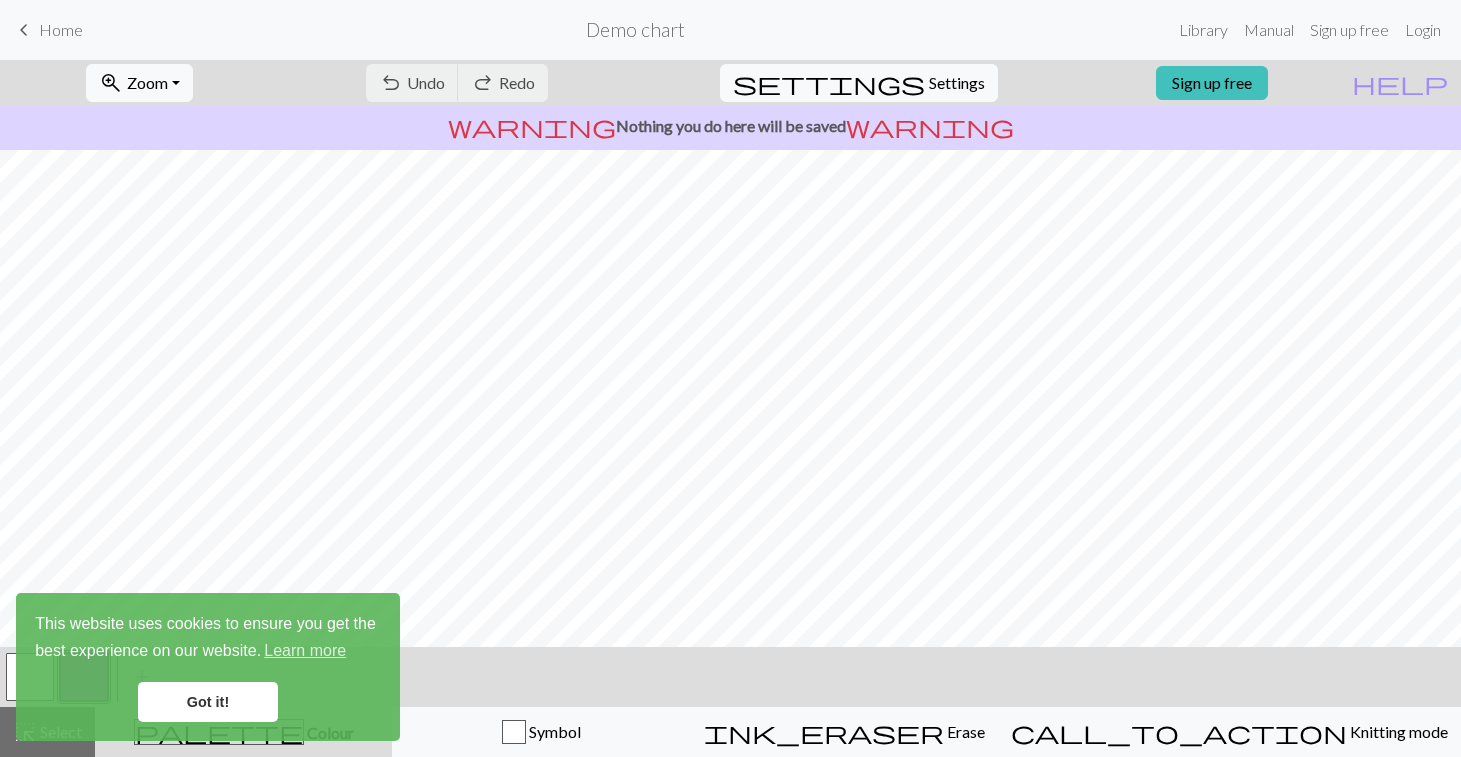 click on "Got it!" at bounding box center [208, 702] 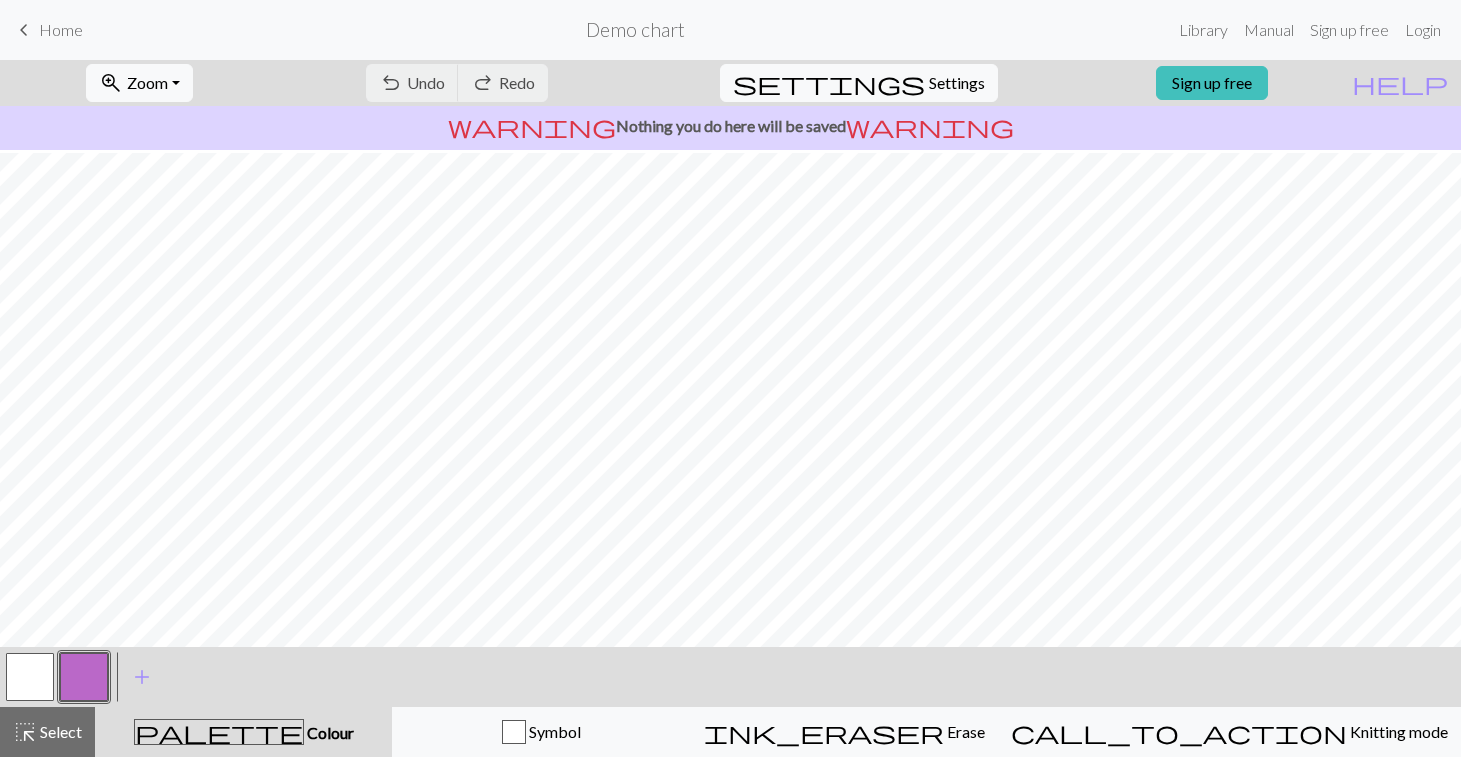 scroll, scrollTop: 233, scrollLeft: 0, axis: vertical 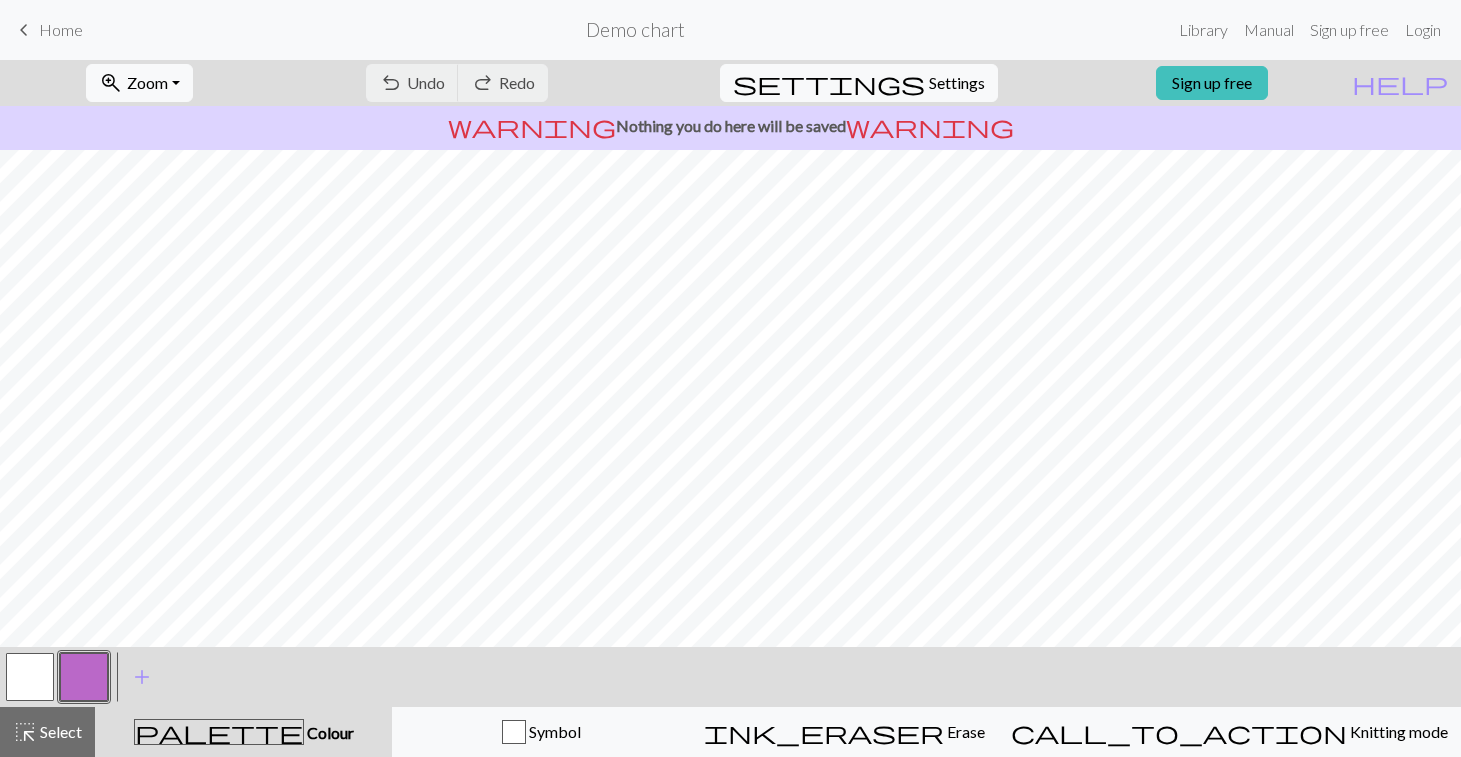click at bounding box center (84, 677) 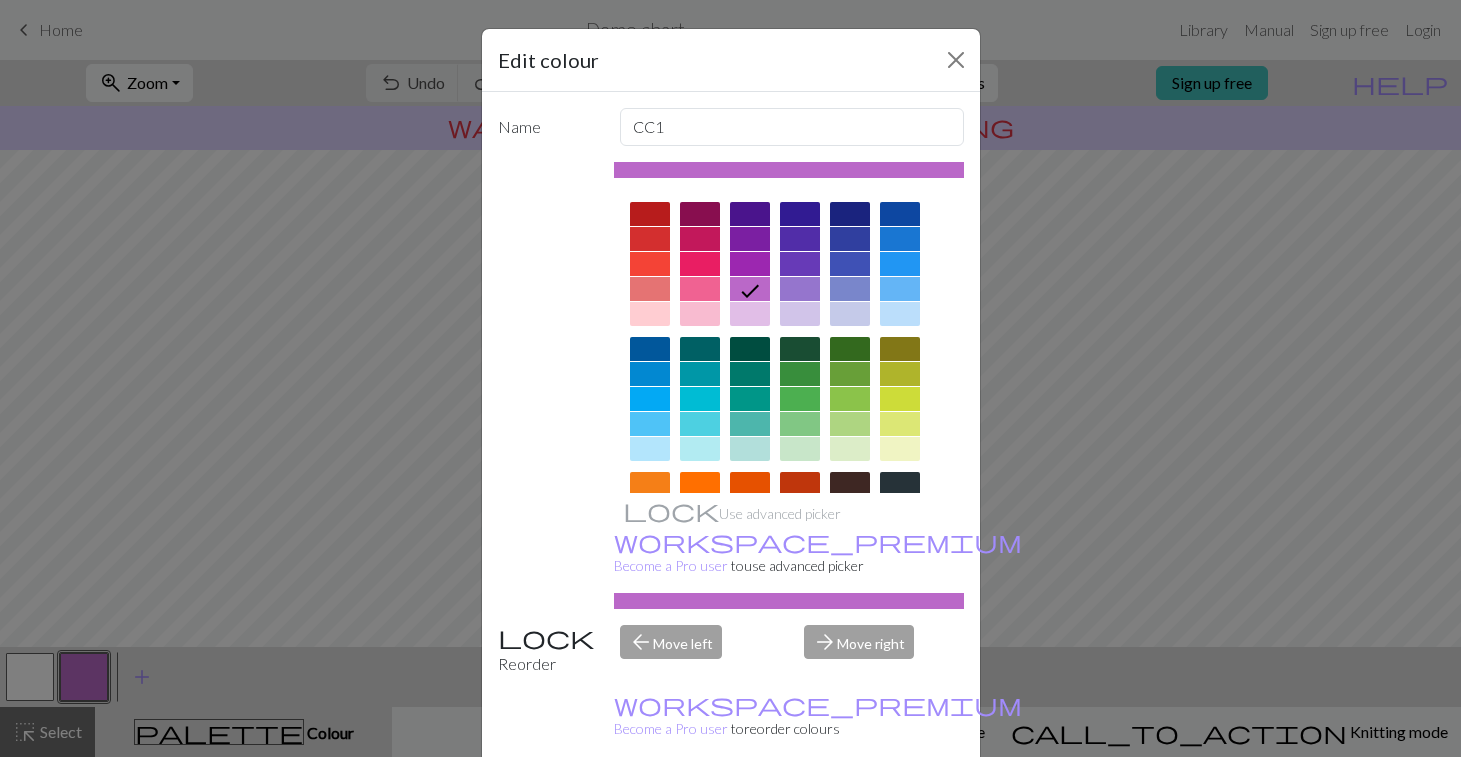 click at bounding box center (850, 484) 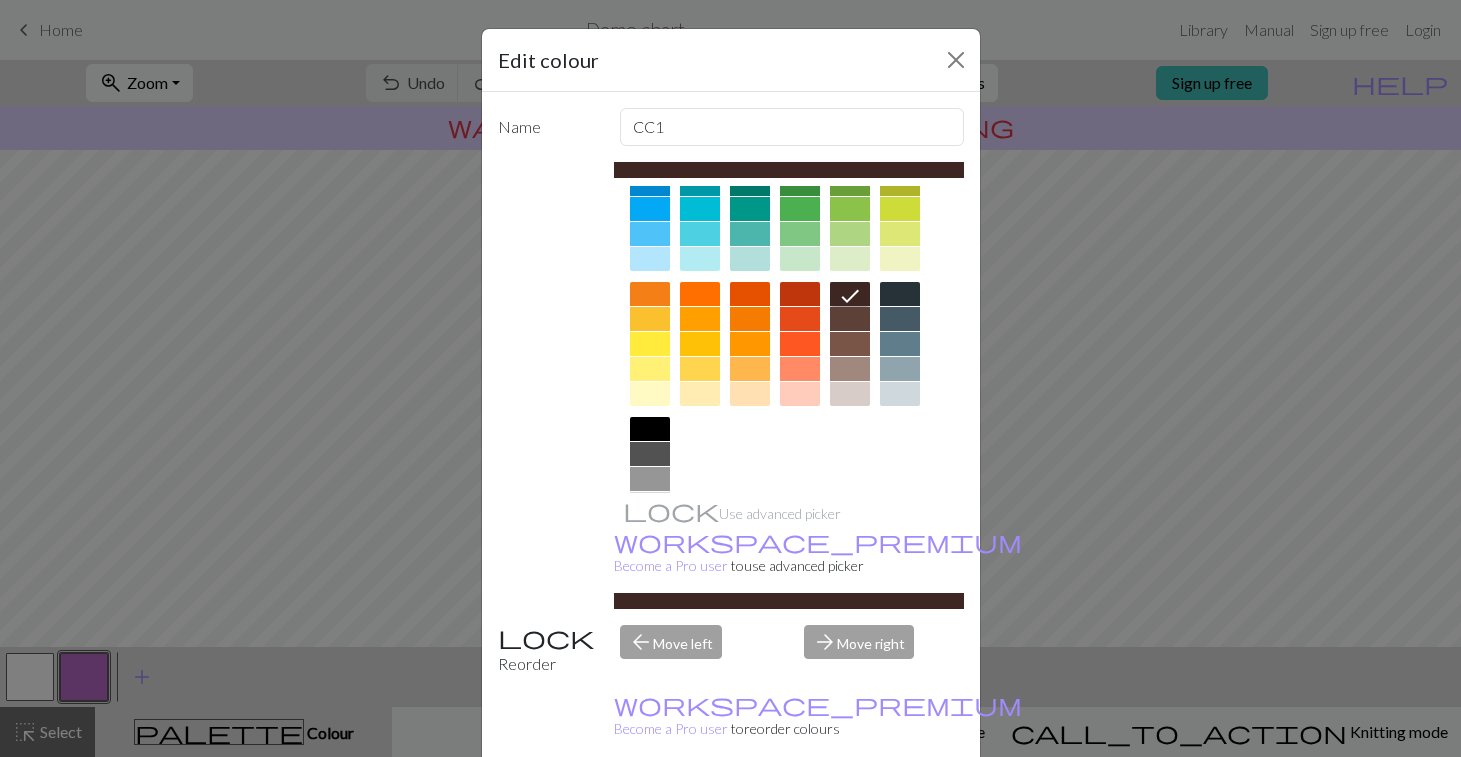 scroll, scrollTop: 261, scrollLeft: 0, axis: vertical 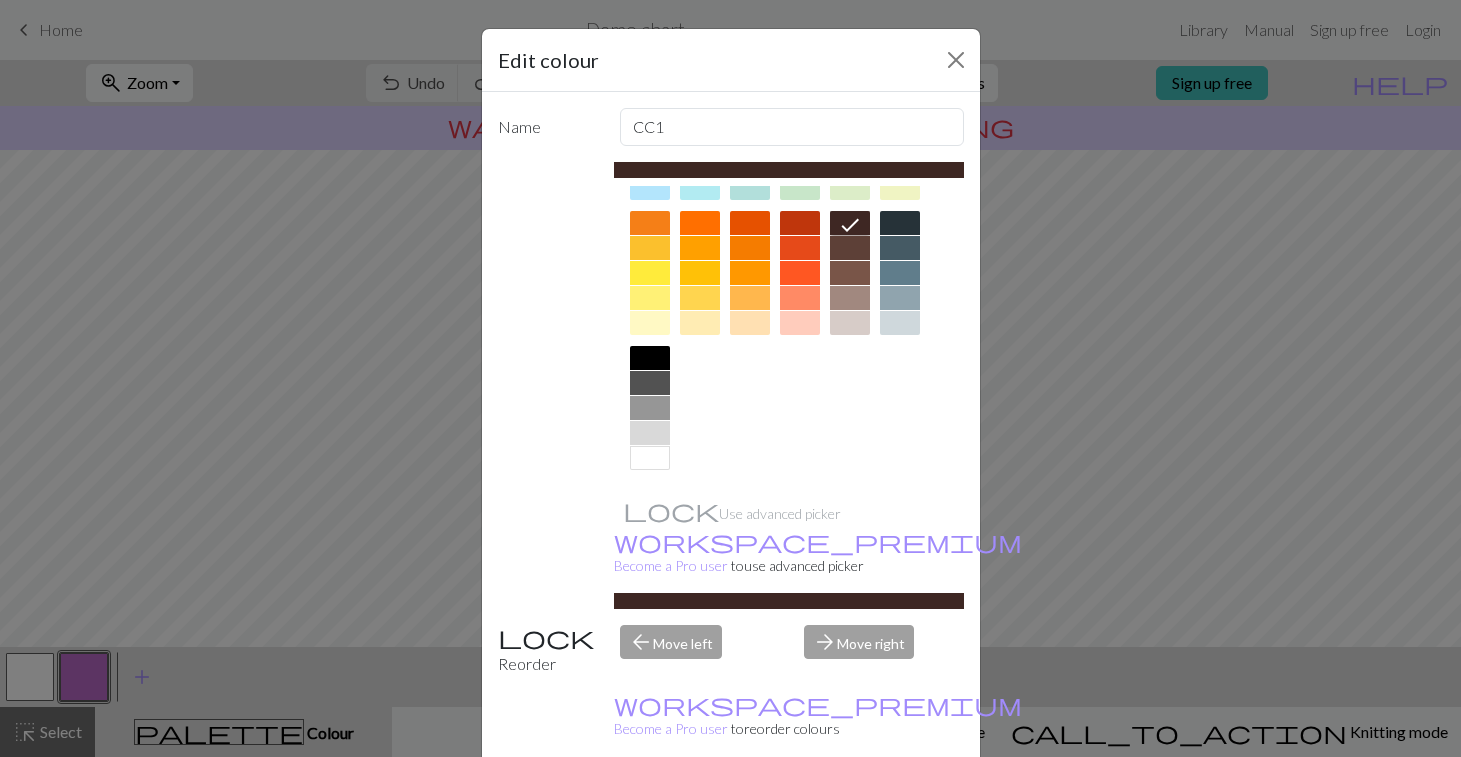 click at bounding box center [650, 358] 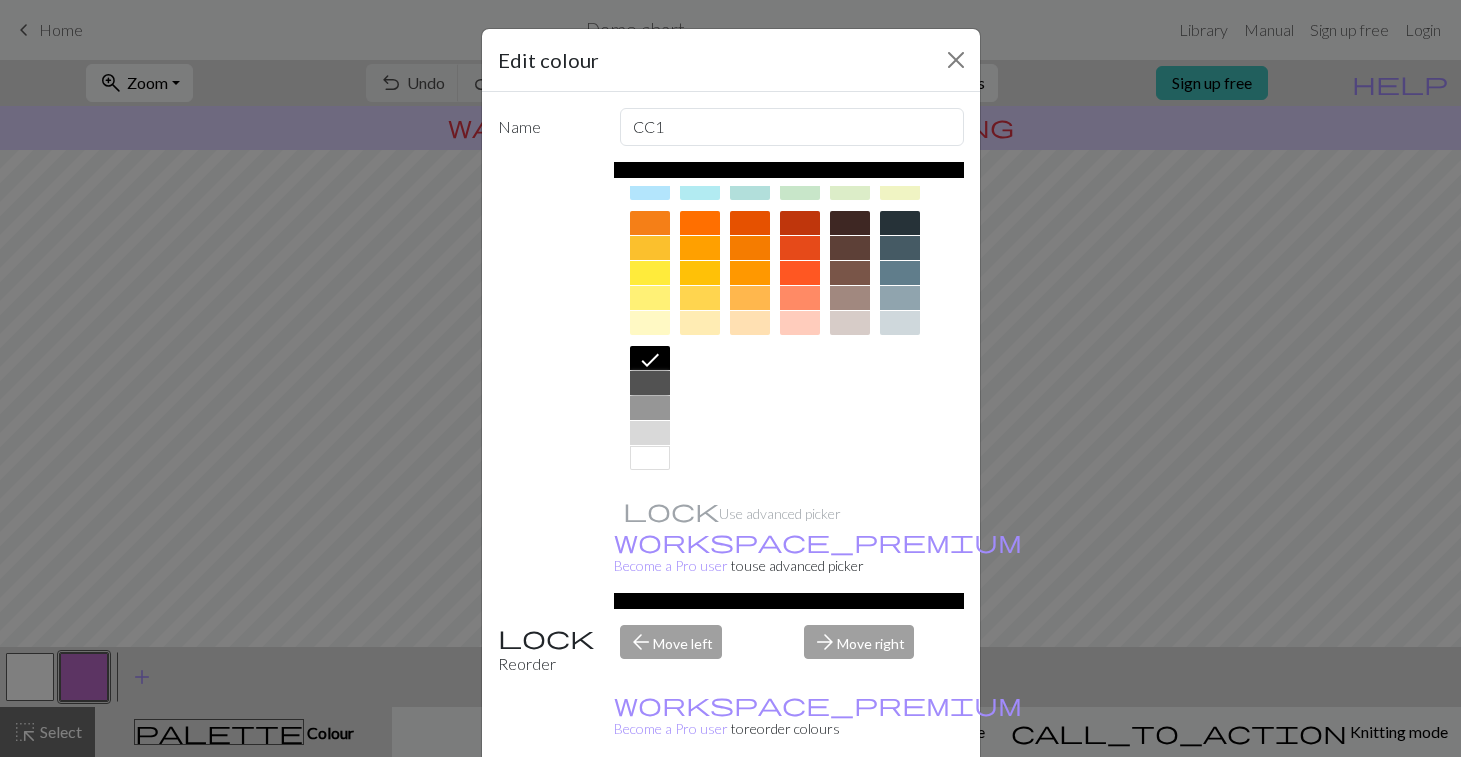 click at bounding box center [650, 383] 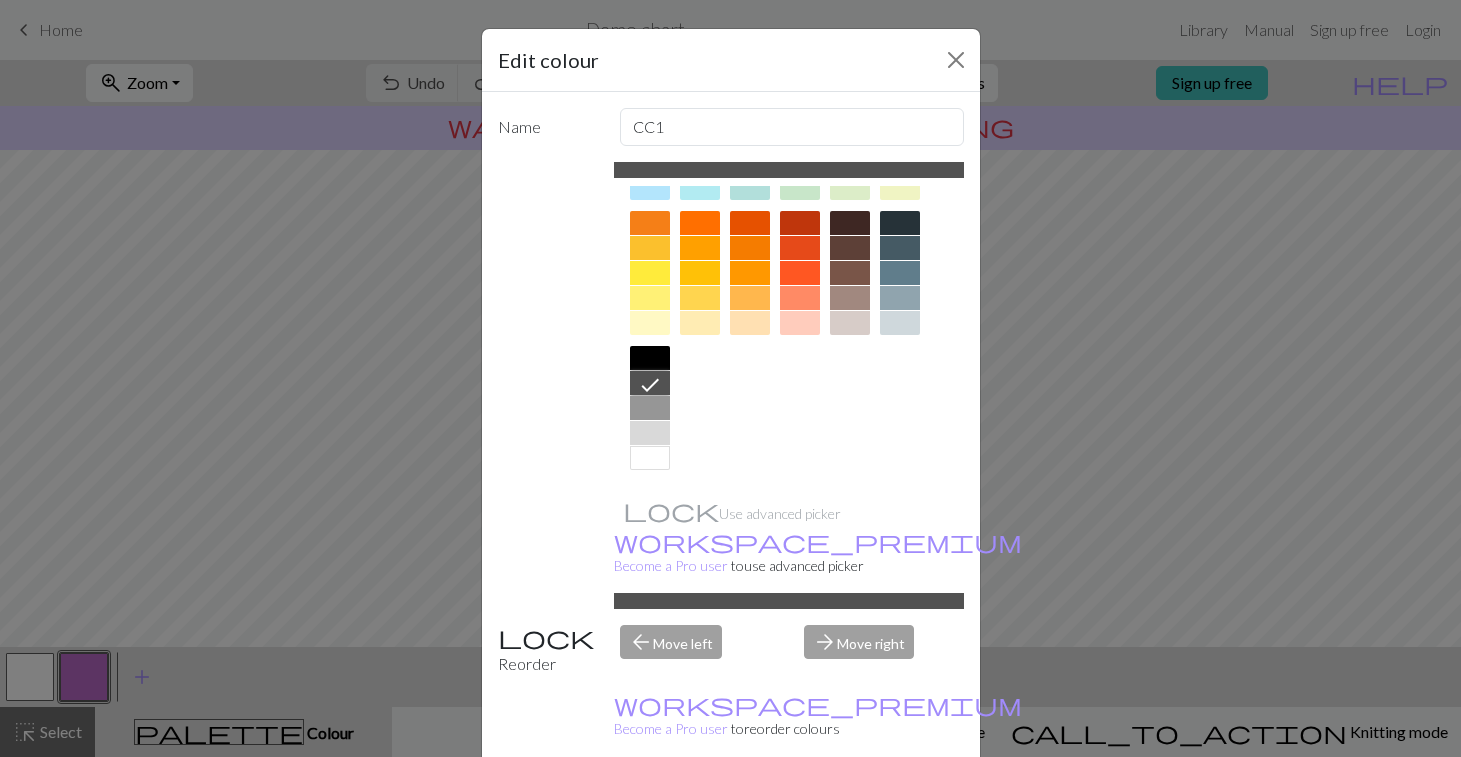 scroll, scrollTop: 50, scrollLeft: 0, axis: vertical 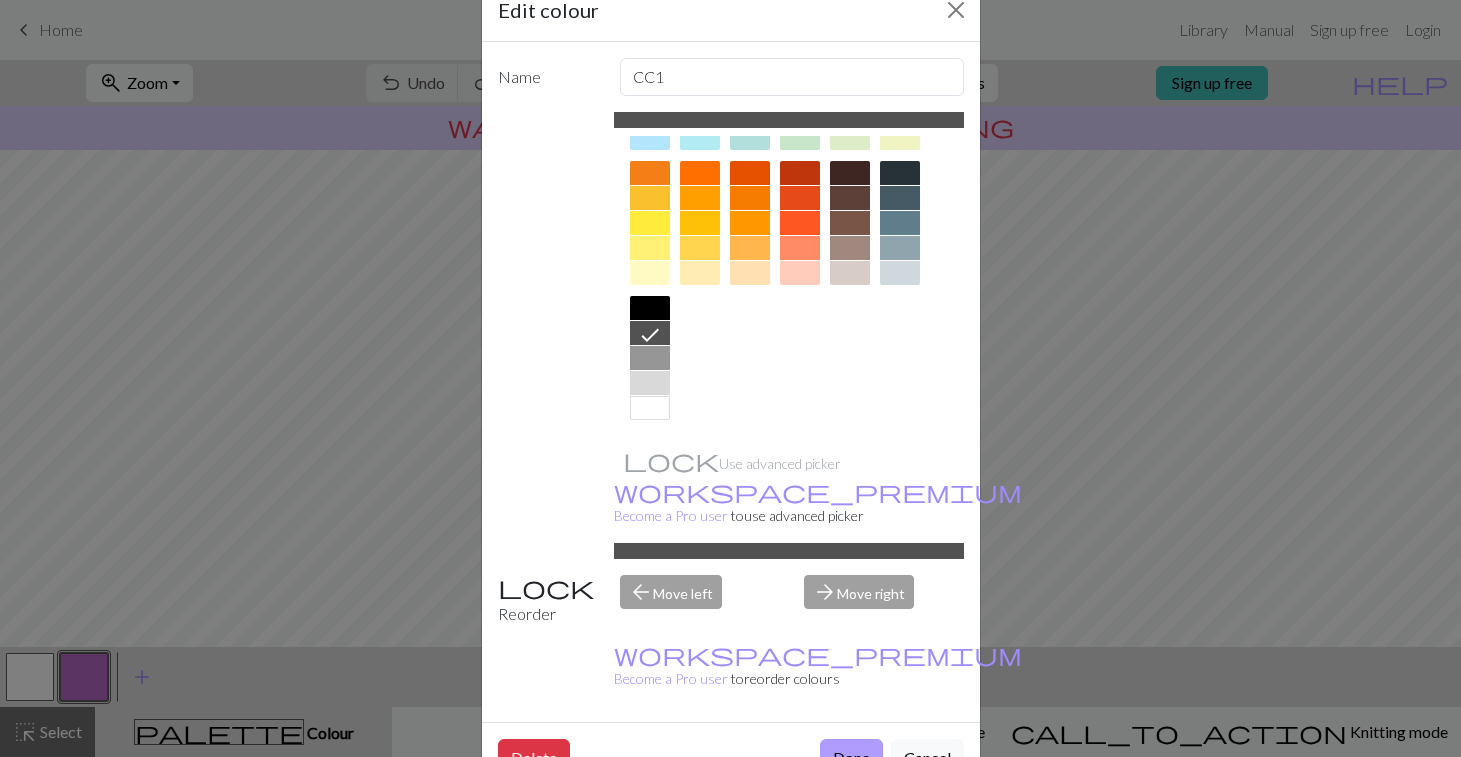 click on "Done" at bounding box center (851, 758) 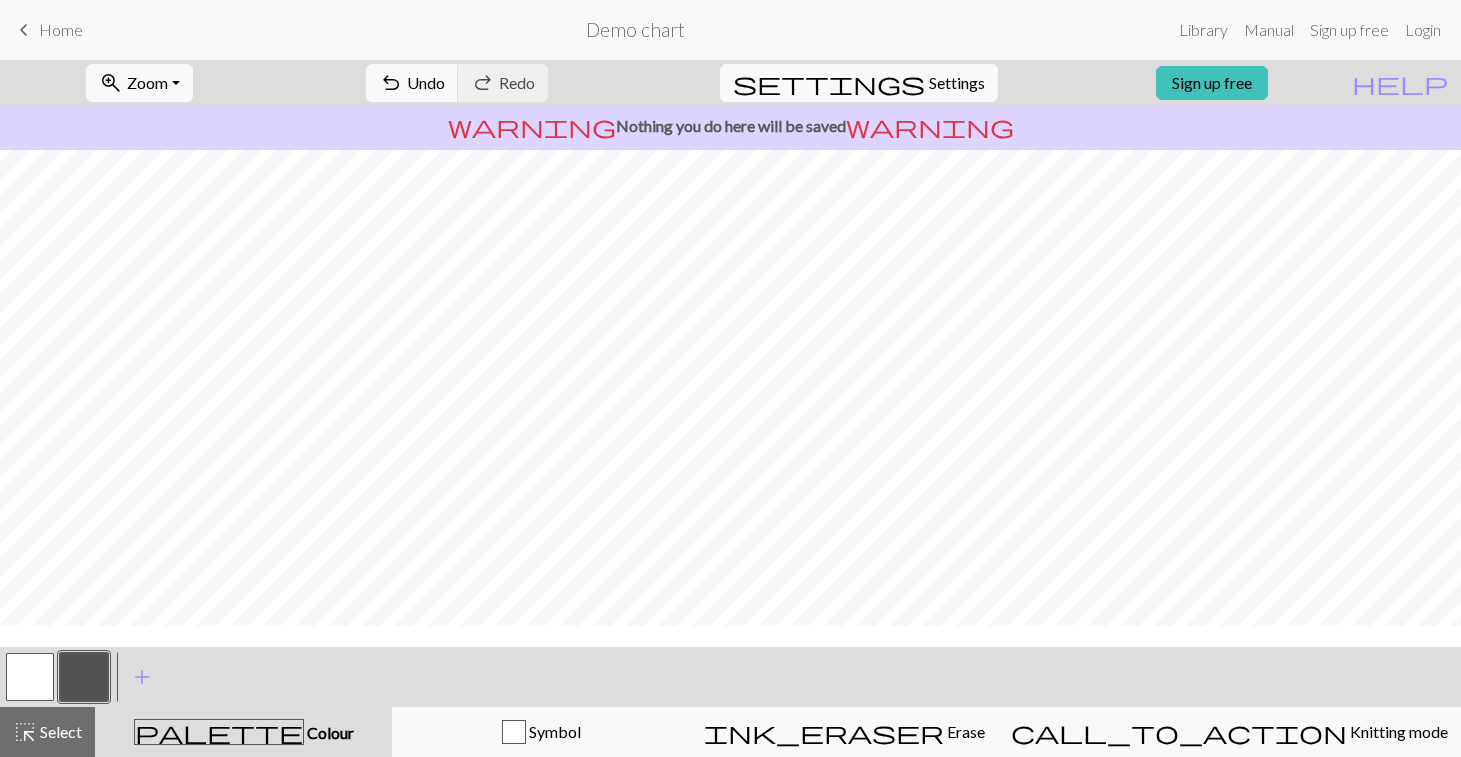 scroll, scrollTop: 74, scrollLeft: 0, axis: vertical 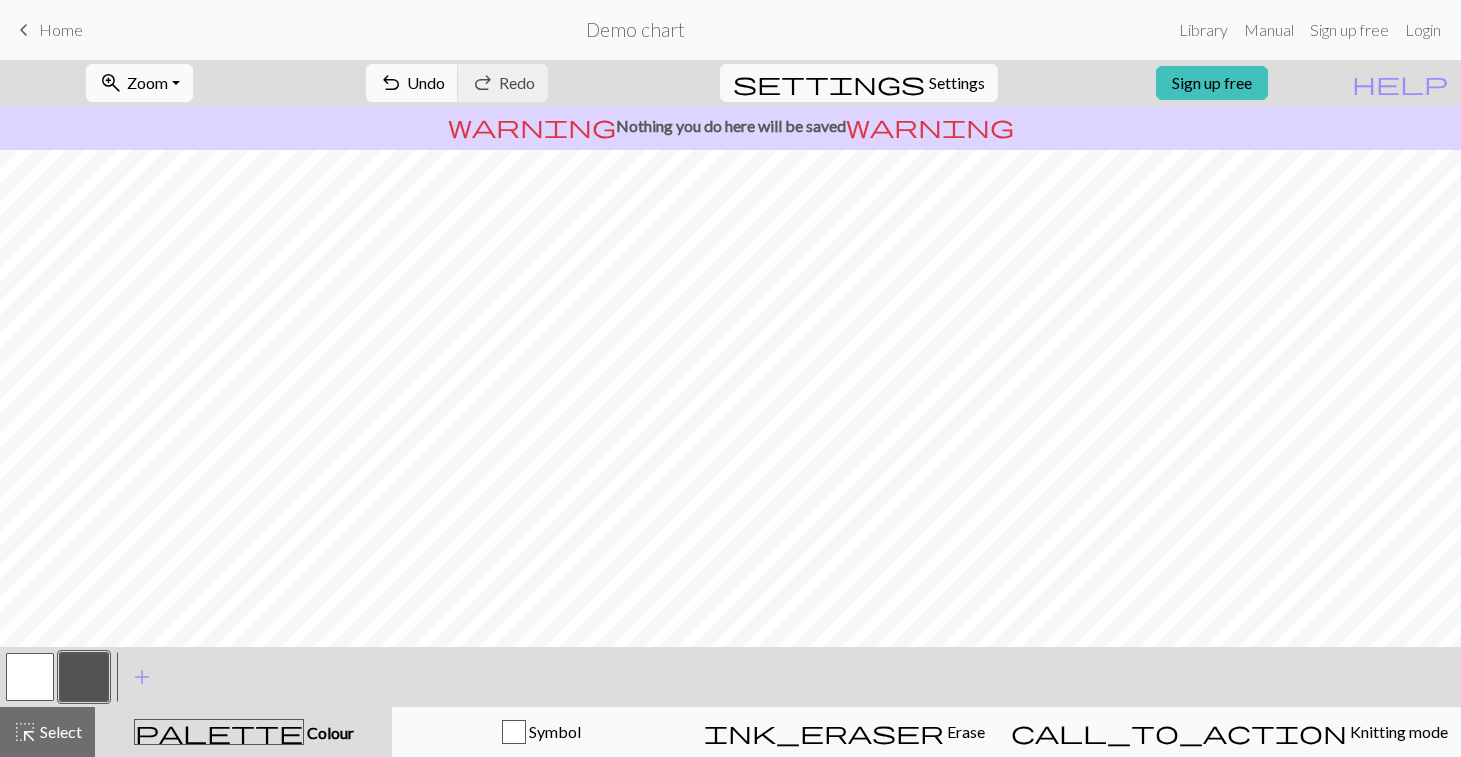 click on "Zoom" at bounding box center (147, 82) 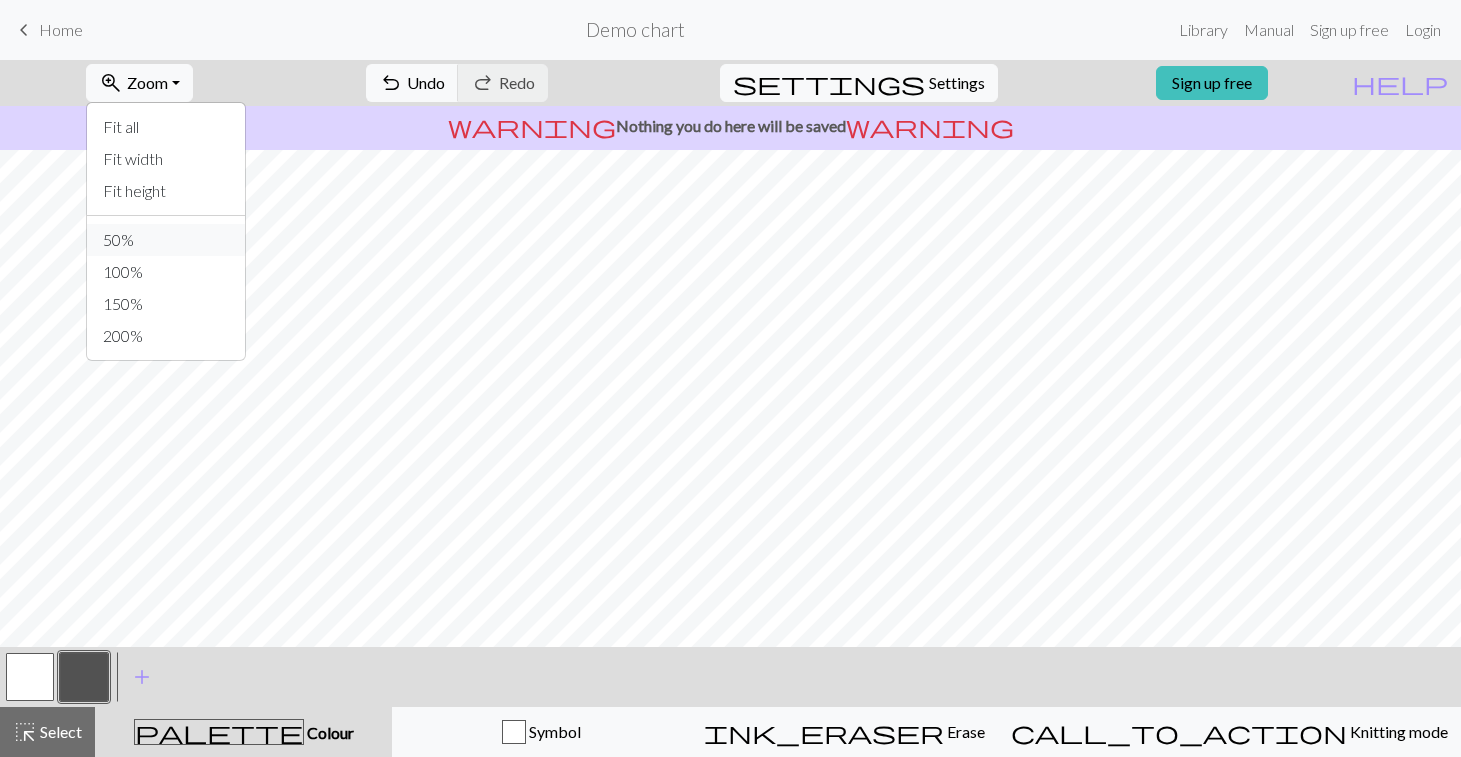 click on "50%" at bounding box center (166, 240) 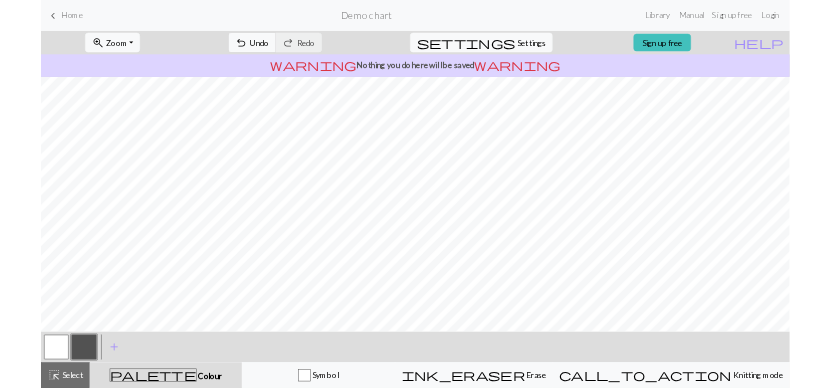 scroll, scrollTop: 0, scrollLeft: 0, axis: both 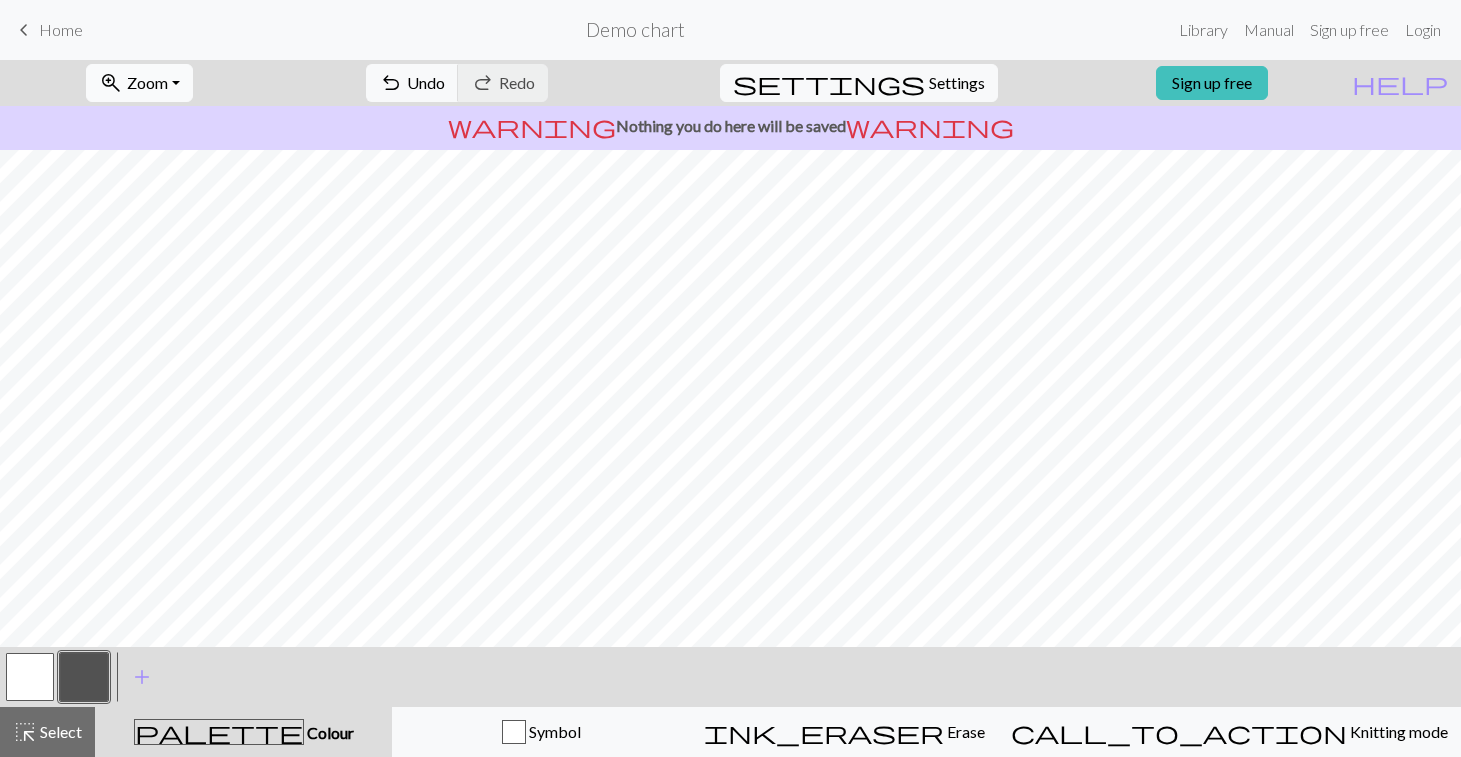 click on "zoom_in Zoom Zoom" at bounding box center (139, 83) 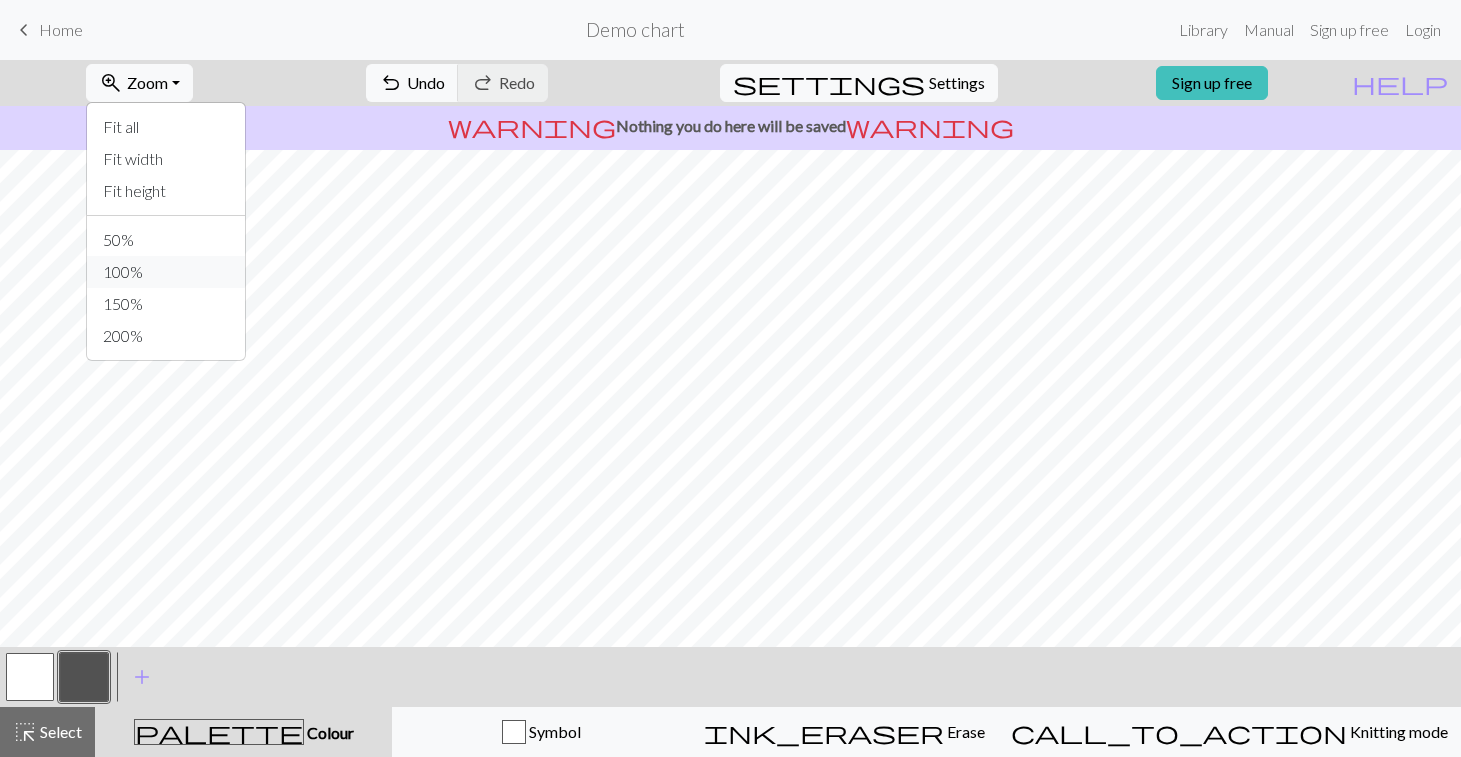click on "100%" at bounding box center [166, 272] 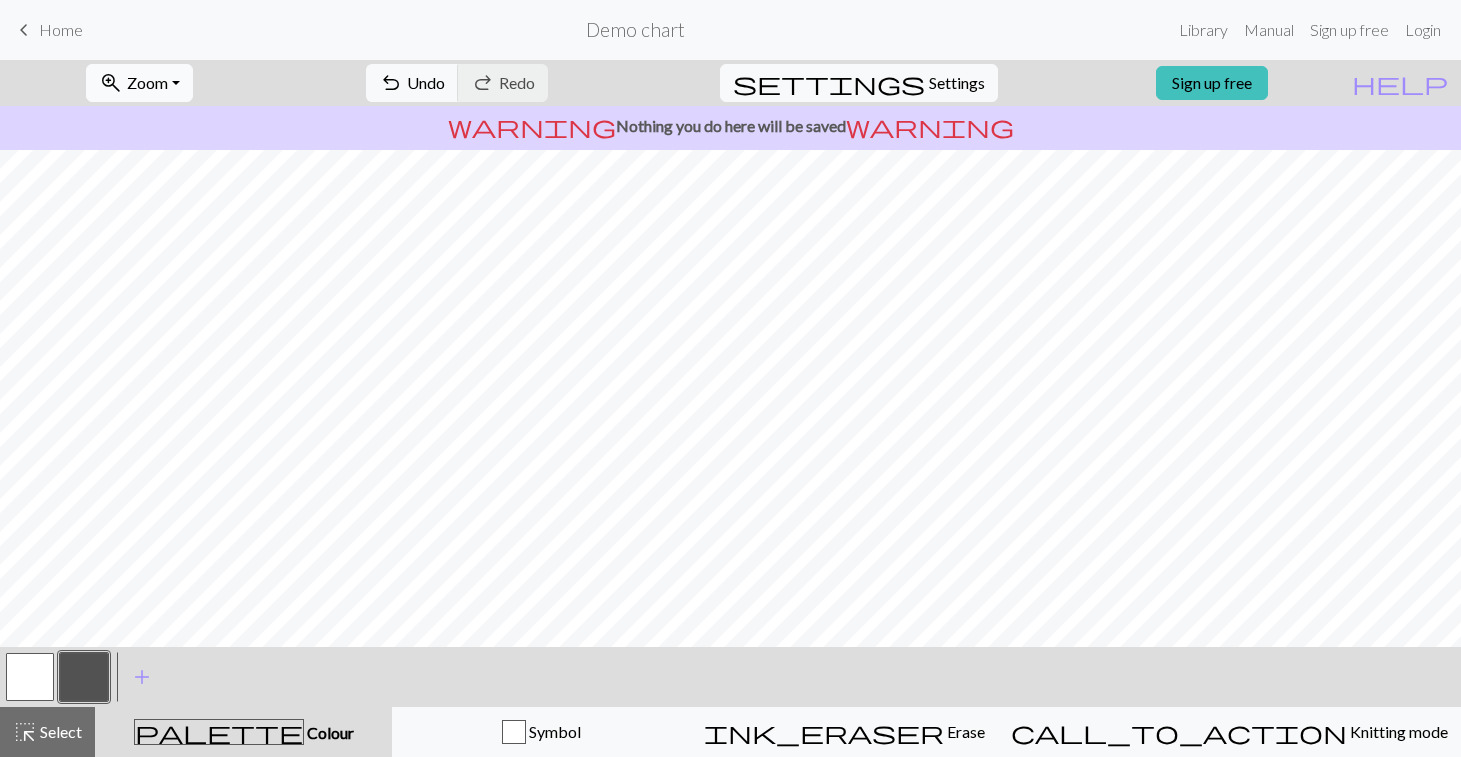 click on "Zoom" at bounding box center [147, 82] 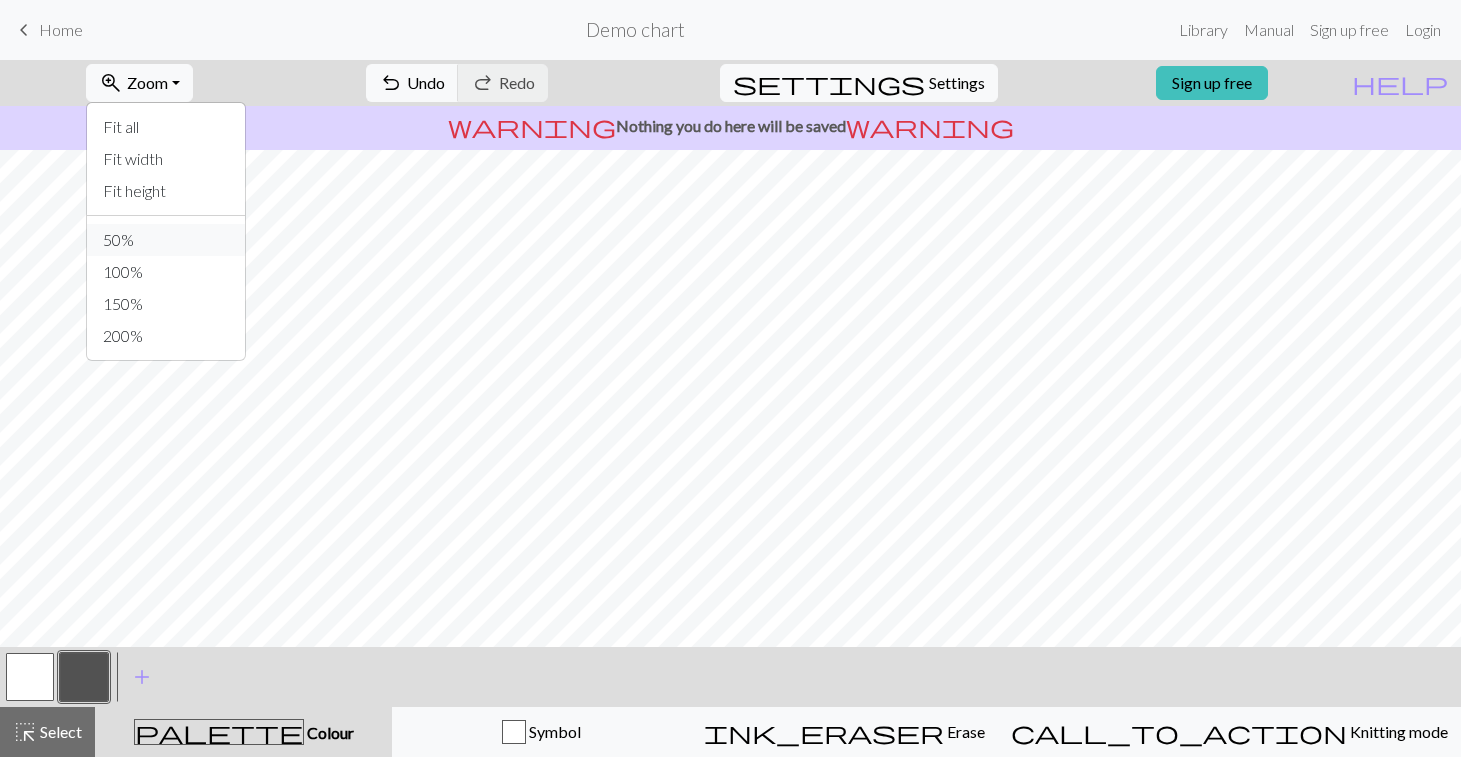 click on "50%" at bounding box center (166, 240) 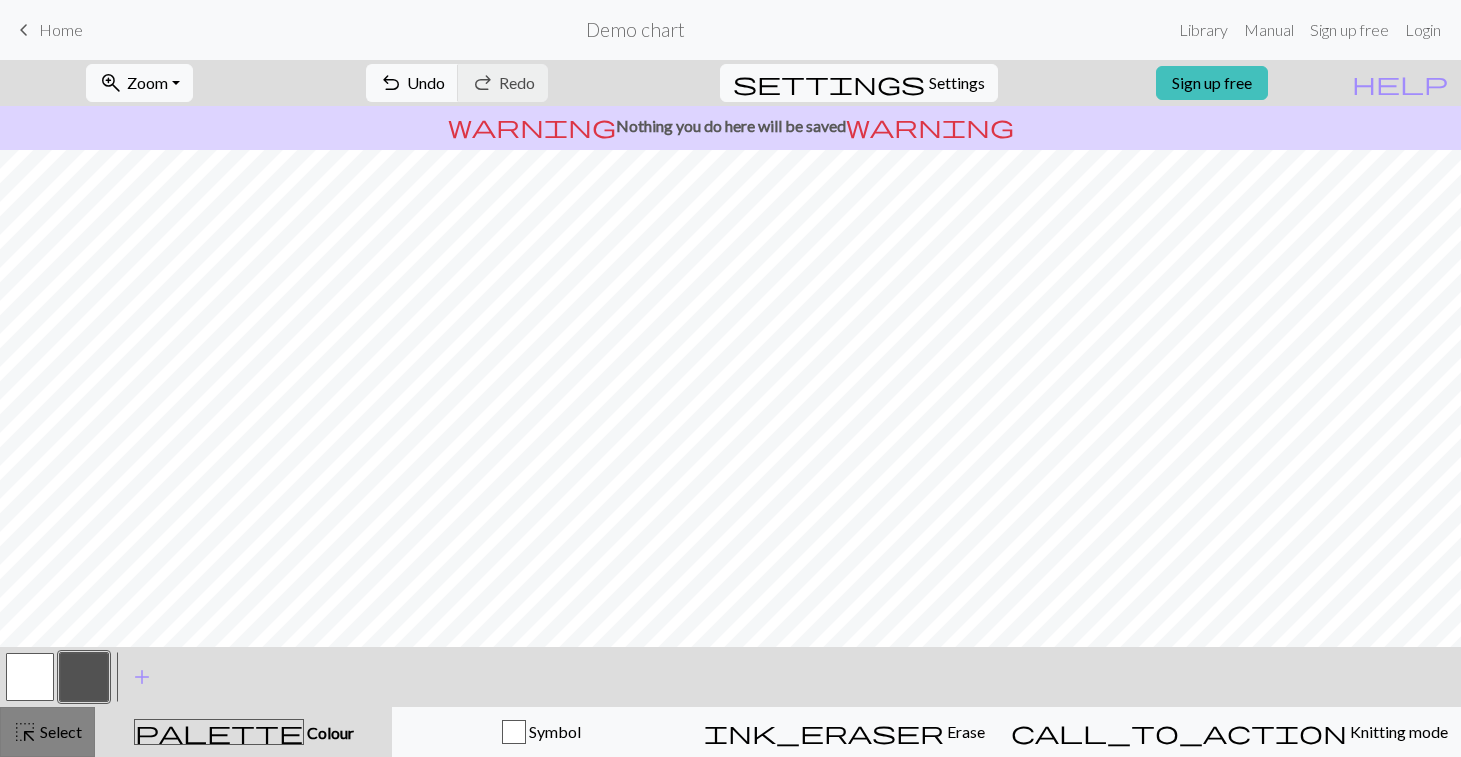 click on "Select" at bounding box center (59, 731) 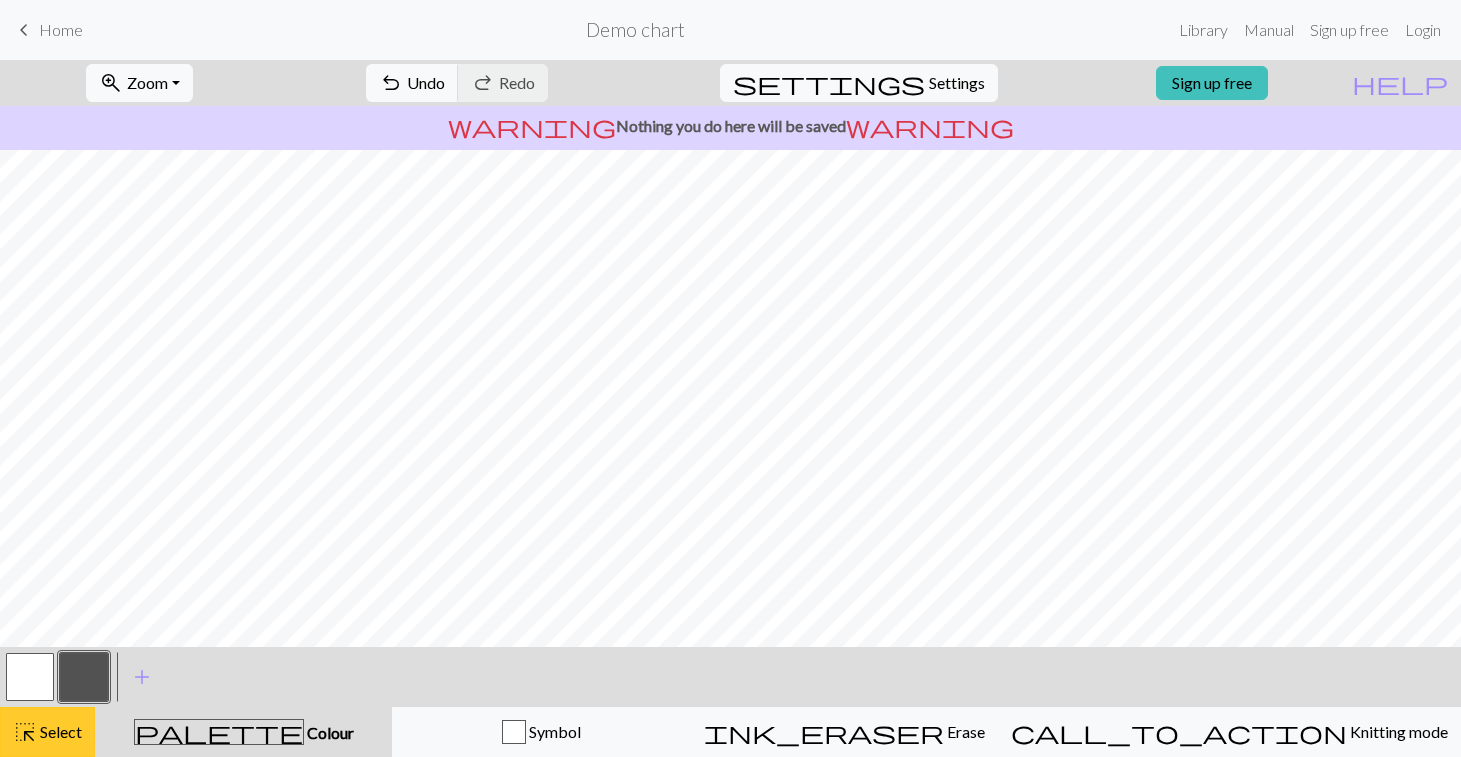 click on "Select" at bounding box center [59, 731] 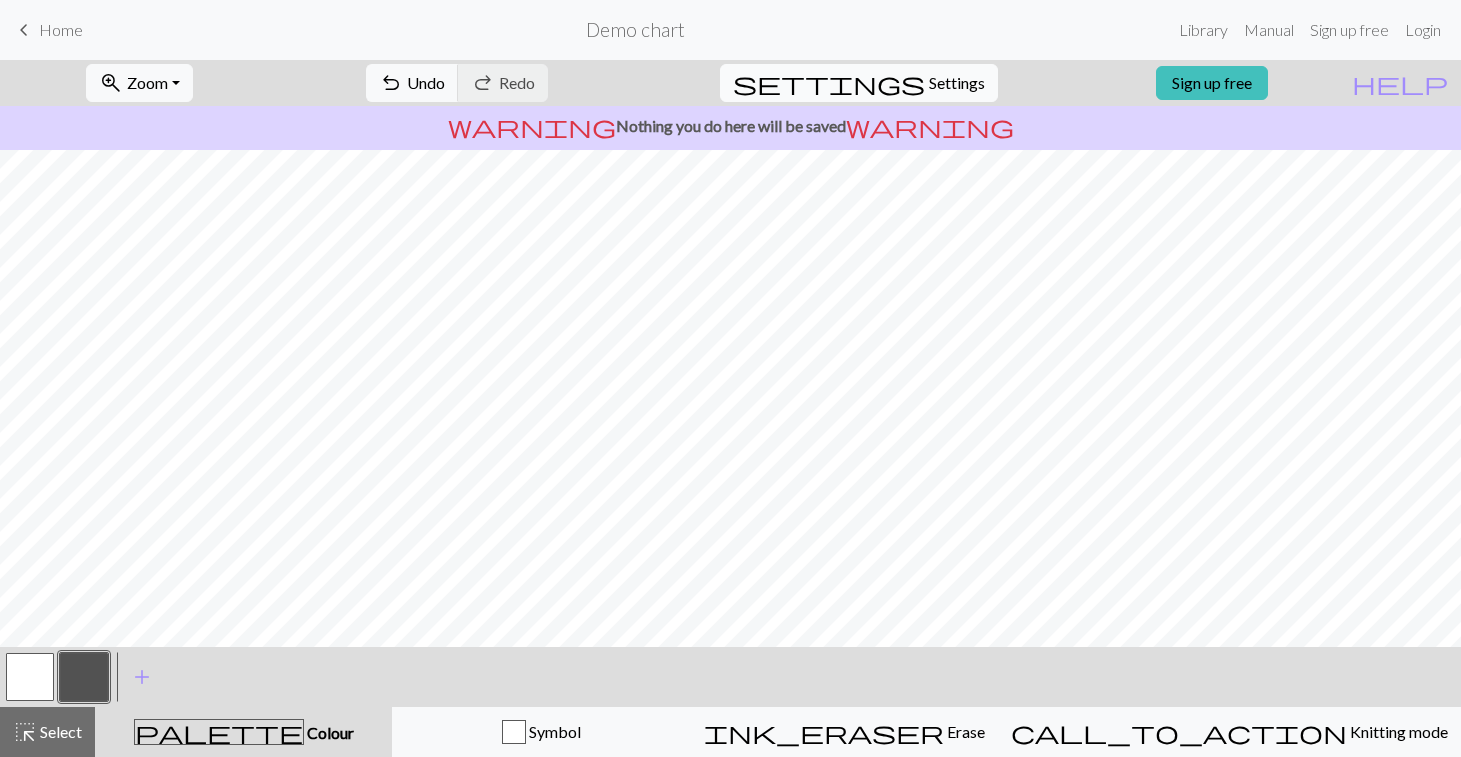click on "Settings" at bounding box center (957, 83) 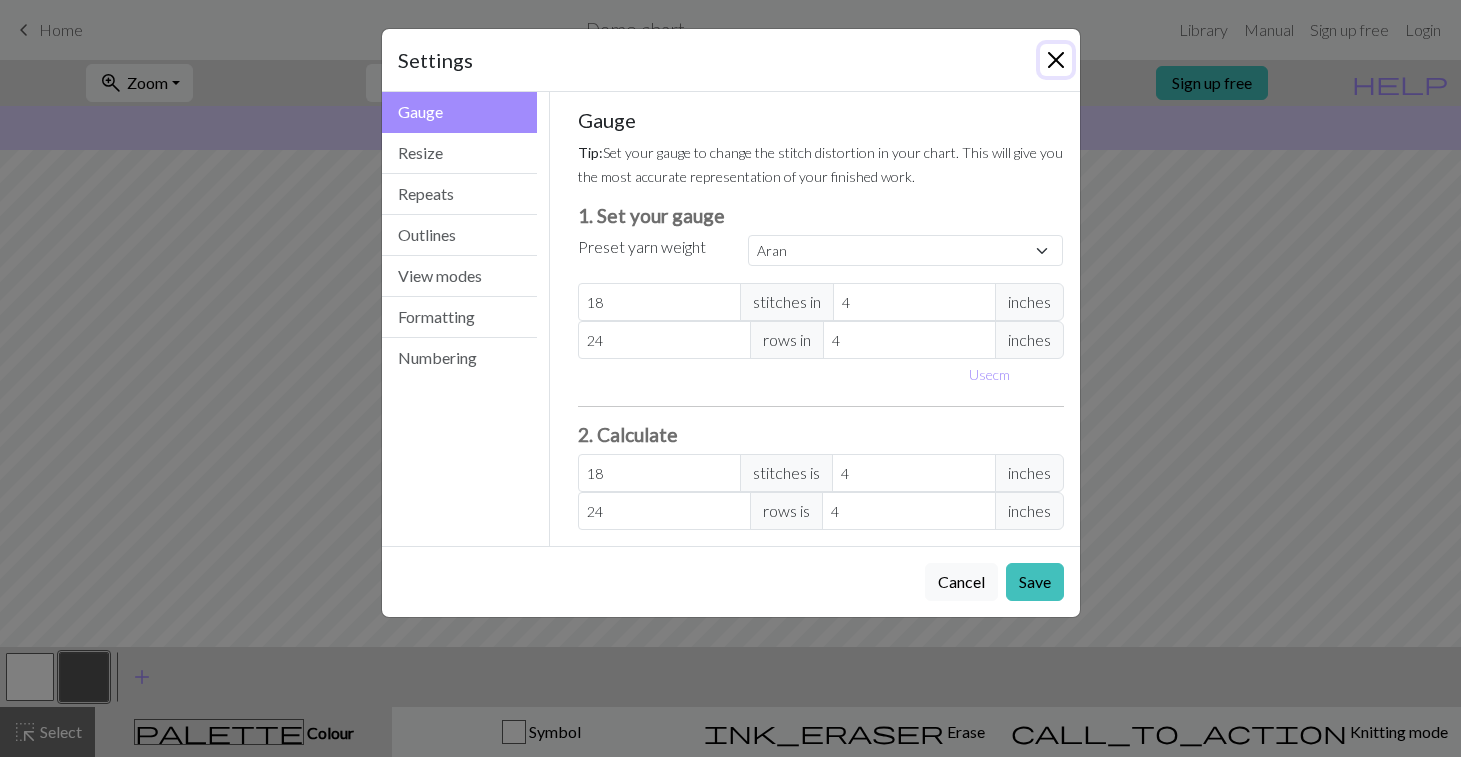 click at bounding box center (1056, 60) 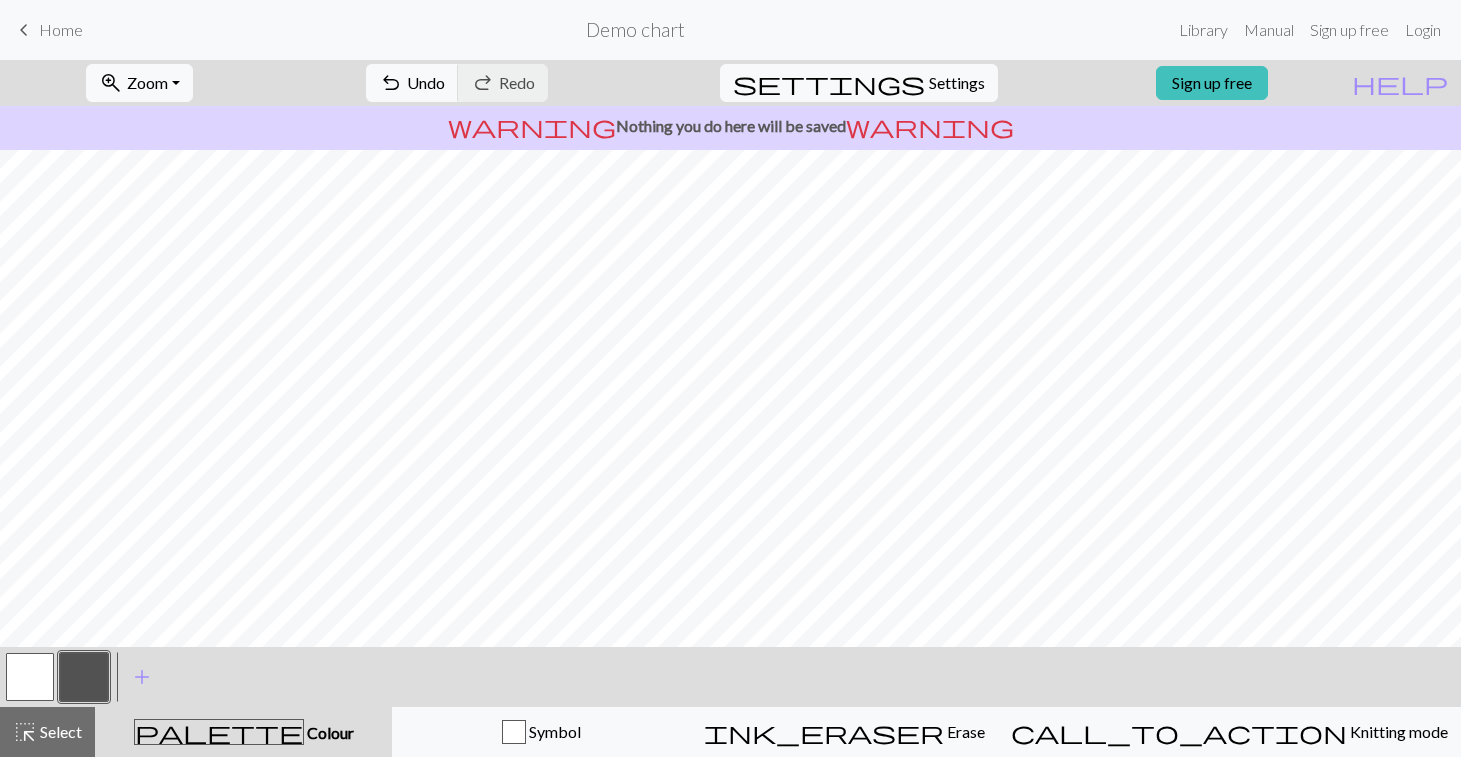 click on "settings  Settings" at bounding box center [859, 83] 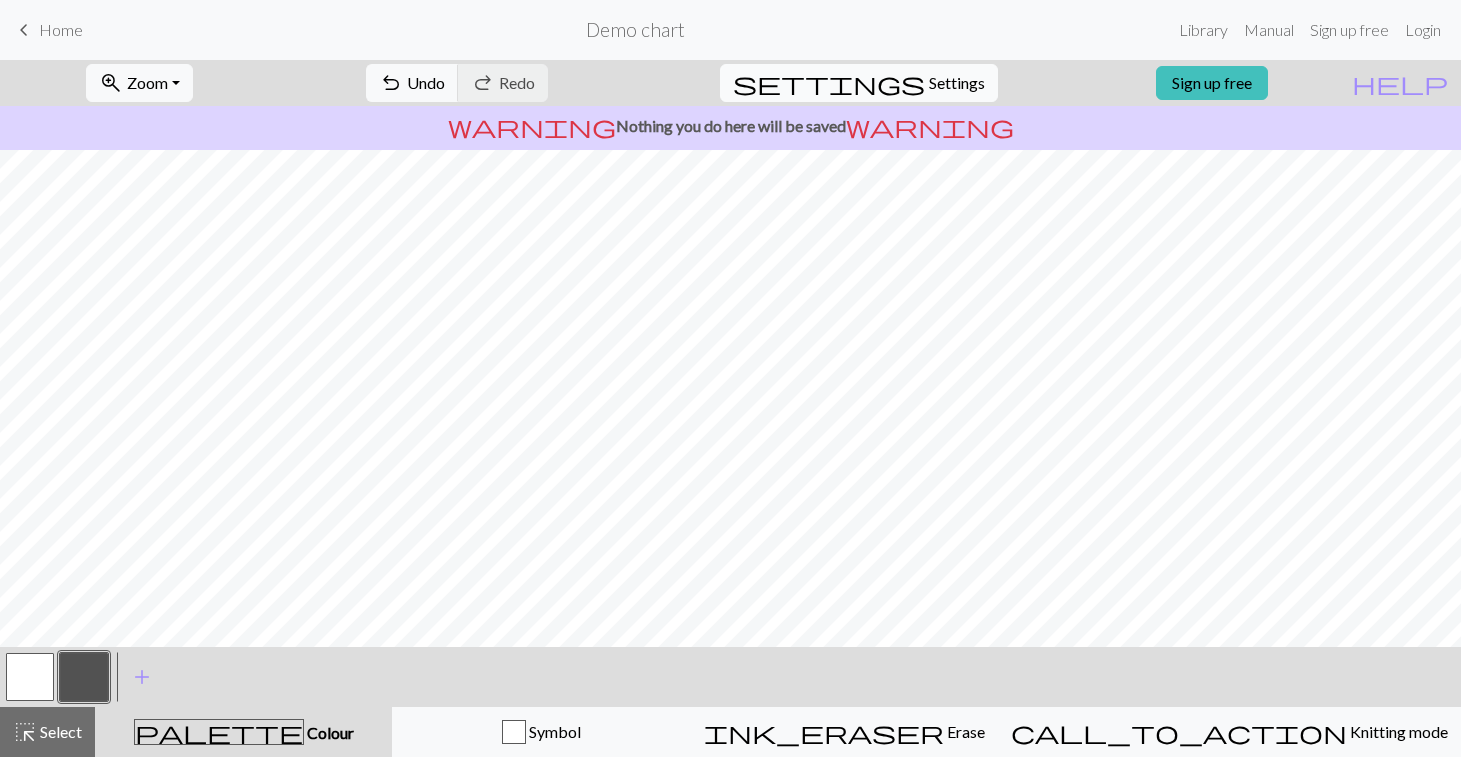 click on "Settings" at bounding box center (957, 83) 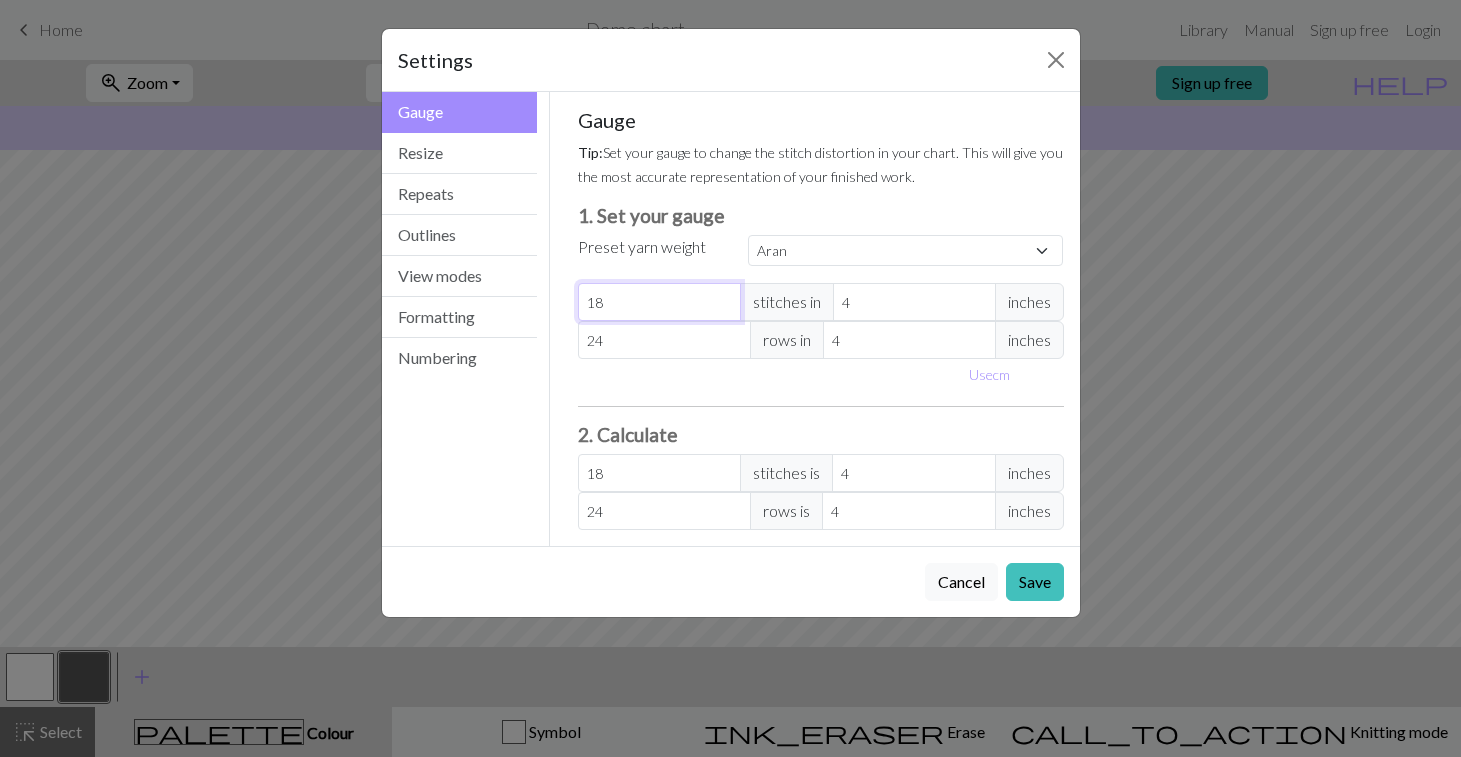 click on "18" at bounding box center [659, 302] 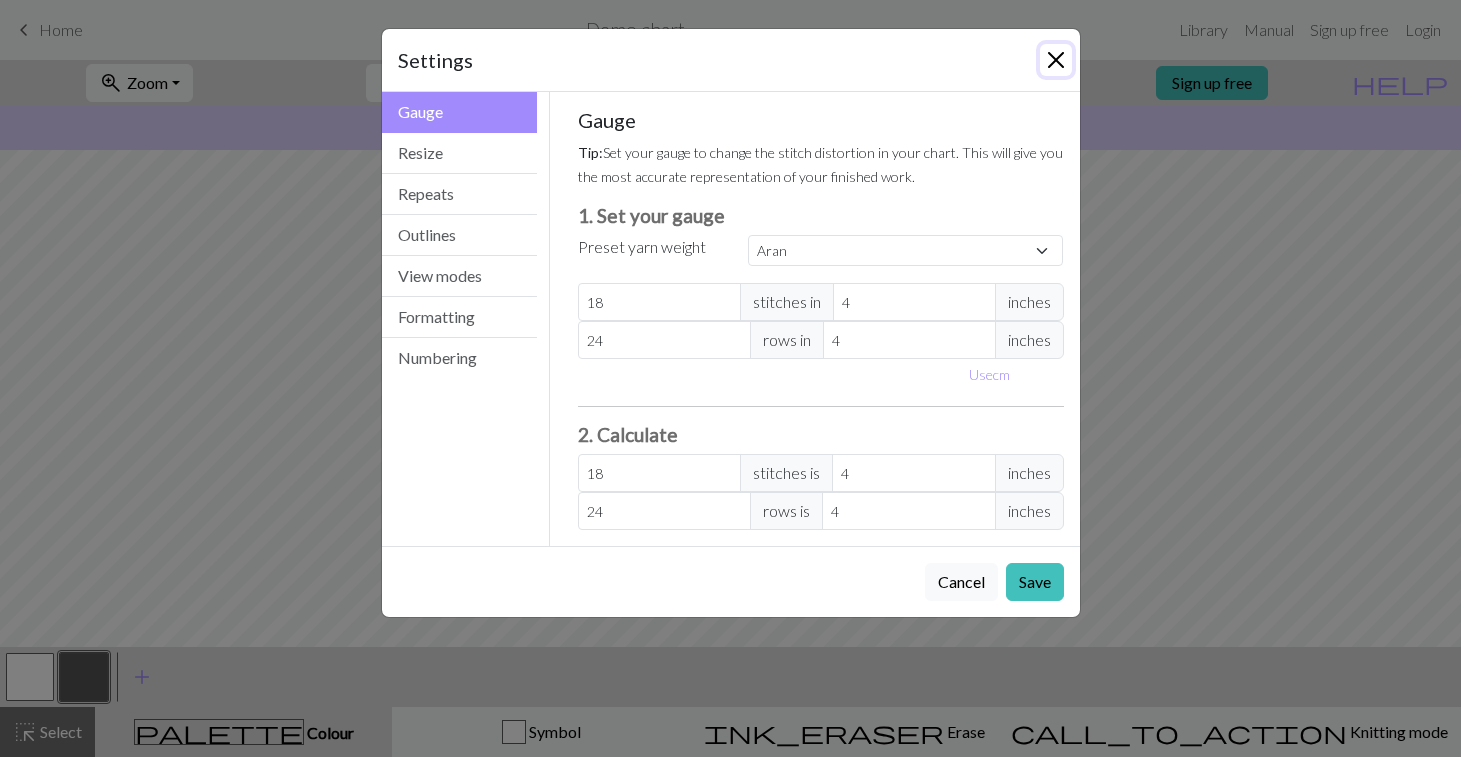 click at bounding box center (1056, 60) 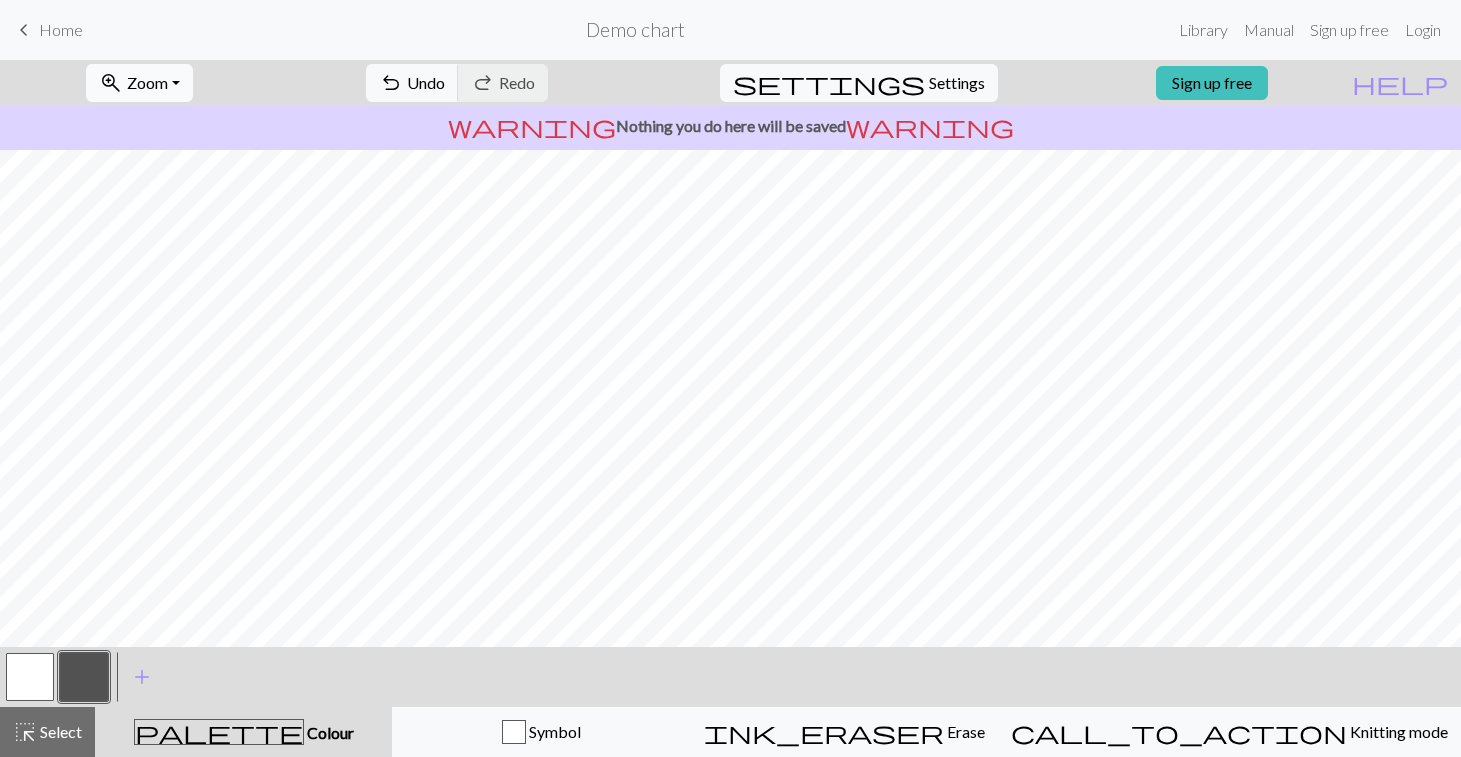 click on "zoom_in Zoom Zoom" at bounding box center (139, 83) 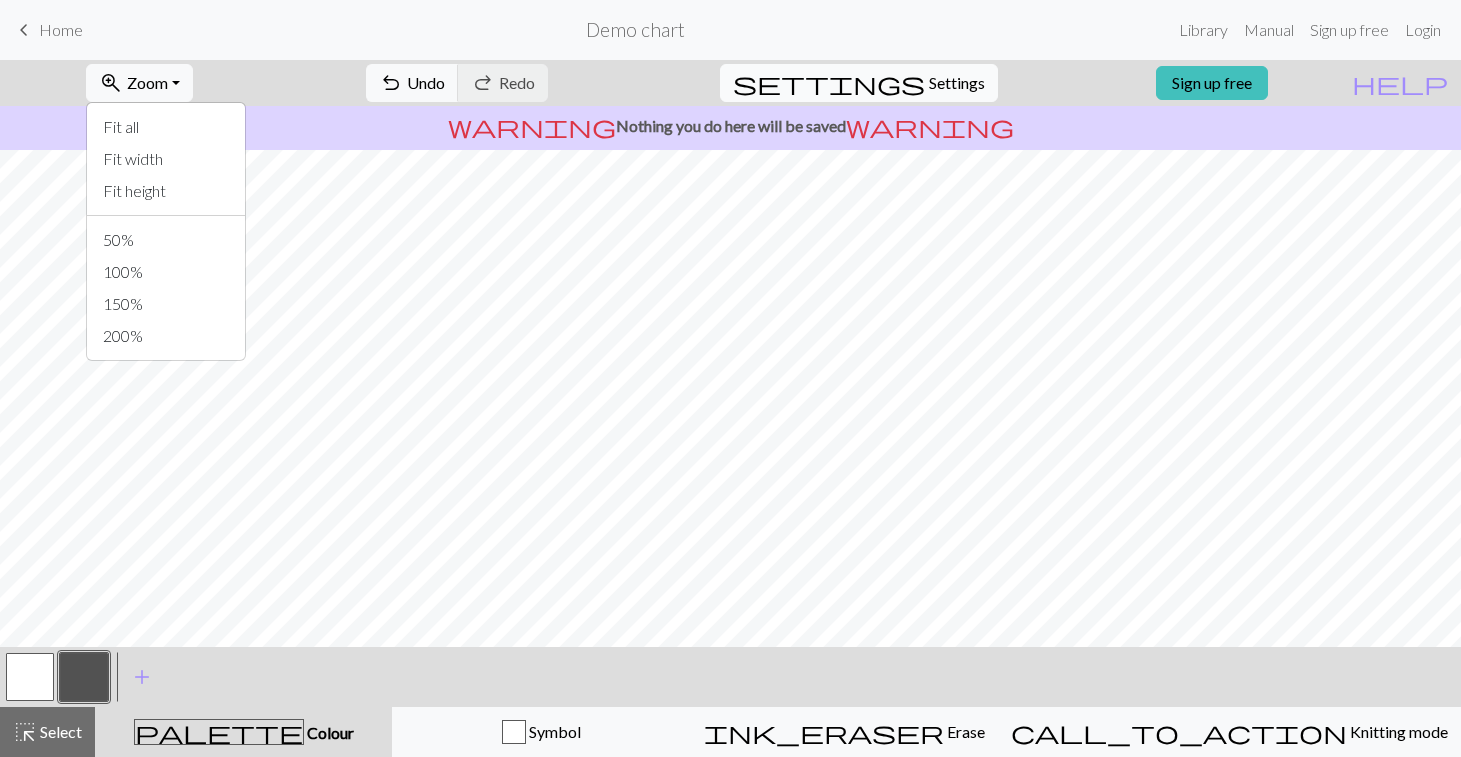 click on "settings  Settings" at bounding box center (859, 83) 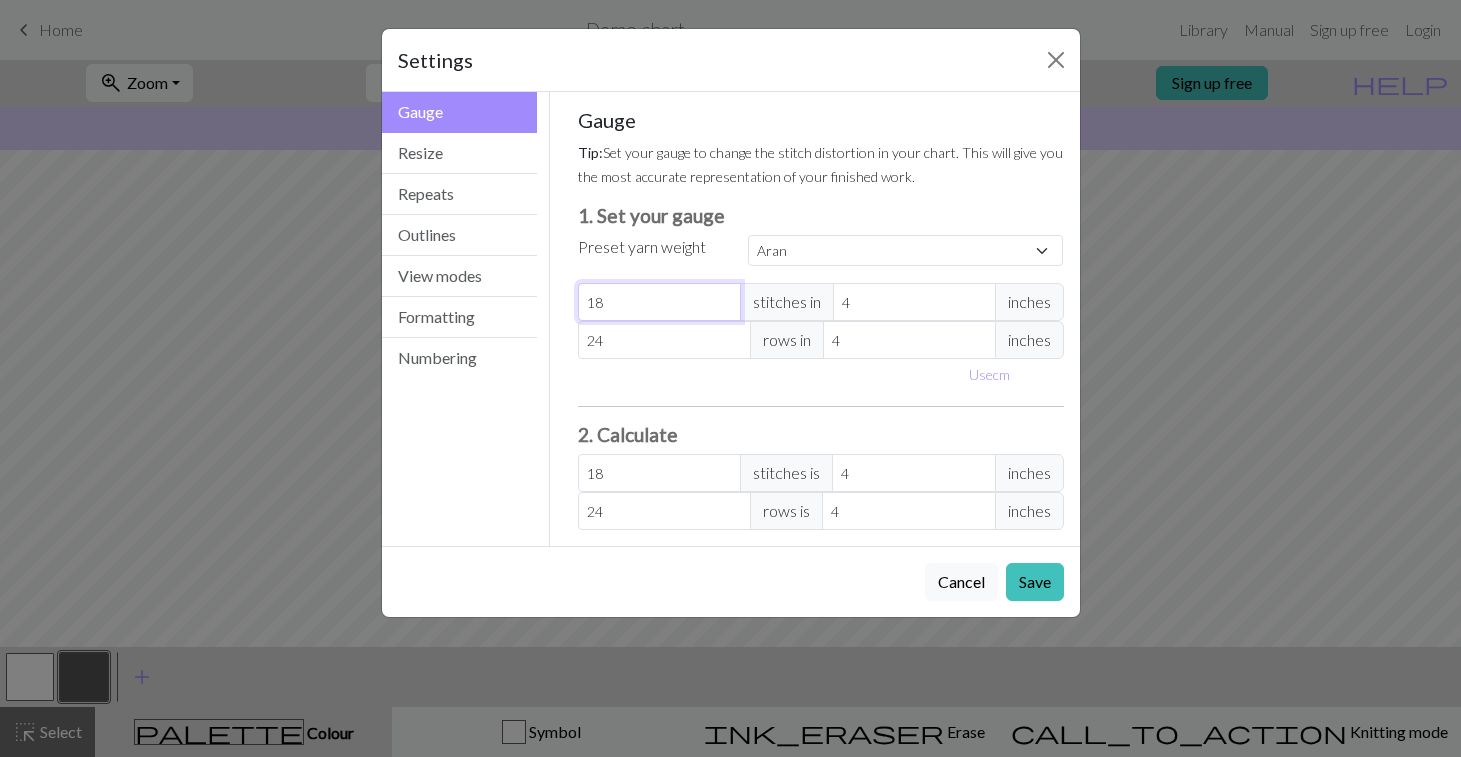 drag, startPoint x: 632, startPoint y: 308, endPoint x: 549, endPoint y: 308, distance: 83 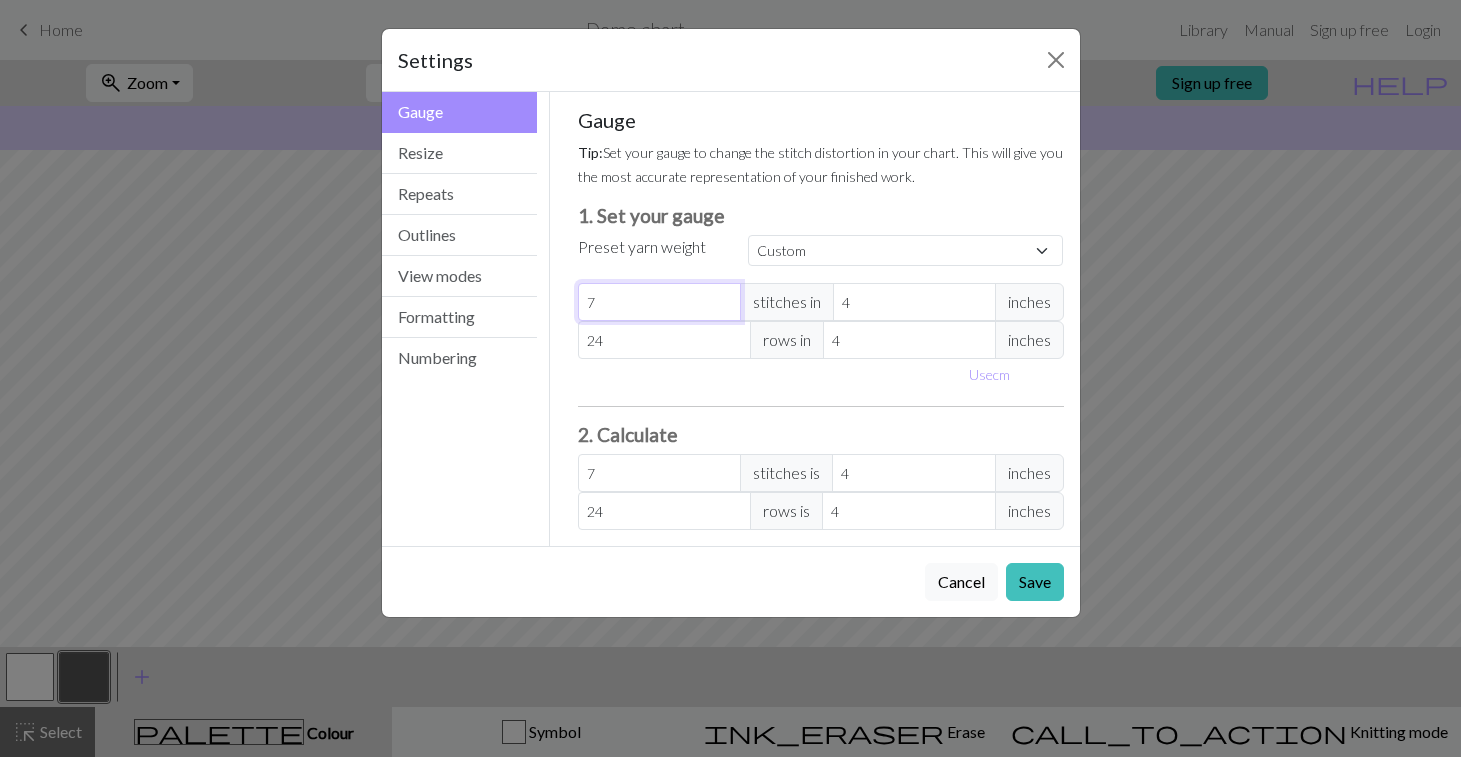 type on "72" 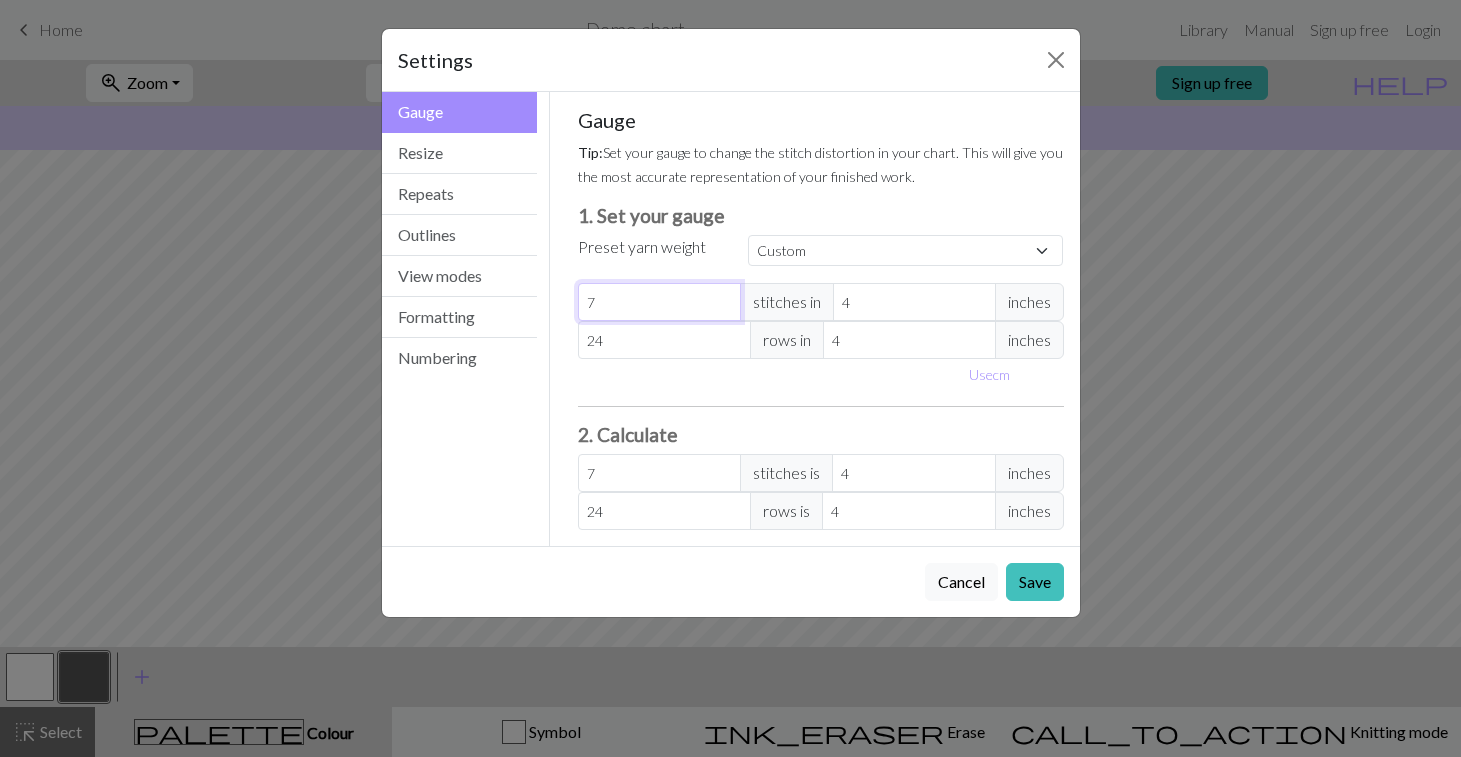 type on "72" 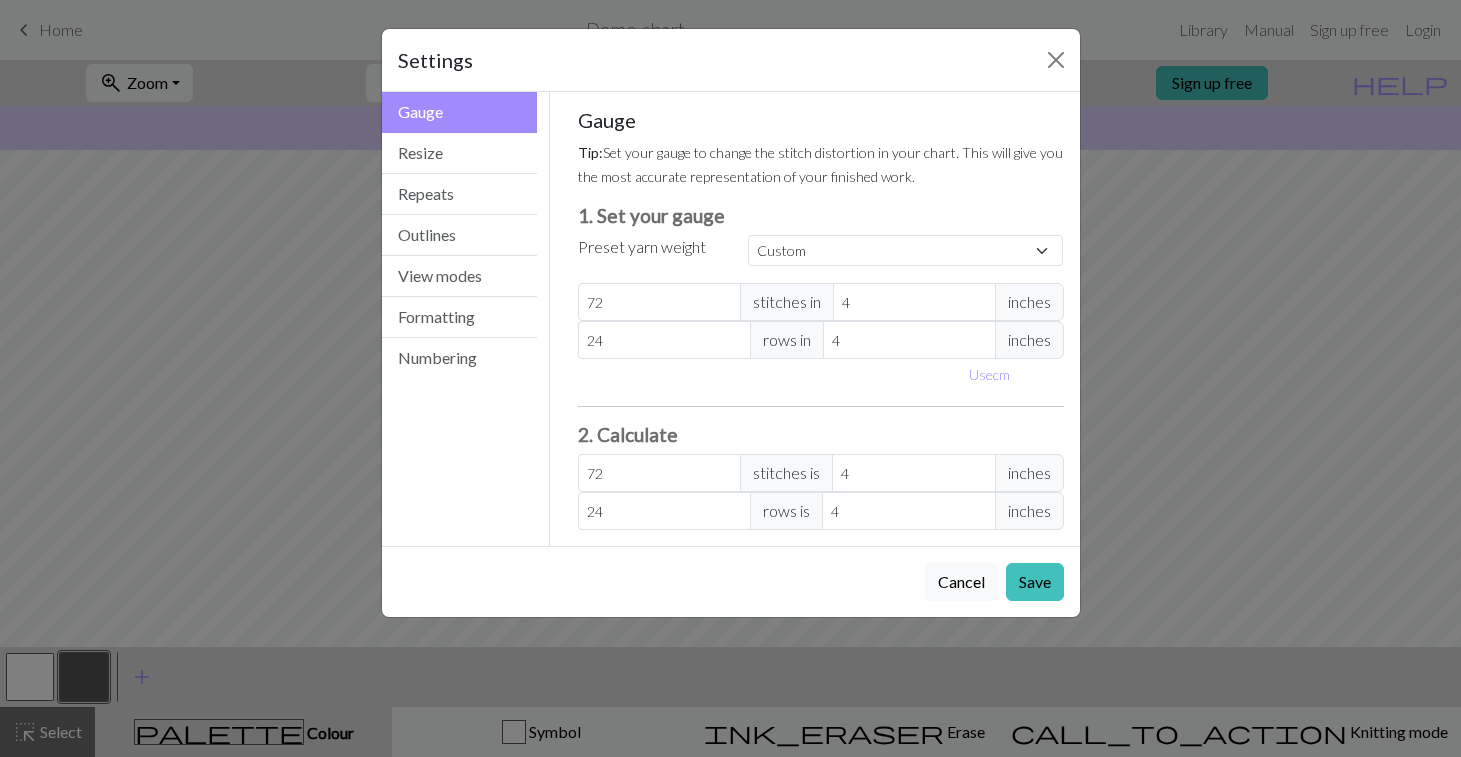 click on "Gauge Tip: Set your gauge to change the stitch distortion in your chart. This will give you the most accurate representation of your finished work. 1. Set your gauge Preset yarn weight Custom Square Lace Light Fingering Fingering Sport Double knit Worsted Aran Bulky Super Bulky 72 stitches in 4 inches 24 rows in 4 inches Use cm 2. Calculate 72 stitches is 4 inches 24 rows is 4 inches" at bounding box center (821, 319) 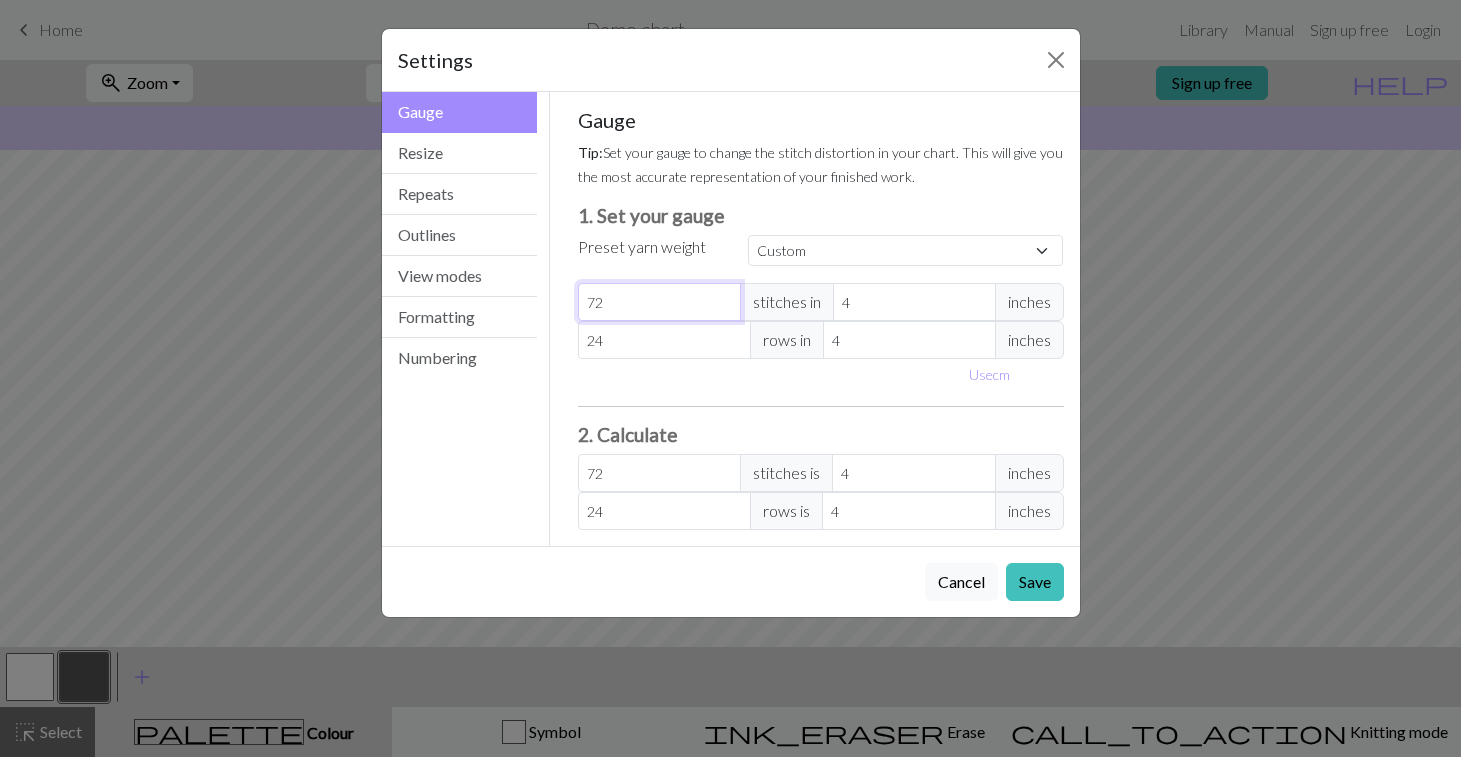 click on "72" at bounding box center [659, 302] 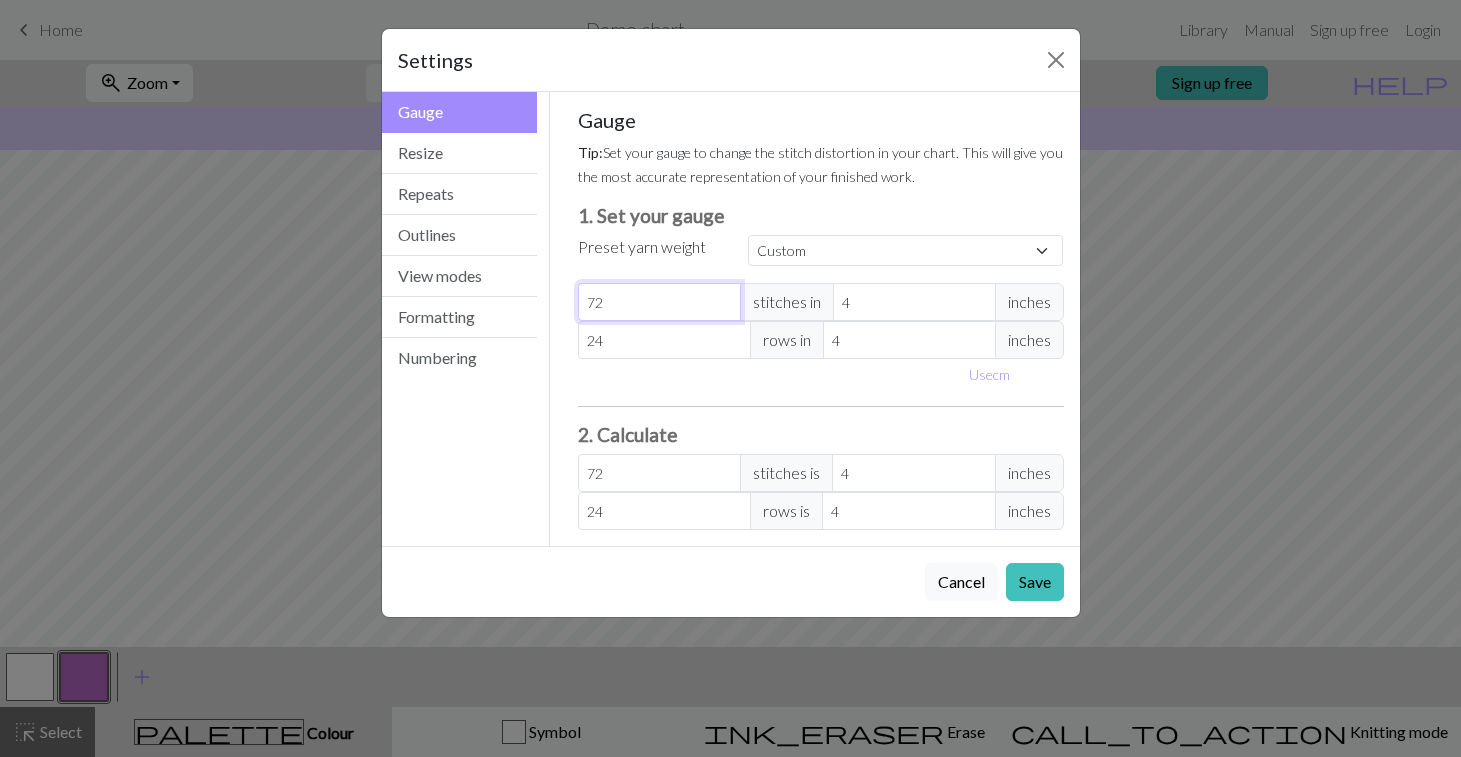 type on "7" 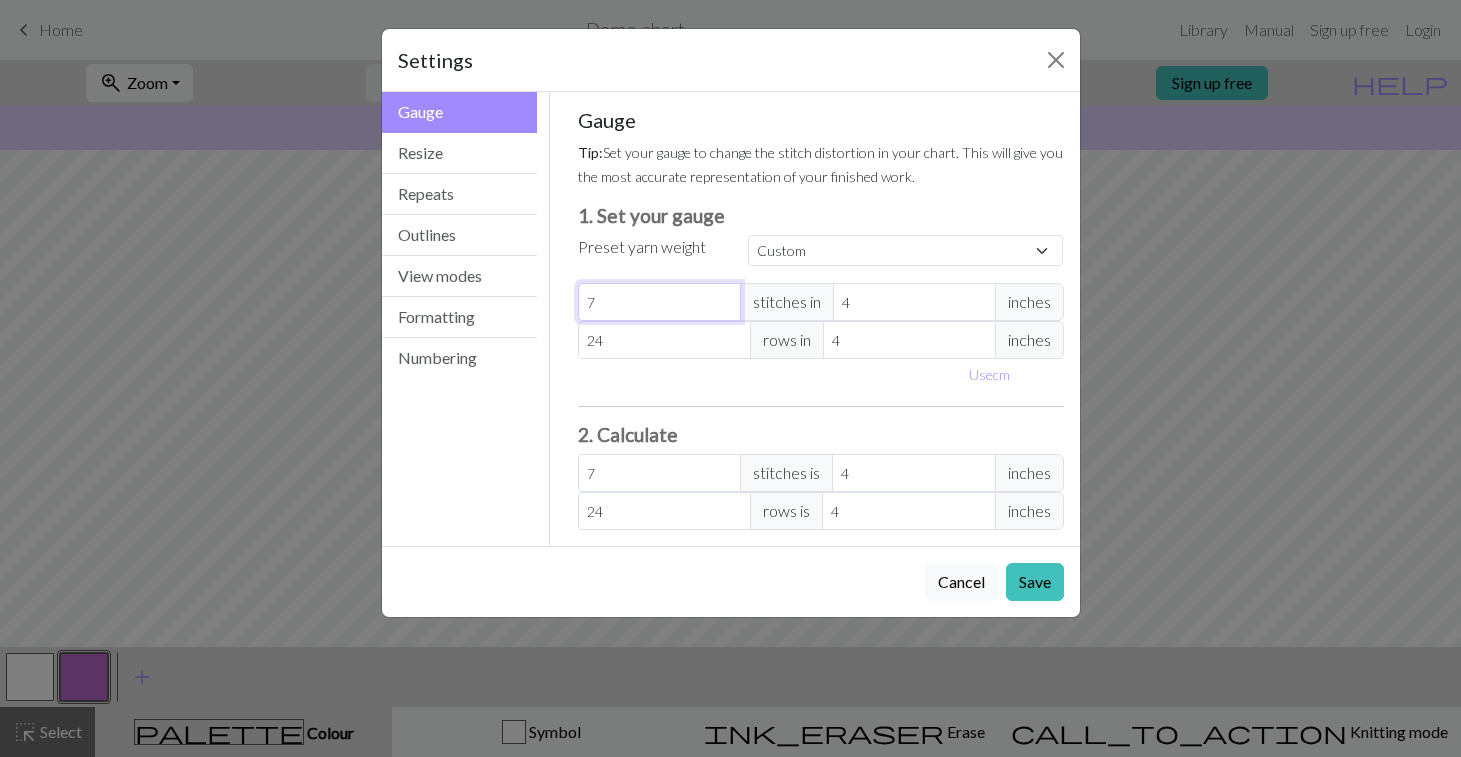 type 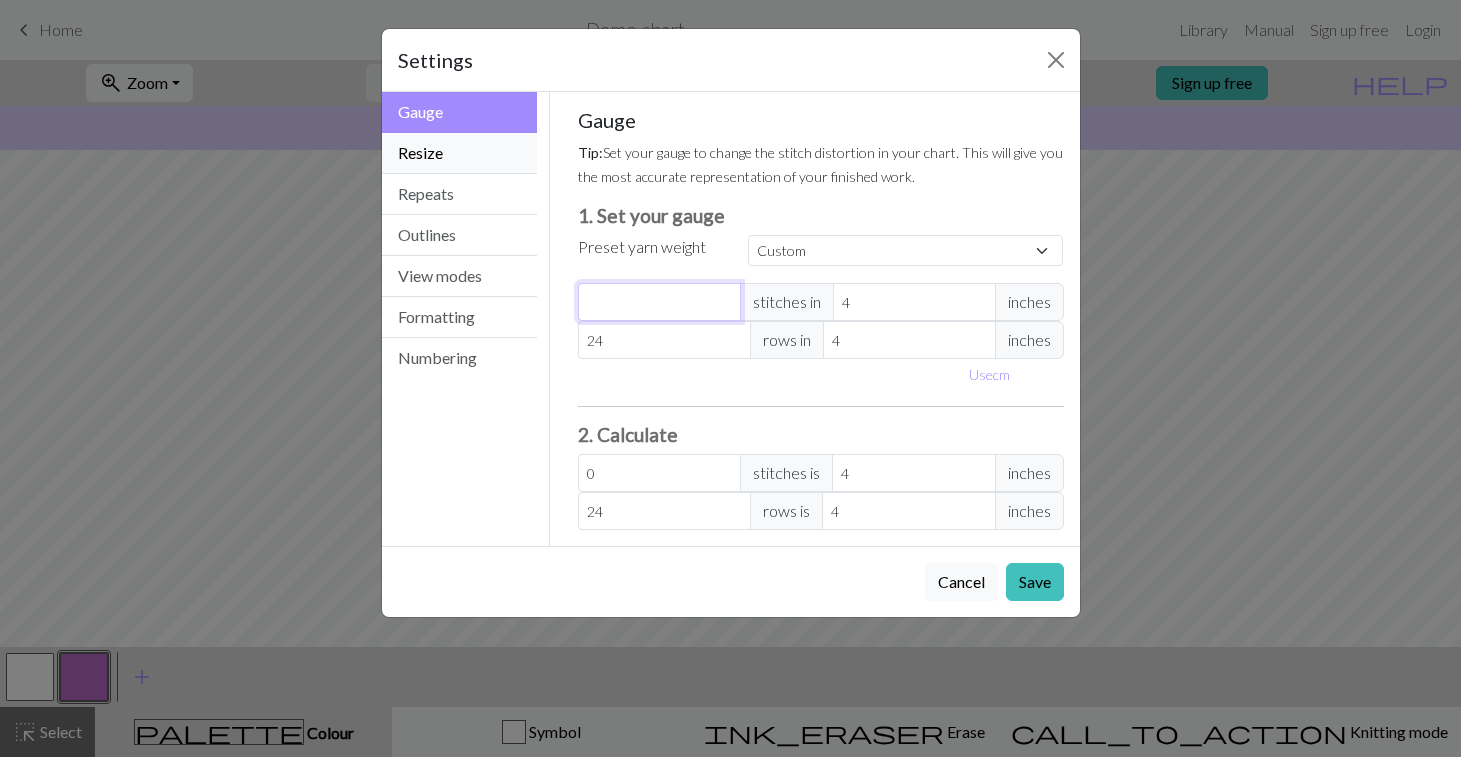 type 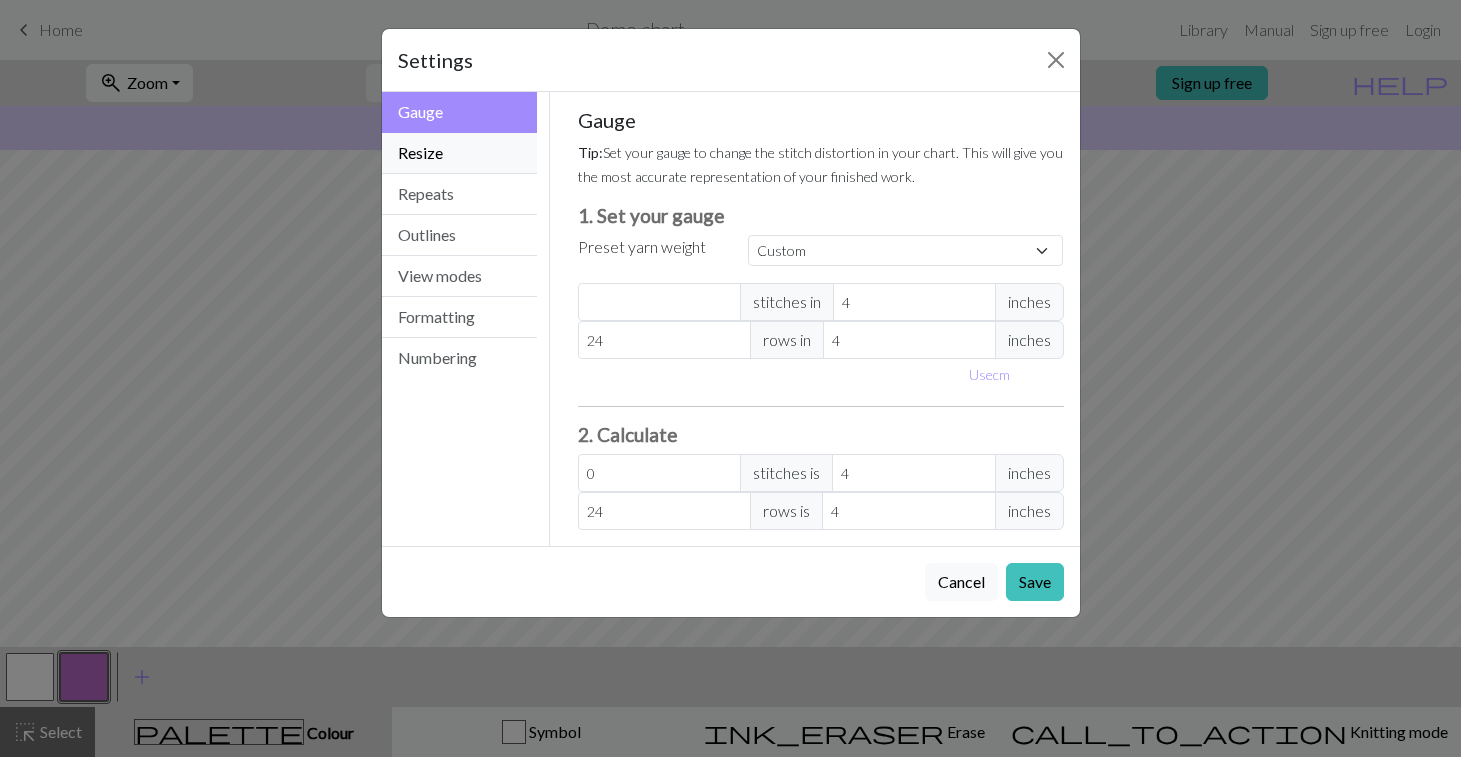 click on "Resize" at bounding box center [460, 153] 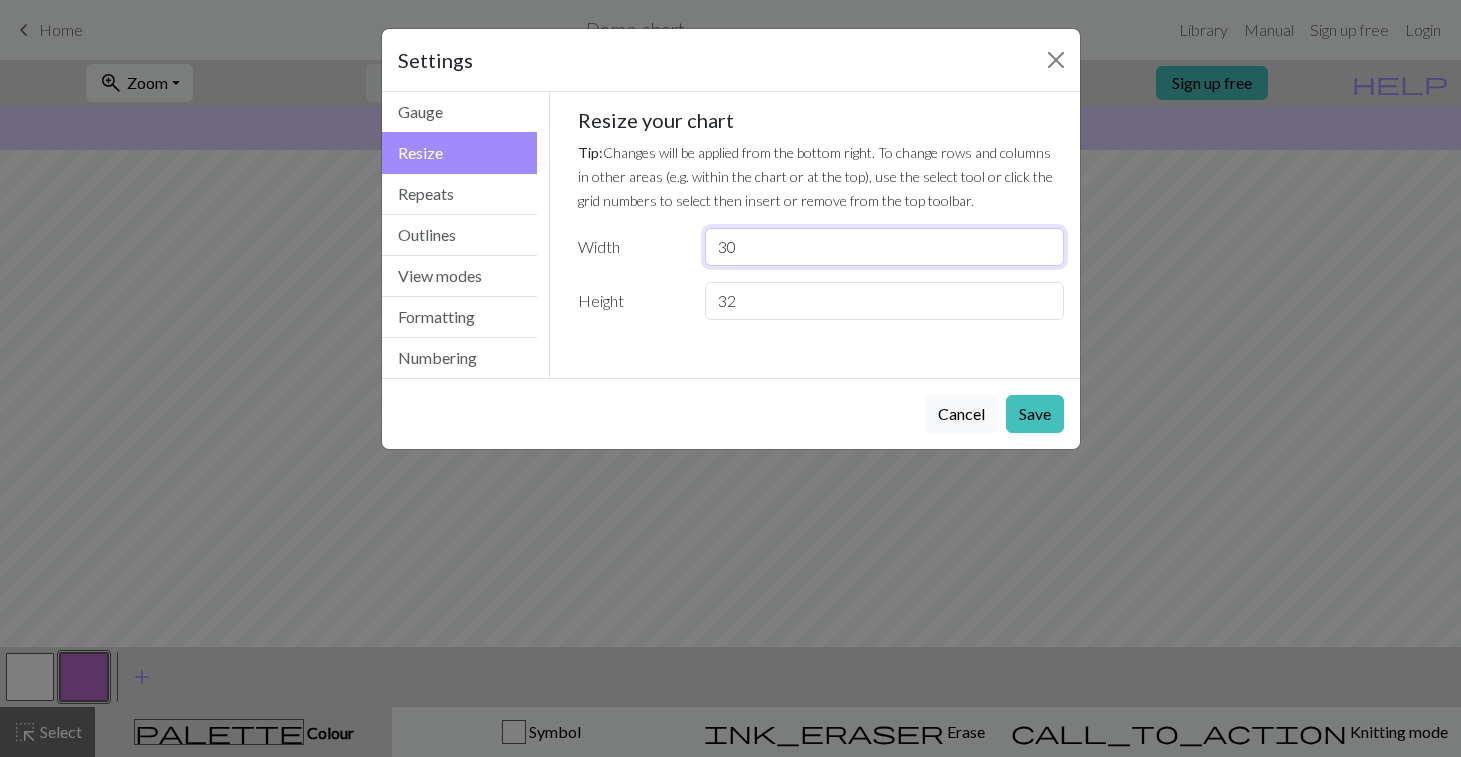 drag, startPoint x: 783, startPoint y: 230, endPoint x: 661, endPoint y: 229, distance: 122.0041 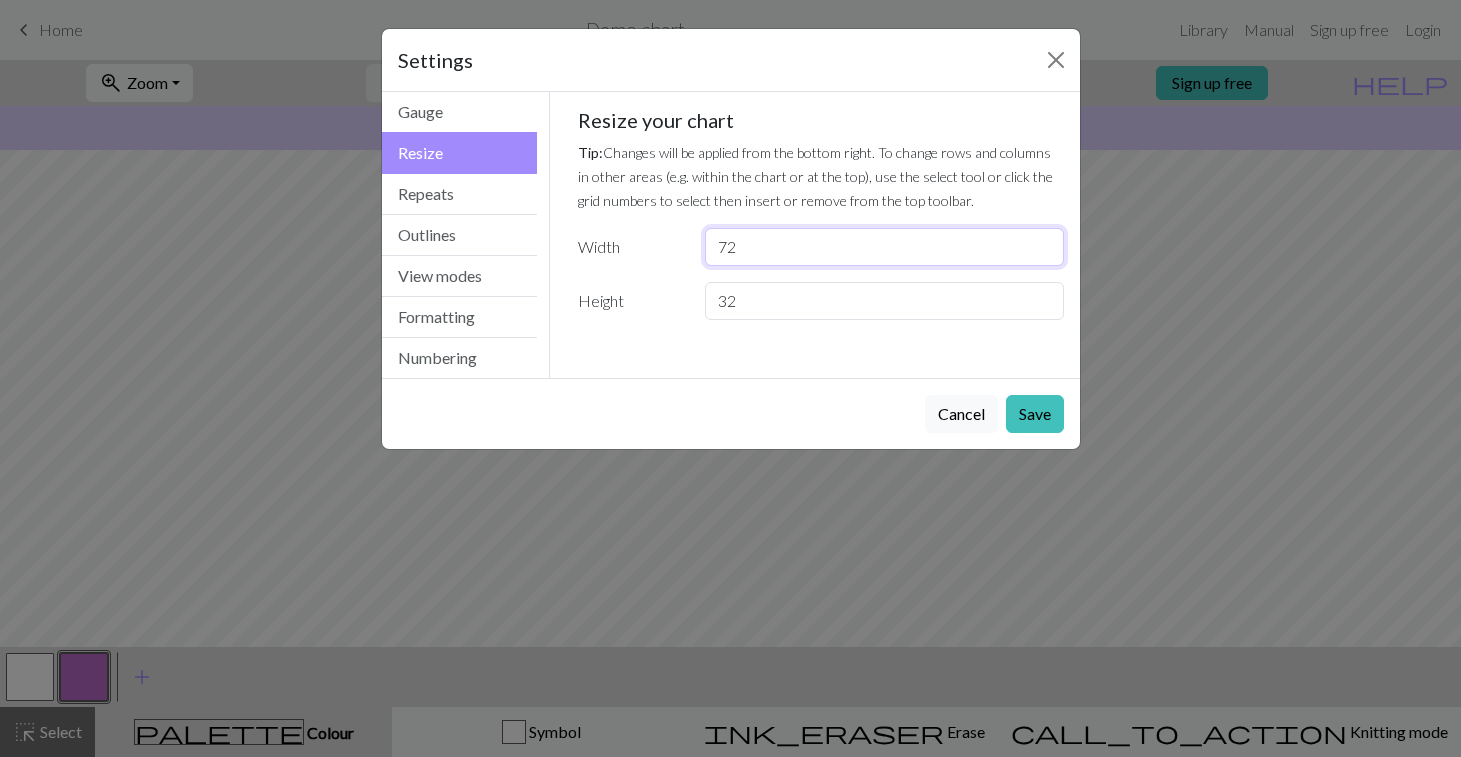 type on "72" 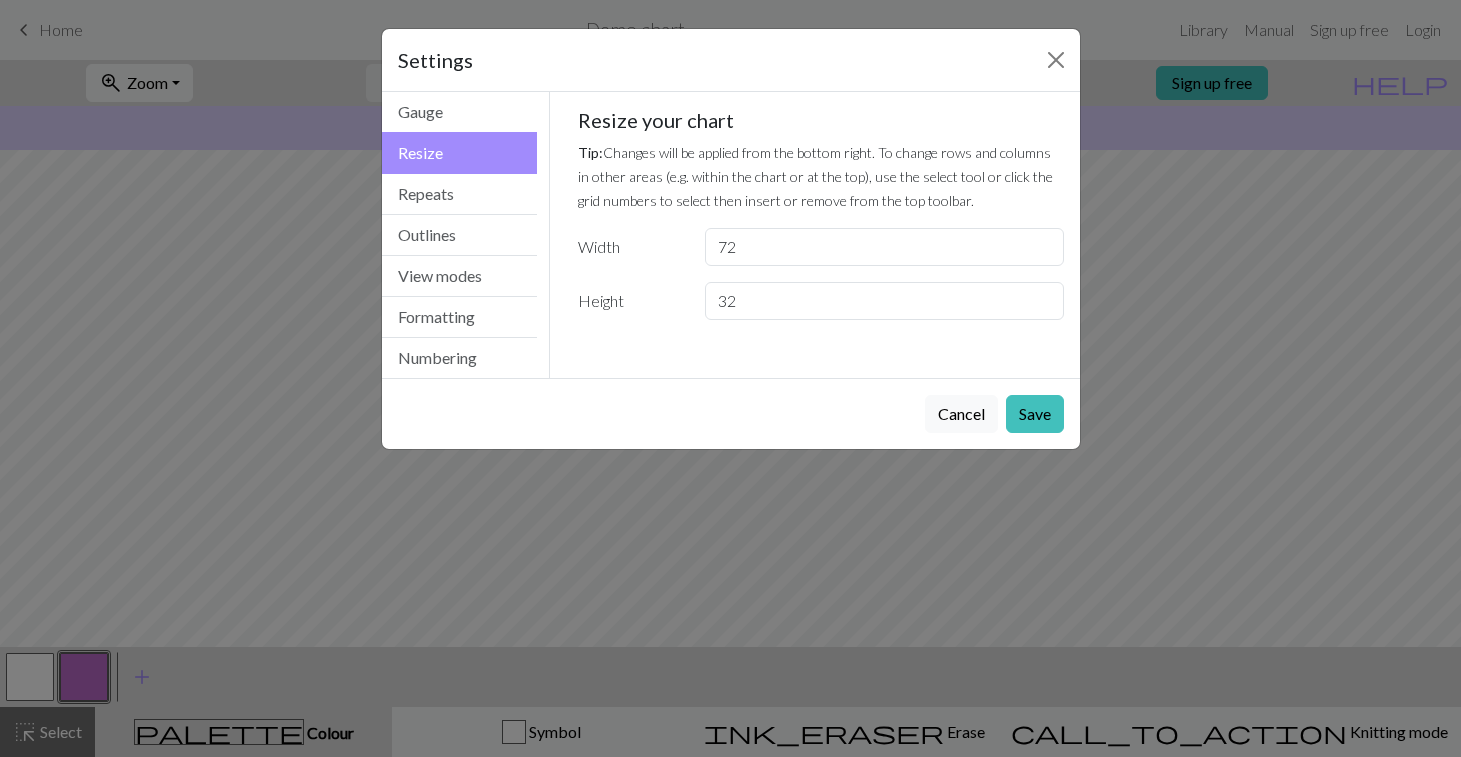 click on "Gauge Tip: Set your gauge to change the stitch distortion in your chart. This will give you the most accurate representation of your finished work. 1. Set your gauge Preset yarn weight Custom Square Lace Light Fingering Fingering Sport Double knit Worsted Aran Bulky Super Bulky stitches in 4 inches 24 rows in 4 inches Use cm 2. Calculate 0 stitches is 4 inches 24 rows is 4 inches Resize your chart Tip: Changes will be applied from the bottom right. To change rows and columns in other areas (e.g. within the chart or at the top), use the select tool or click the grid numbers to select then insert or remove from the top toolbar. Width 72 Height 32 Repeats workspace_premium Become a Pro user to visualise repeats Tip: This will show your entire chart repeated, so you can preview what joining panels look like together. arrow_forward Horizontal 1 arrow_downward Vertical 1 Outlines Tip: Click on row/stitch numbers, or long-press and drag to add section outlines directly in your workspace Add an outline" at bounding box center (821, 235) 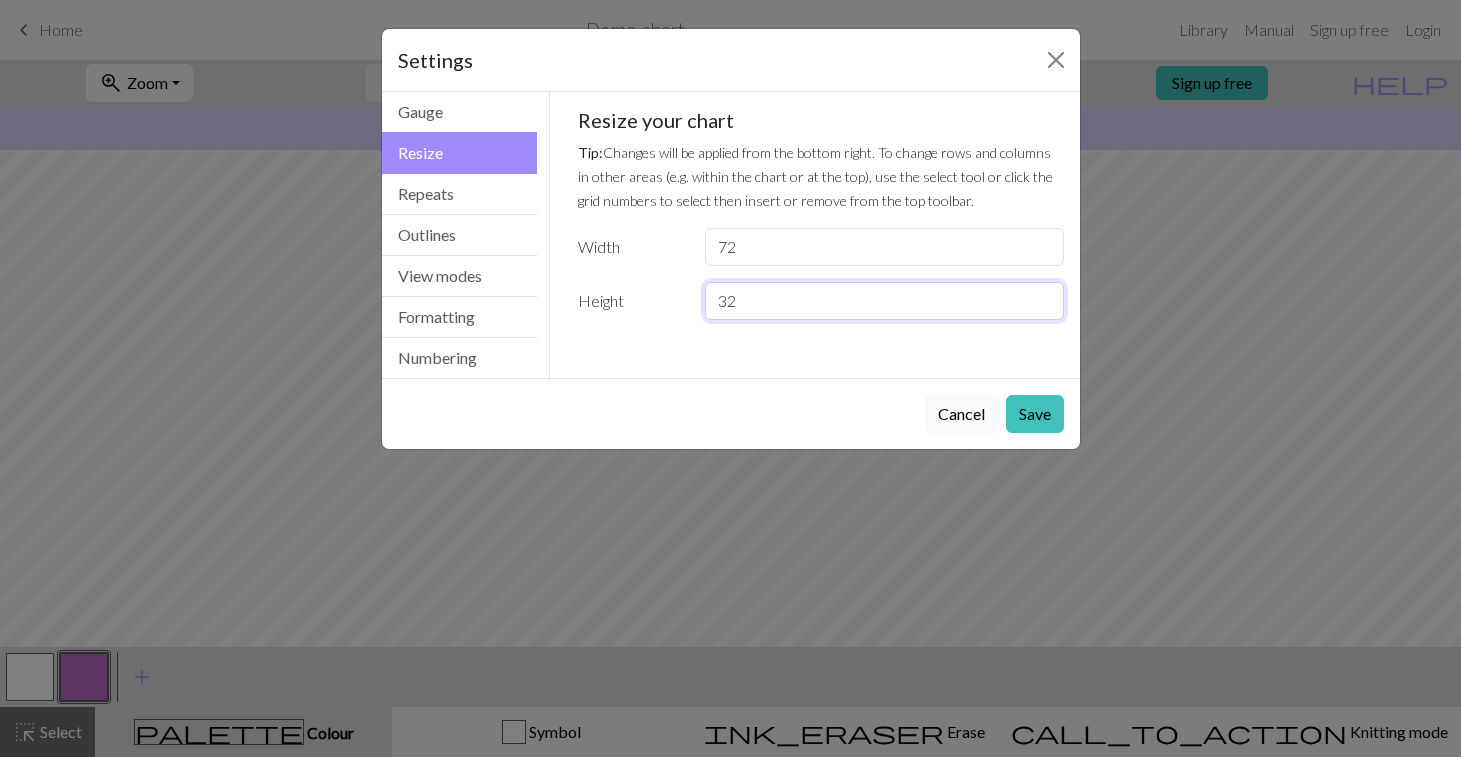 drag, startPoint x: 732, startPoint y: 305, endPoint x: 830, endPoint y: 302, distance: 98.045906 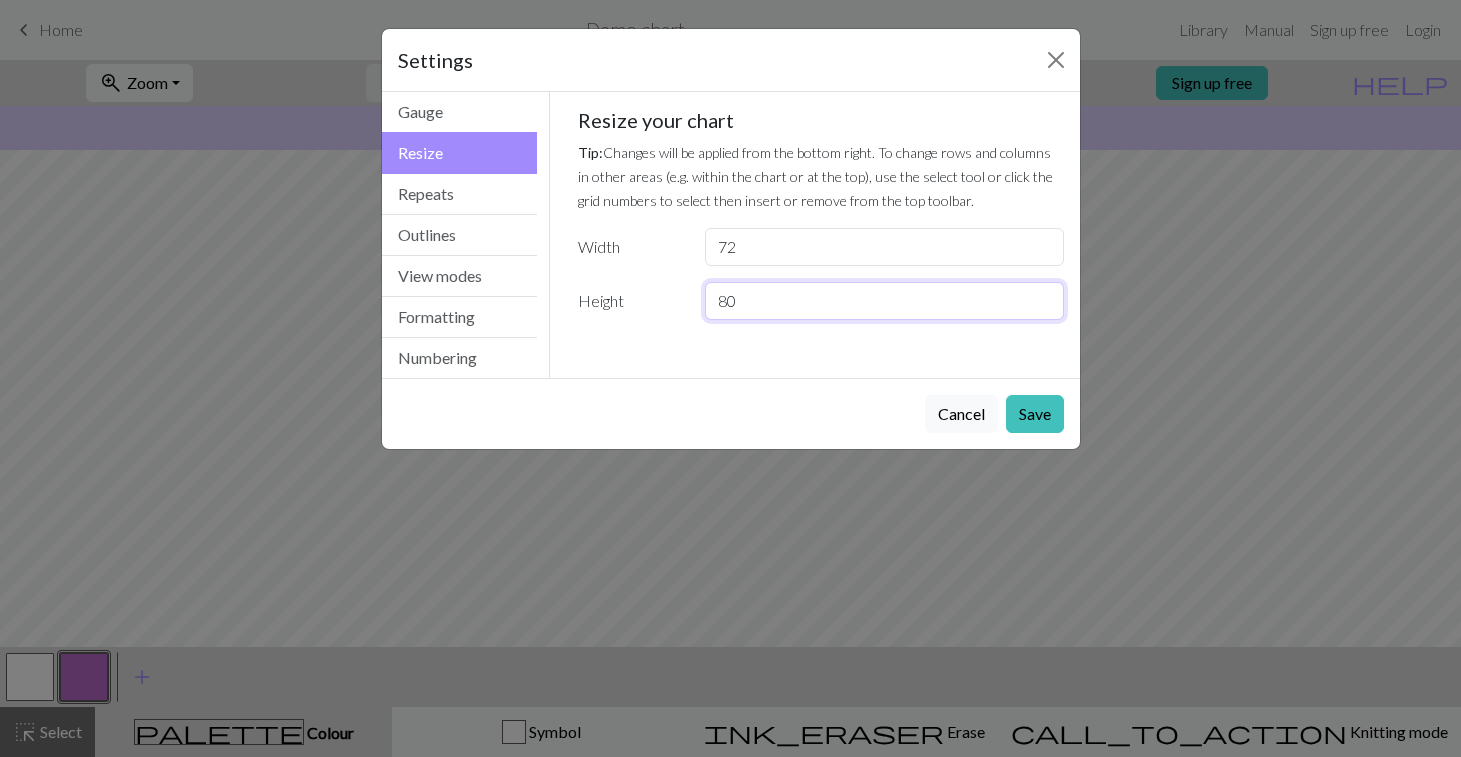 type on "80" 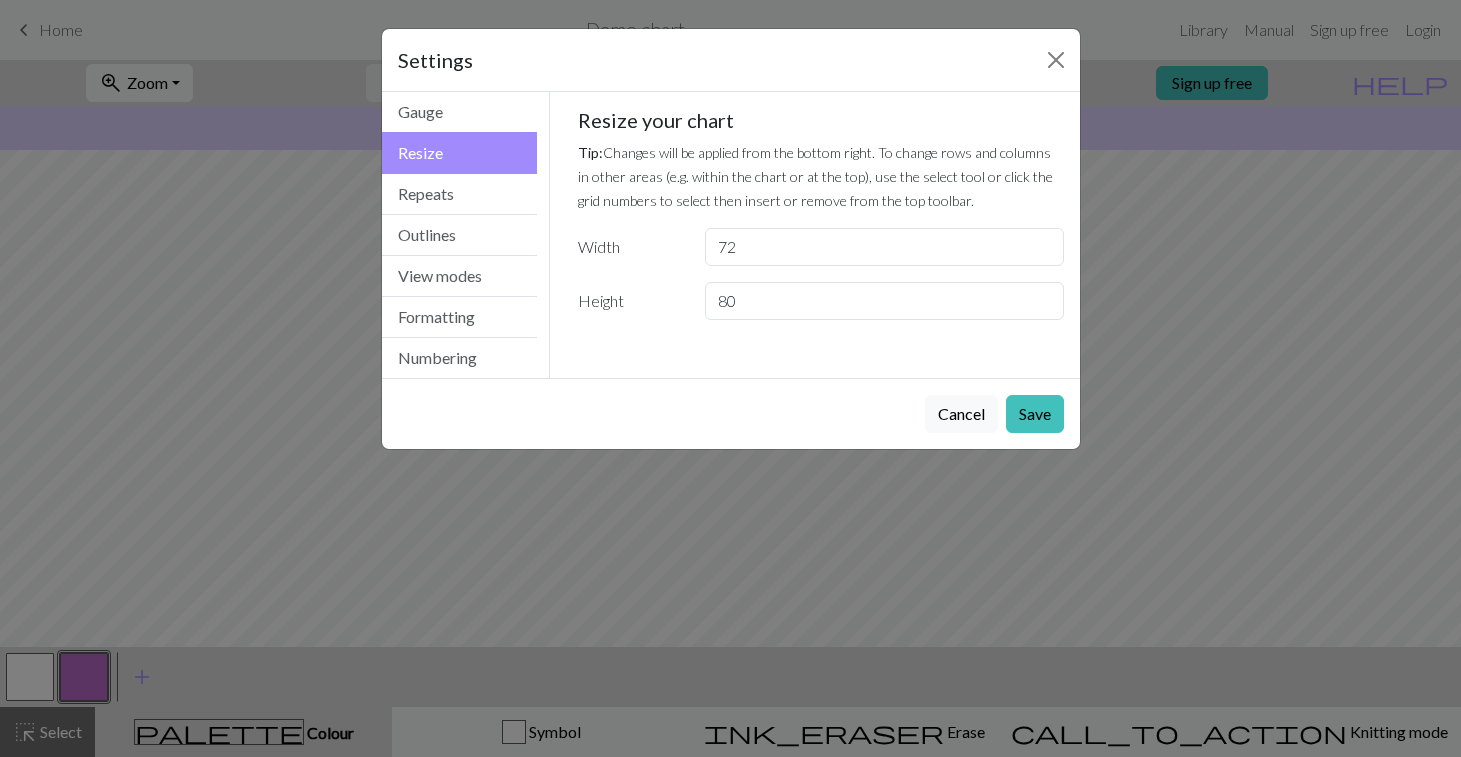 click on "Cancel Save" at bounding box center (731, 413) 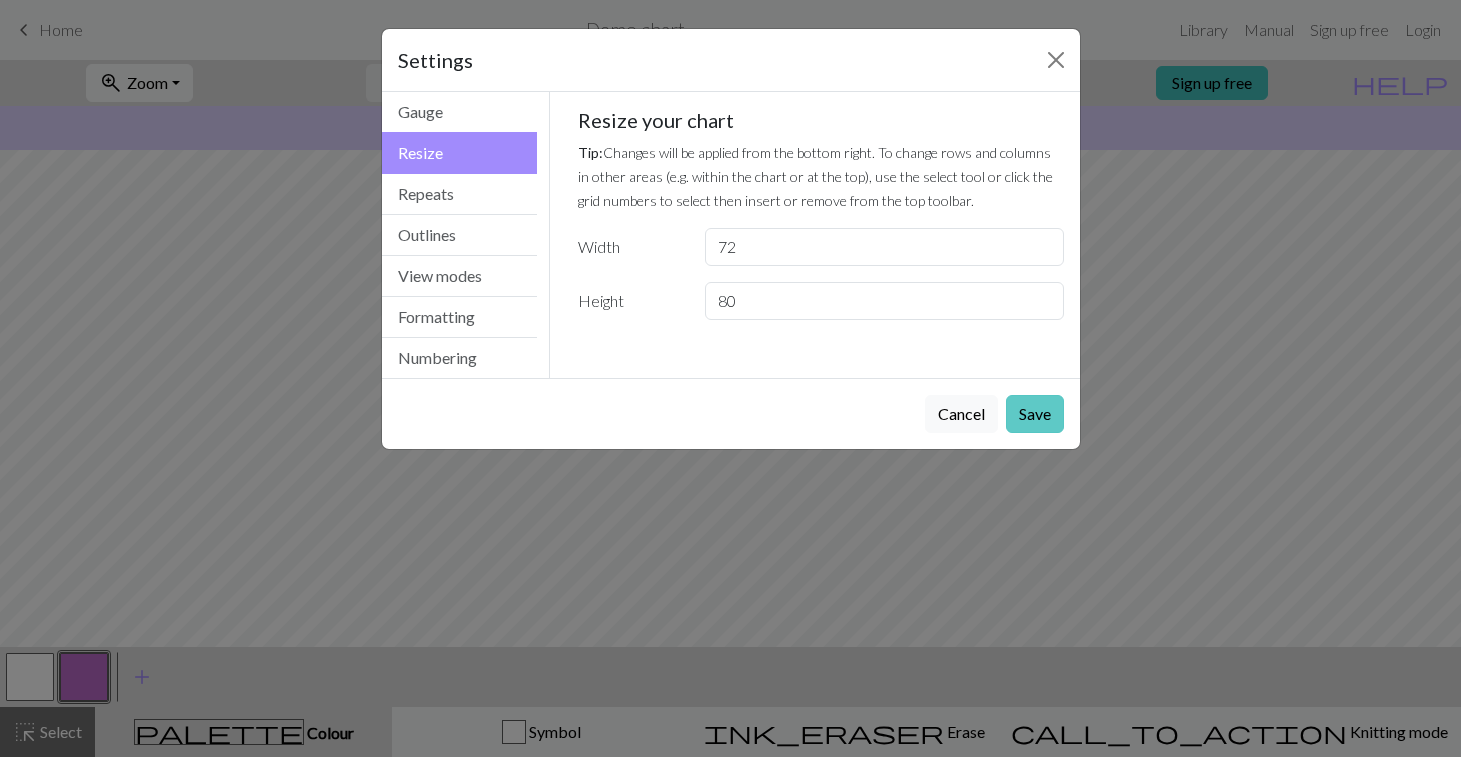 click on "Save" at bounding box center (1035, 414) 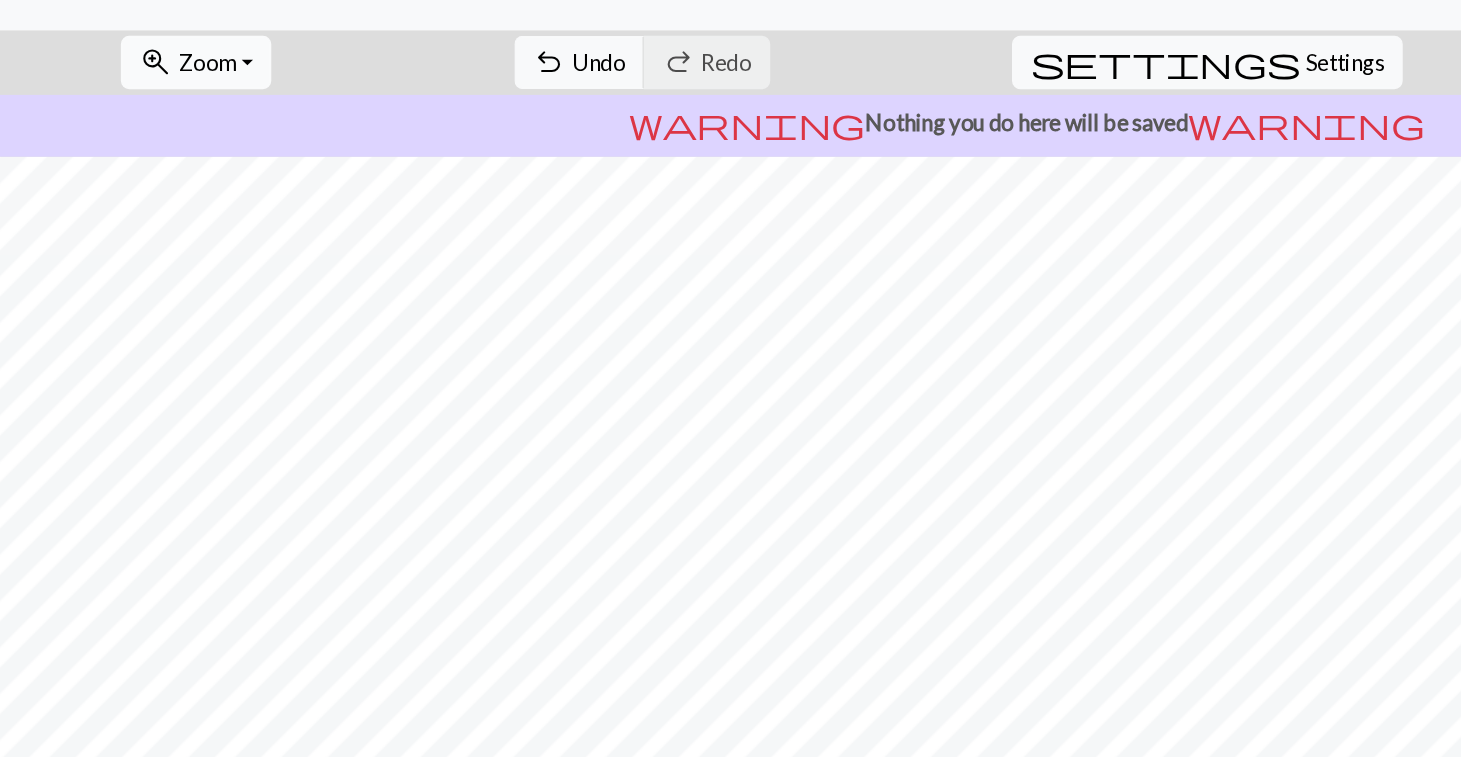 click on "Zoom" at bounding box center (147, 82) 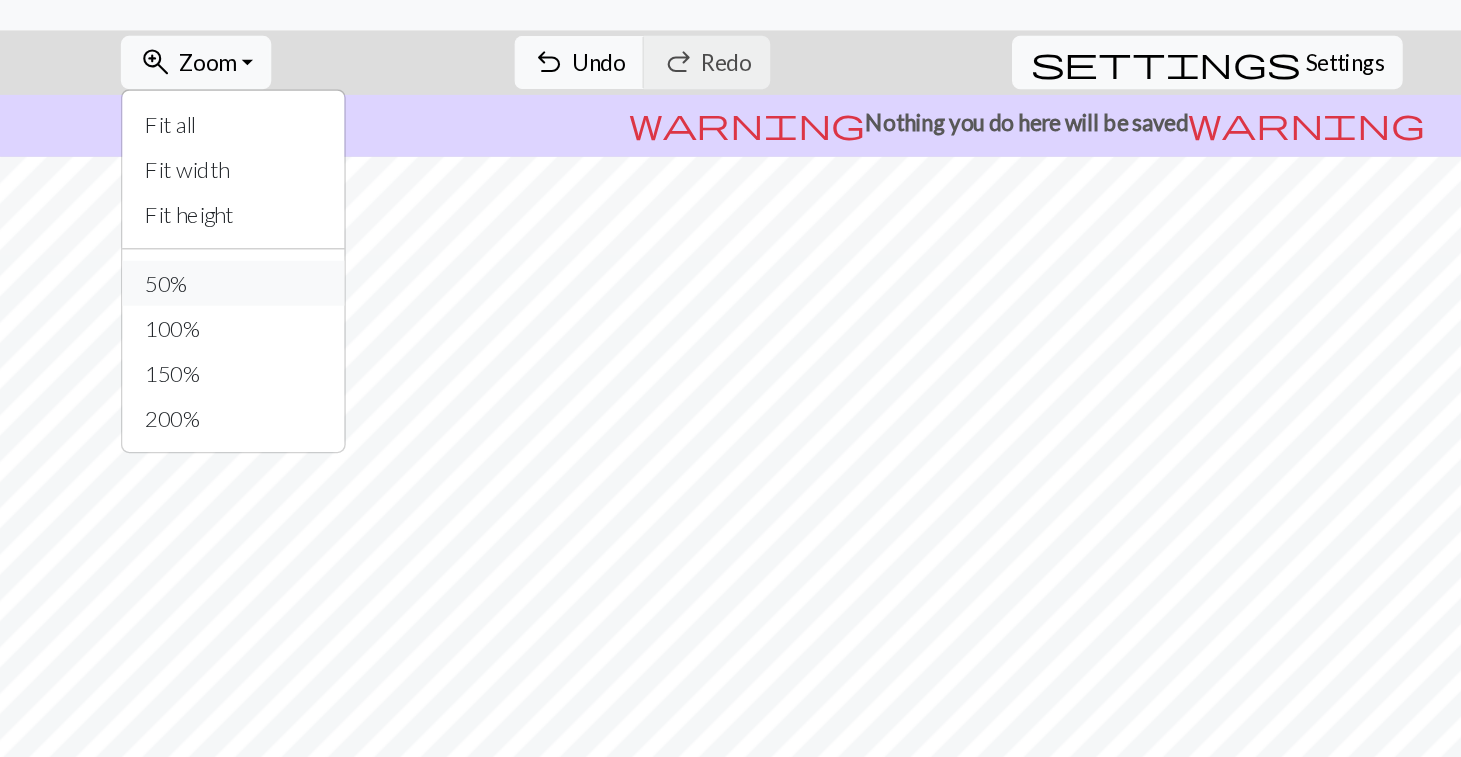 click on "50%" at bounding box center (166, 240) 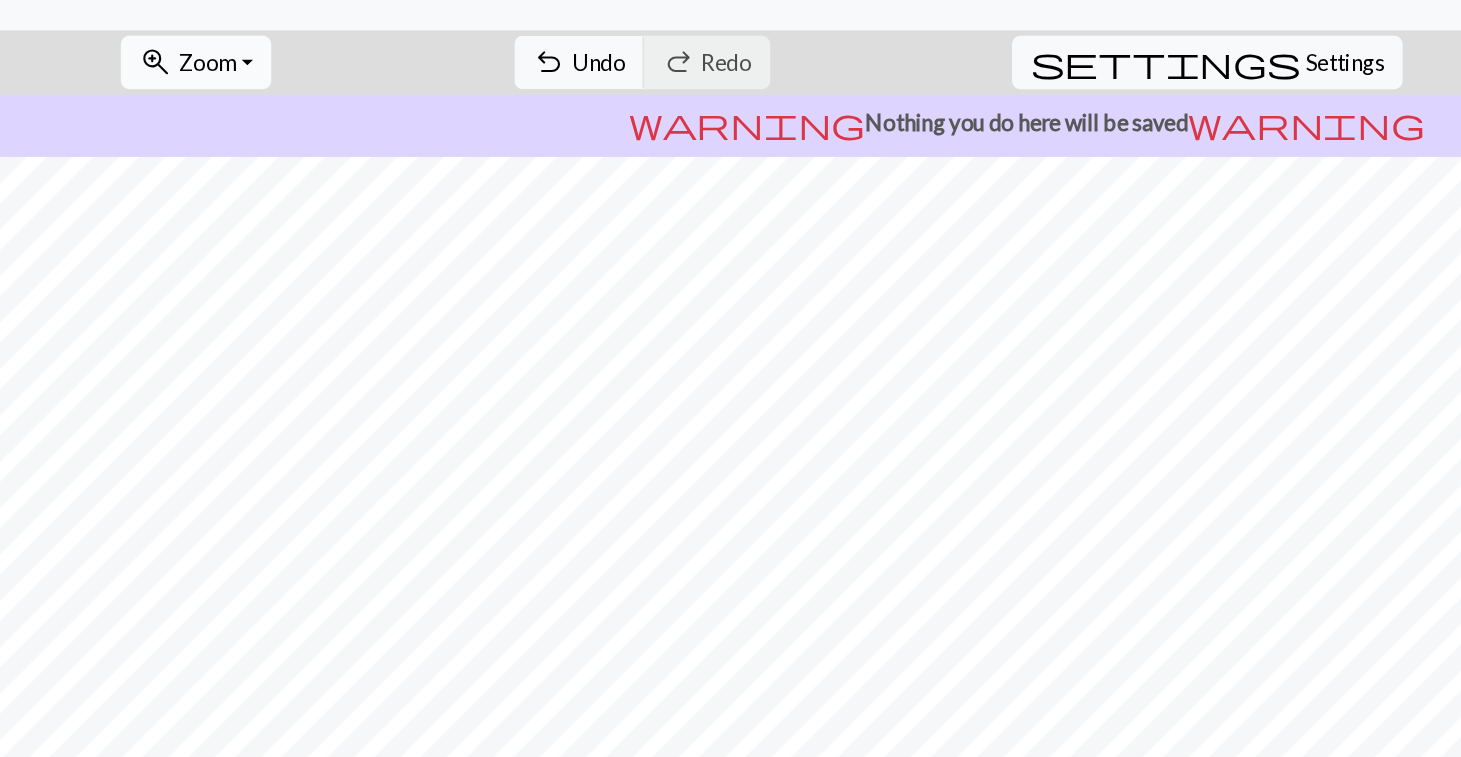 click on "zoom_in Zoom Zoom" at bounding box center [139, 83] 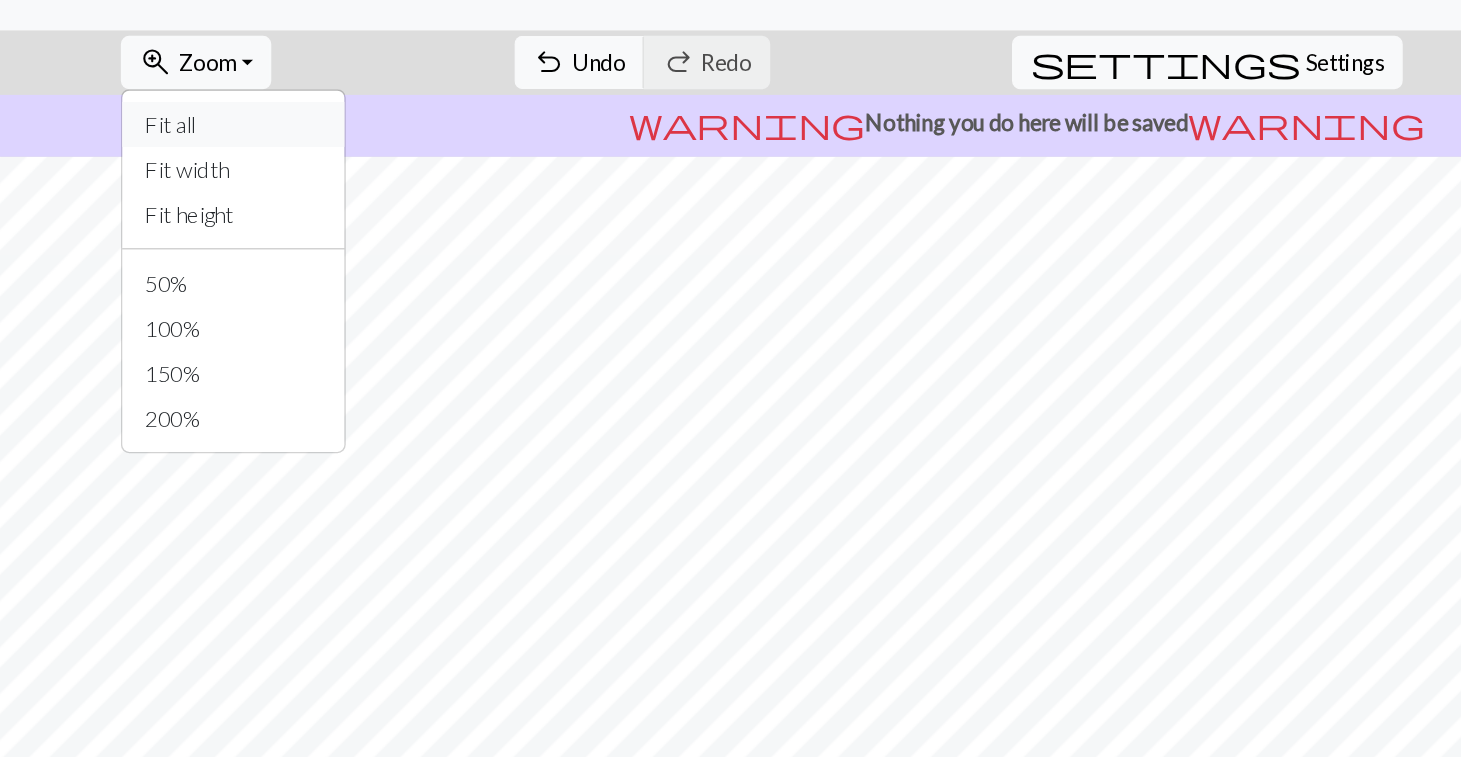 click on "Fit all" at bounding box center (166, 127) 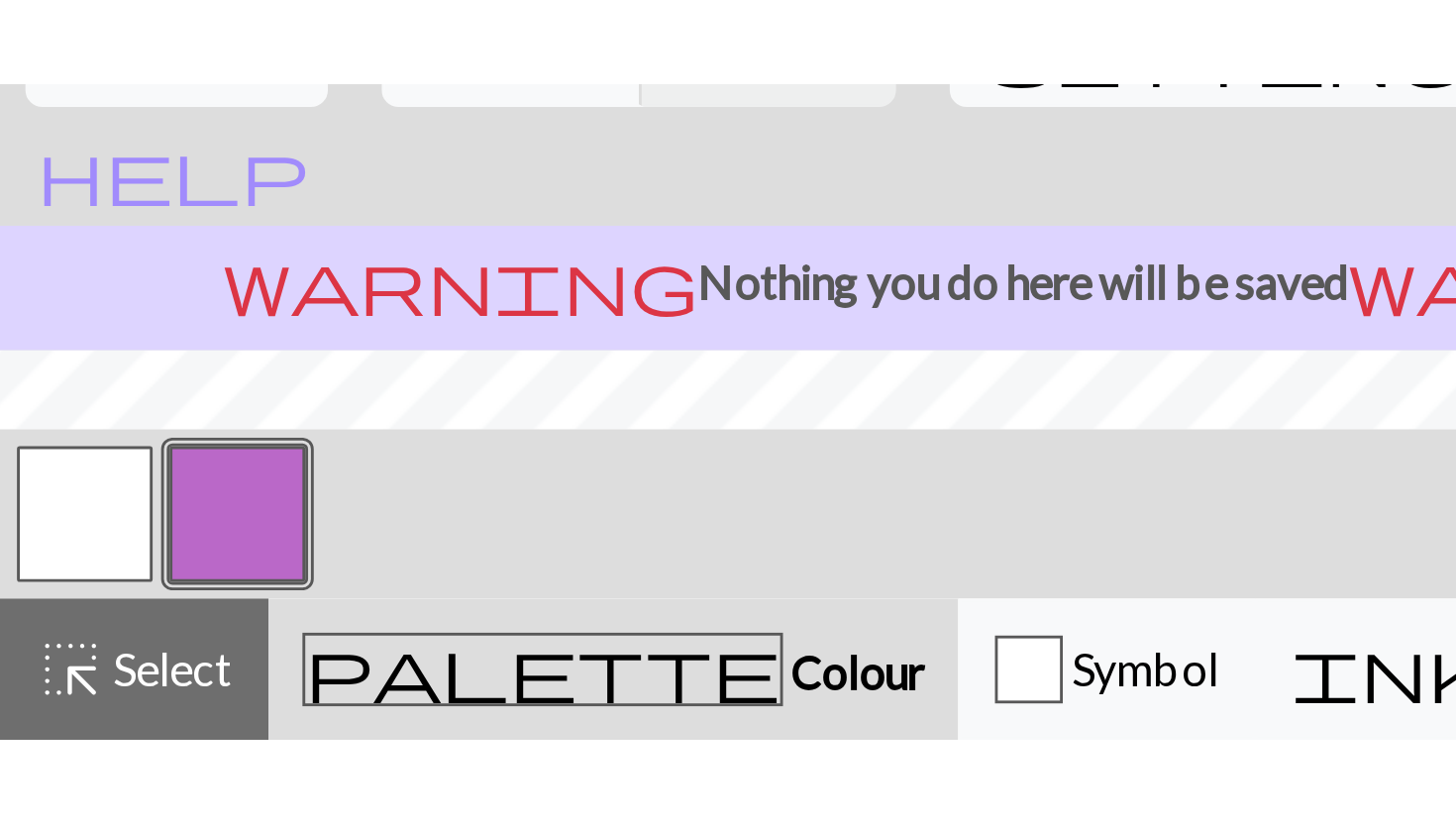scroll, scrollTop: 0, scrollLeft: 0, axis: both 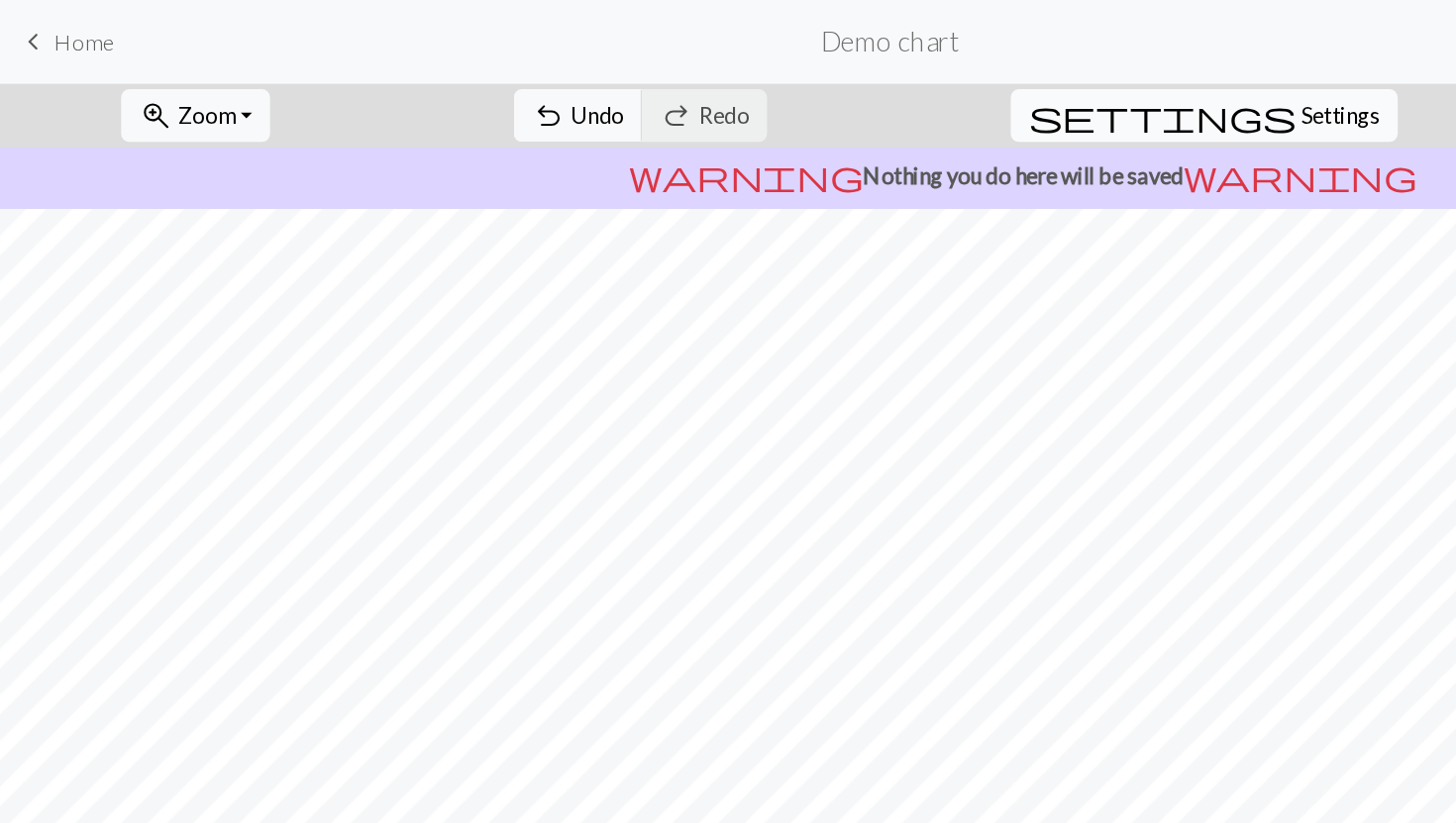 click on "settings" at bounding box center (827, 82) 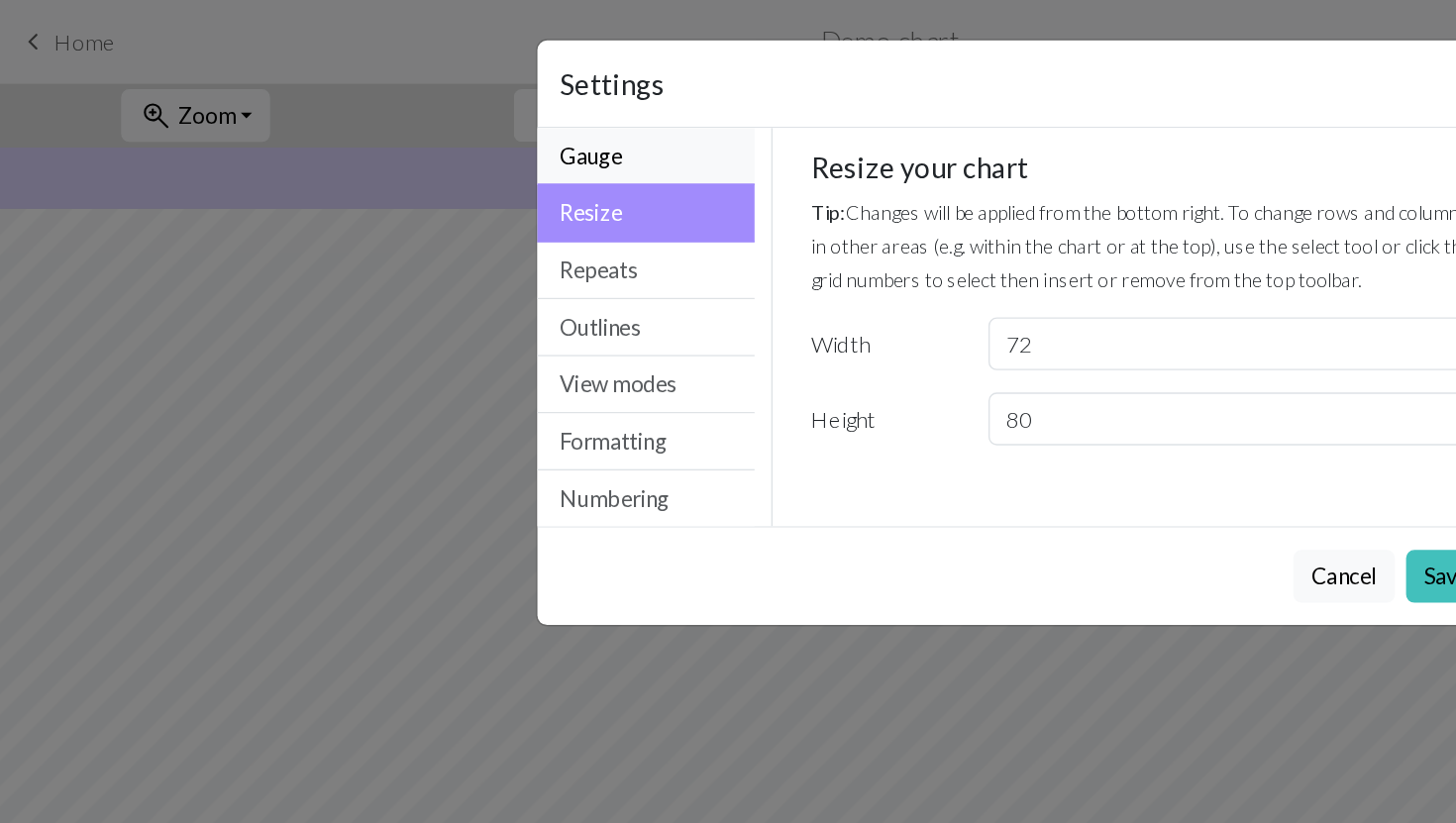 click on "Gauge" at bounding box center [460, 111] 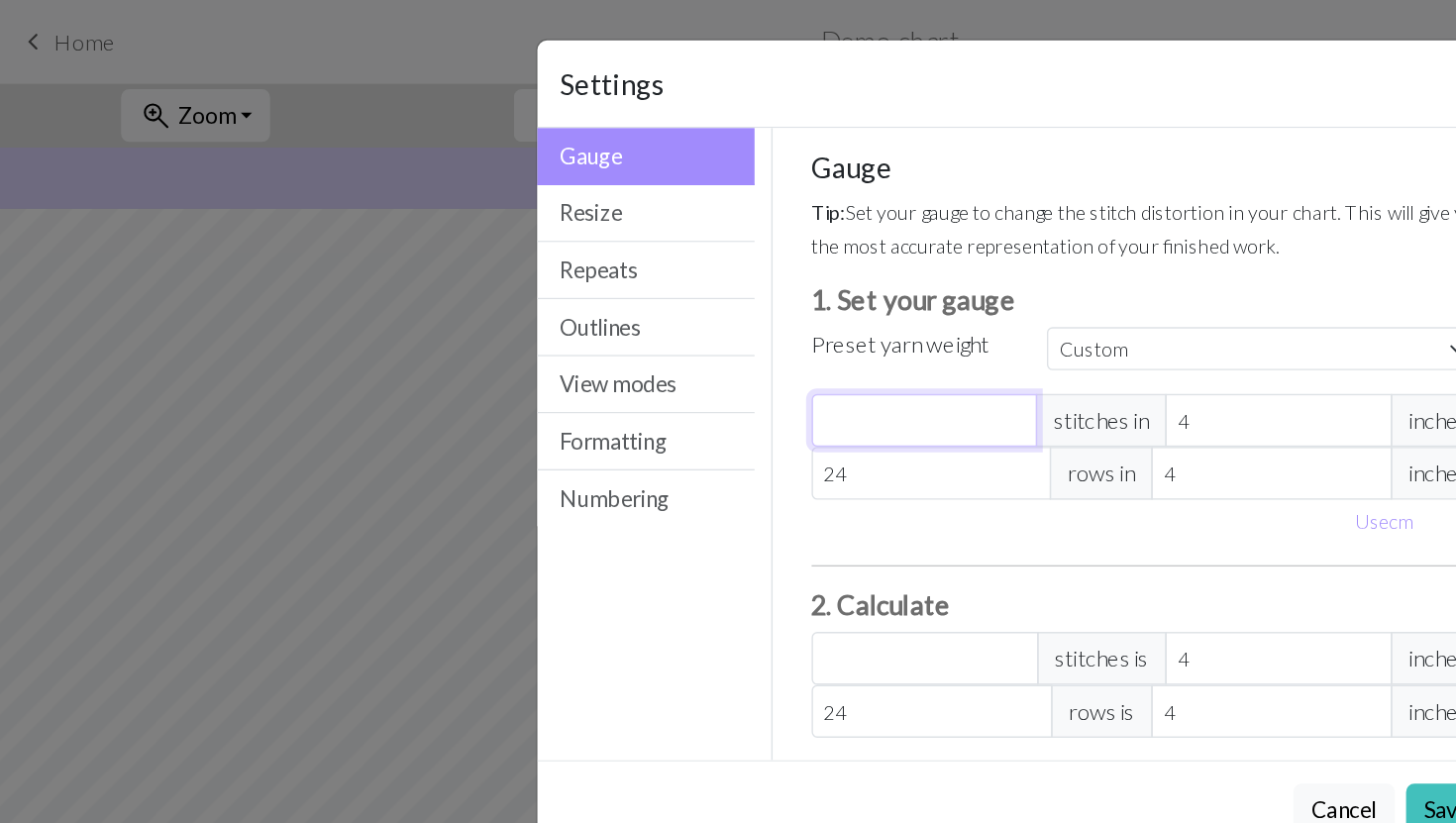 click at bounding box center (658, 299) 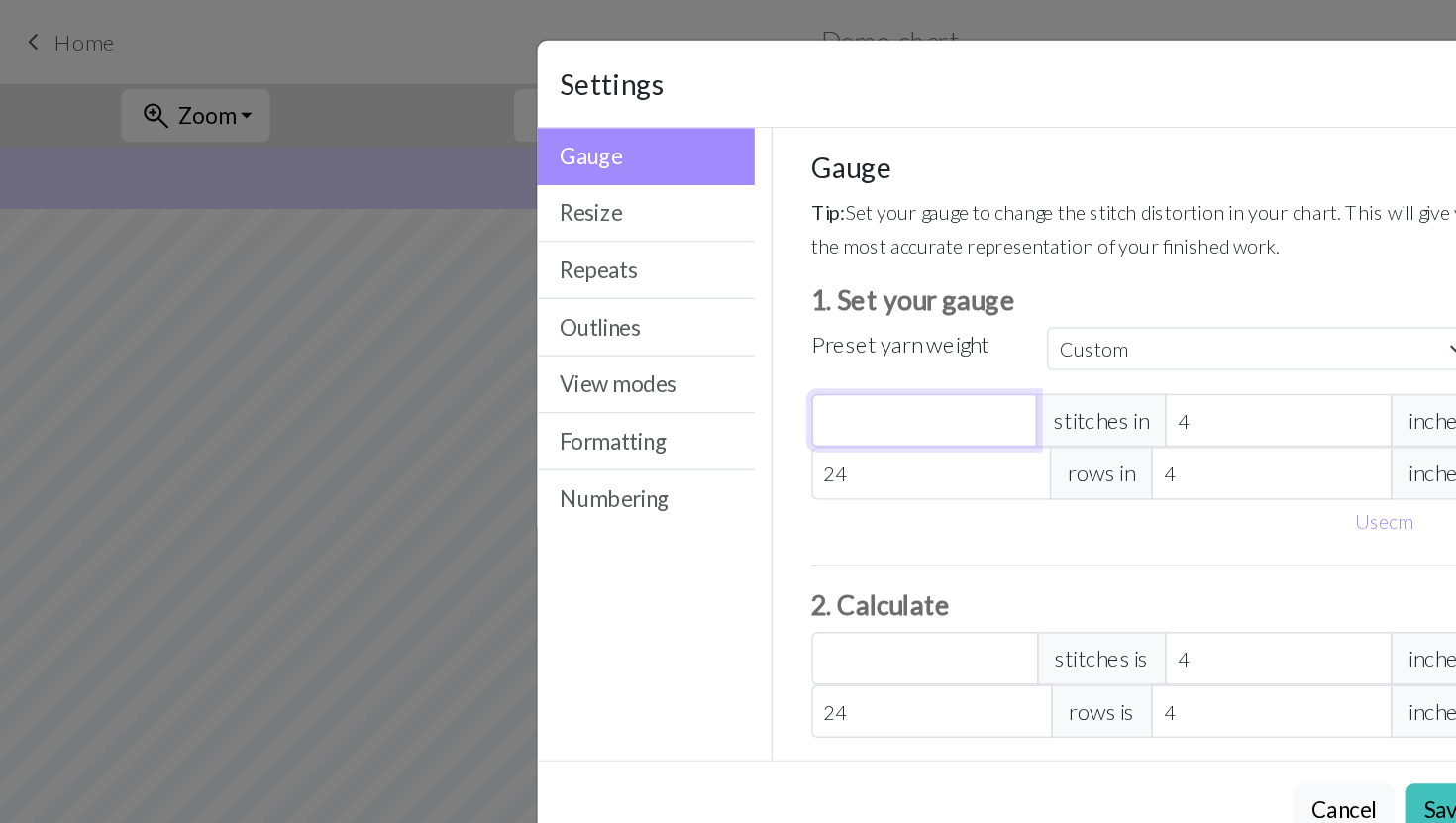 type on "1" 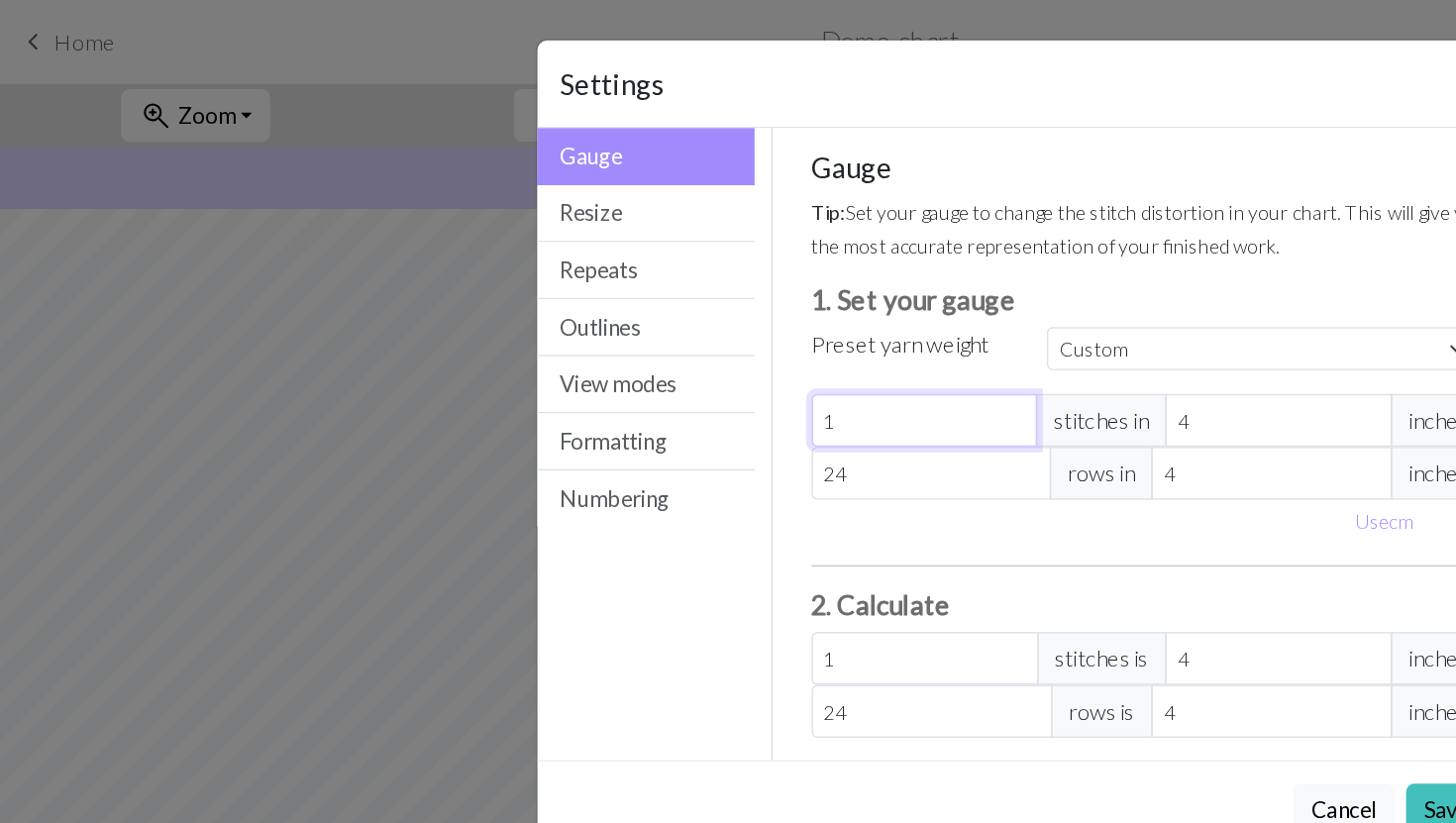 type on "18" 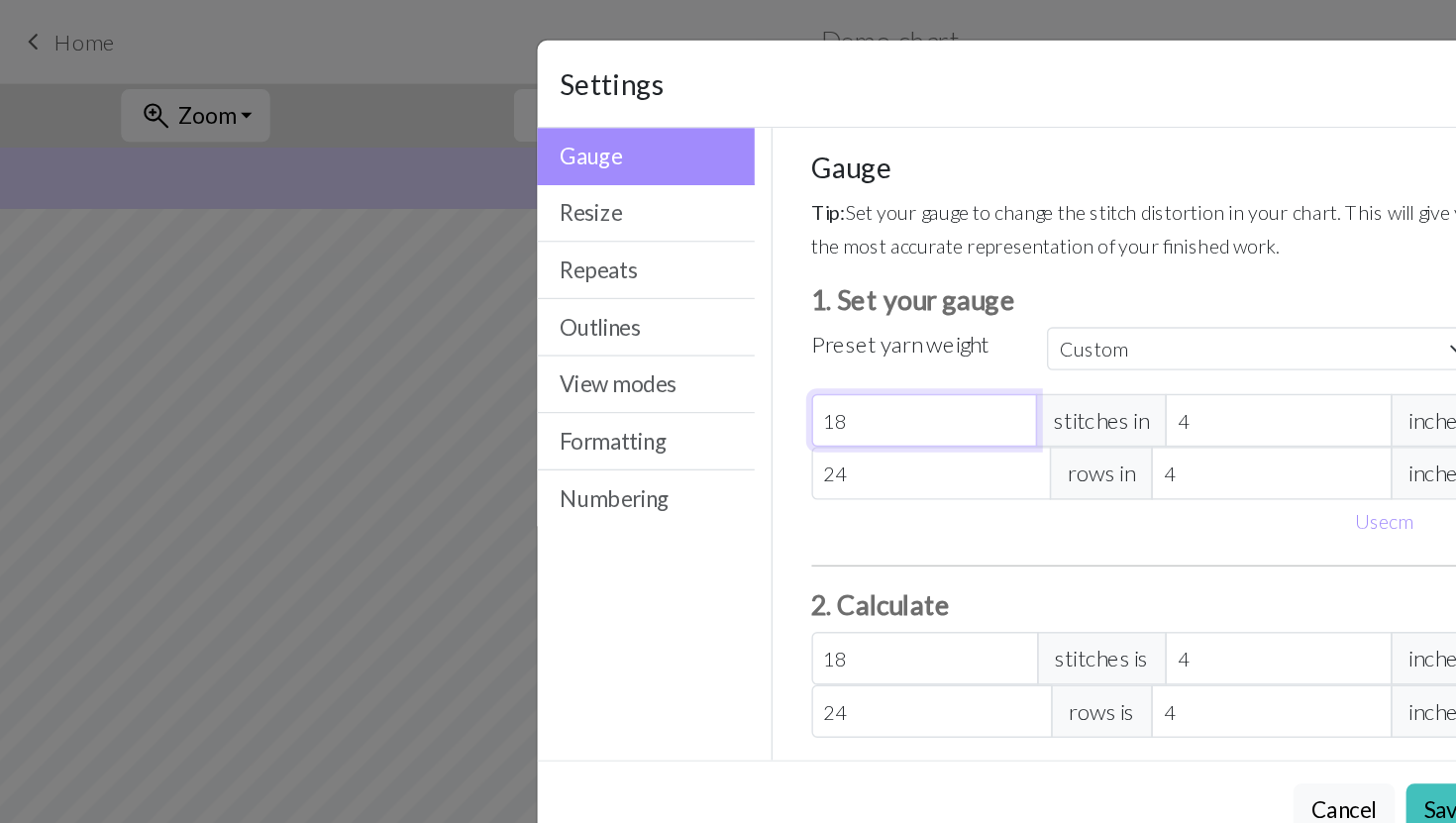 type on "18" 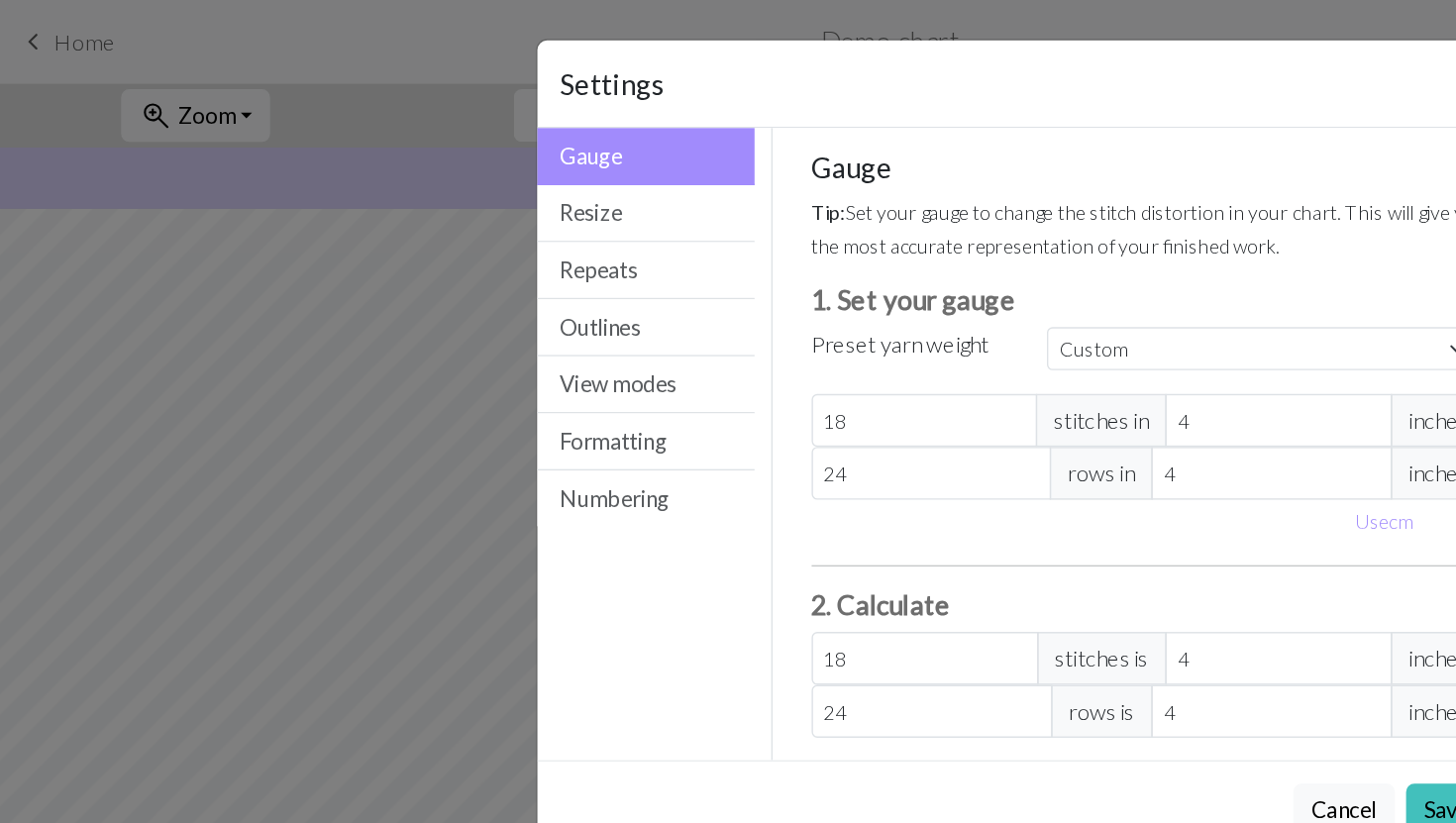 click on "Gauge Tip:  Set your gauge to change the stitch distortion in your chart. This will give you the most accurate representation of your finished work. 1. Set your gauge Preset yarn weight Custom Square Lace Light Fingering Fingering Sport Double knit Worsted Aran Bulky Super Bulky 18 stitches in  4 inches 24 rows in  4 inches Use  cm 2. Calculate 18 stitches is 4 inches 24 rows is 4 inches Resize your chart Tip:  Changes will be applied from the bottom right. To change rows and columns in other areas (e.g. within the chart or at the top), use the select tool or click the grid numbers to select then insert or remove from the top toolbar. Width 72 Height 80 Repeats workspace_premium Become a Pro user   to  visualise repeats Tip:   This will show your entire chart repeated, so you can preview what joining panels look like together. arrow_forward  Horizontal 1 arrow_downward  Vertical 1 Outlines Tip:  Click on row/stitch numbers, or long-press and drag to add section outlines directly in your workspace View modes" at bounding box center [818, 316] 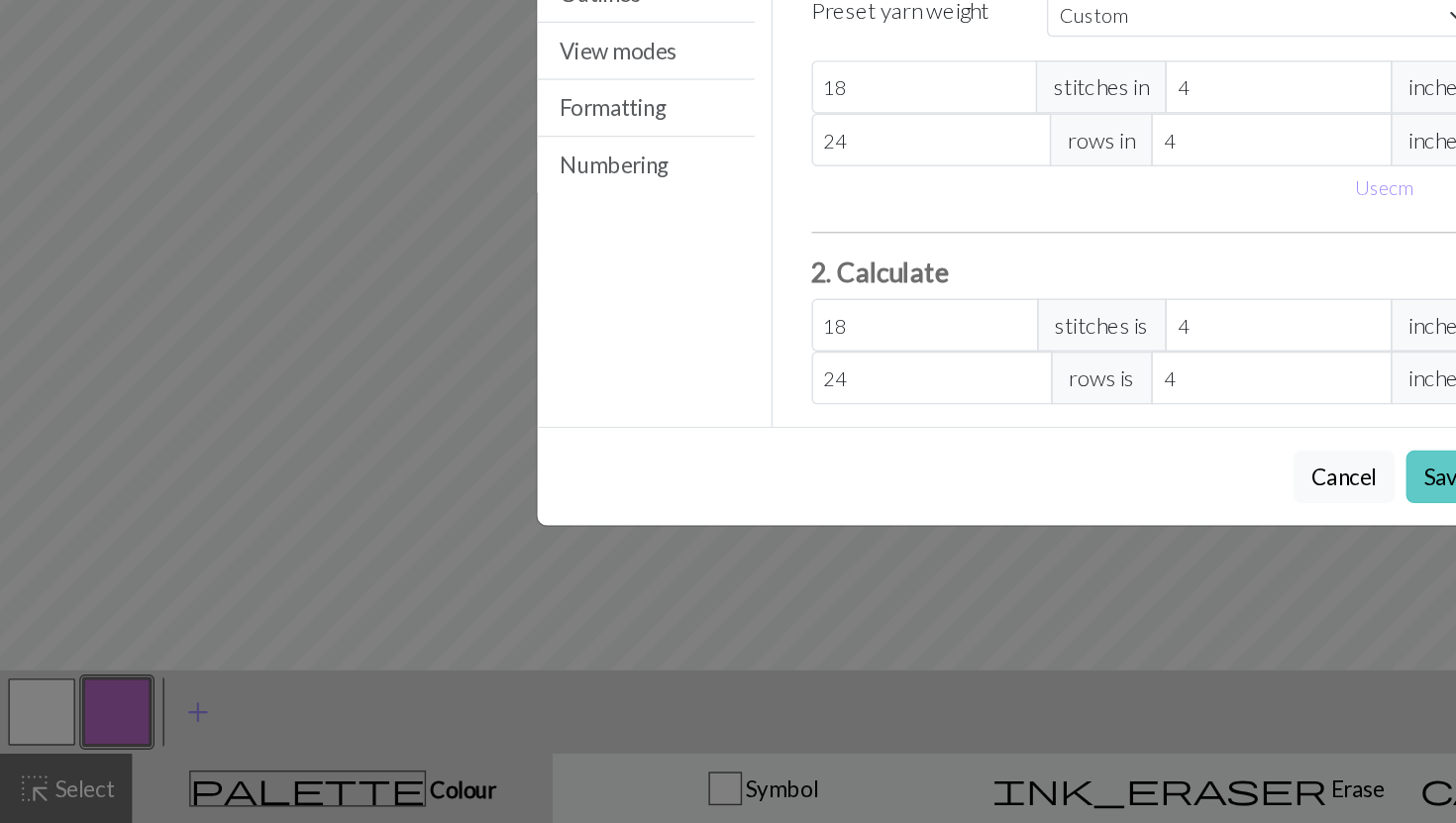 click on "Save" at bounding box center [1029, 576] 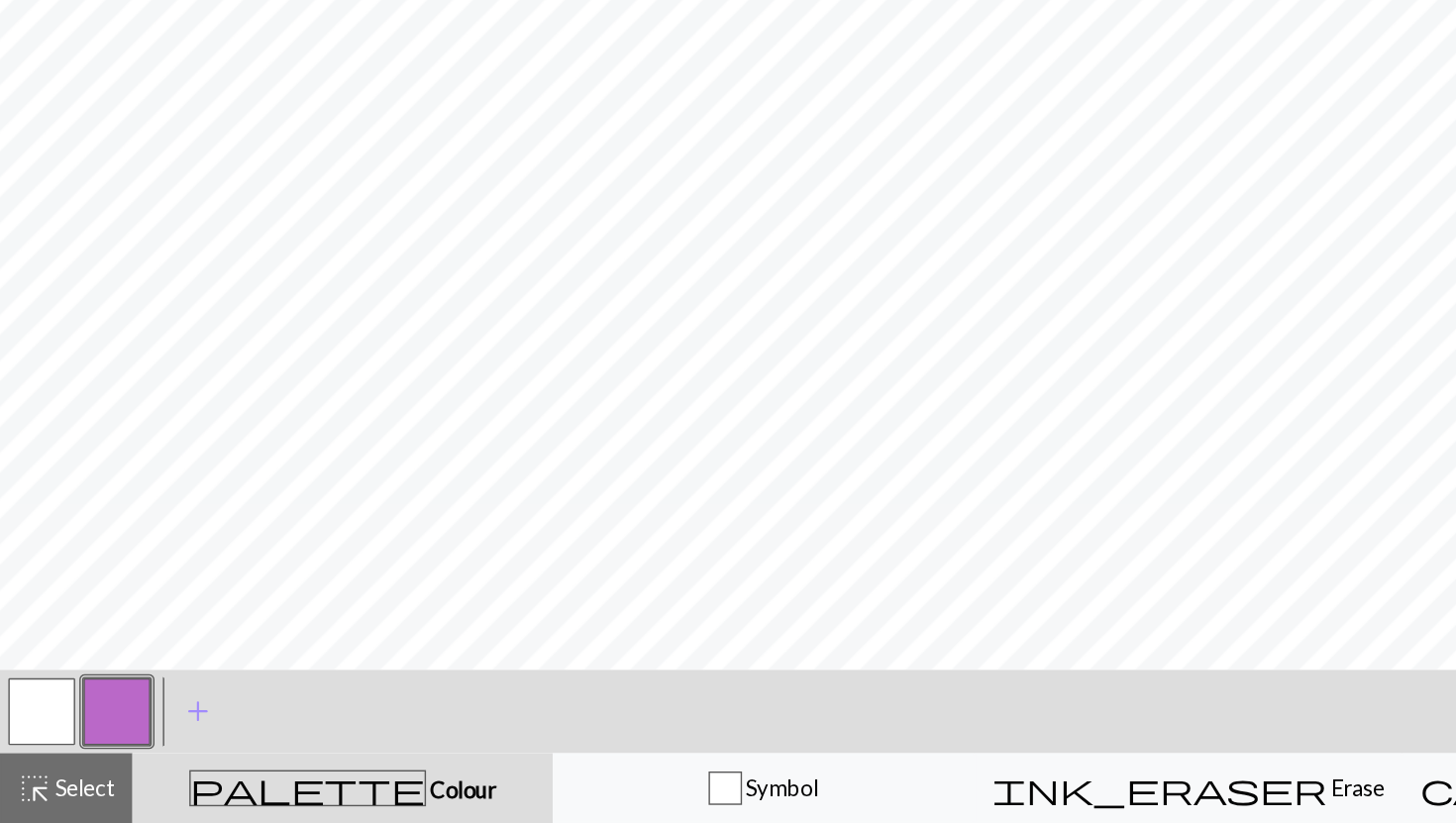 scroll, scrollTop: 0, scrollLeft: 0, axis: both 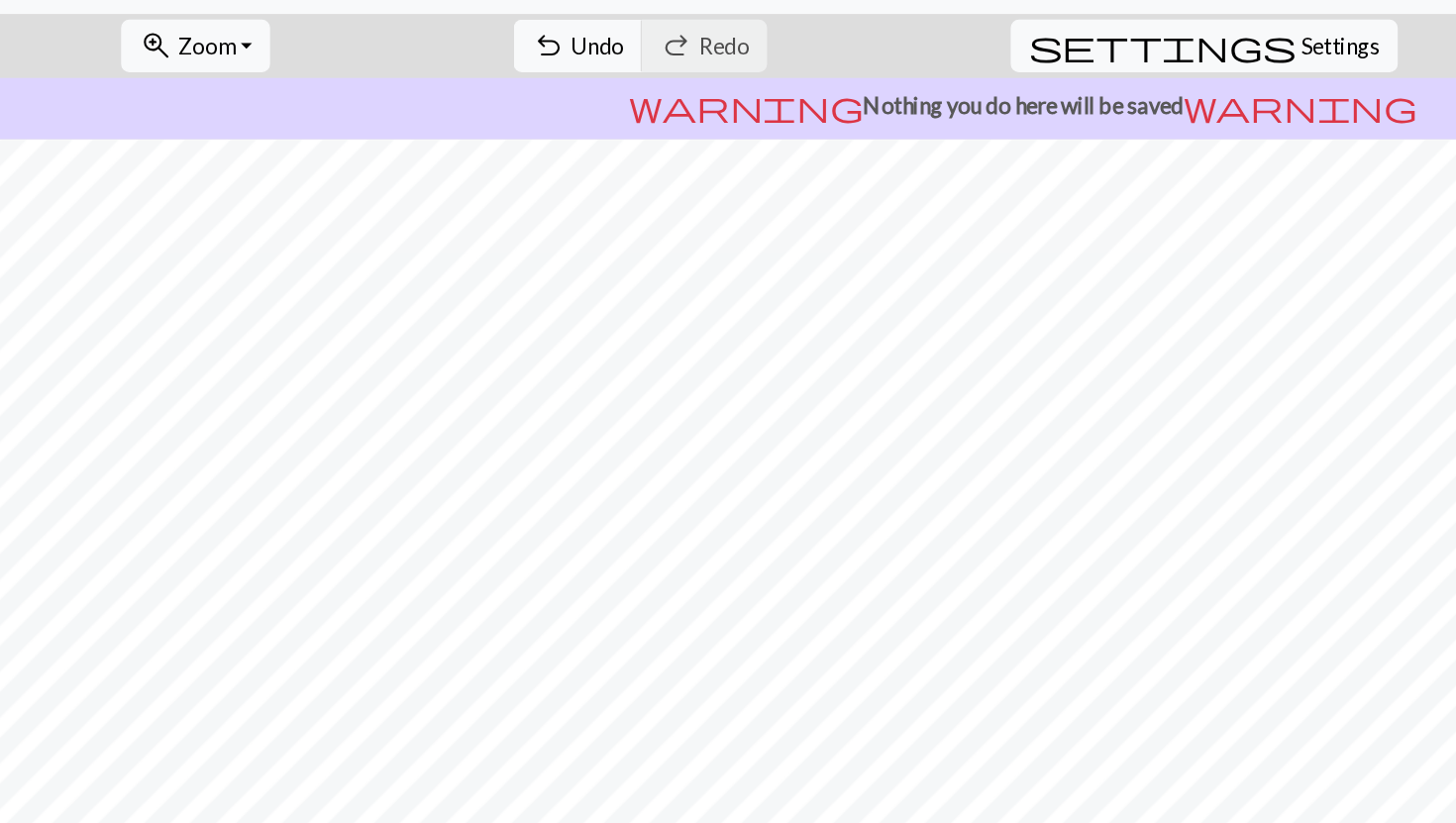 click on "zoom_in Zoom Zoom Fit all Fit width Fit height 50% 100% 150% 200%" at bounding box center (139, 82) 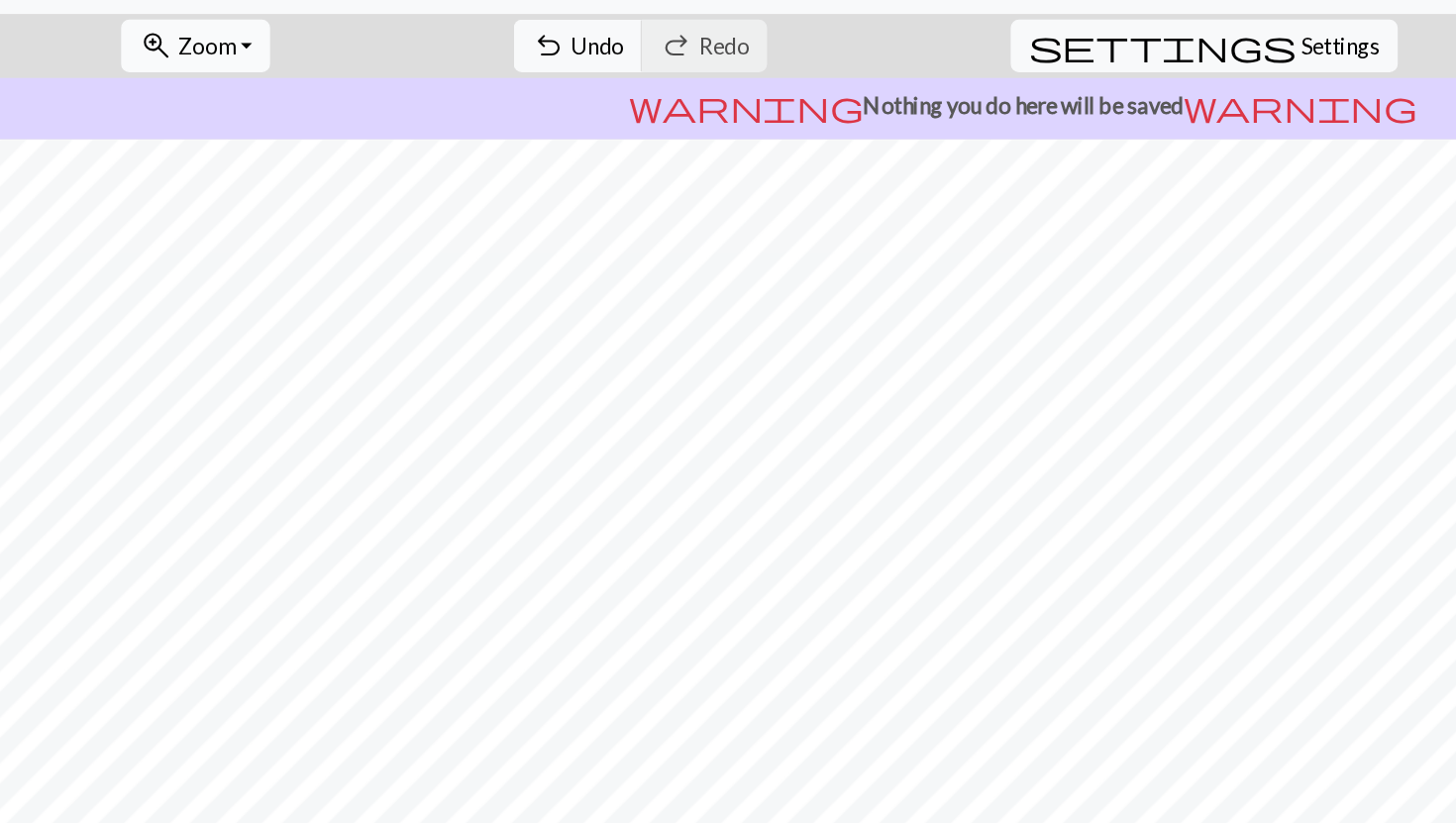 click on "zoom_in Zoom Zoom" at bounding box center (139, 82) 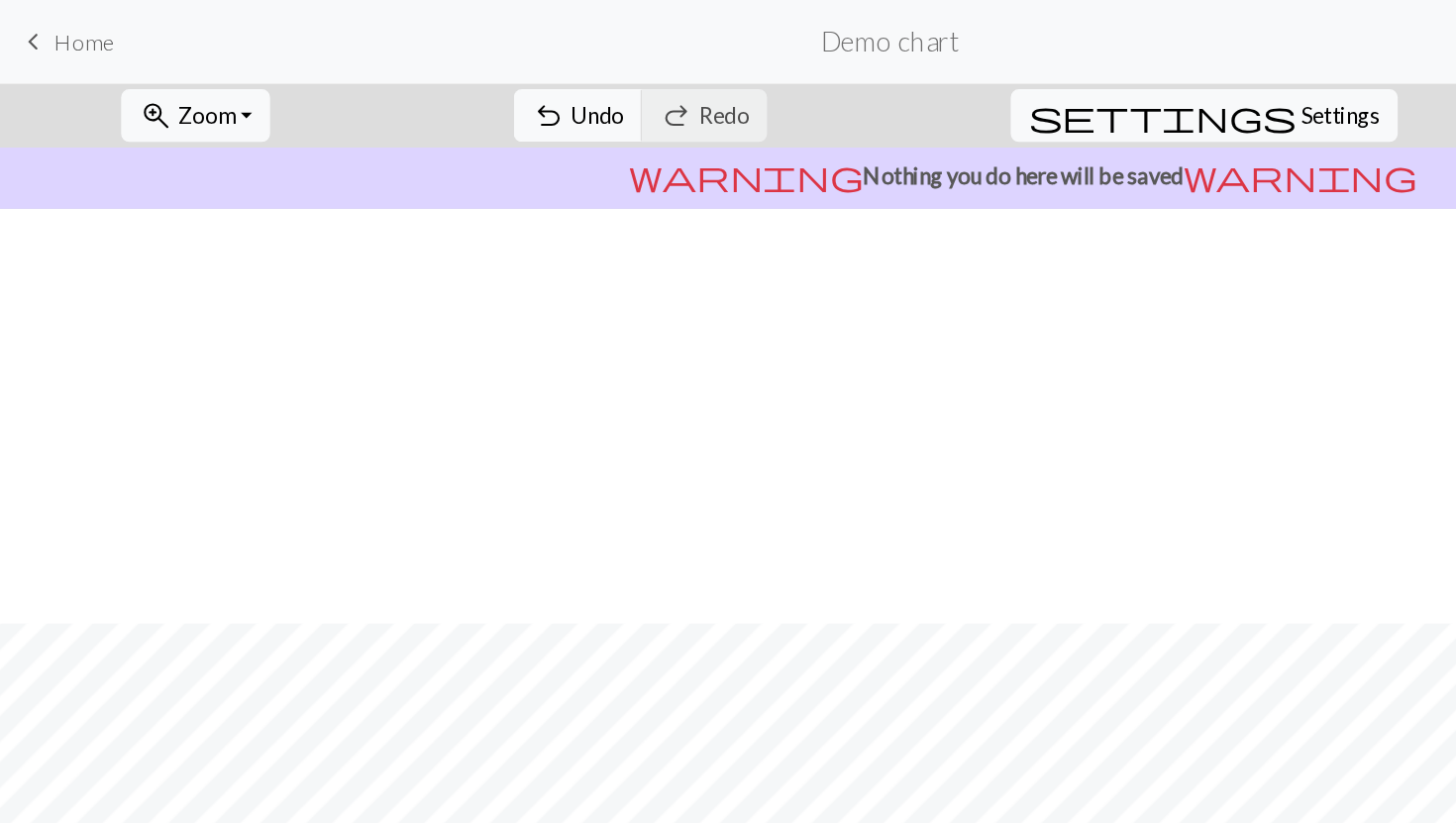 scroll, scrollTop: 296, scrollLeft: 0, axis: vertical 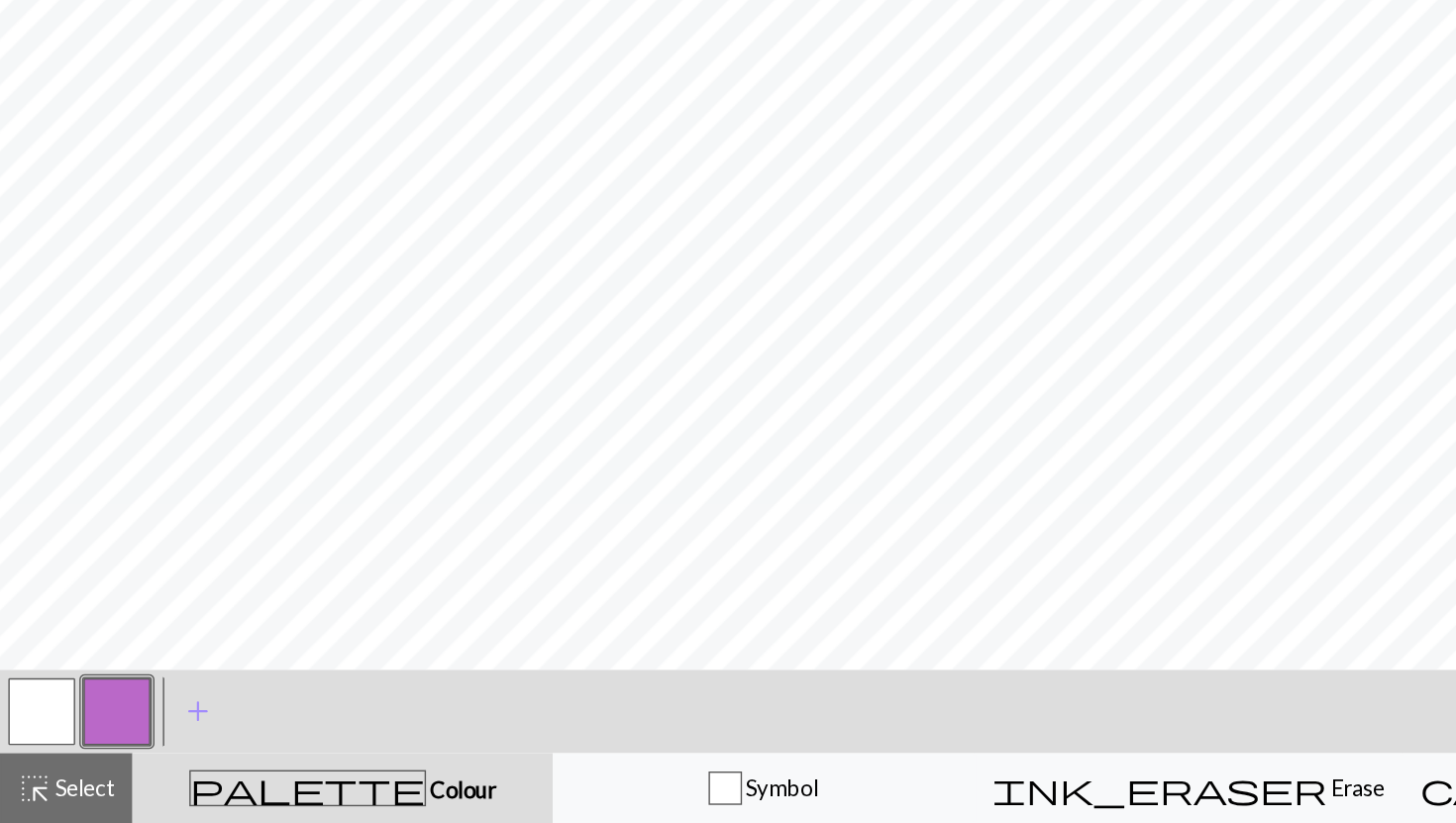 click at bounding box center [30, 744] 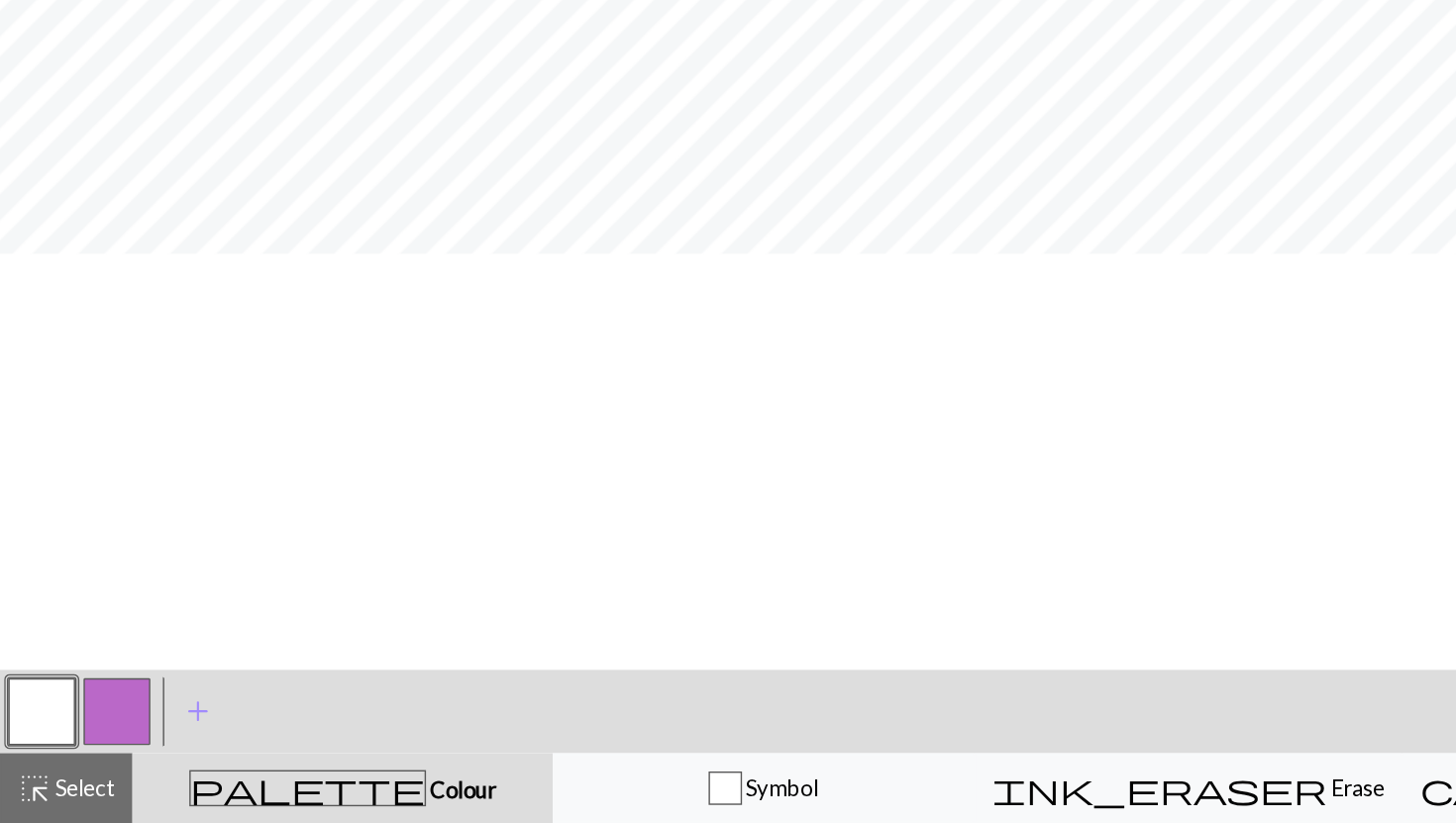 scroll, scrollTop: 0, scrollLeft: 0, axis: both 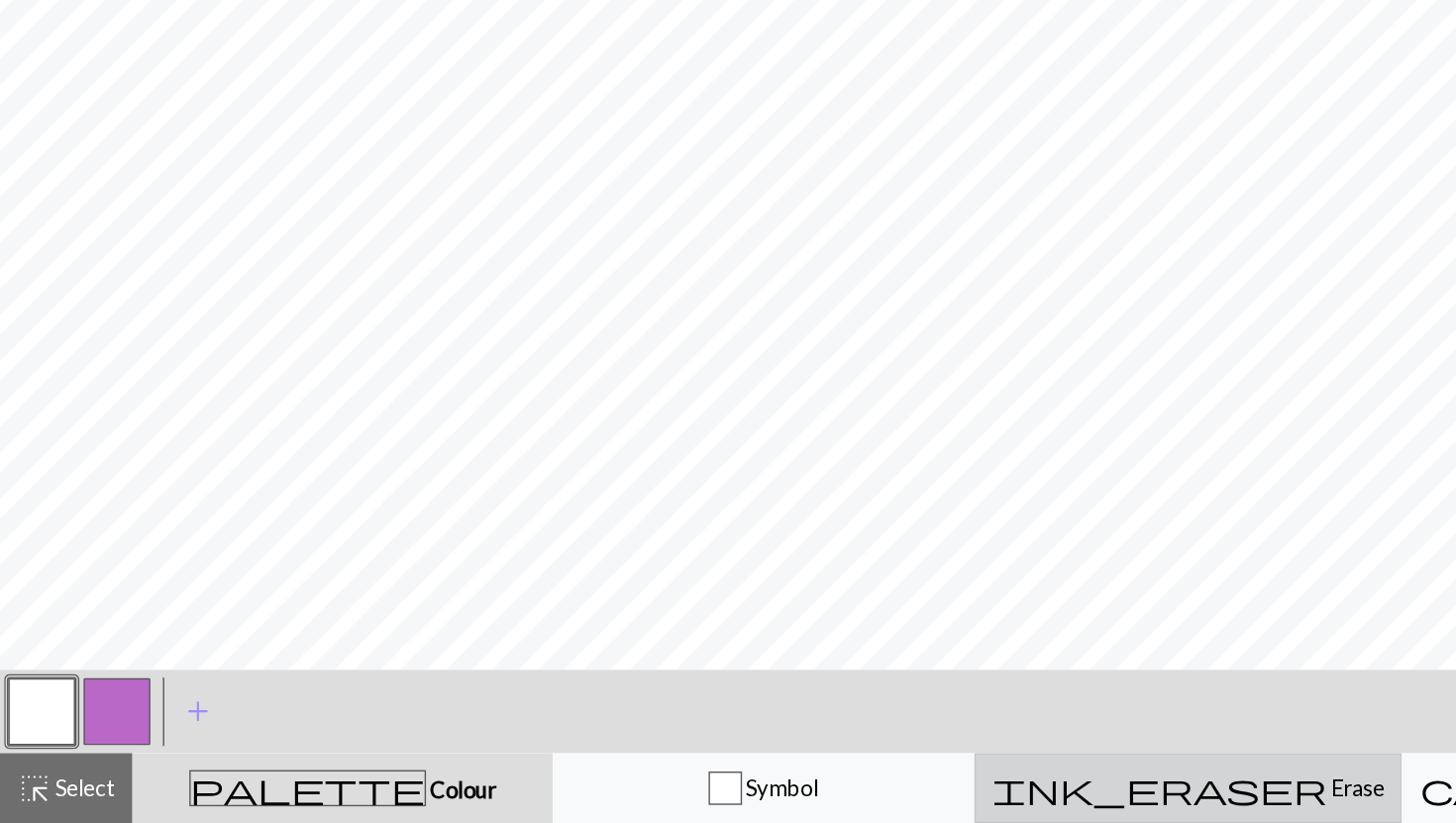 click on "ink_eraser   Erase   Erase" at bounding box center [845, 798] 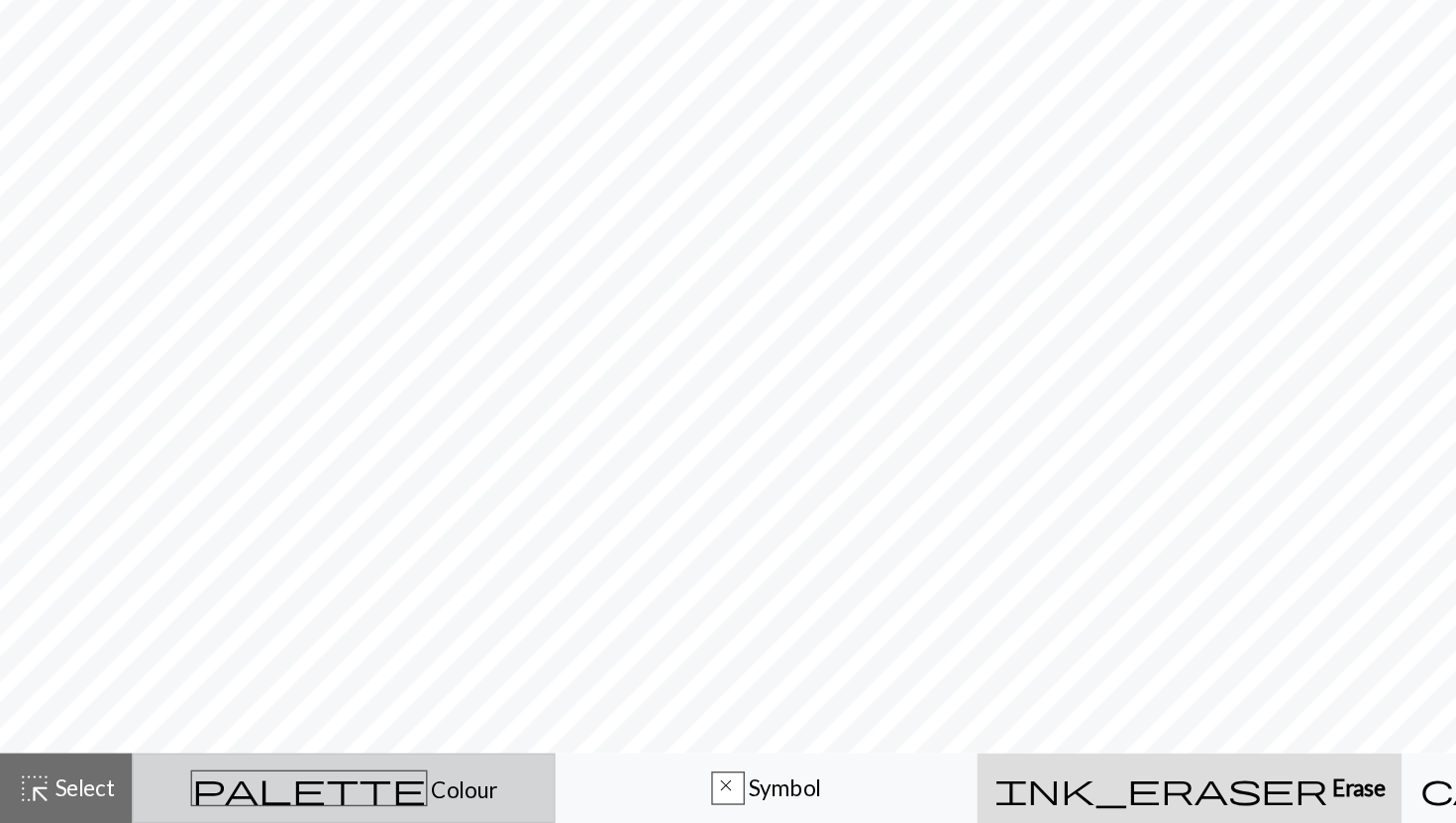 click on "palette   Colour   Colour" at bounding box center [245, 798] 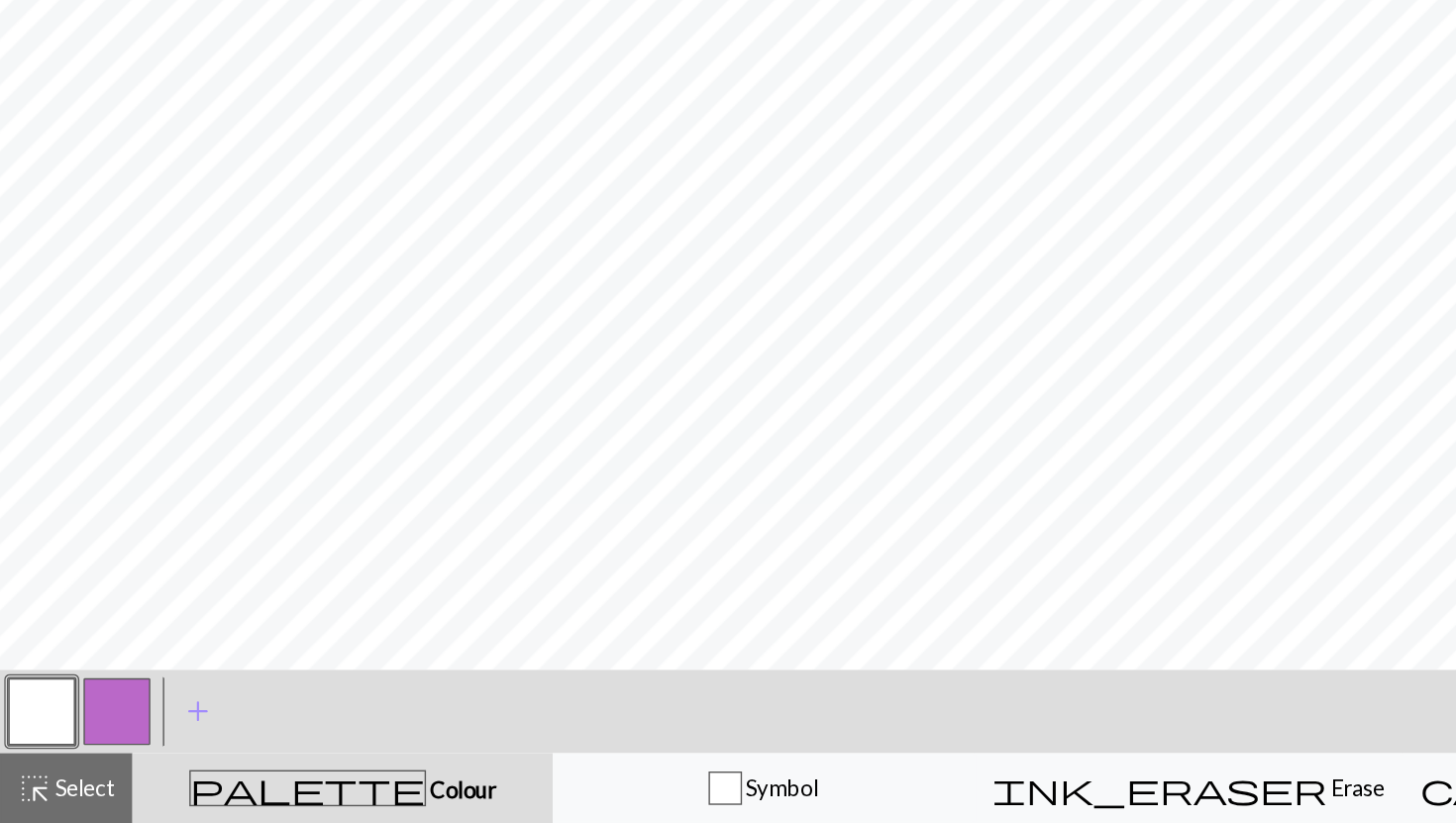 click at bounding box center (30, 744) 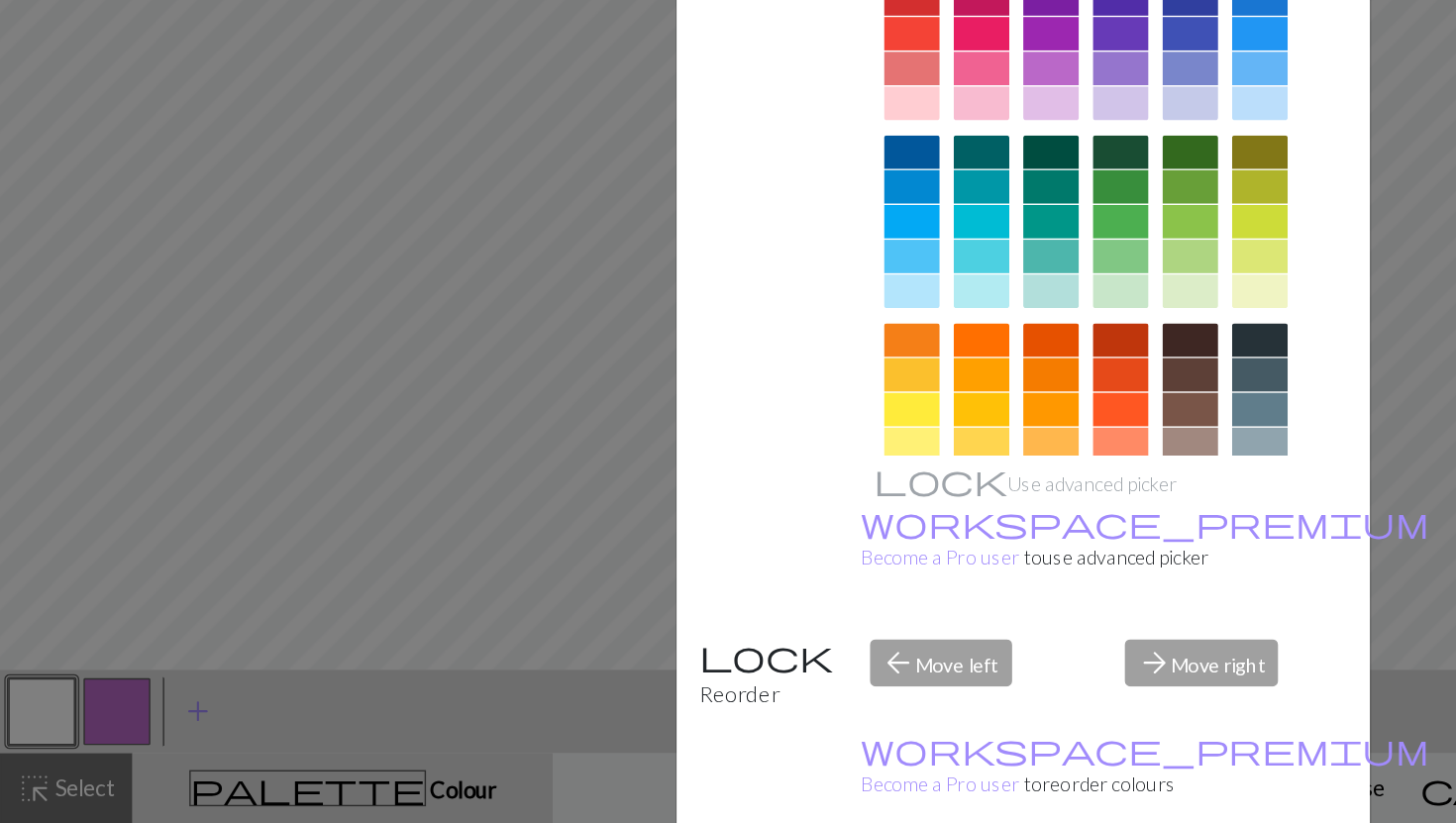 click on "Edit colour Name MC Use advanced picker workspace_premium Become a Pro user   to  use advanced picker Reorder arrow_back Move left arrow_forward Move right workspace_premium Become a Pro user   to  reorder colours Delete Done Cancel" at bounding box center [728, 411] 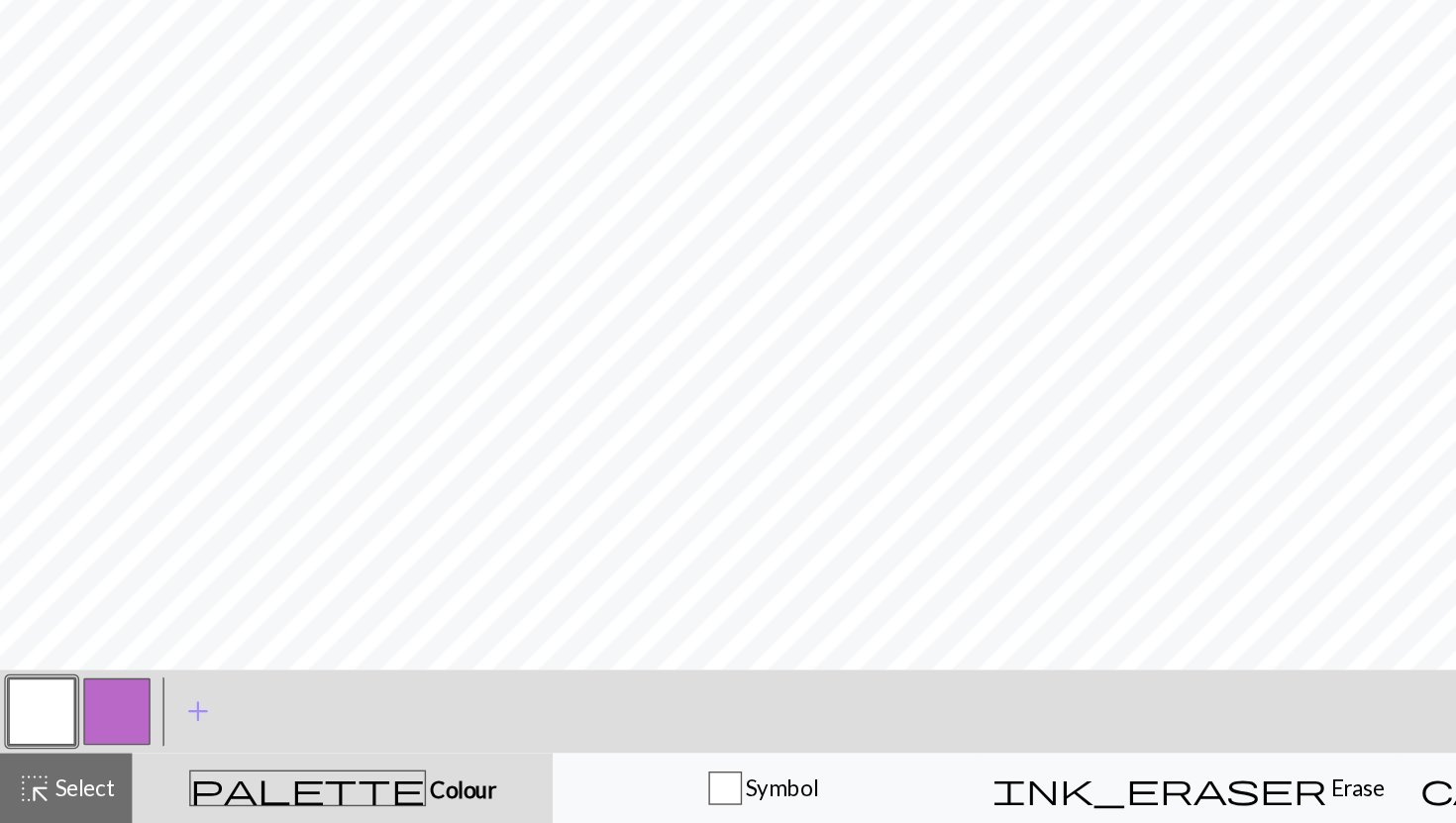 scroll, scrollTop: 0, scrollLeft: 0, axis: both 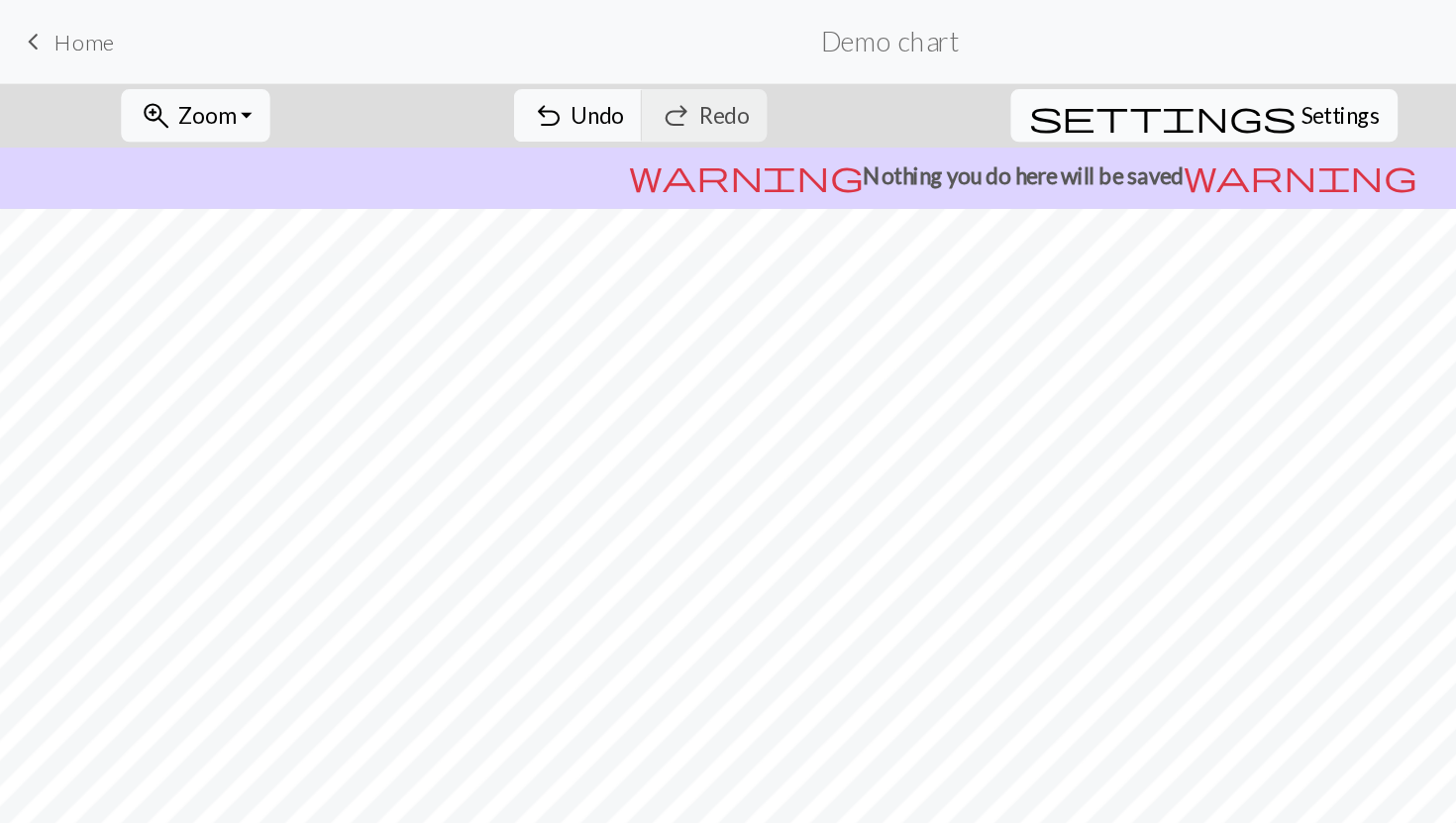 click on "settings" at bounding box center (827, 82) 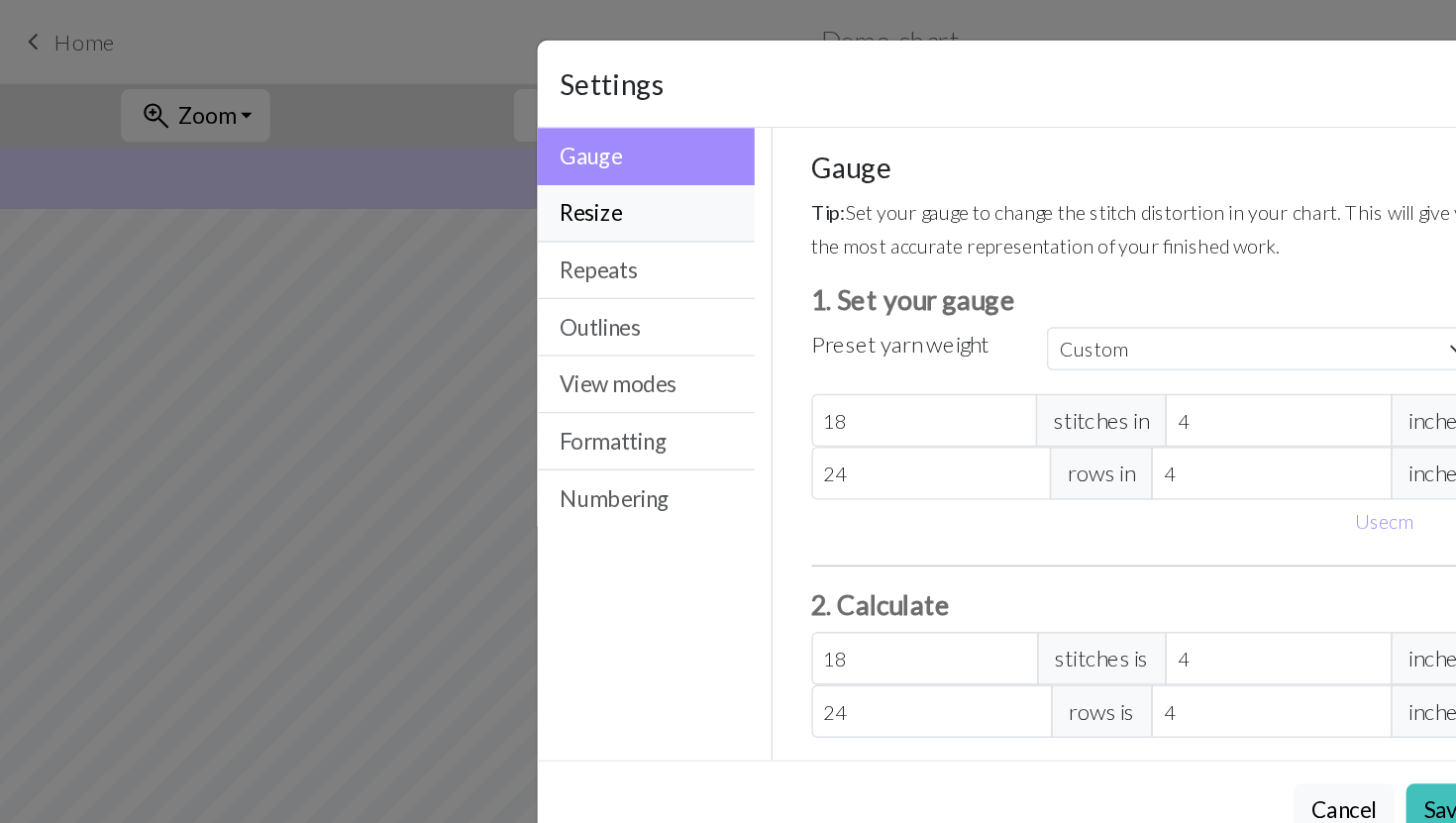 click on "Resize" at bounding box center [460, 152] 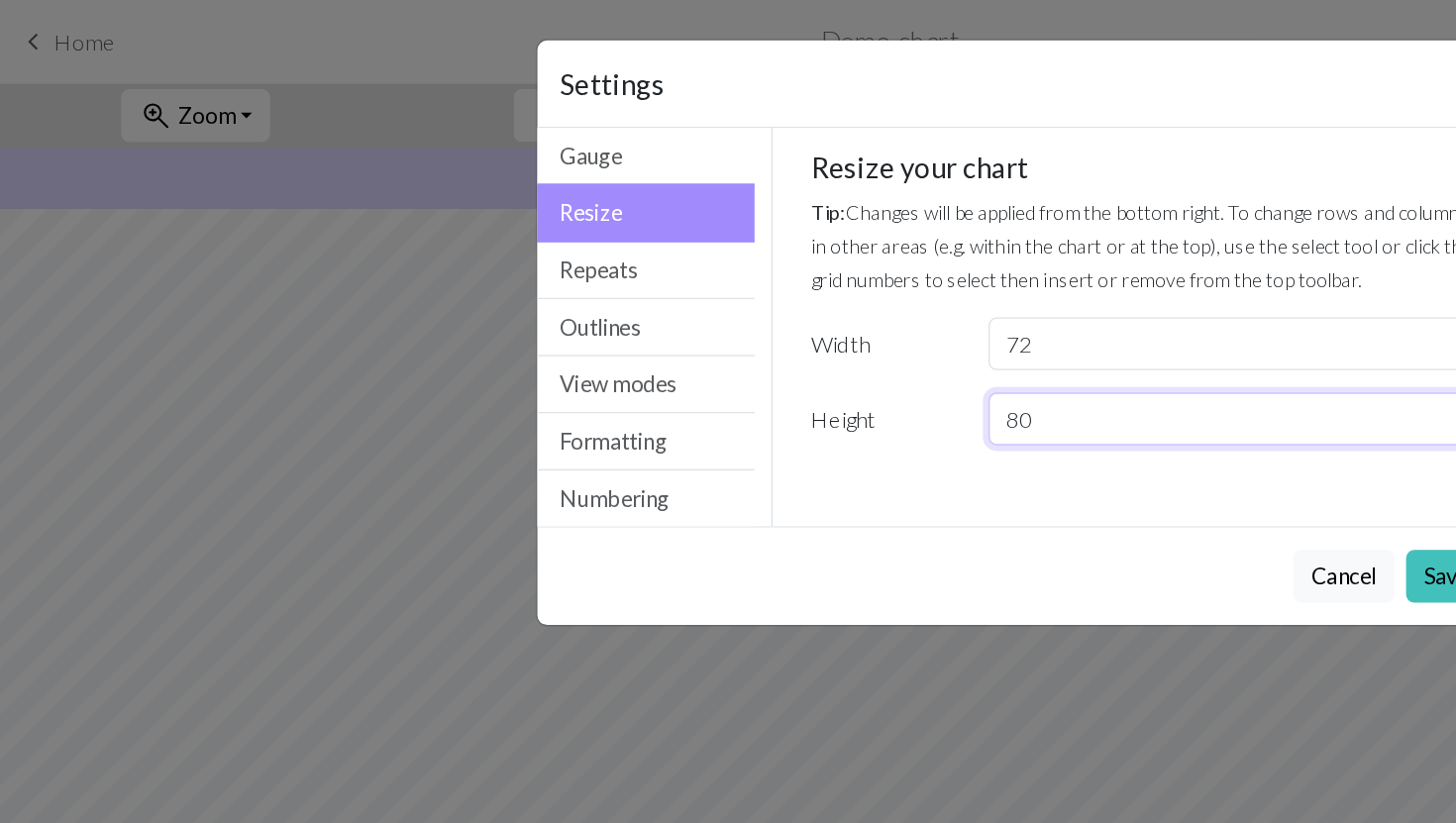 drag, startPoint x: 791, startPoint y: 304, endPoint x: 631, endPoint y: 323, distance: 161.1242 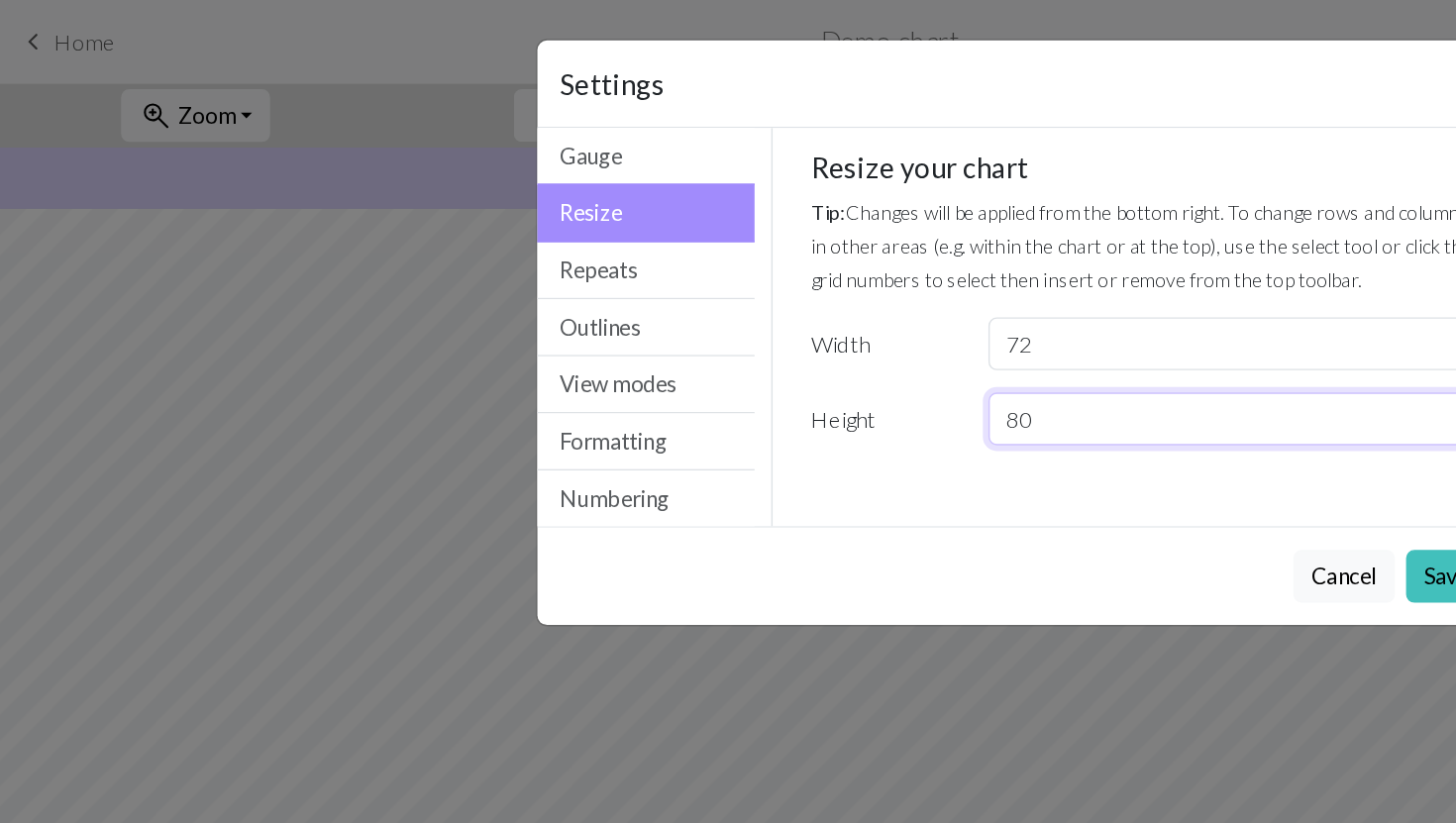 type on "8" 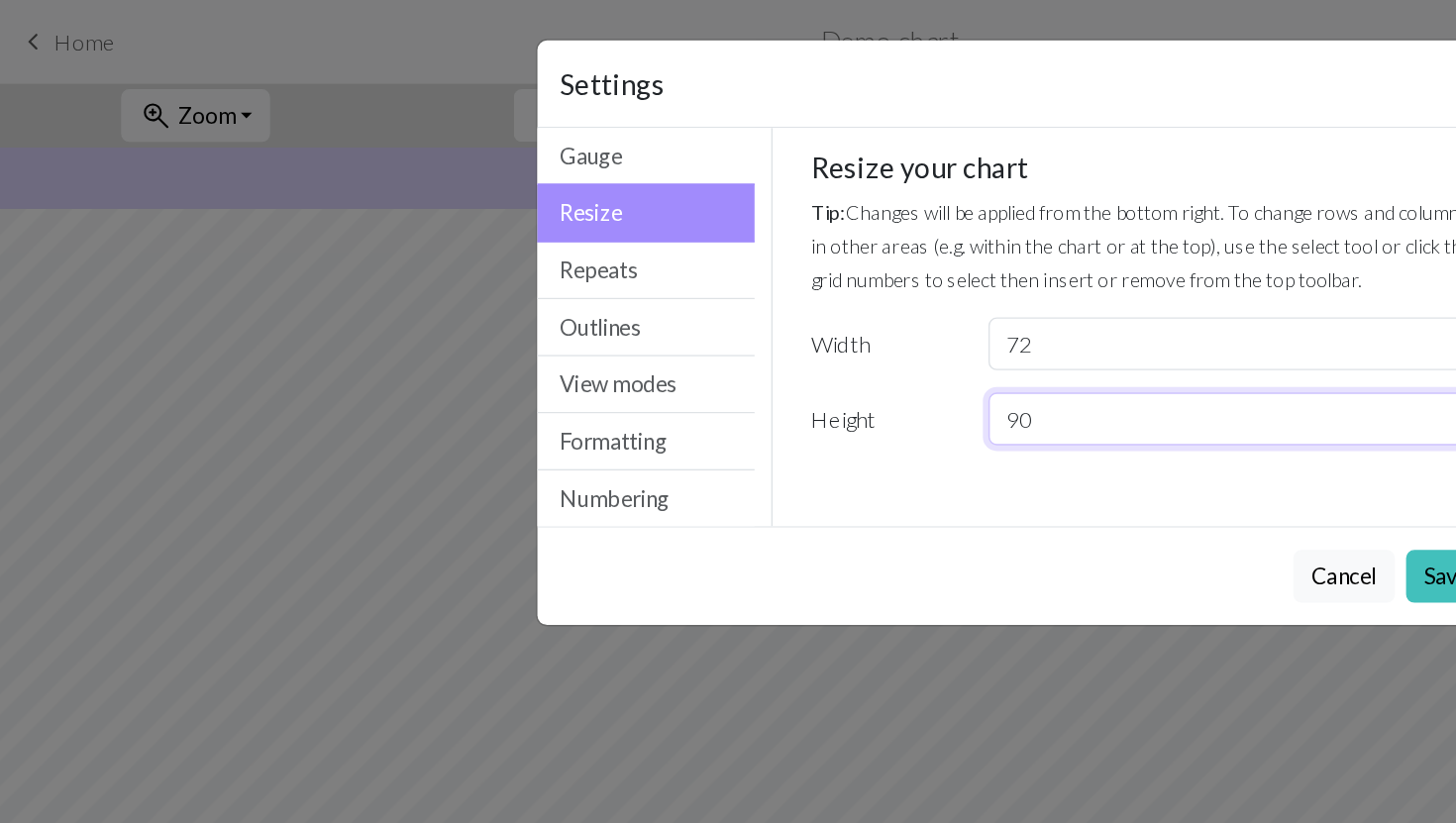 type on "90" 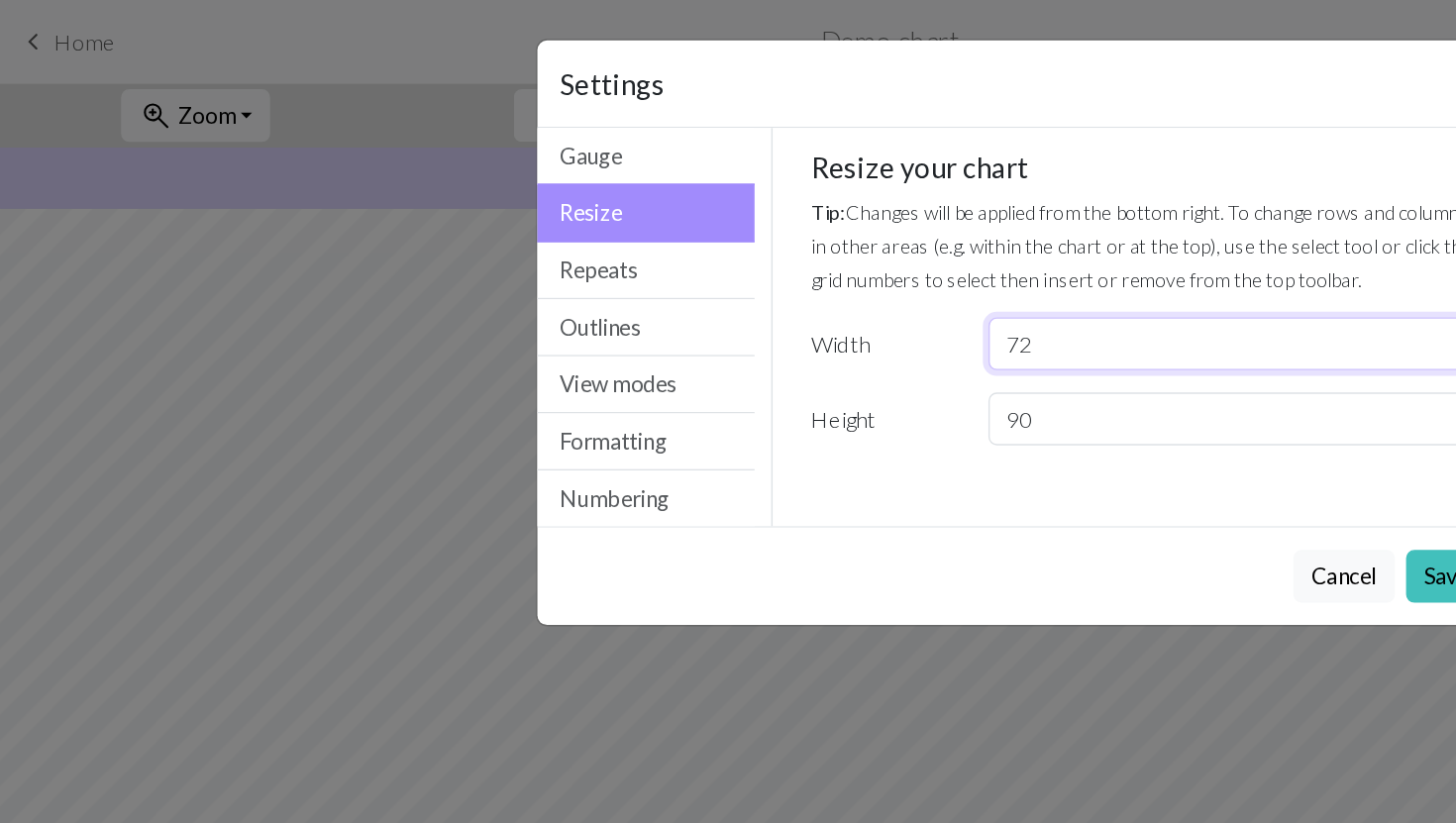 drag, startPoint x: 747, startPoint y: 247, endPoint x: 701, endPoint y: 253, distance: 46.389654 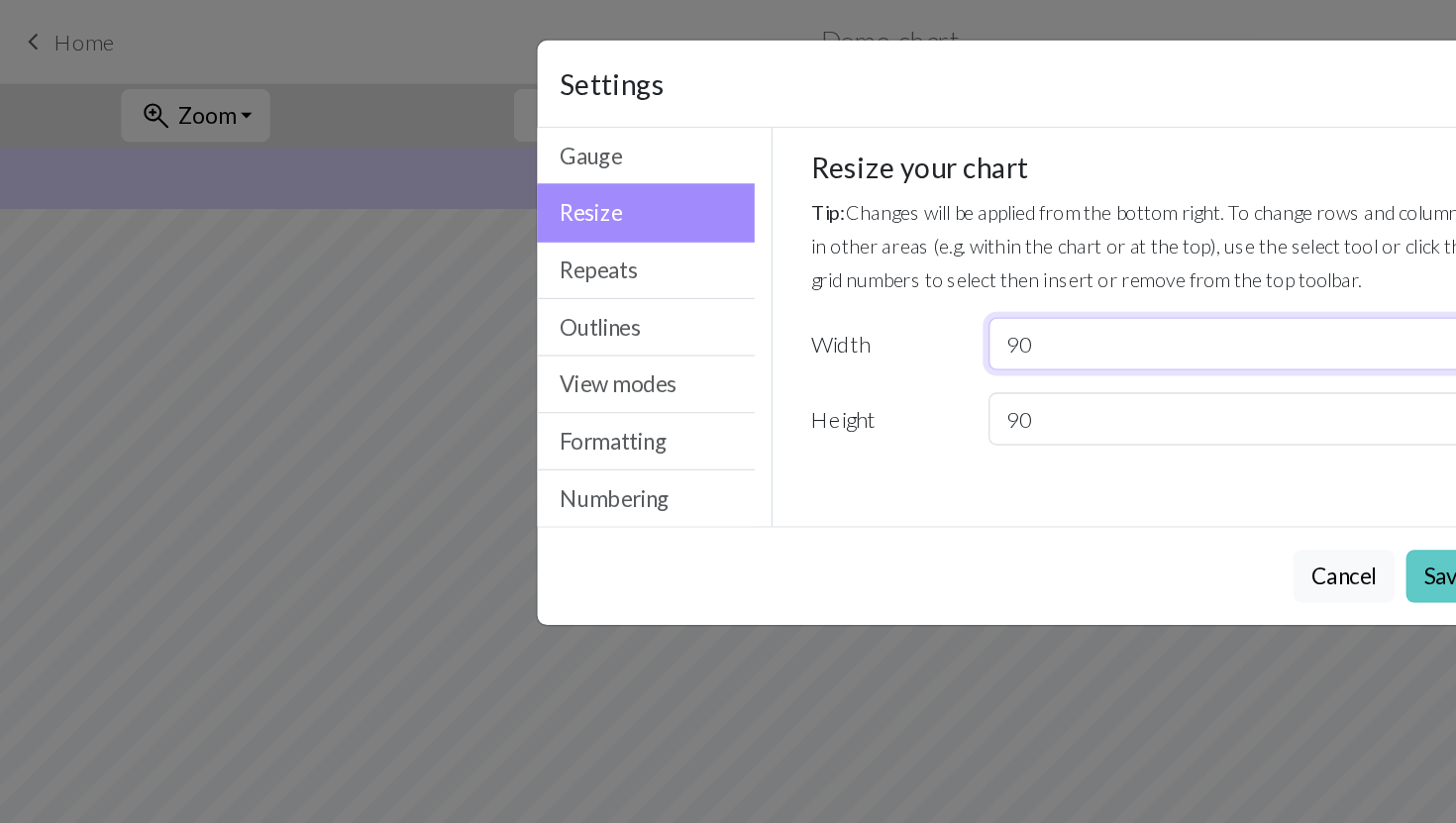 type on "90" 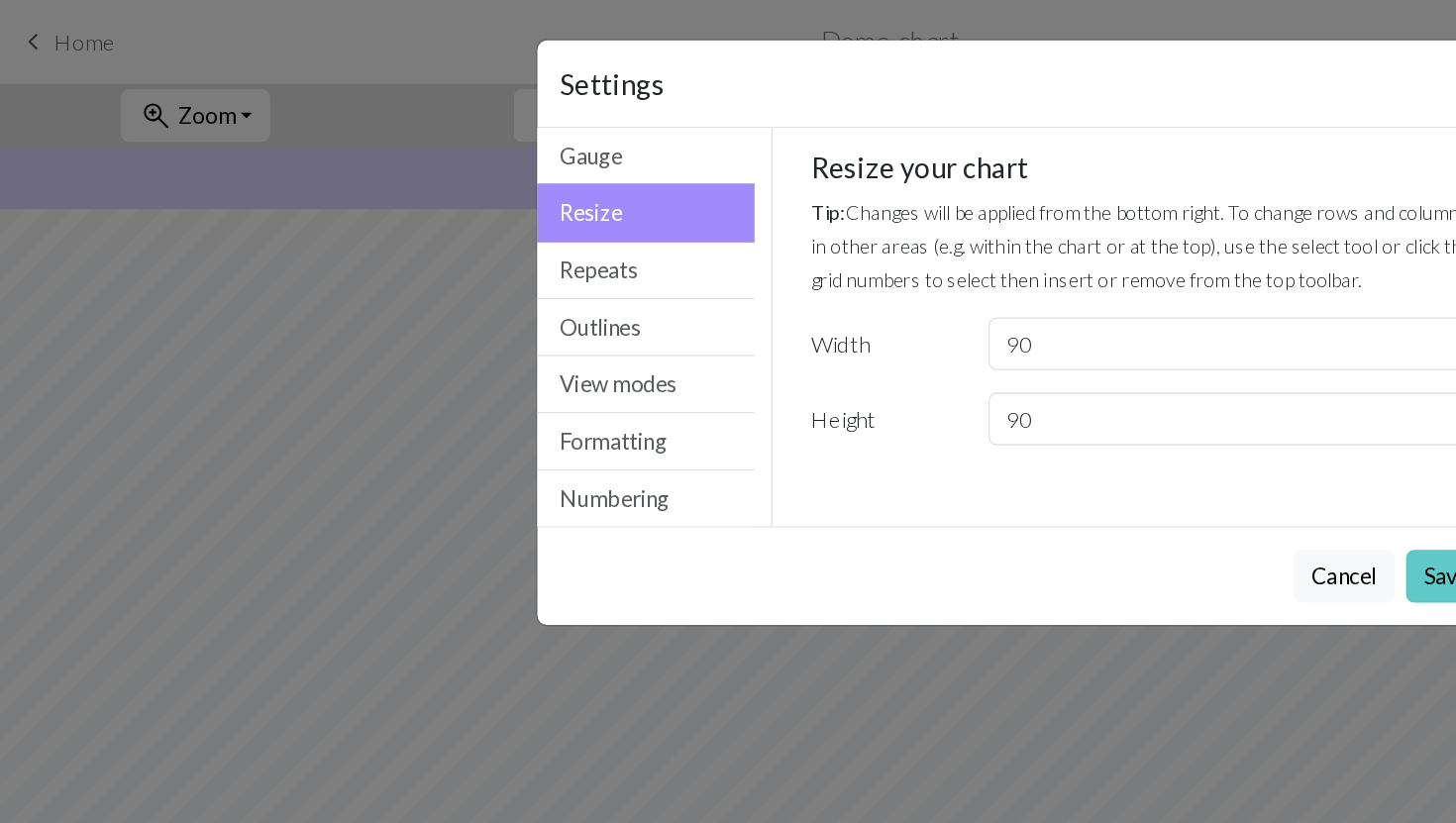 click on "Save" at bounding box center (1029, 410) 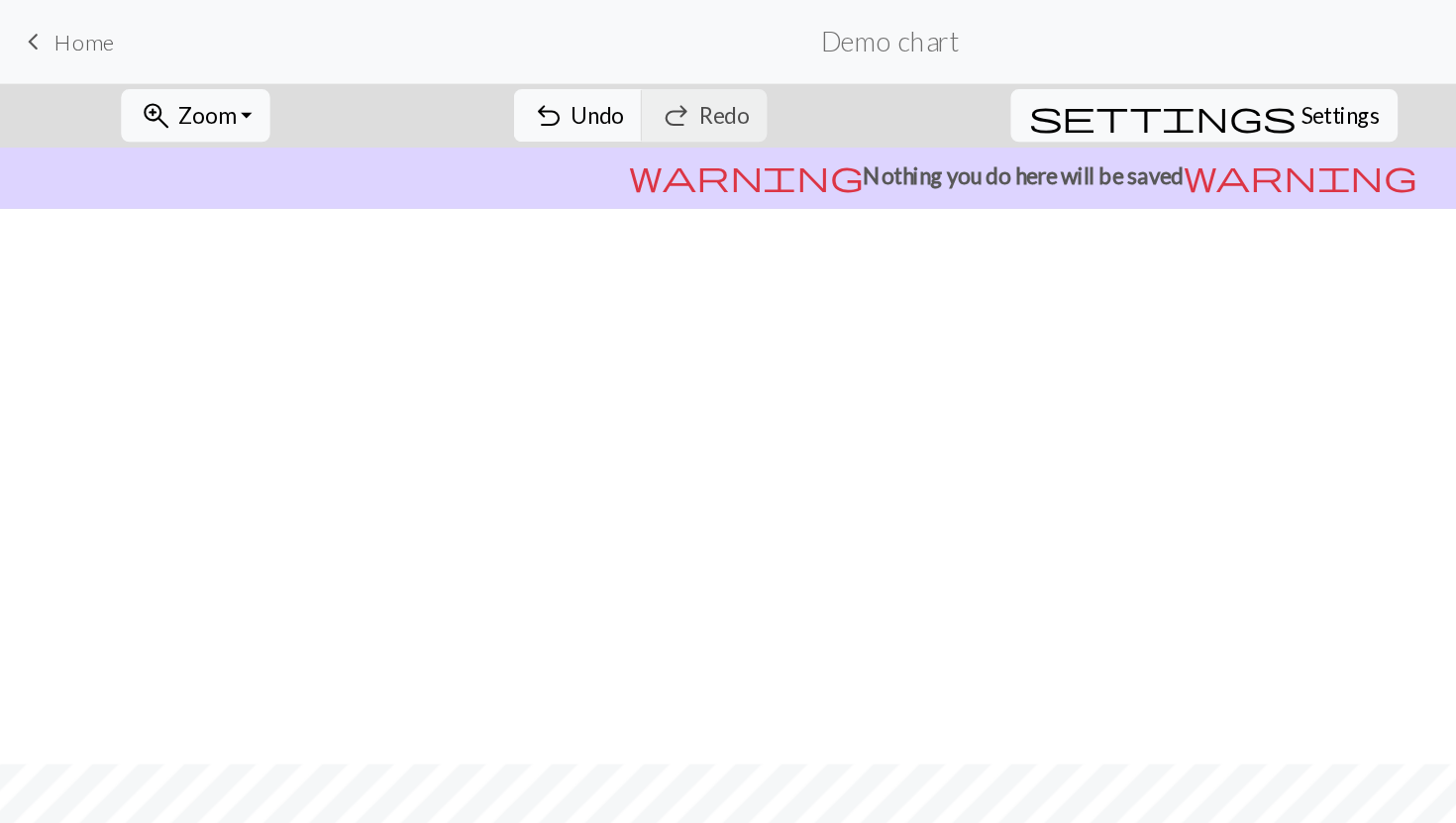 scroll, scrollTop: 395, scrollLeft: 0, axis: vertical 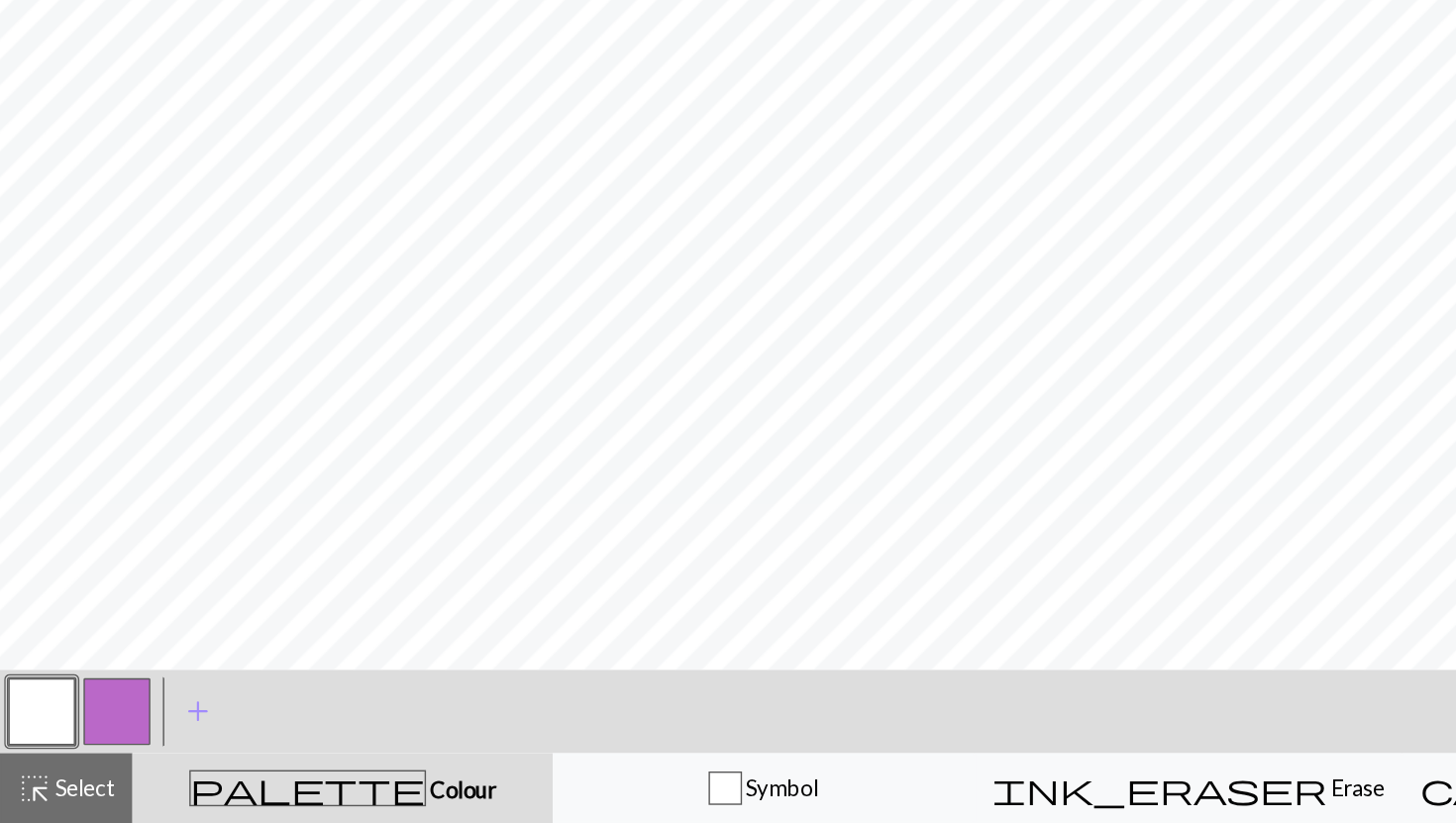 click at bounding box center (83, 744) 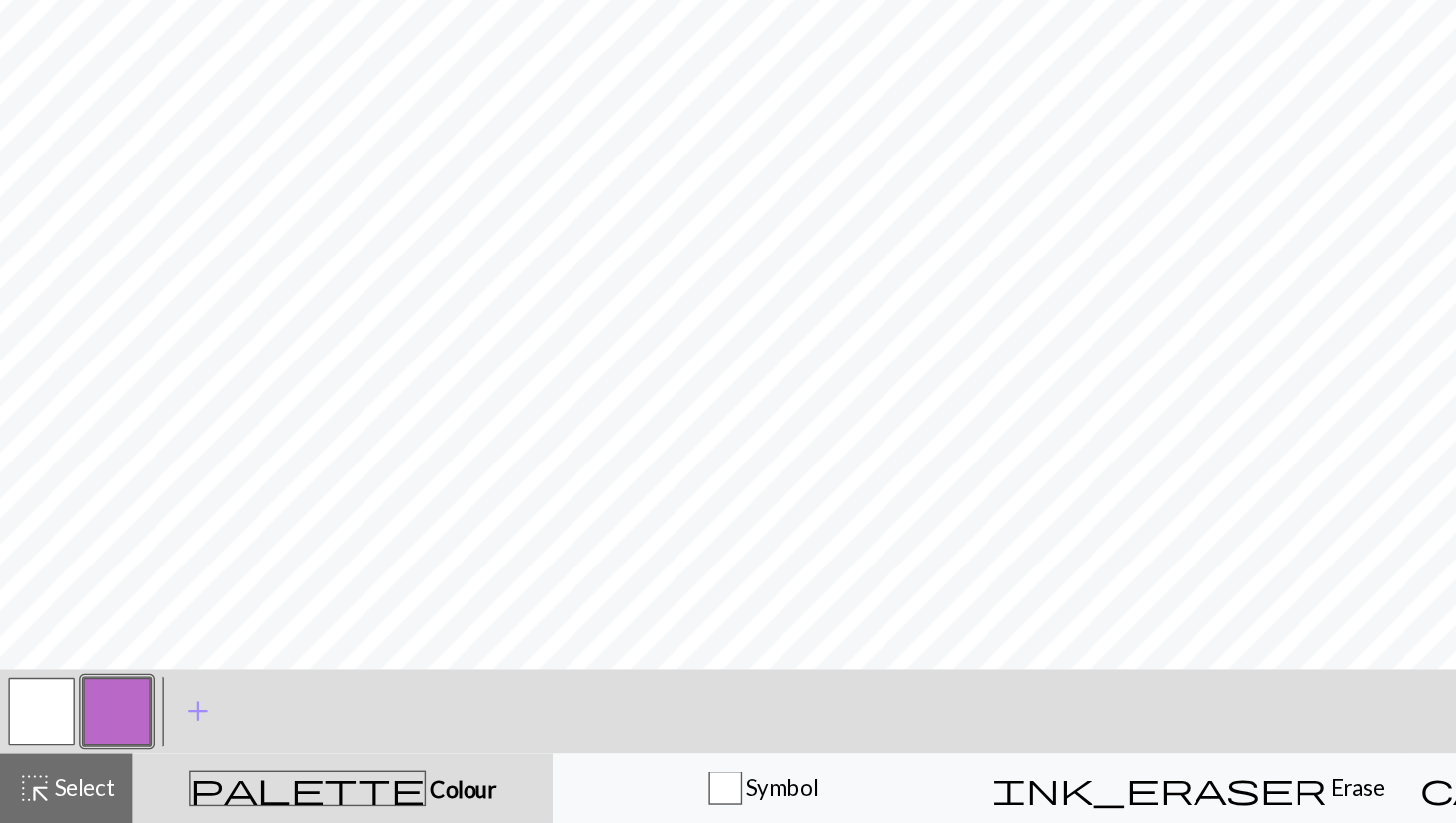 click on "palette" at bounding box center [219, 798] 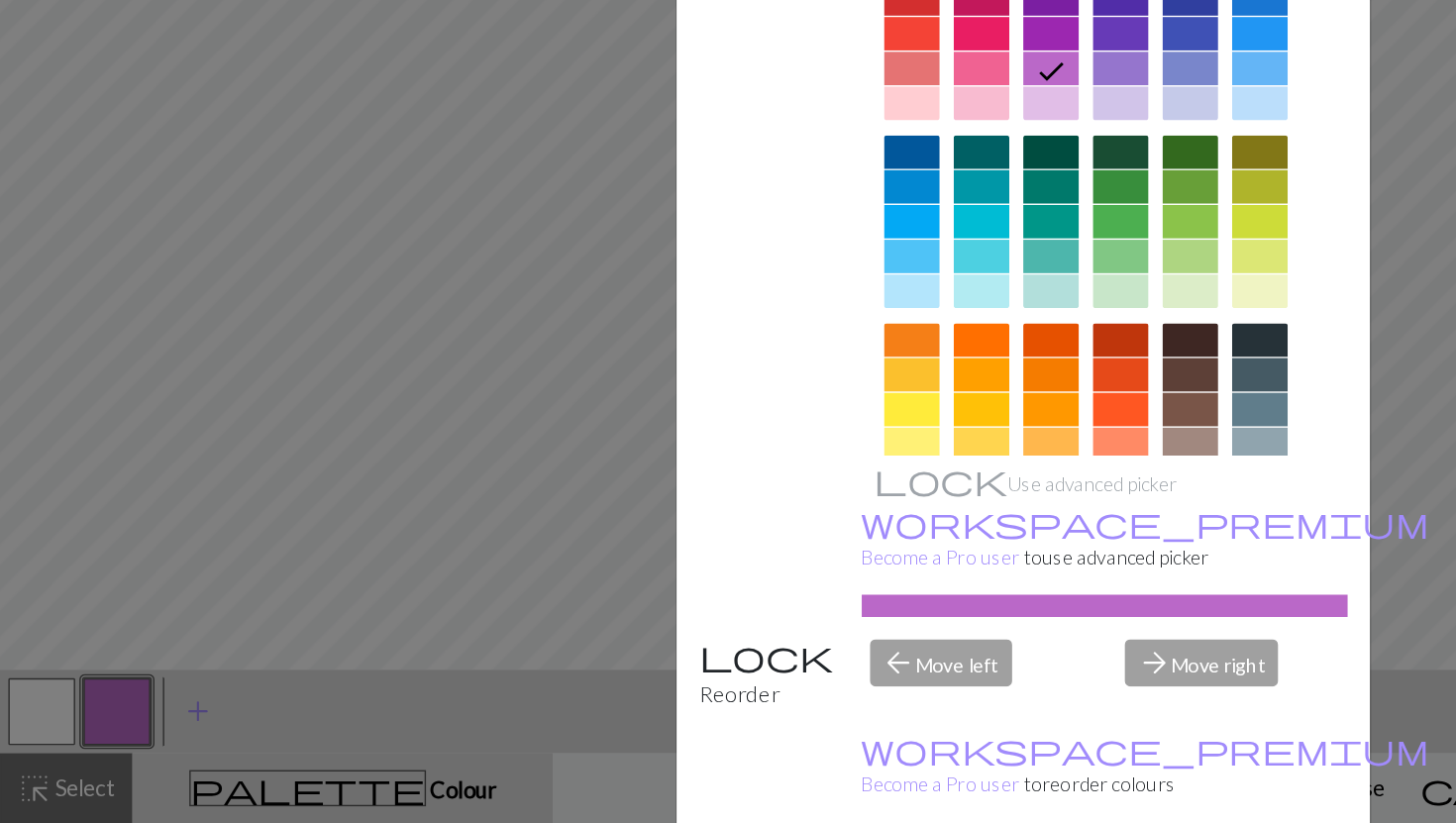 scroll, scrollTop: 185, scrollLeft: 0, axis: vertical 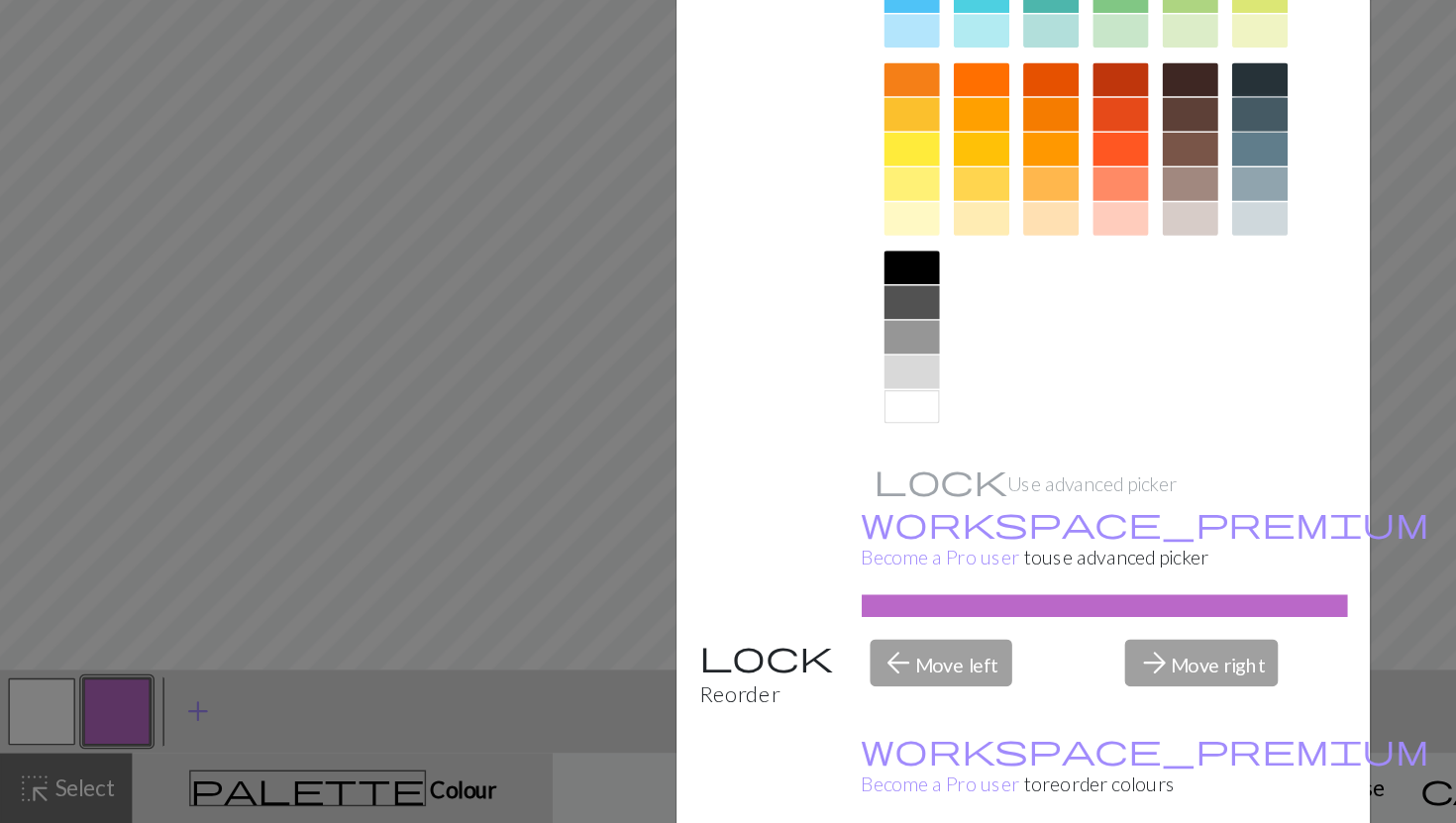 click at bounding box center [896, 319] 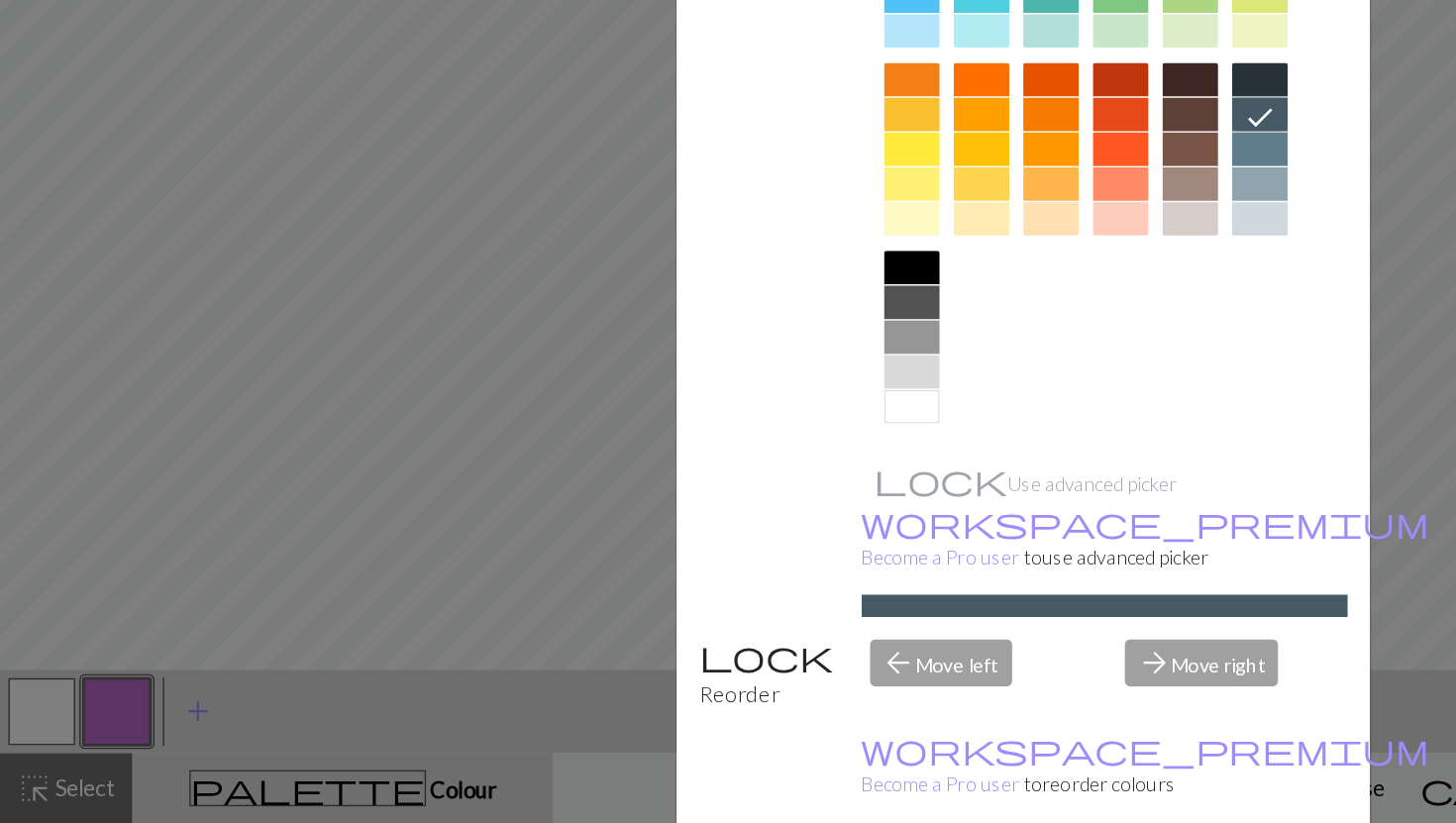 click on "Done" at bounding box center (847, 874) 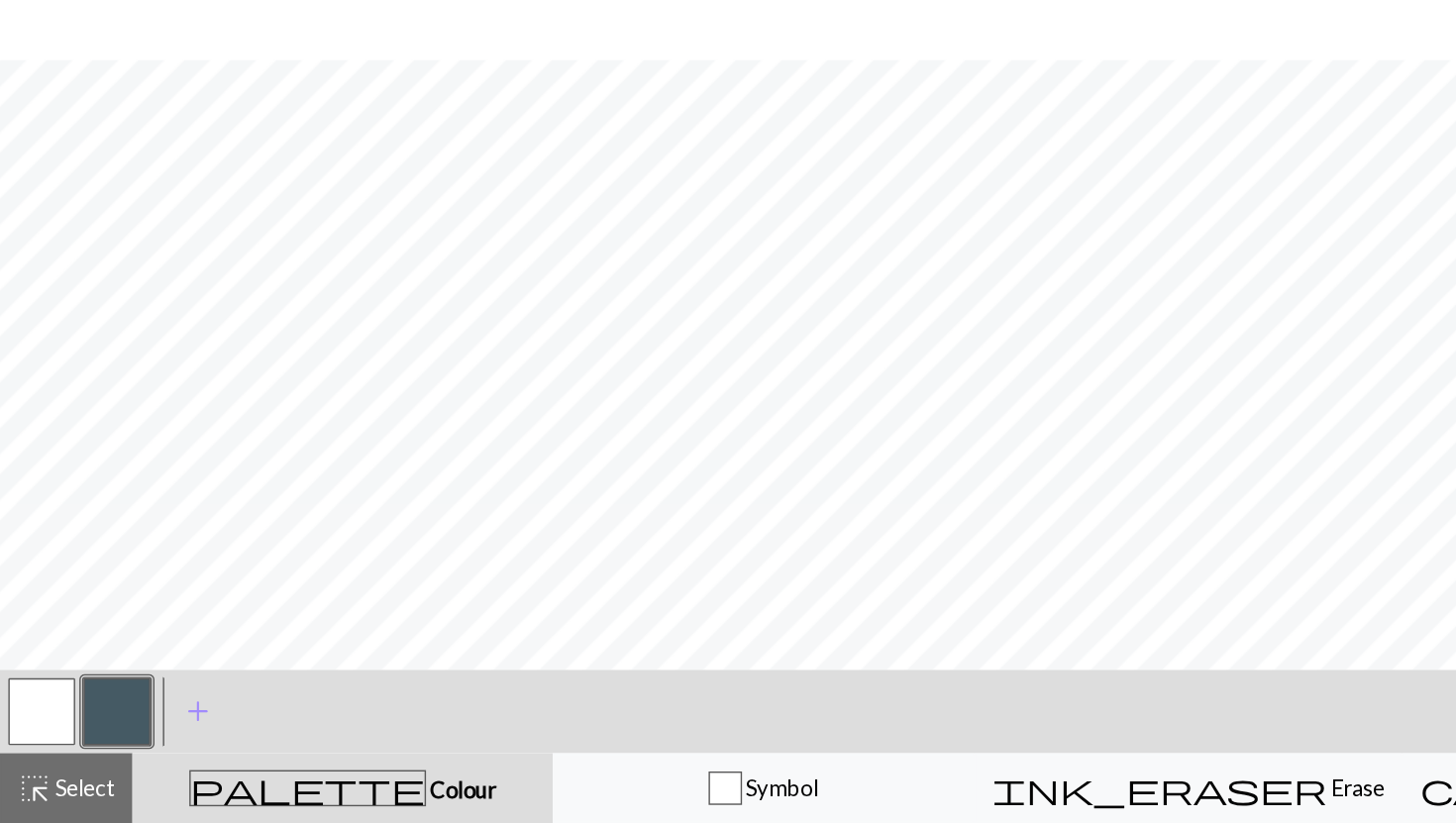 scroll, scrollTop: 395, scrollLeft: 0, axis: vertical 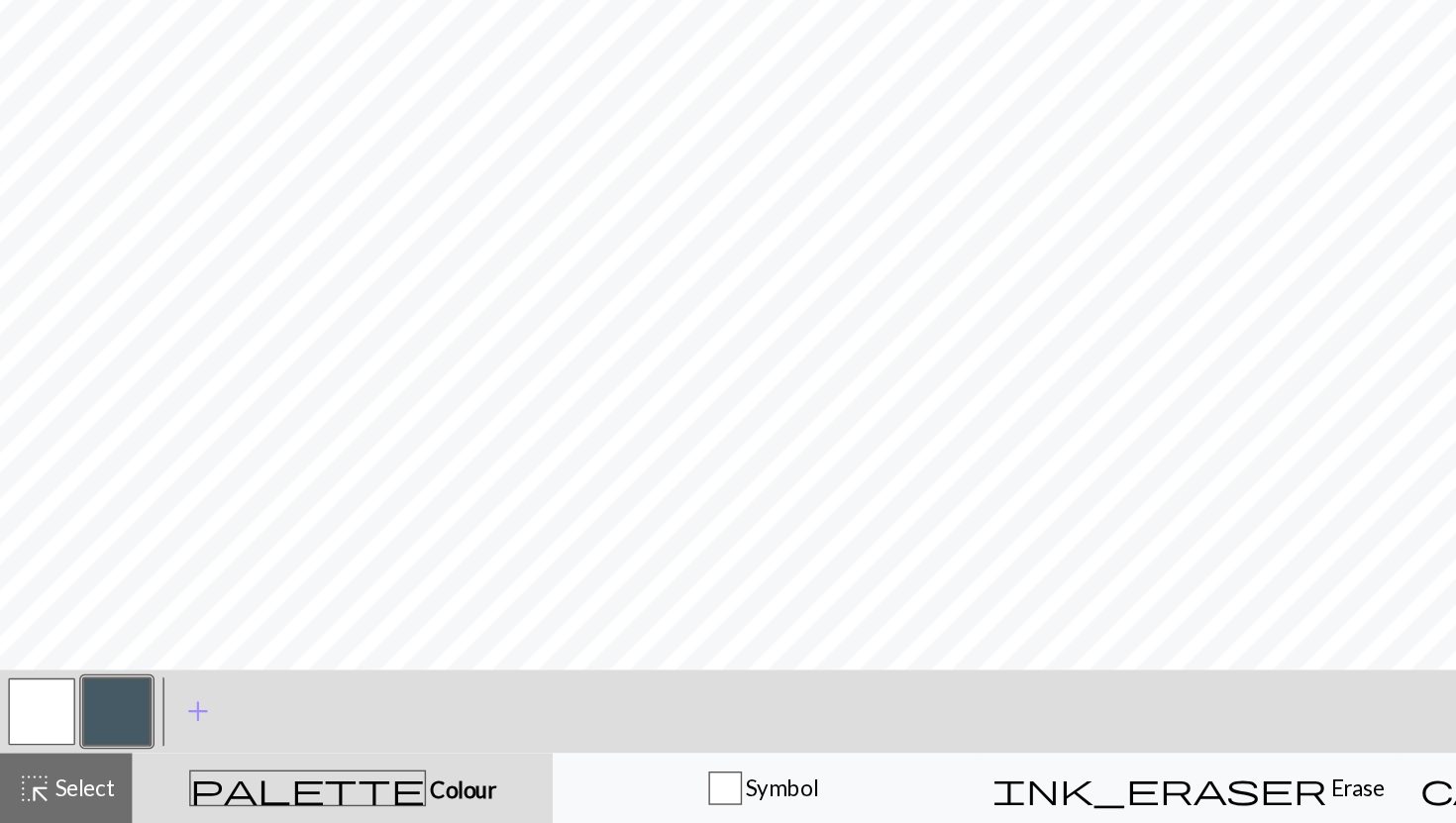 click at bounding box center (30, 744) 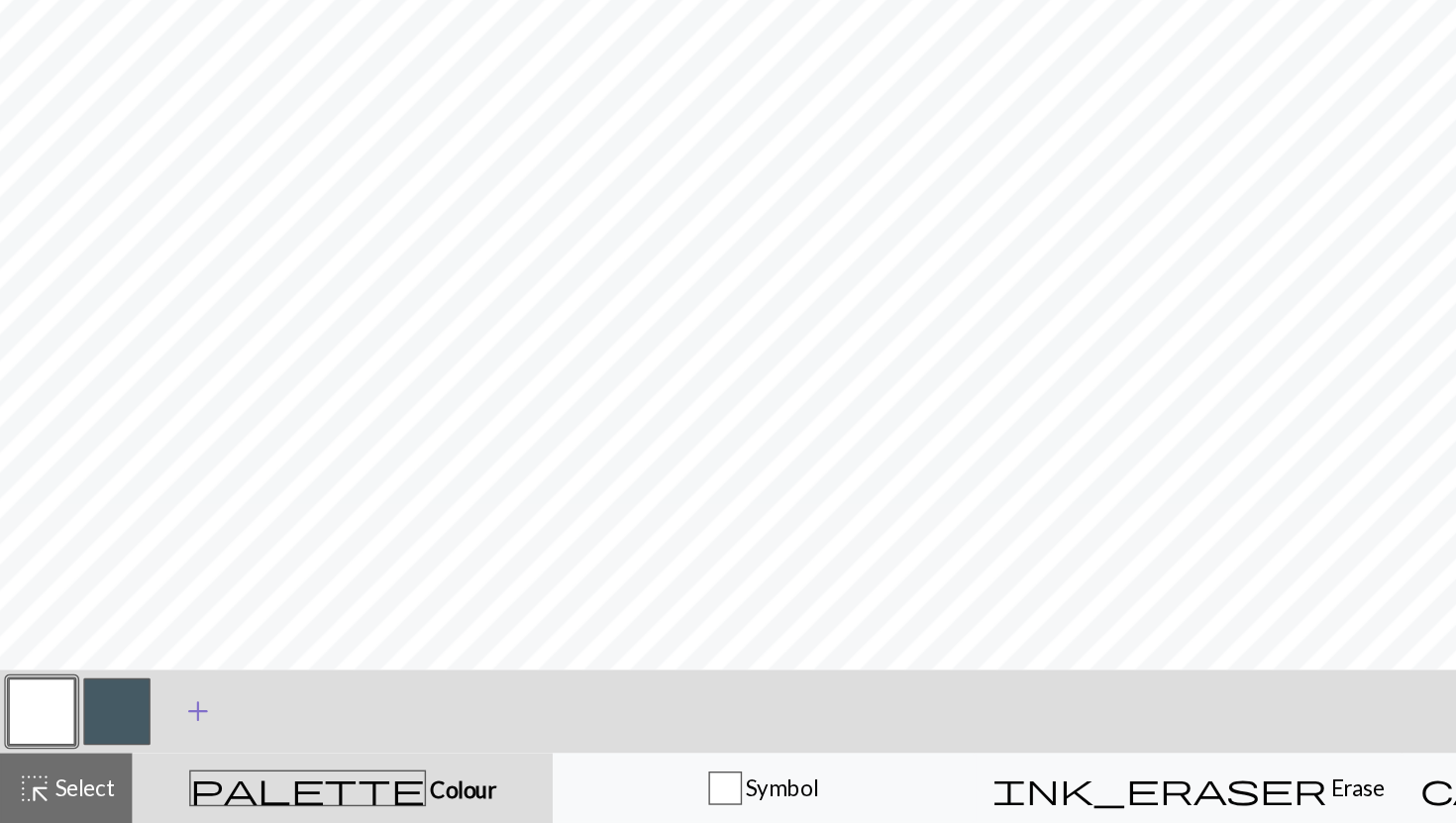 click on "add" at bounding box center [141, 744] 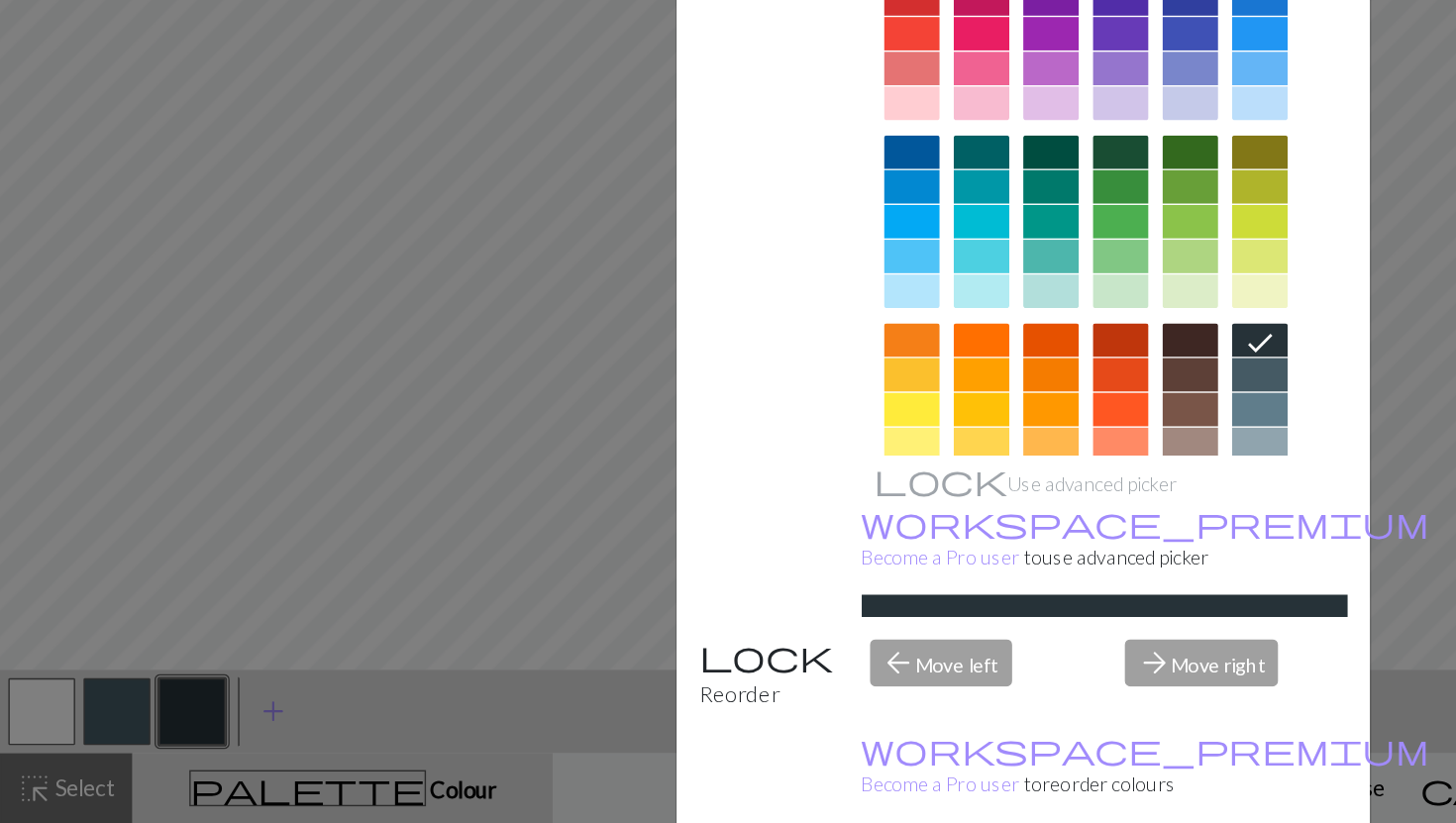 click on "Cancel" at bounding box center [922, 874] 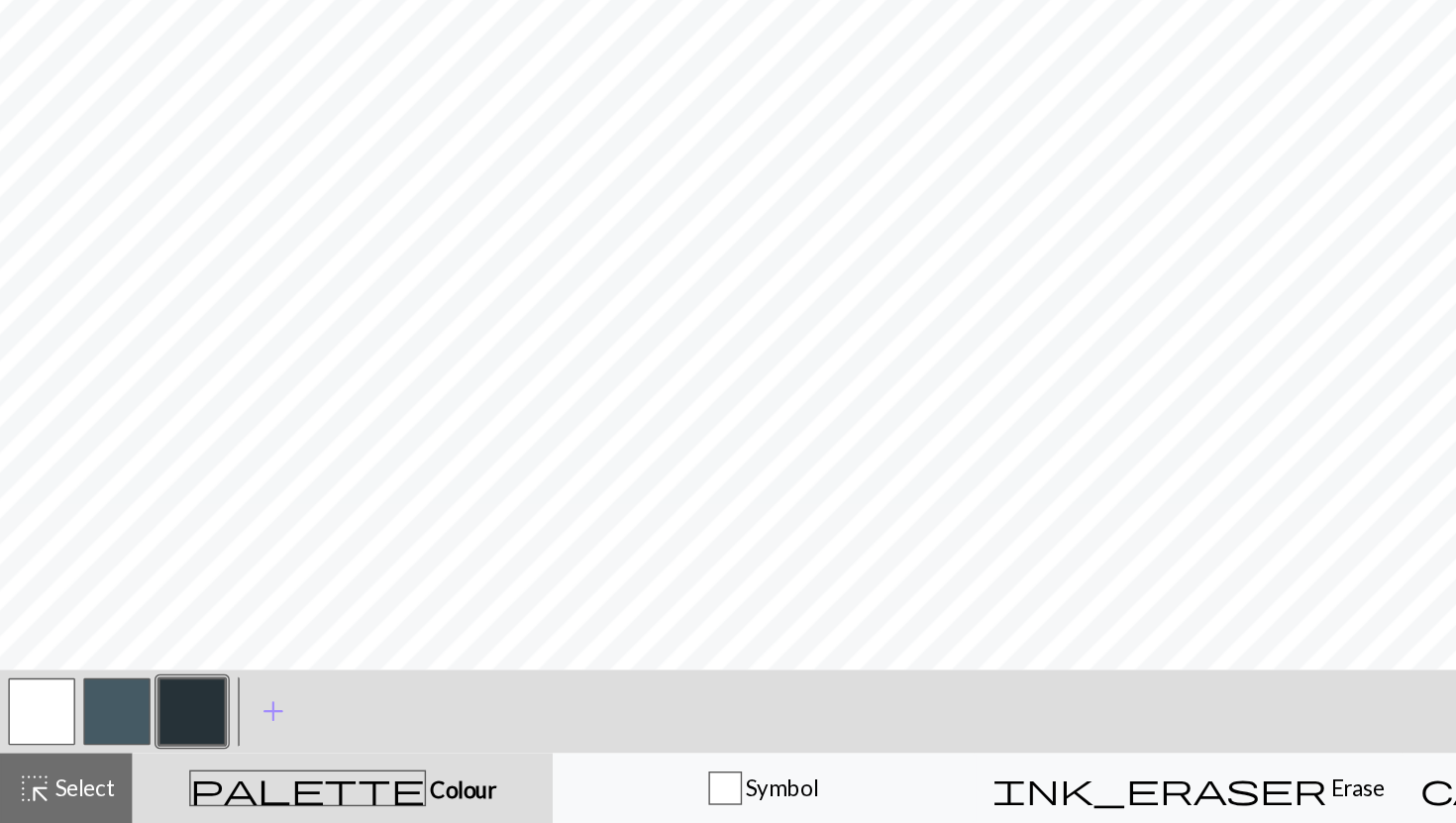 click at bounding box center [137, 744] 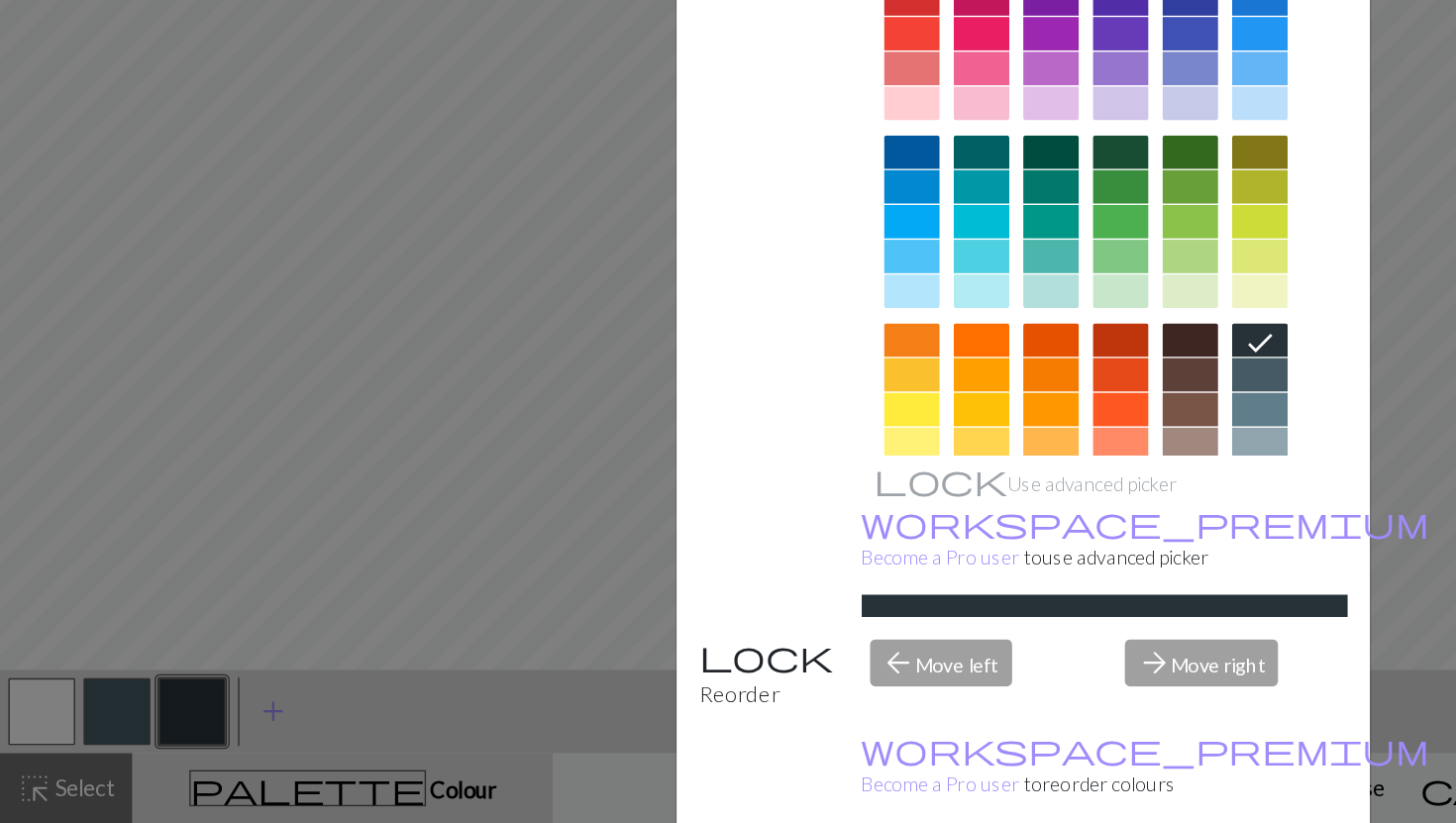 click on "Delete" at bounding box center (533, 874) 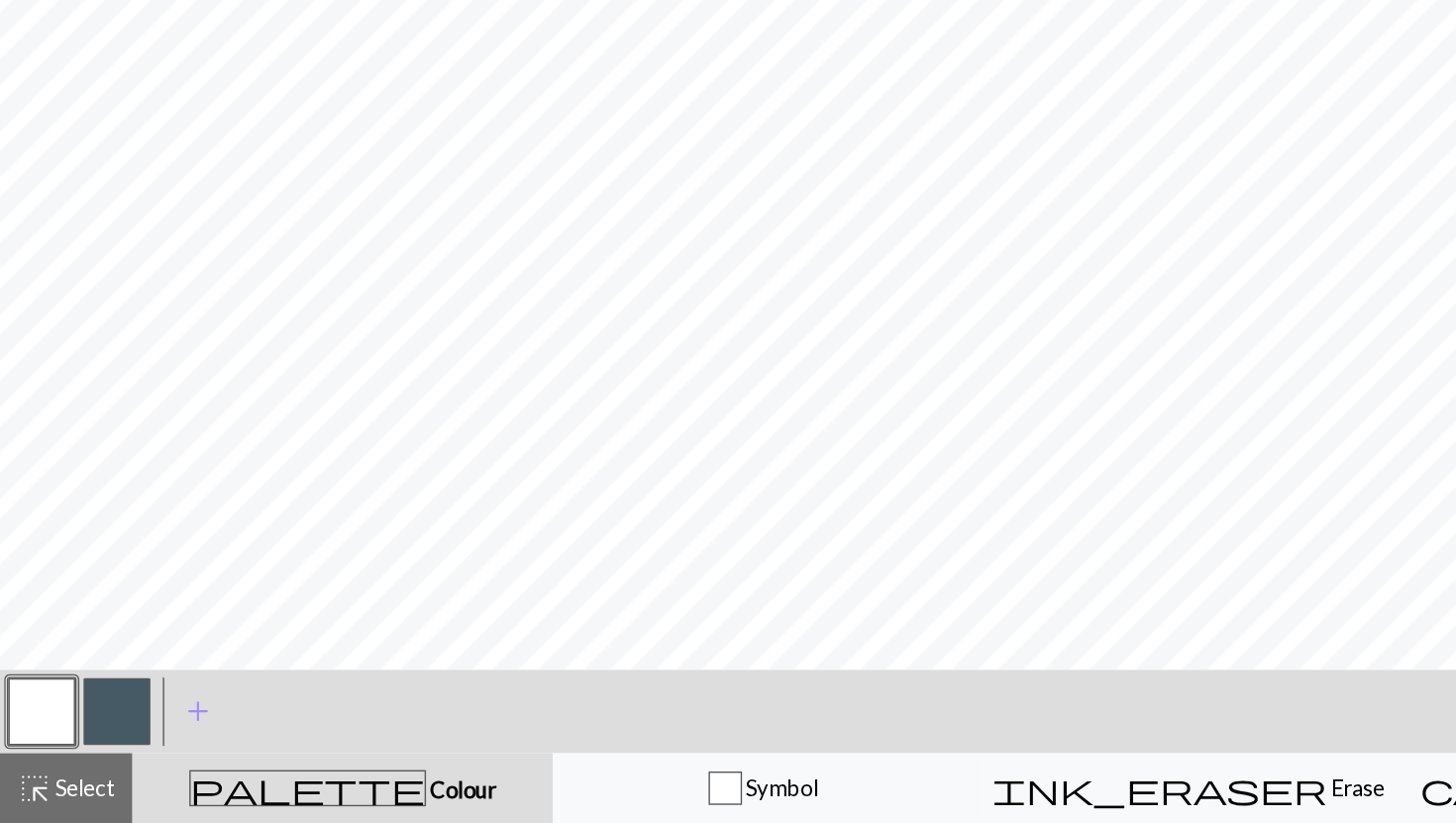 click at bounding box center [30, 744] 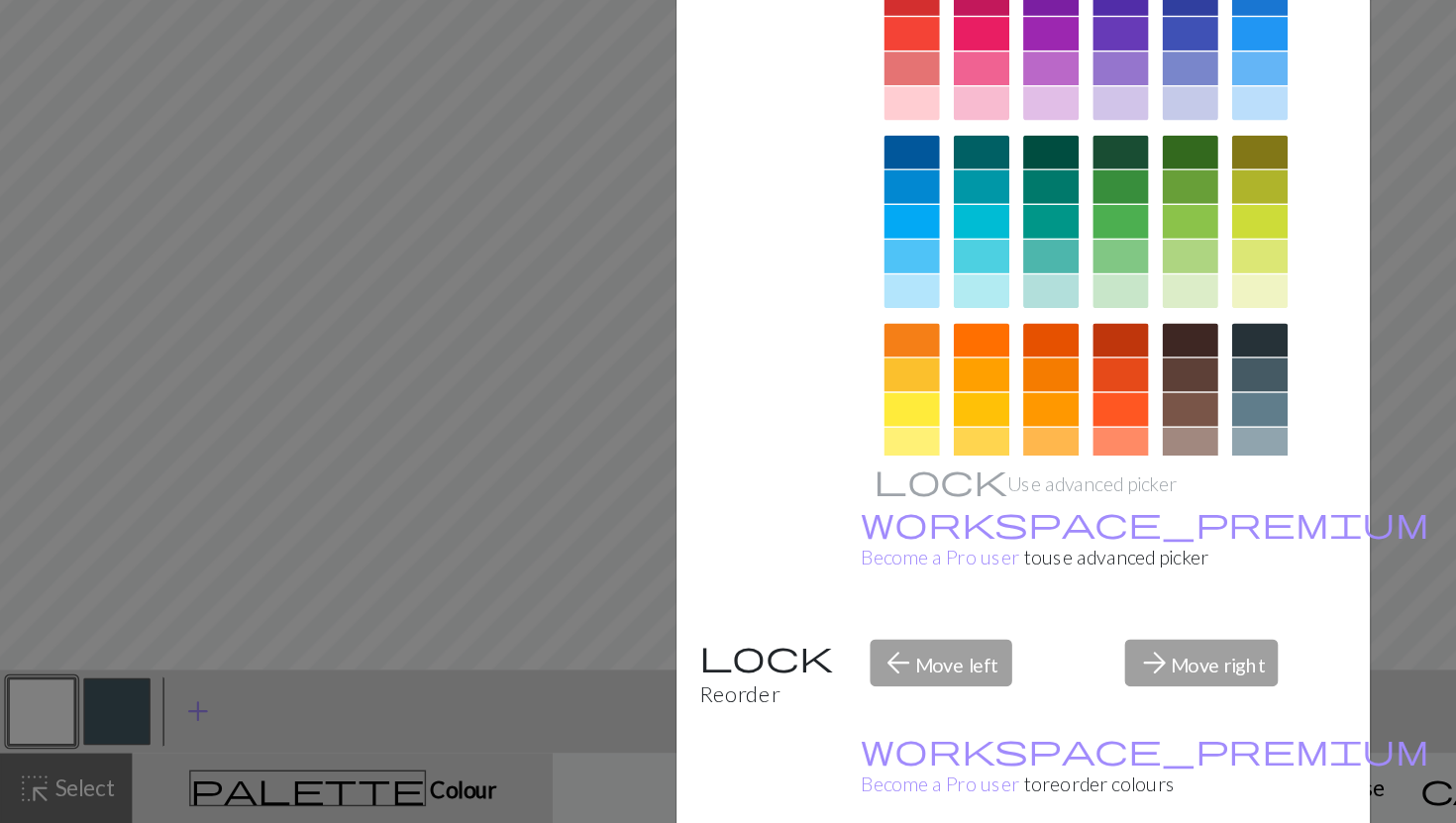 scroll, scrollTop: 0, scrollLeft: 0, axis: both 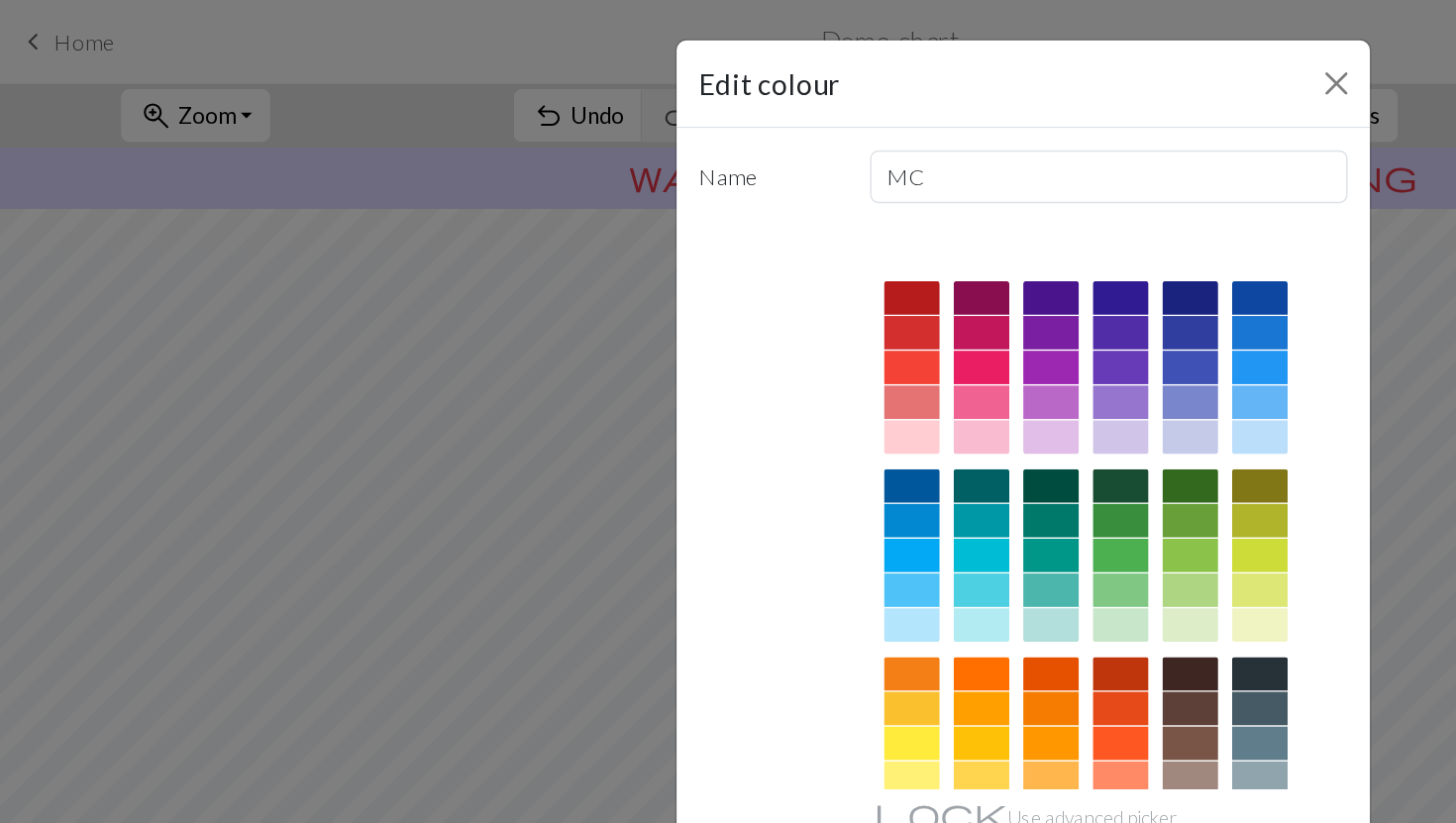 click at bounding box center (896, 445) 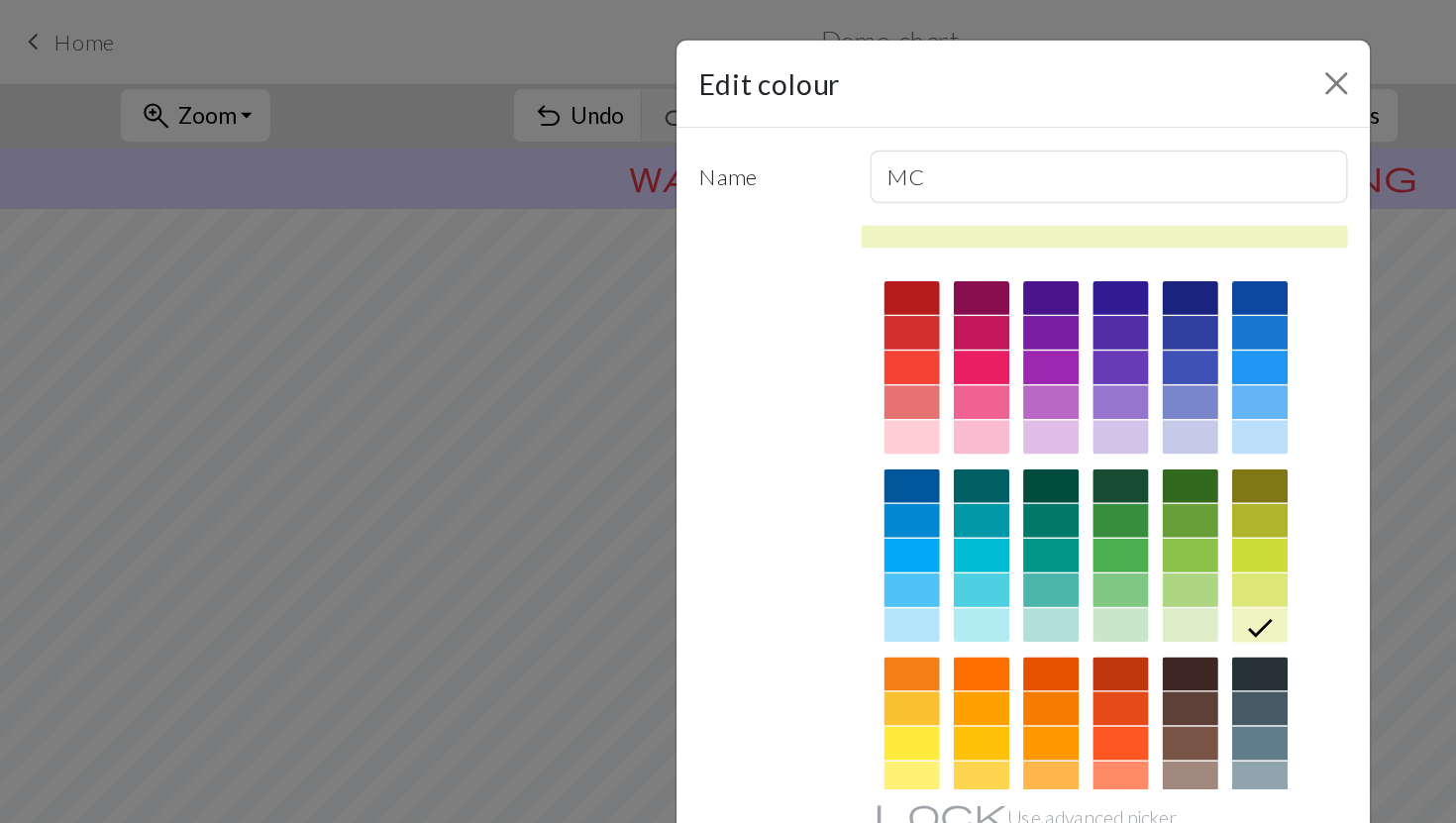 scroll, scrollTop: 185, scrollLeft: 0, axis: vertical 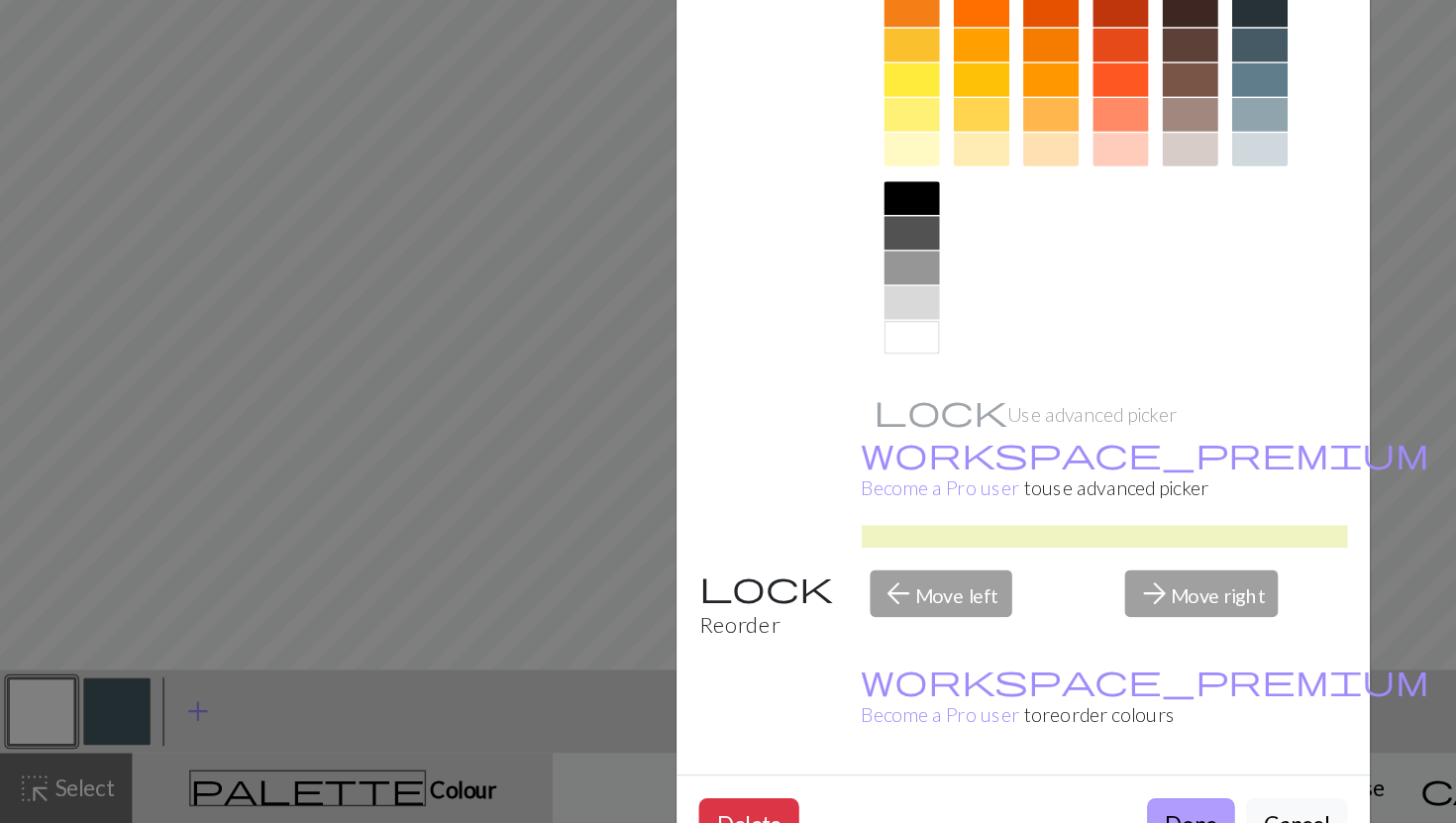 click on "Done" at bounding box center [847, 824] 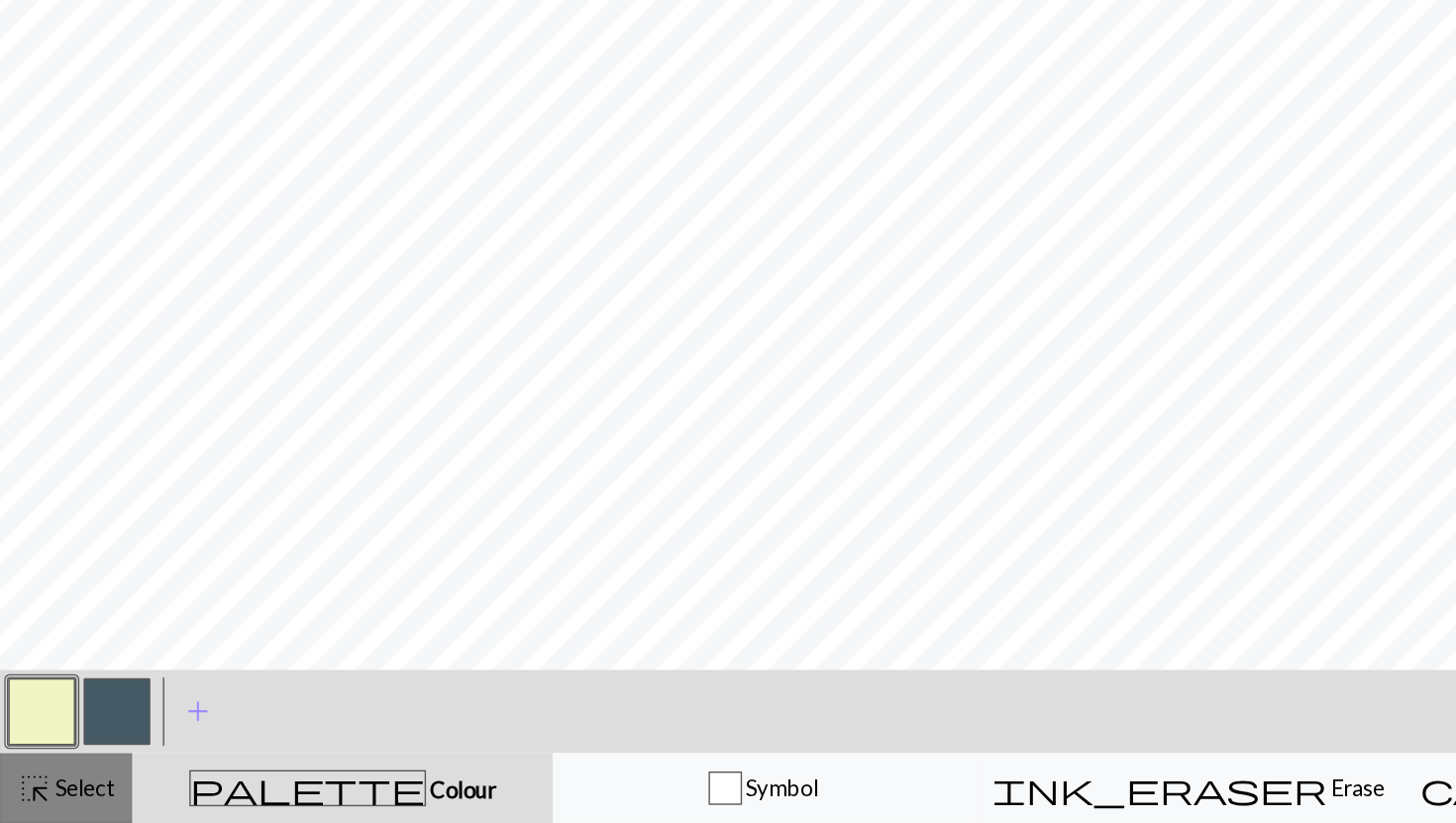 type 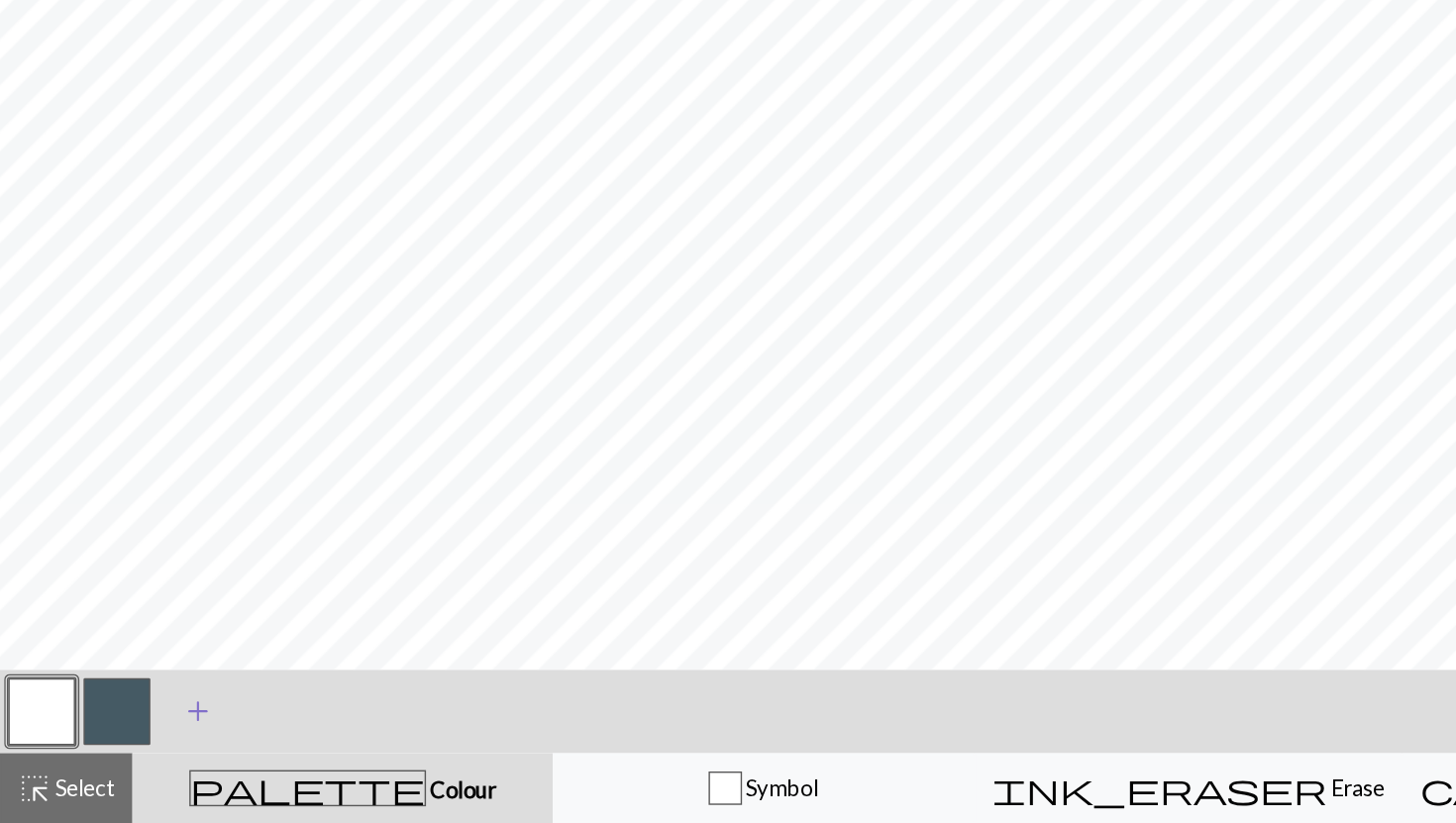 click on "add" at bounding box center [141, 744] 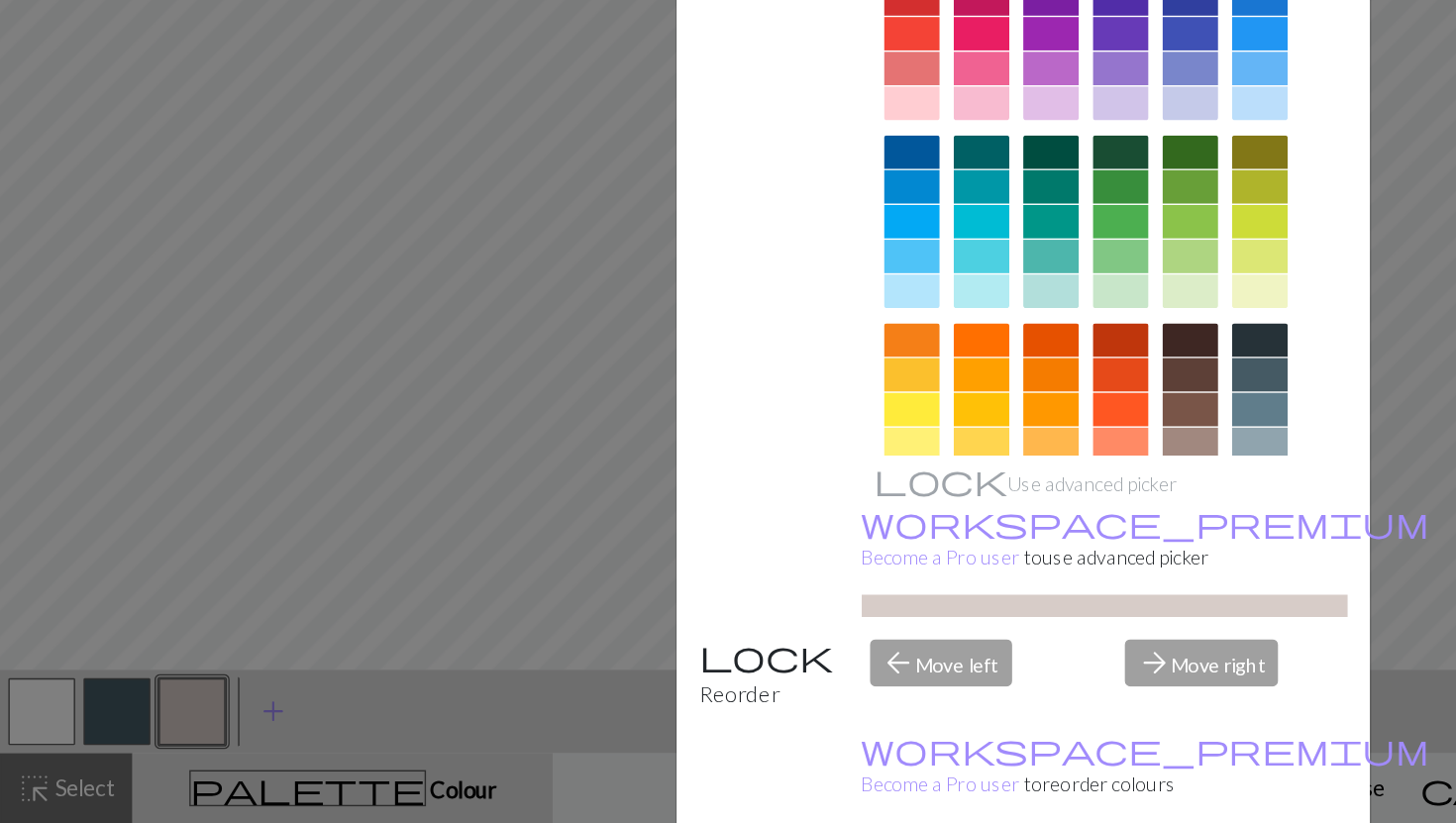 scroll, scrollTop: 0, scrollLeft: 0, axis: both 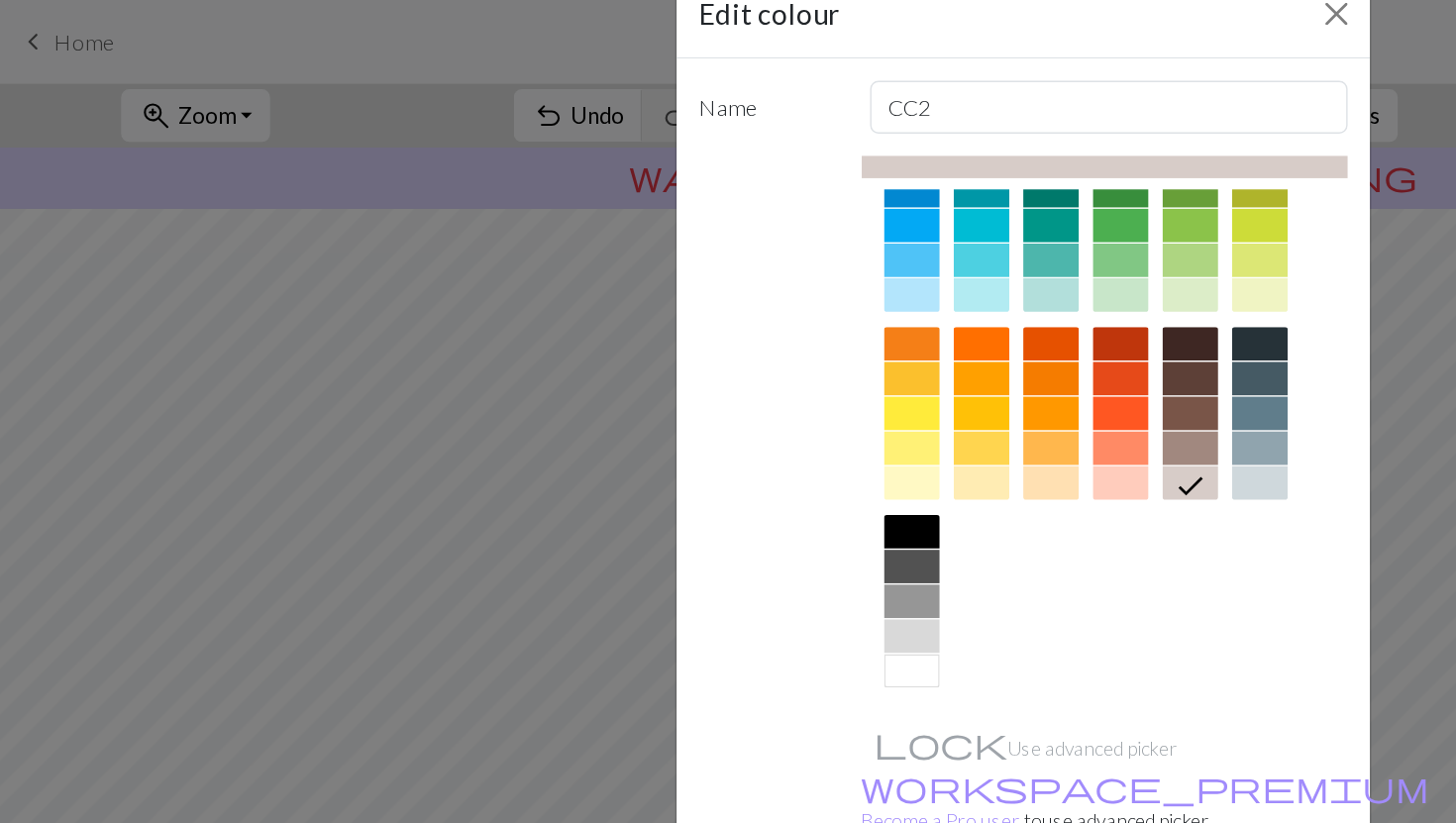 click at bounding box center (649, 344) 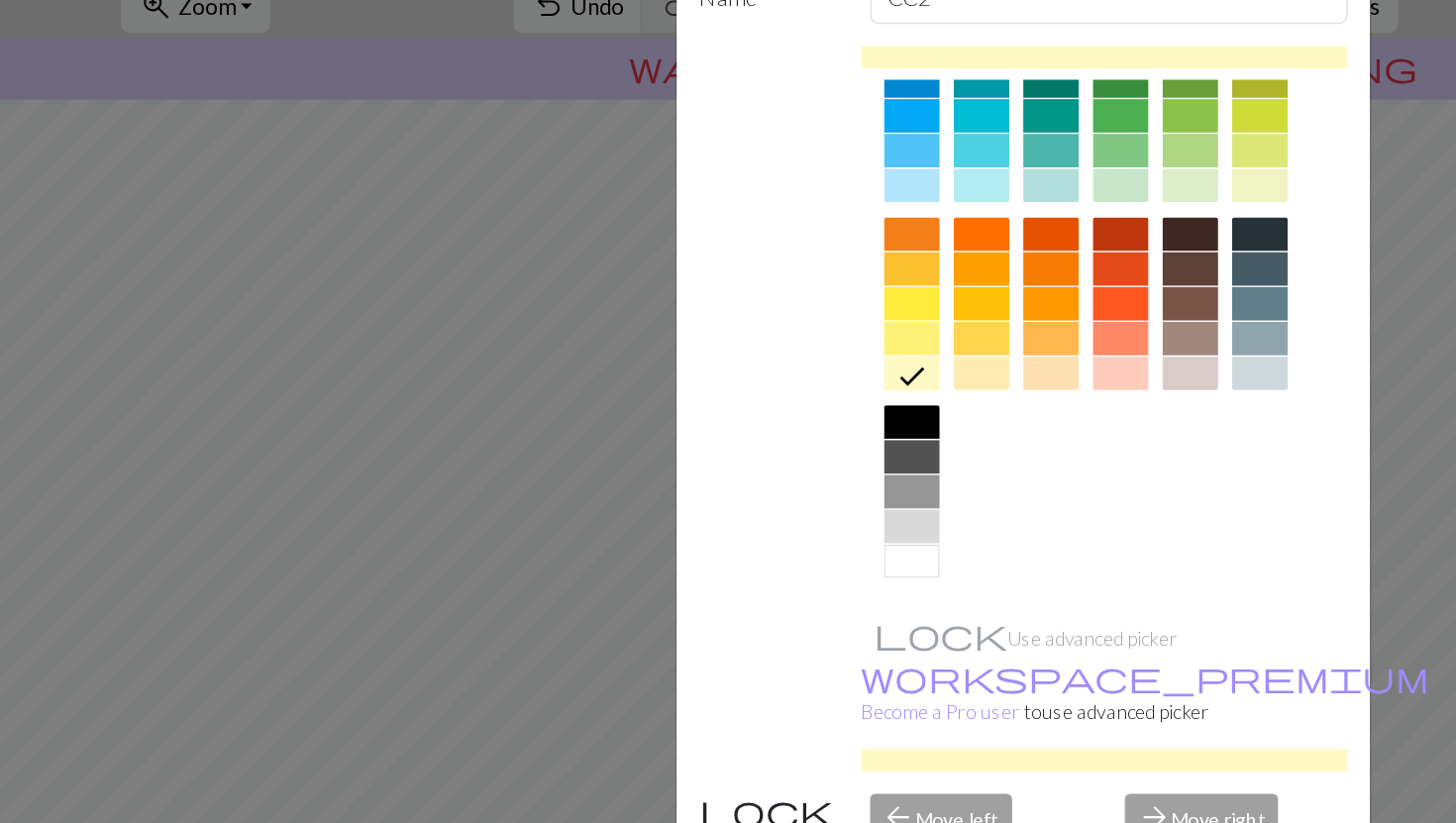 click at bounding box center [847, 344] 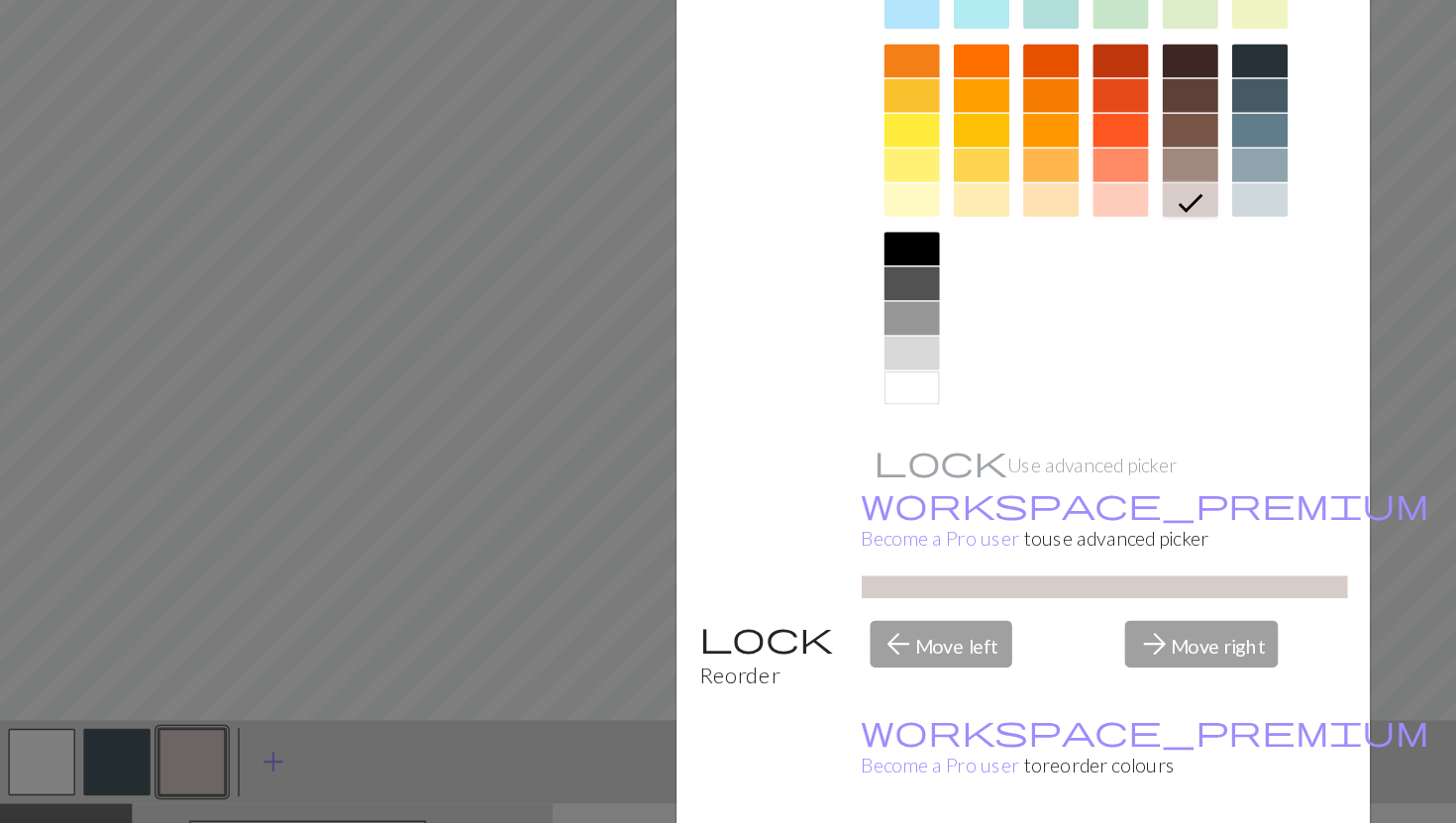 scroll, scrollTop: 0, scrollLeft: 0, axis: both 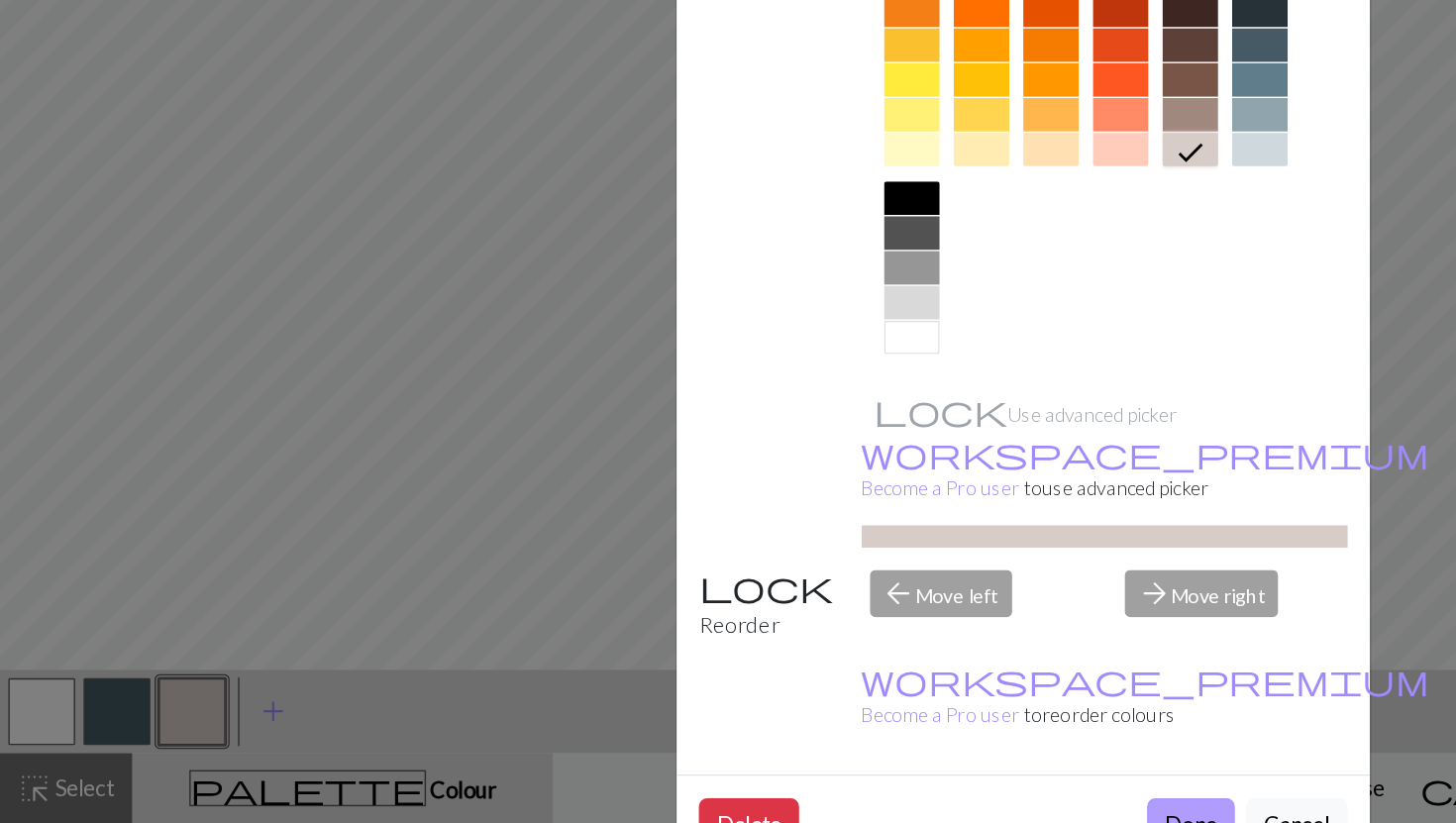 click on "Done" at bounding box center (847, 824) 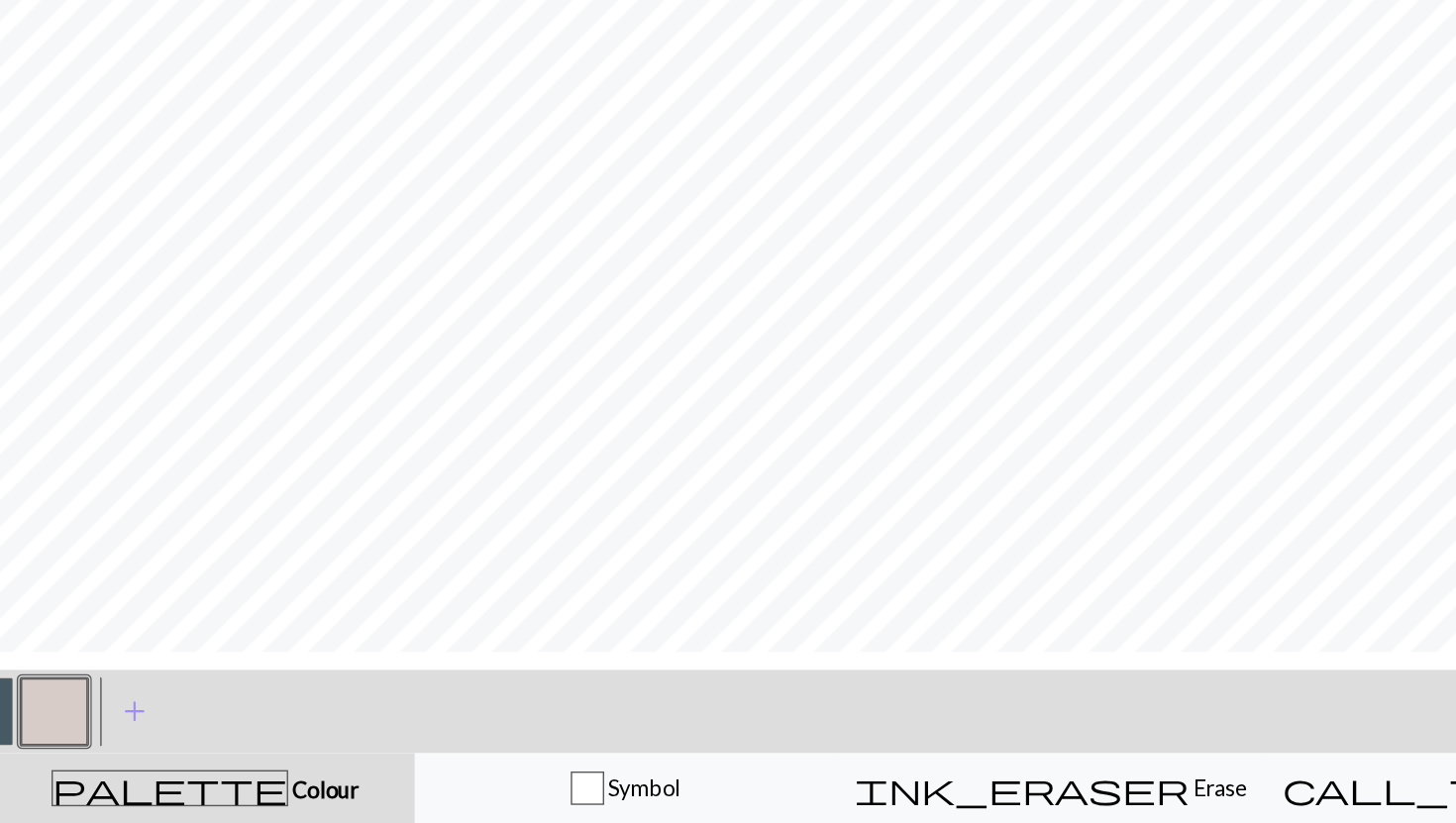 scroll, scrollTop: 0, scrollLeft: 0, axis: both 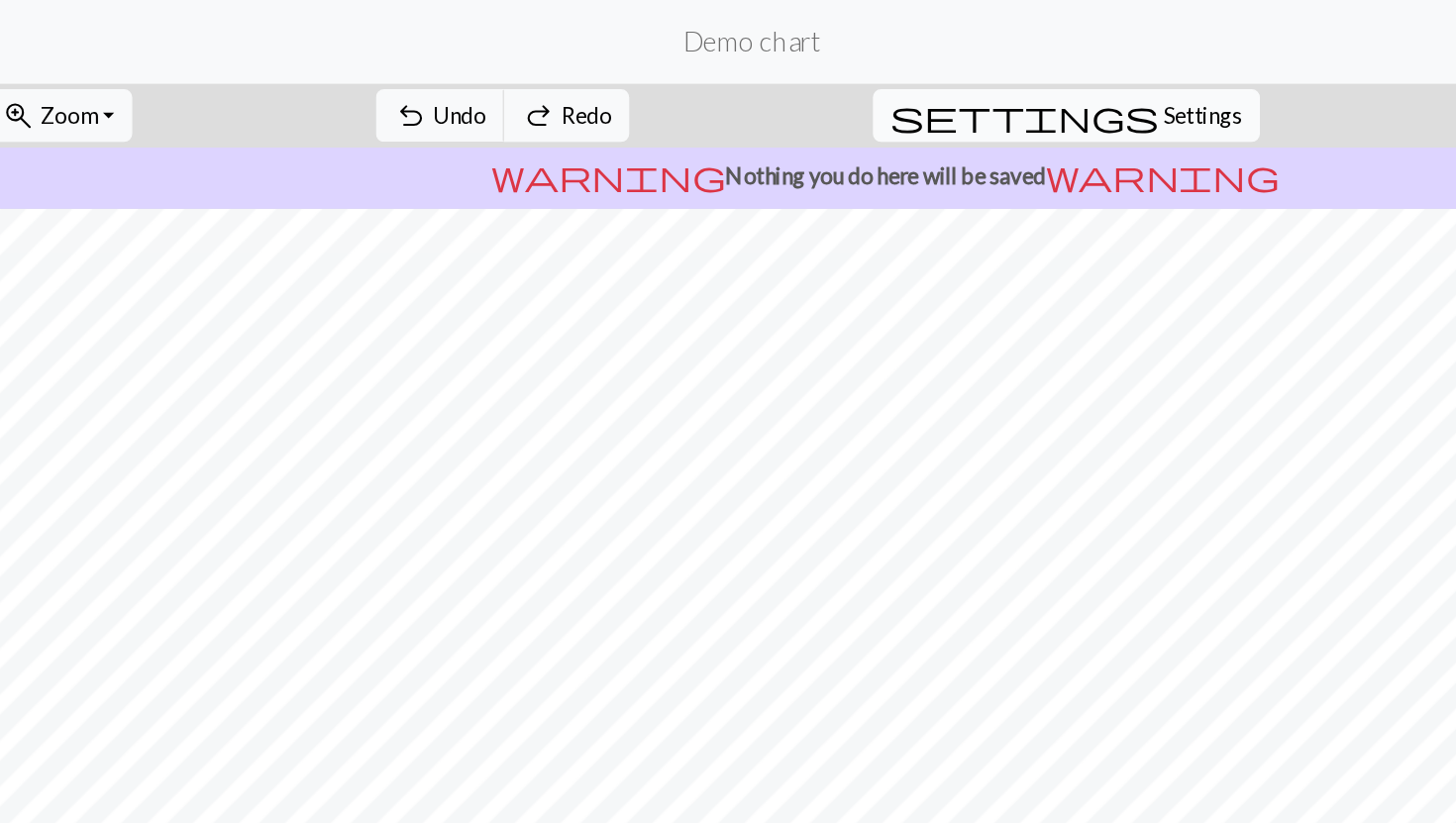 click on "settings" at bounding box center [827, 82] 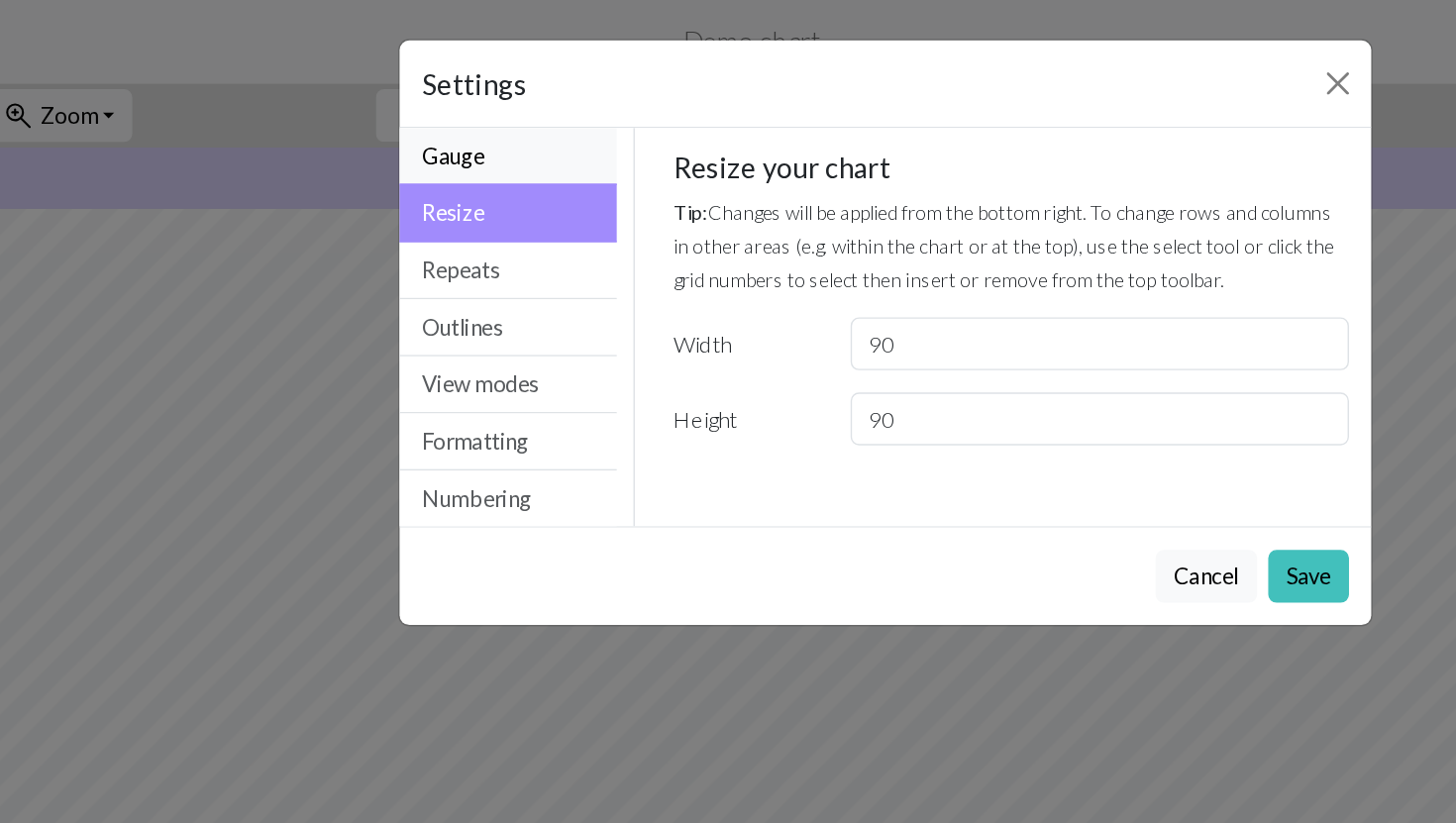 click on "Gauge" at bounding box center [460, 111] 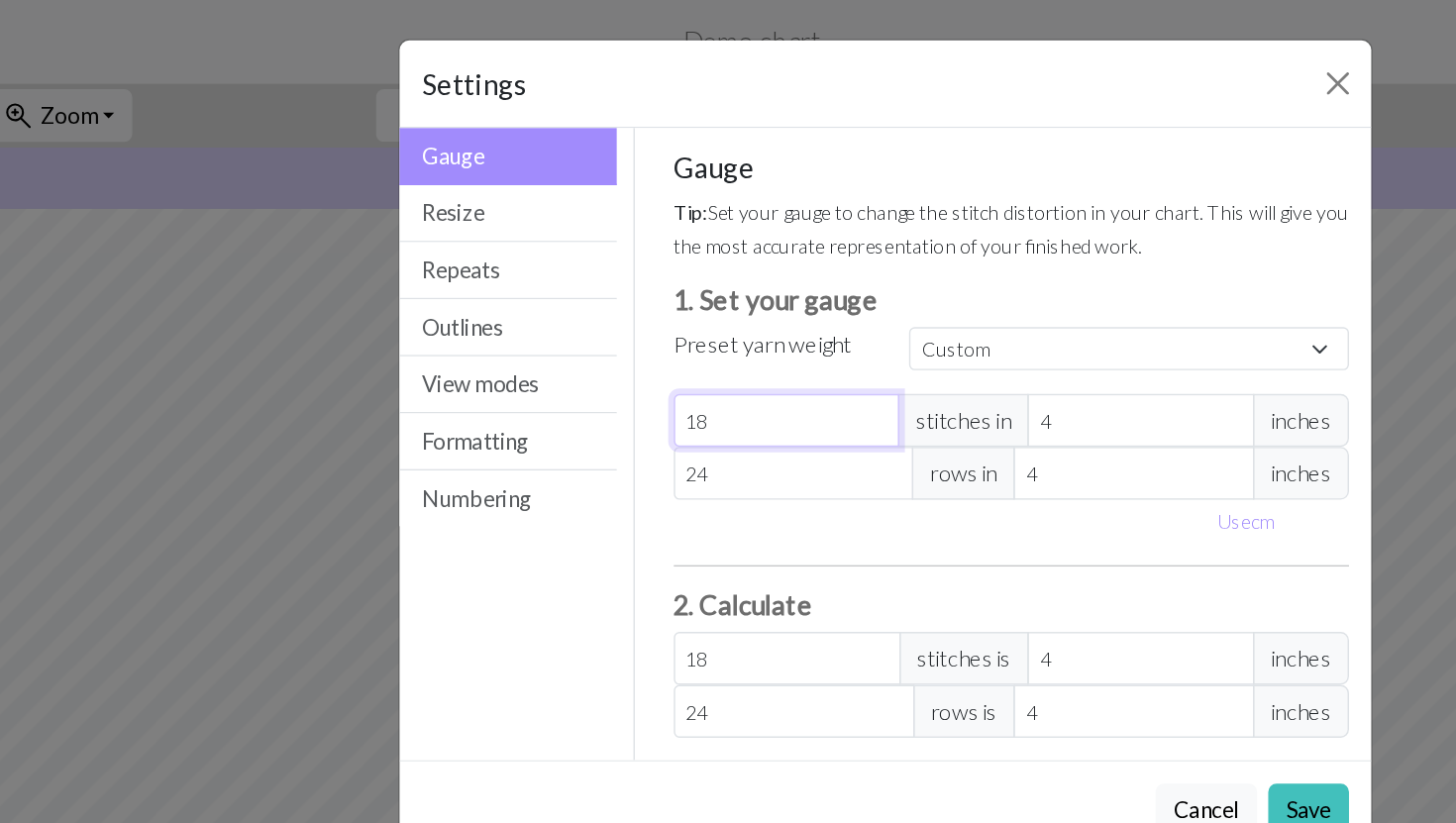 drag, startPoint x: 660, startPoint y: 300, endPoint x: 568, endPoint y: 300, distance: 92 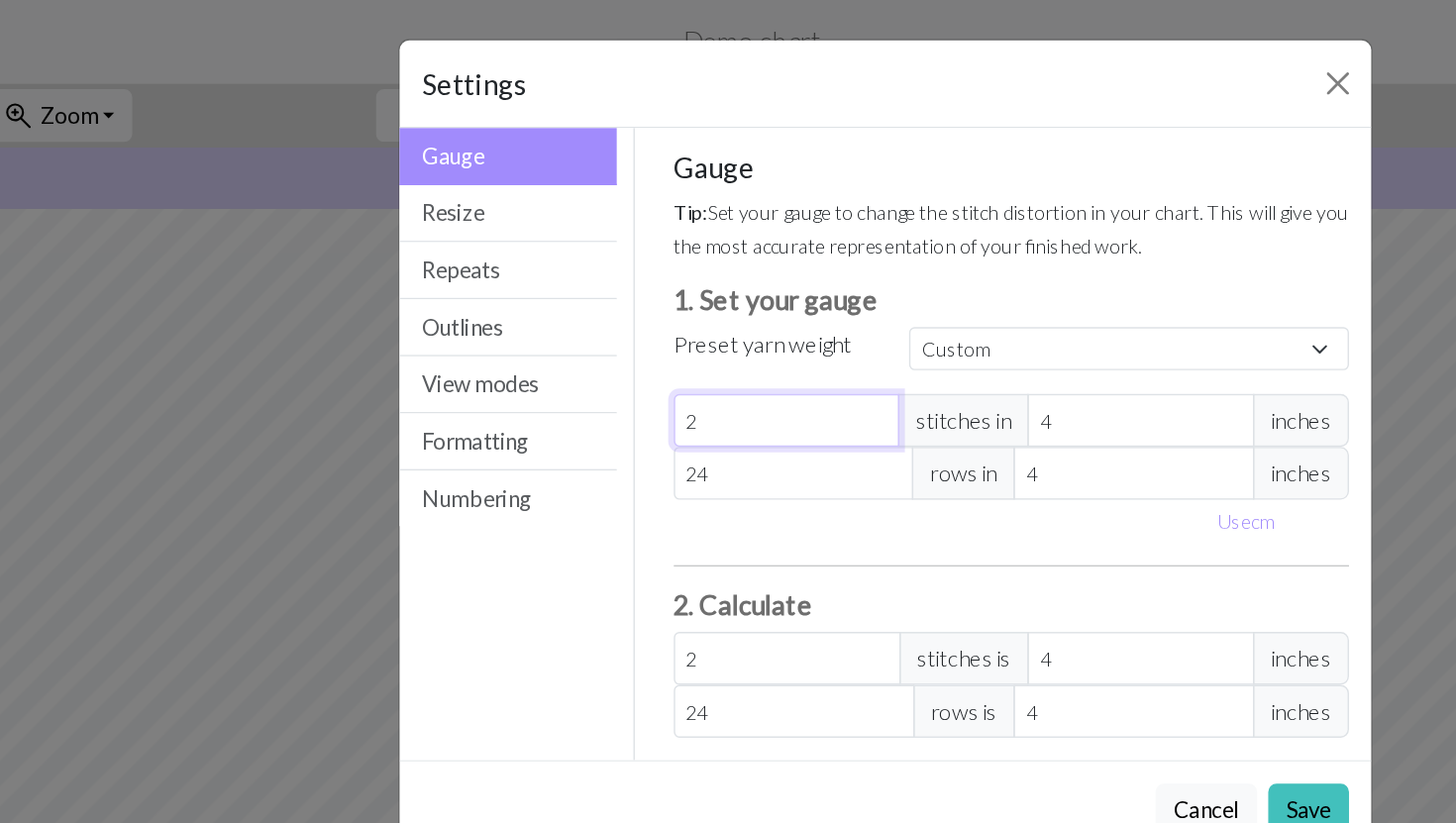 type on "20" 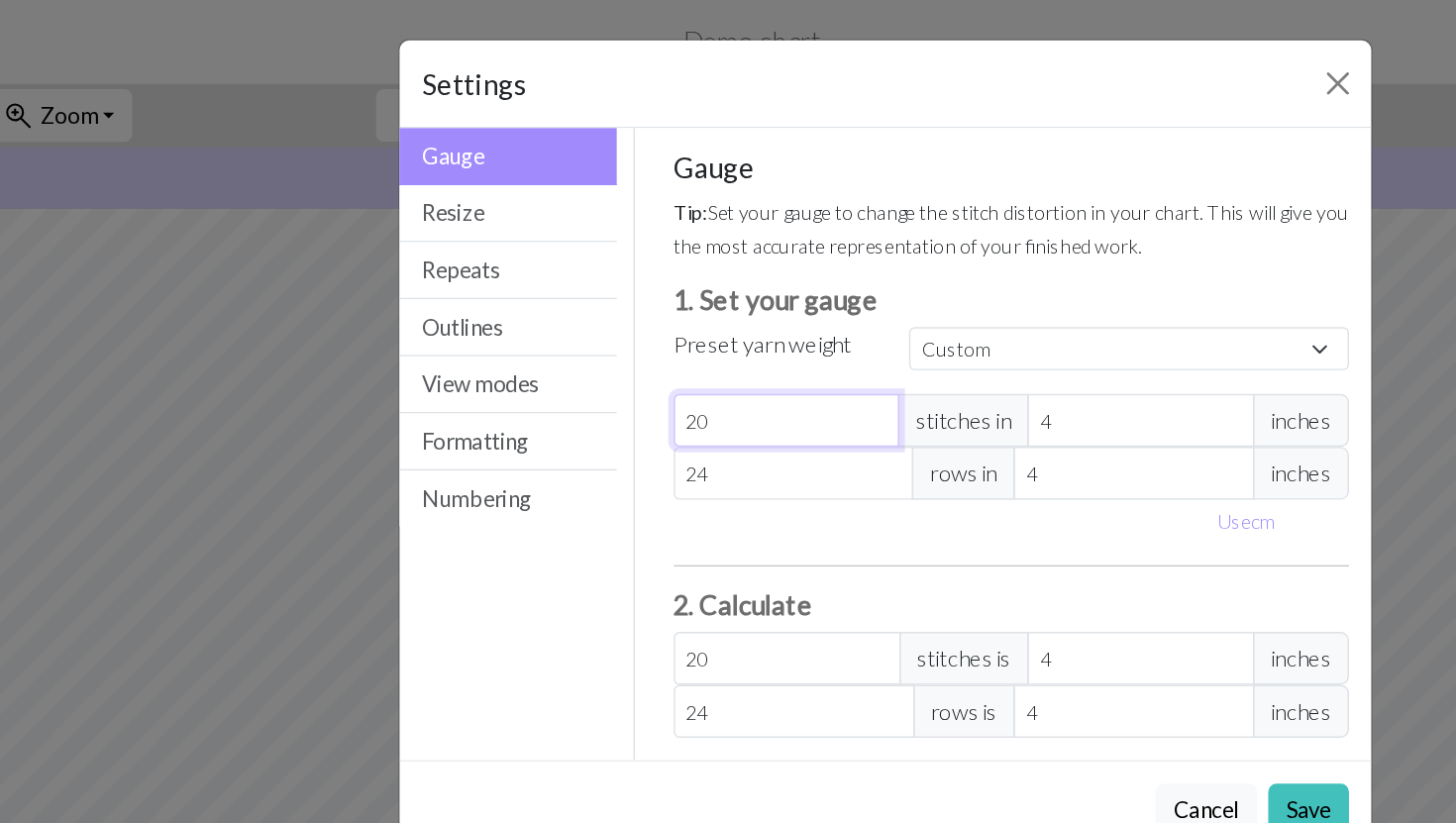 type on "20" 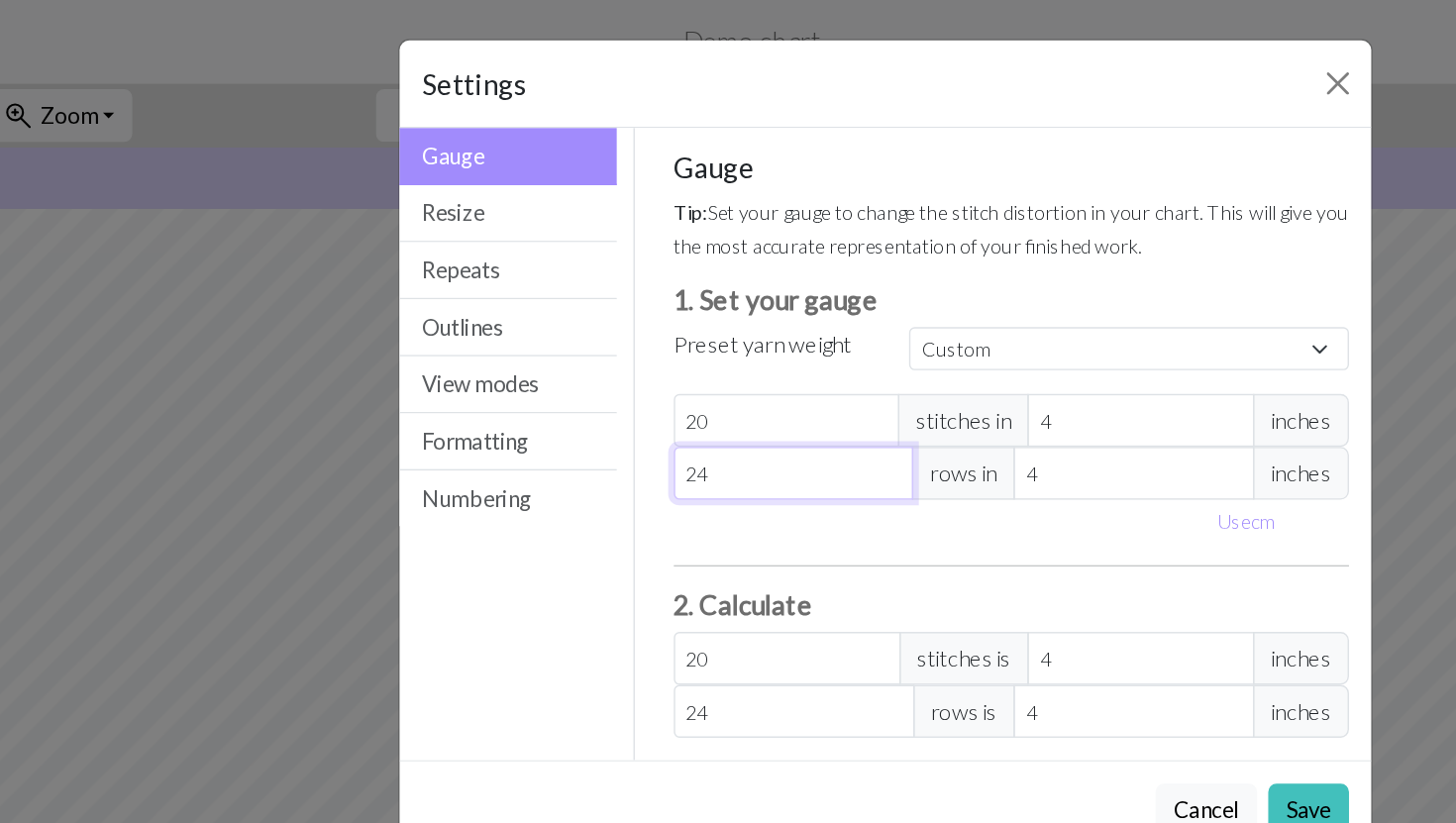 drag, startPoint x: 634, startPoint y: 341, endPoint x: 553, endPoint y: 341, distance: 81 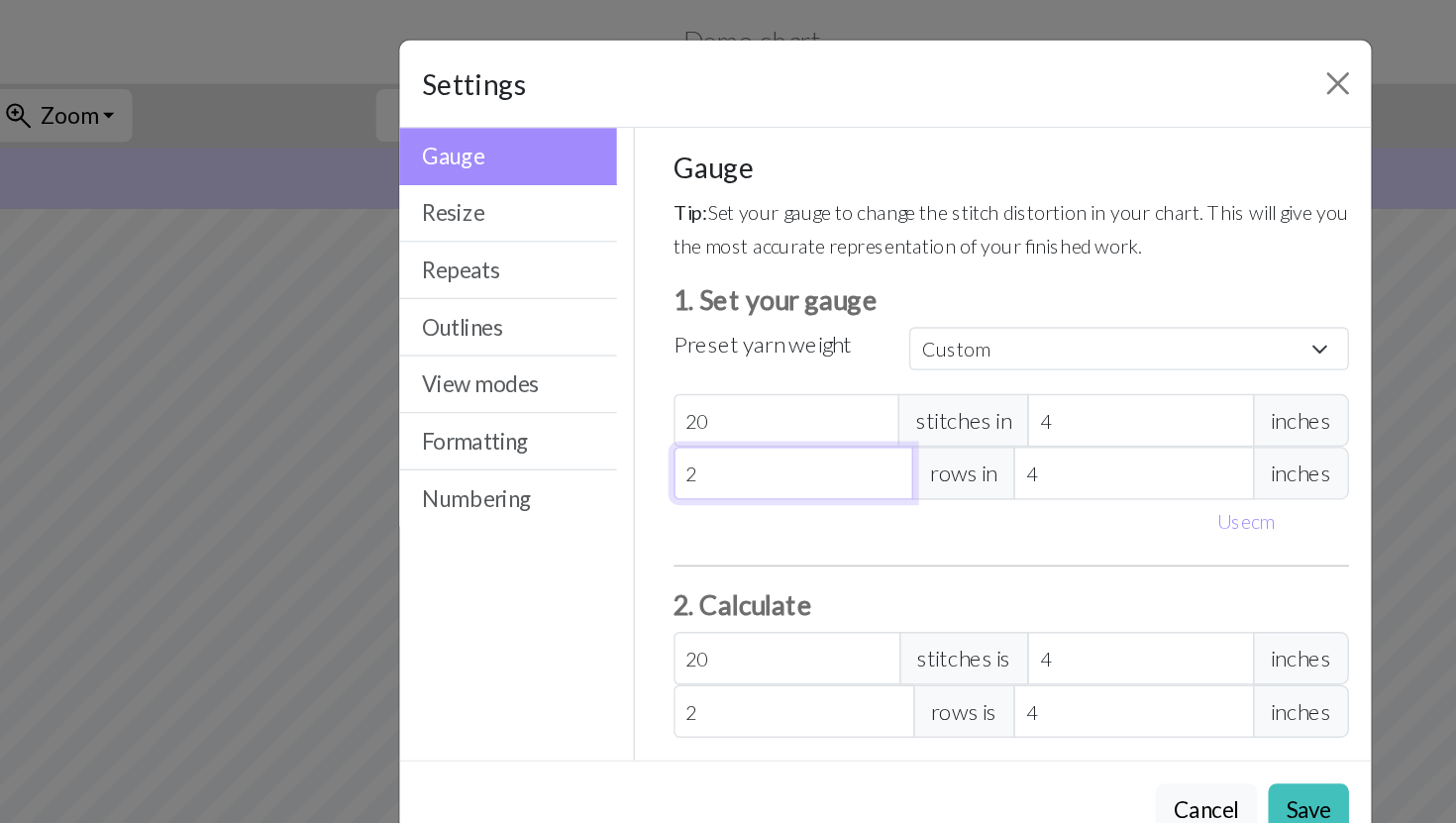 type on "20" 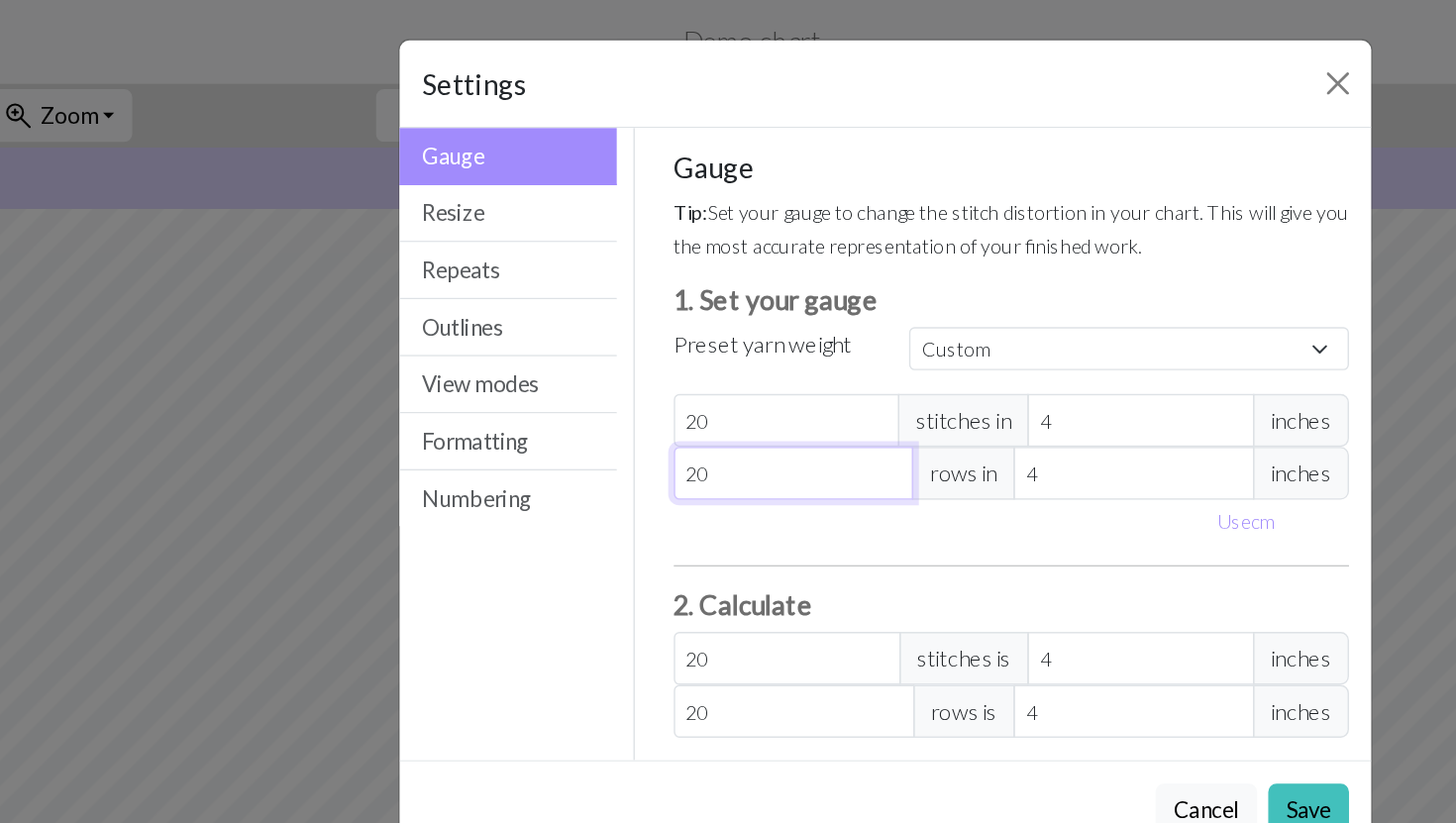 type on "20" 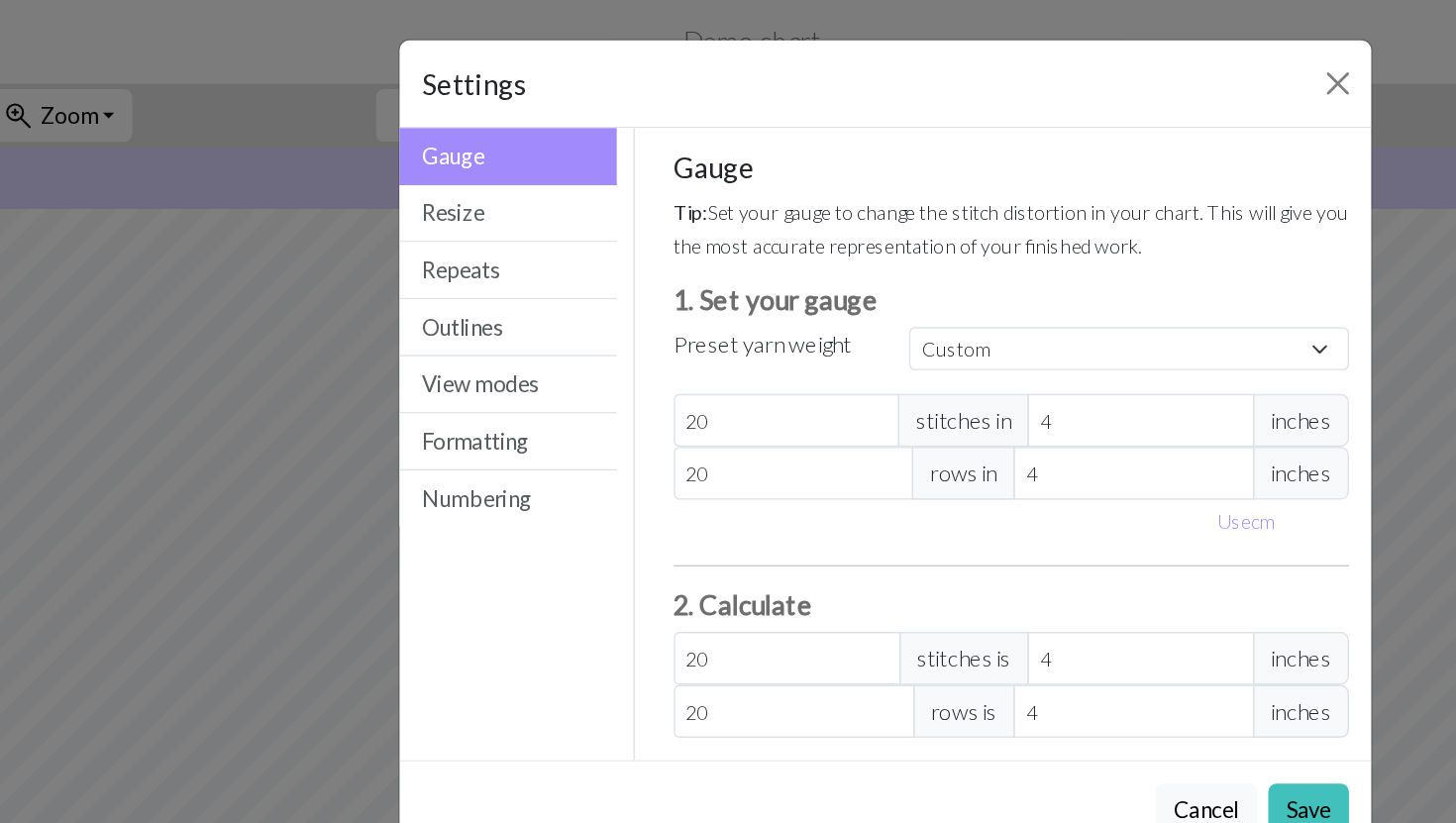 click on "Gauge Resize Repeats Outlines View modes Formatting Numbering" at bounding box center (460, 316) 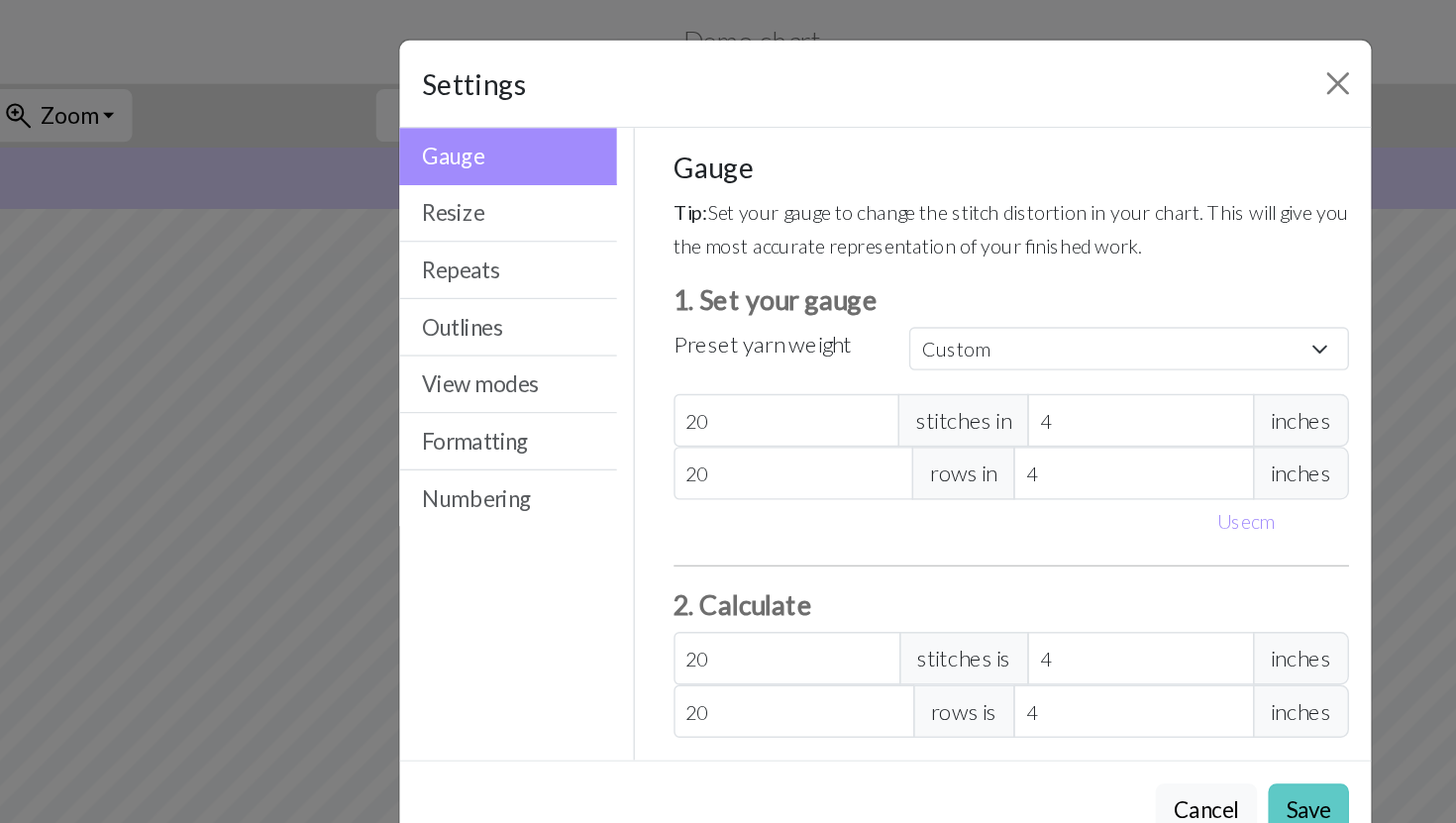 click on "Save" at bounding box center (1029, 576) 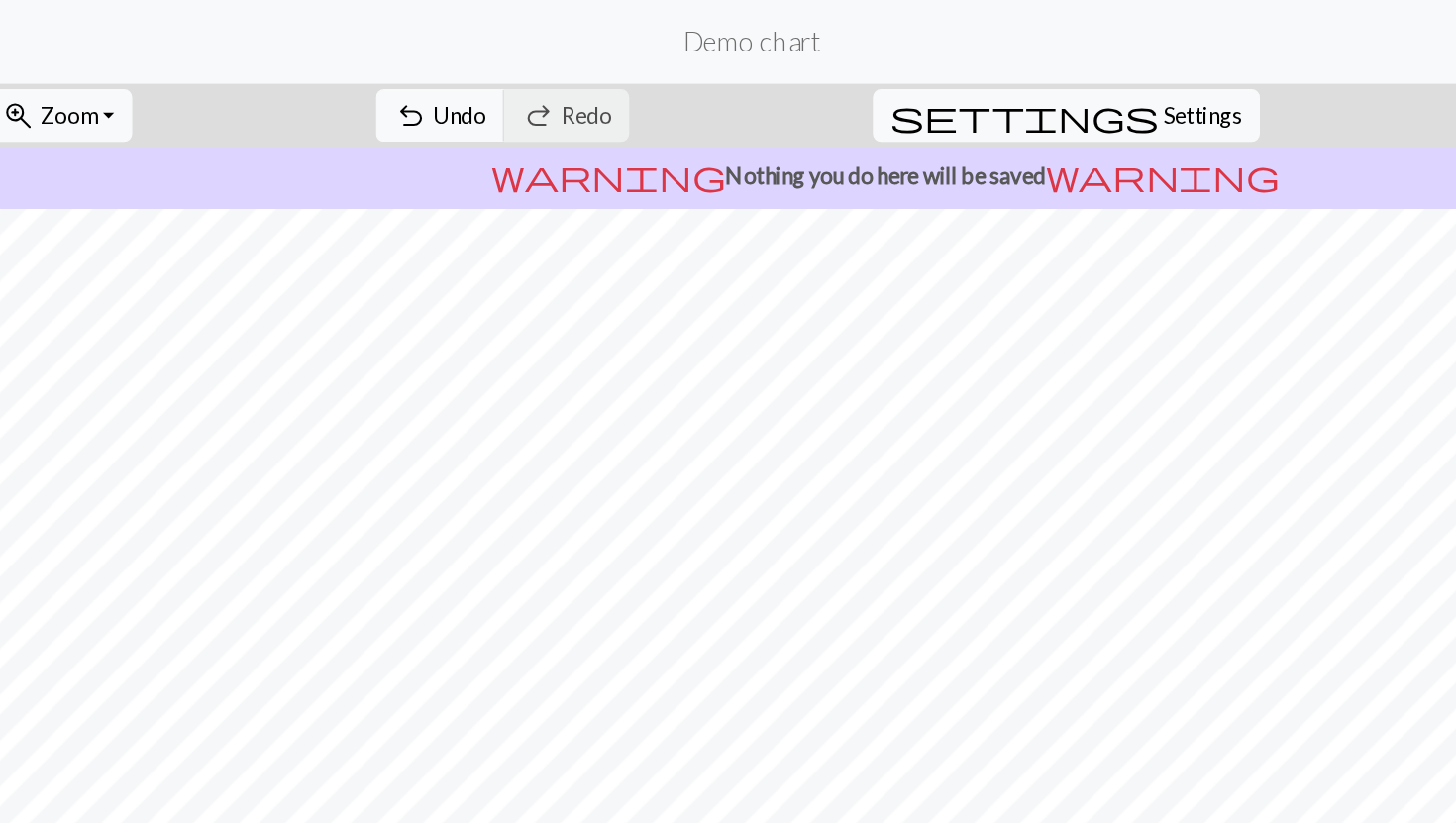 click on "settings  Settings" at bounding box center (857, 82) 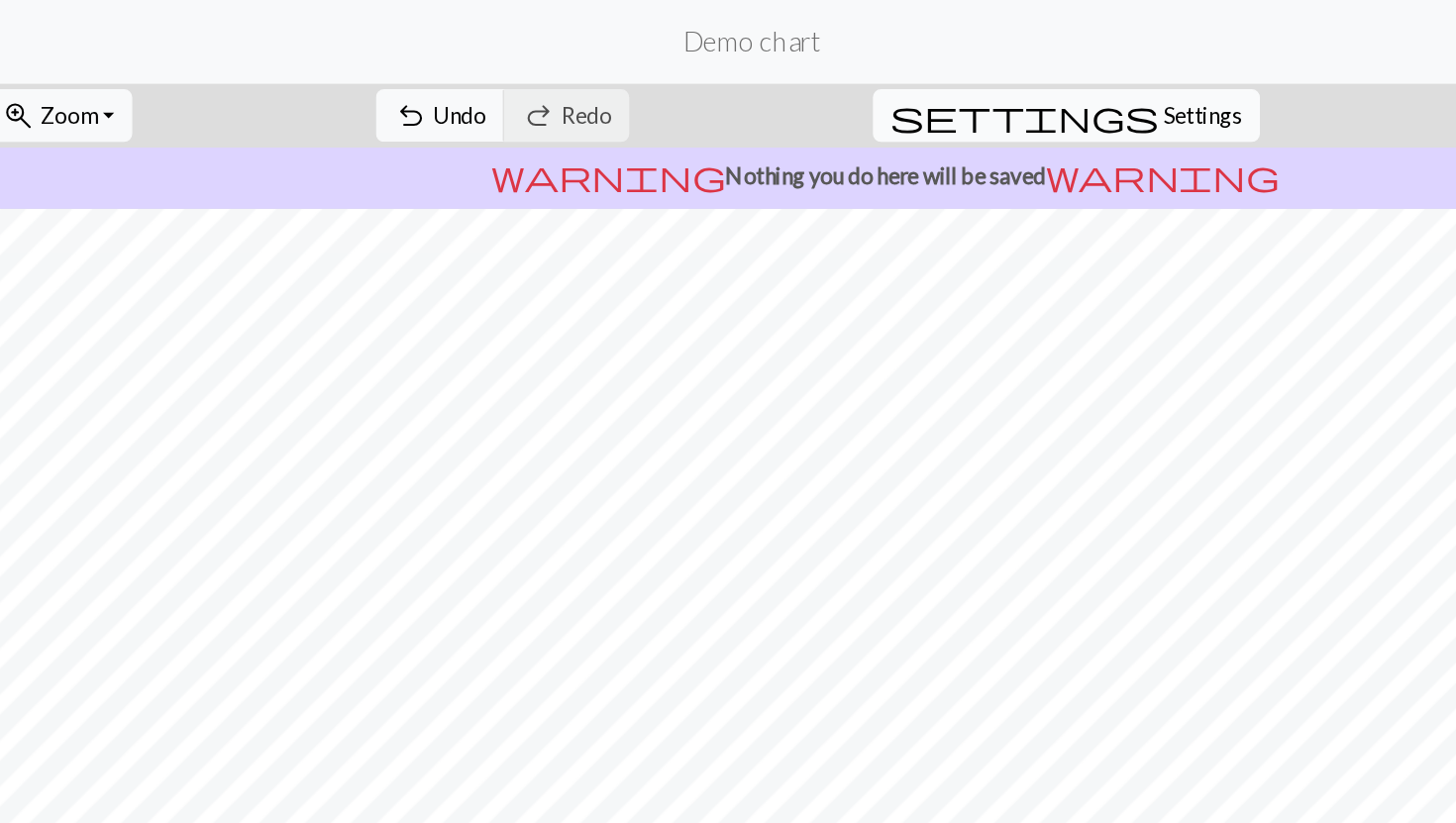 click on "Settings" at bounding box center (954, 82) 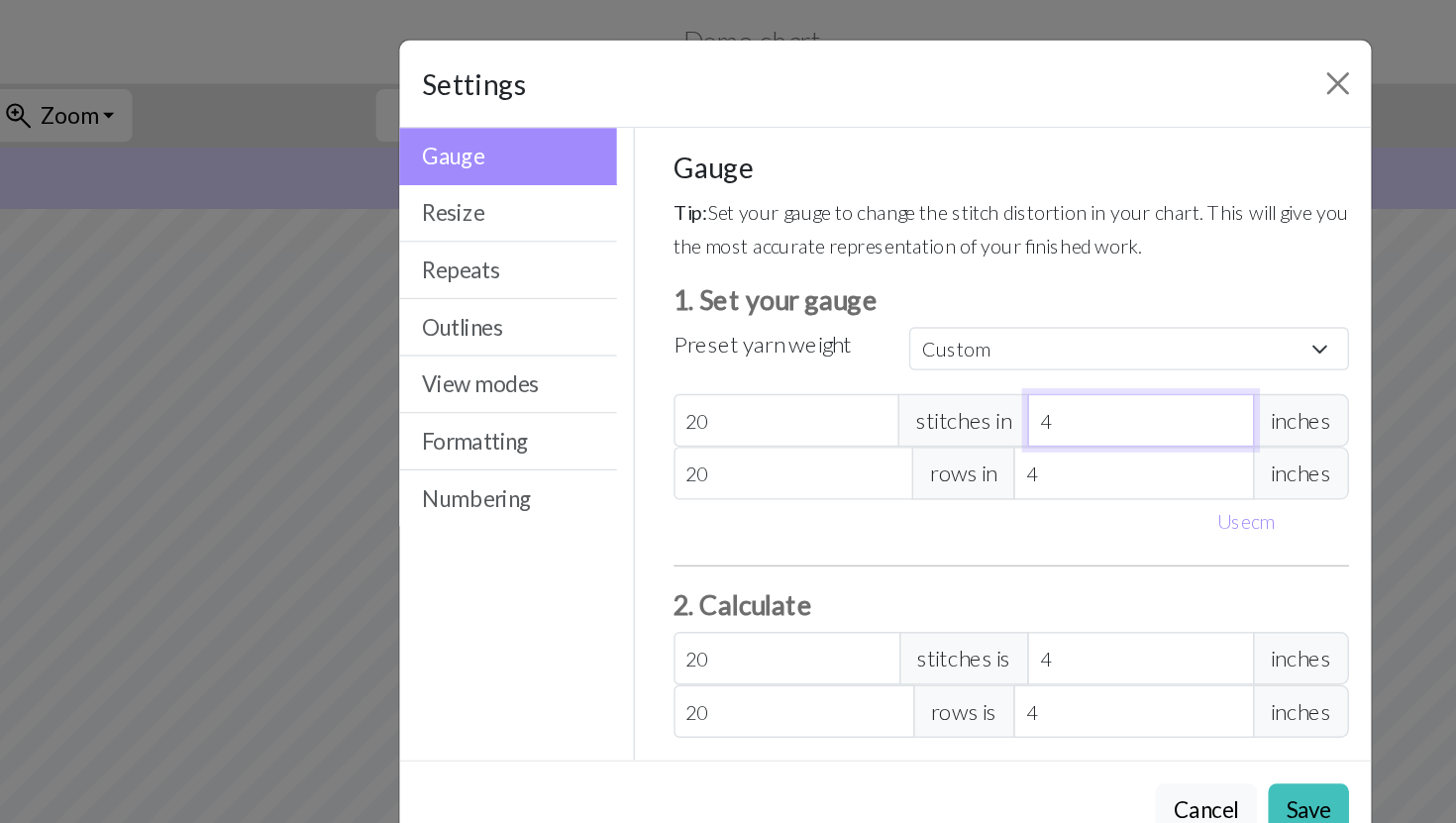 drag, startPoint x: 874, startPoint y: 306, endPoint x: 794, endPoint y: 289, distance: 81.78631 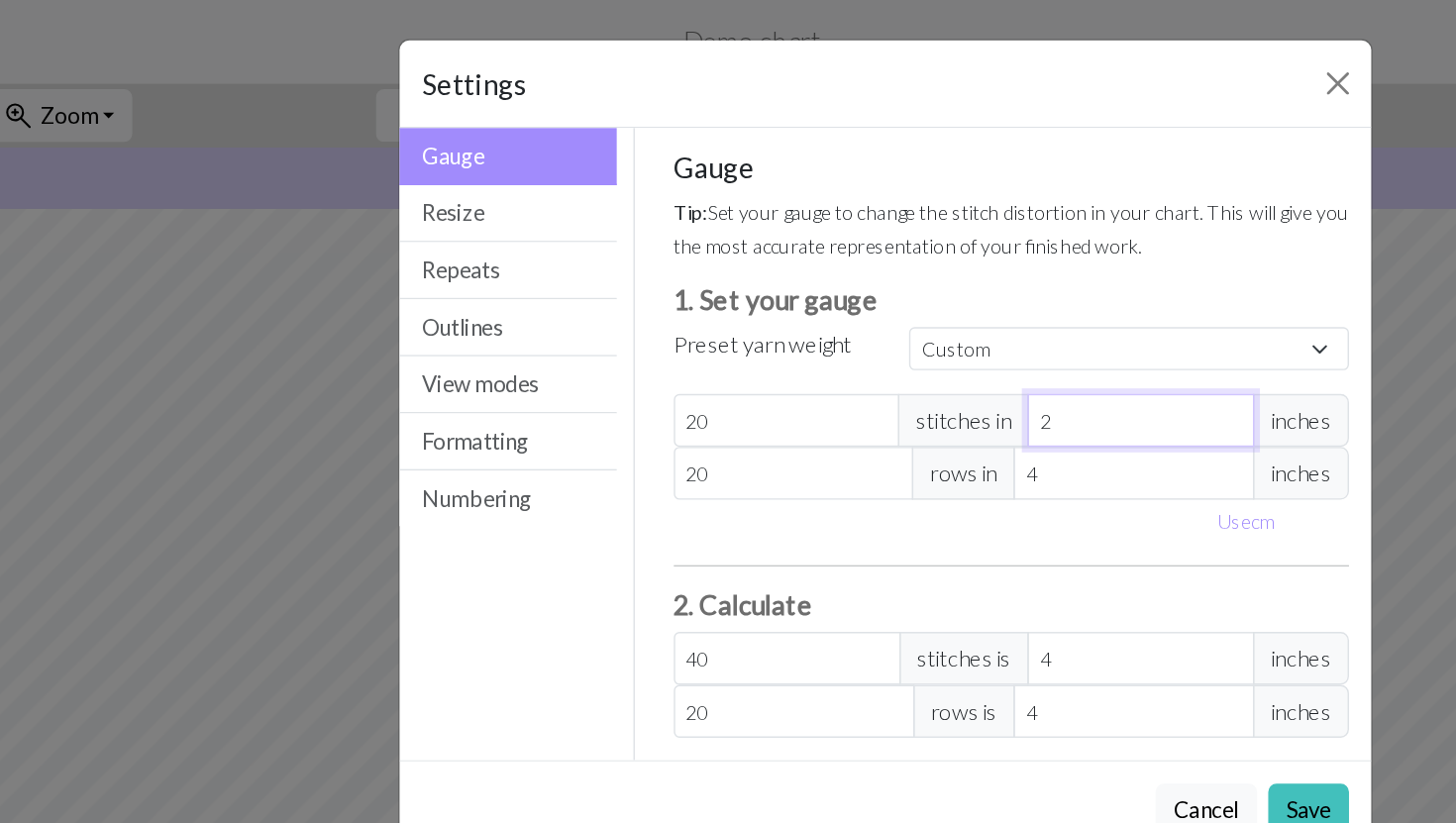 type on "2" 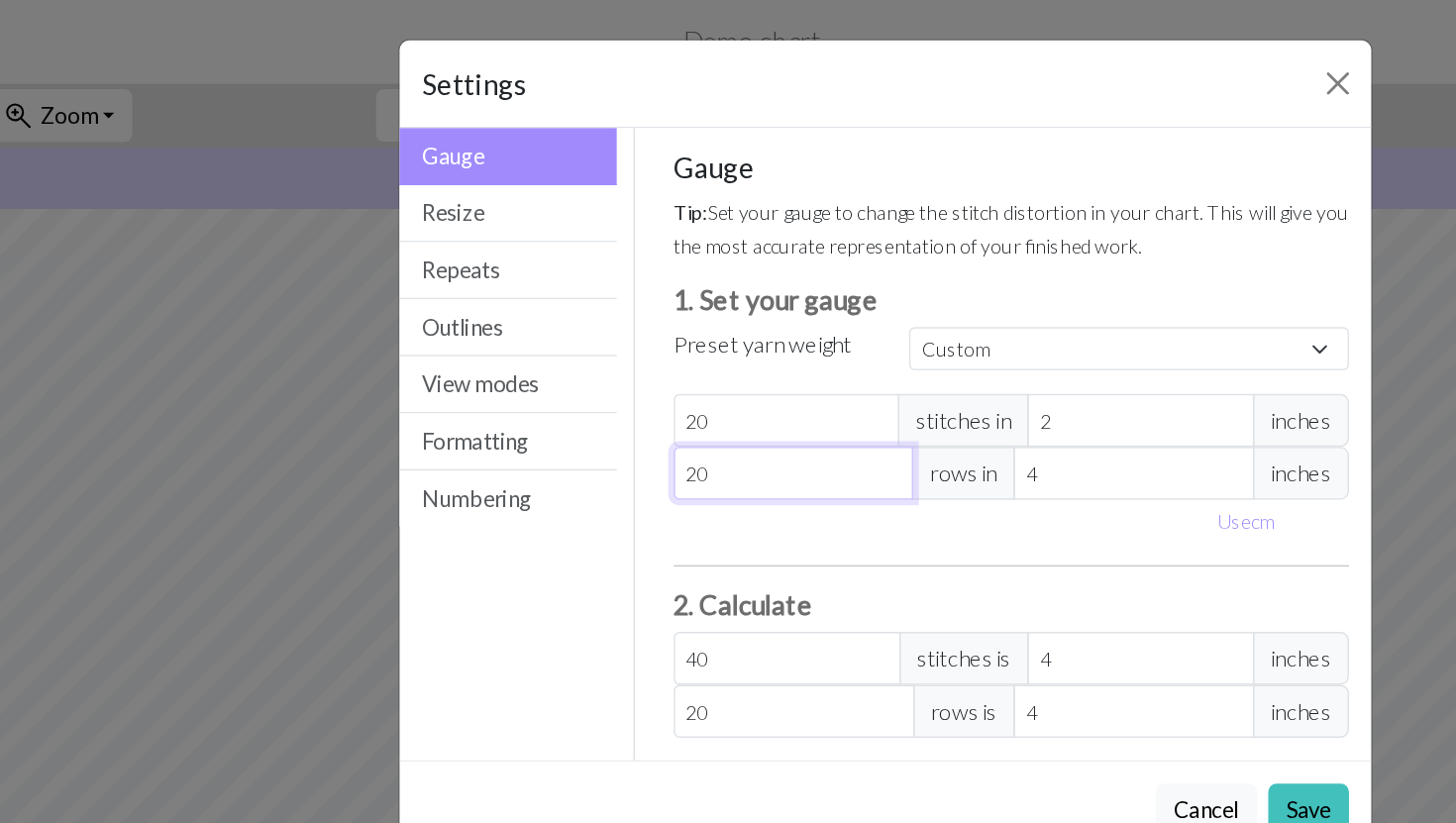 drag, startPoint x: 690, startPoint y: 334, endPoint x: 568, endPoint y: 340, distance: 122.14745 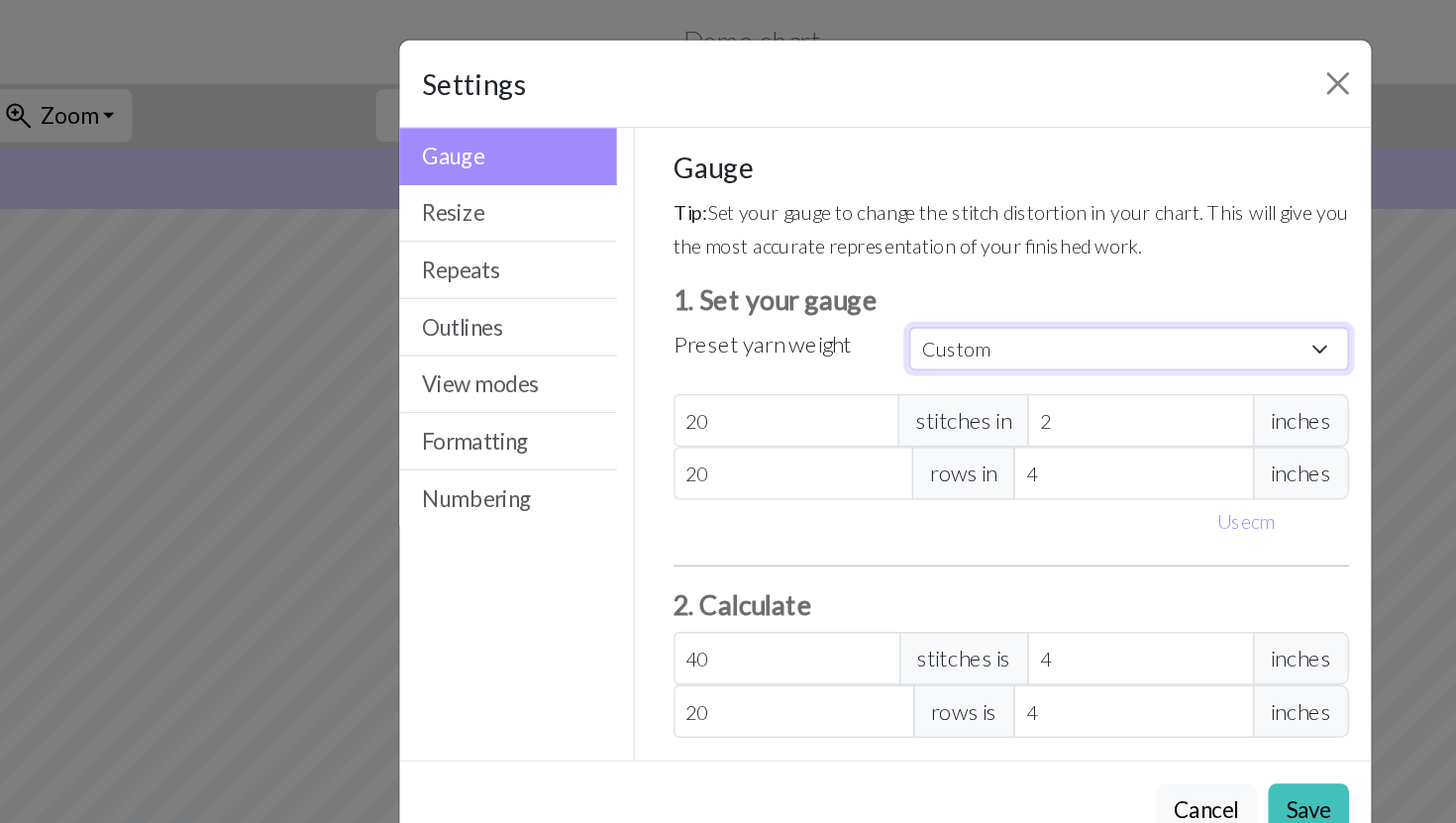 click on "Custom Square Lace Light Fingering Fingering Sport Double knit Worsted Aran Bulky Super Bulky" at bounding box center [901, 248] 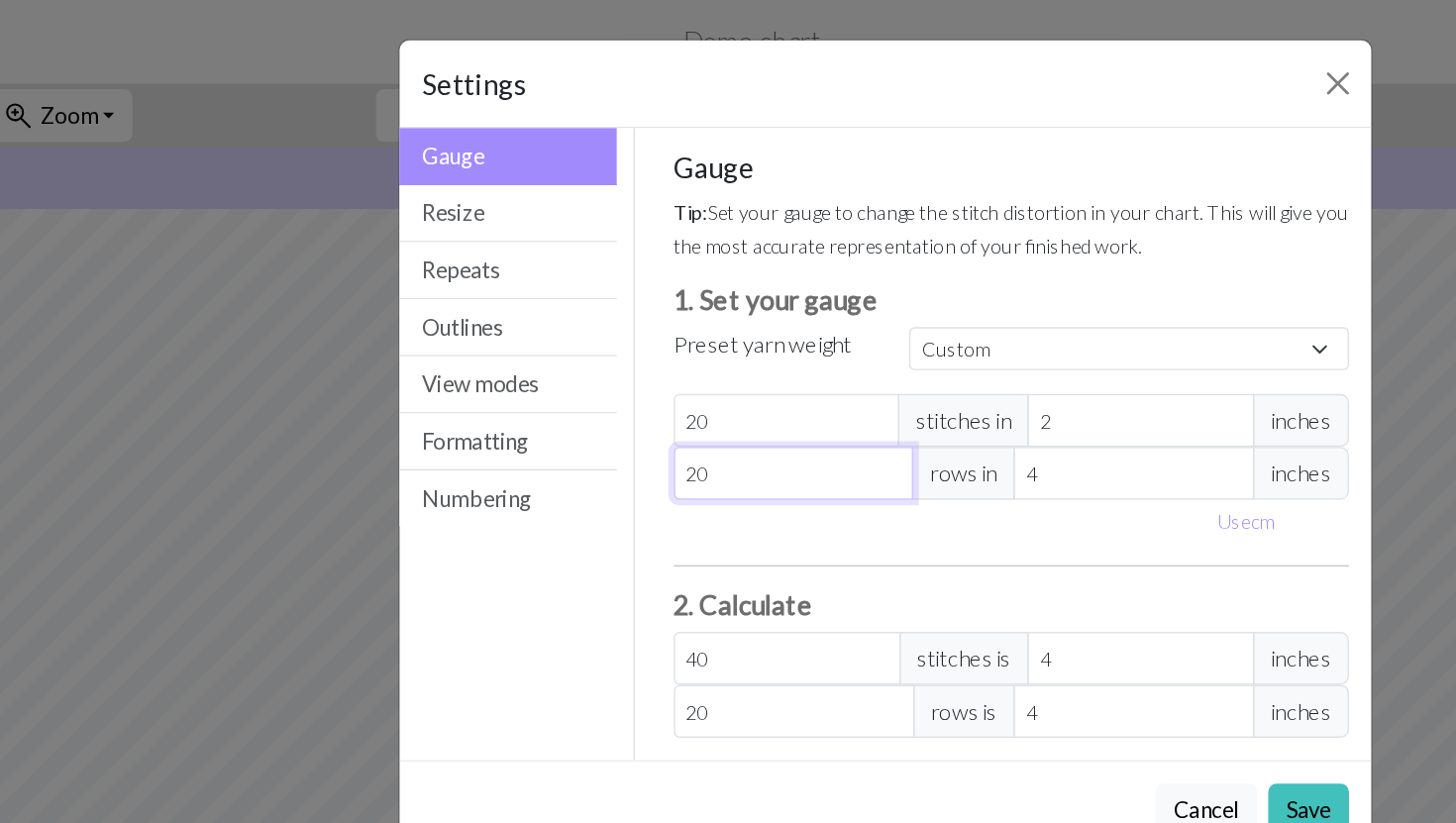 click on "20" at bounding box center [663, 337] 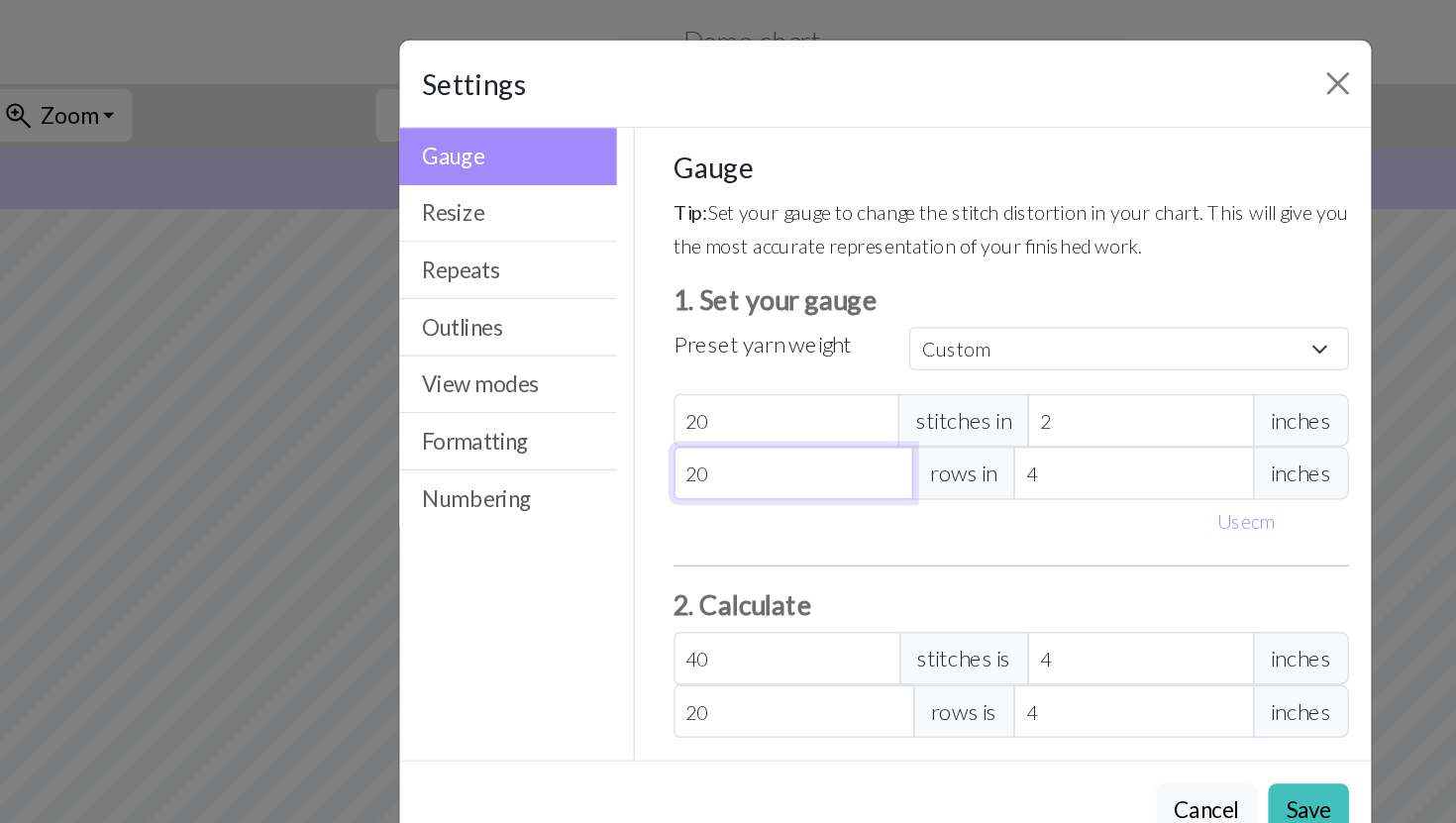 drag, startPoint x: 613, startPoint y: 332, endPoint x: 560, endPoint y: 324, distance: 53.600373 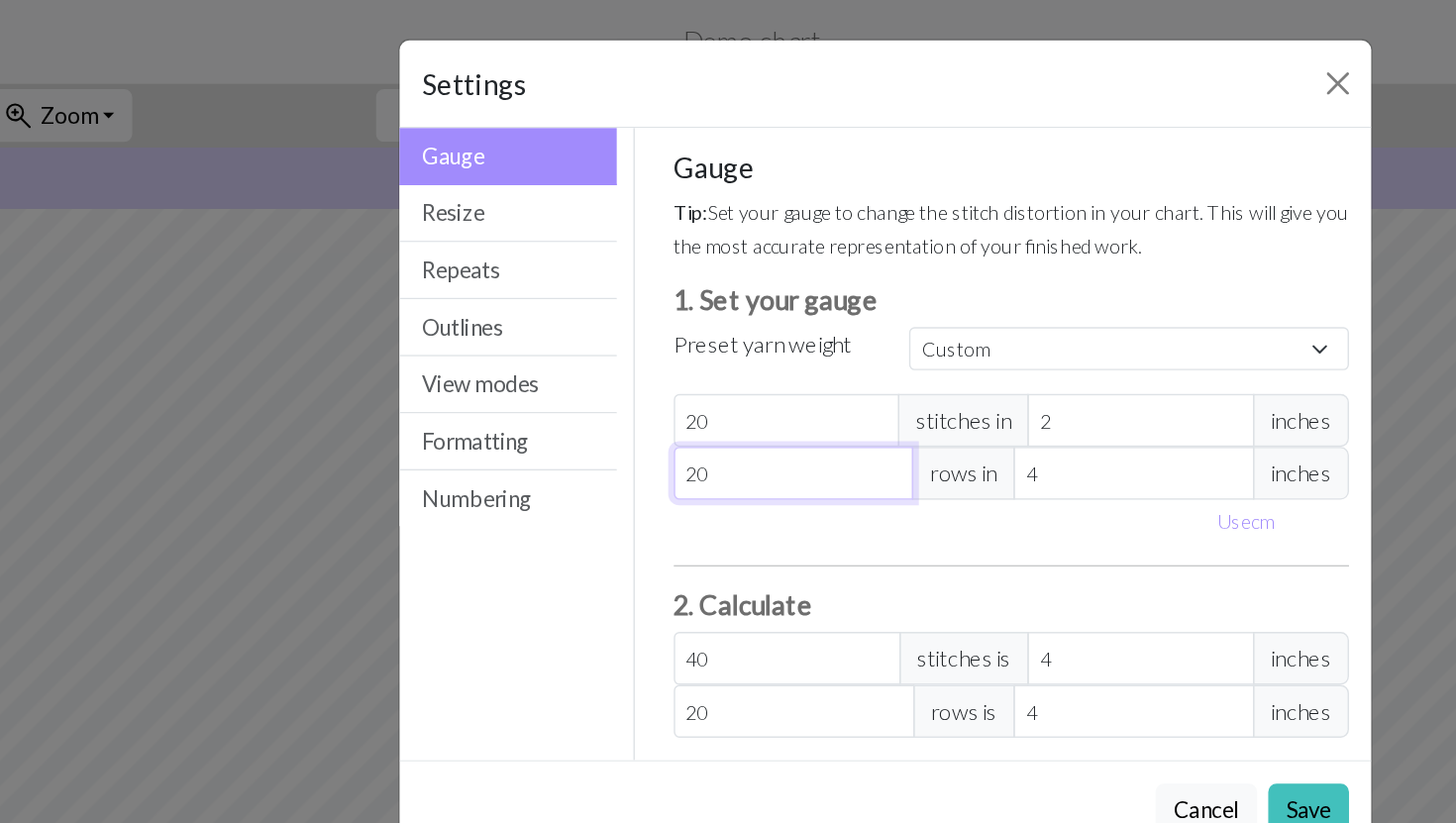 type on "7" 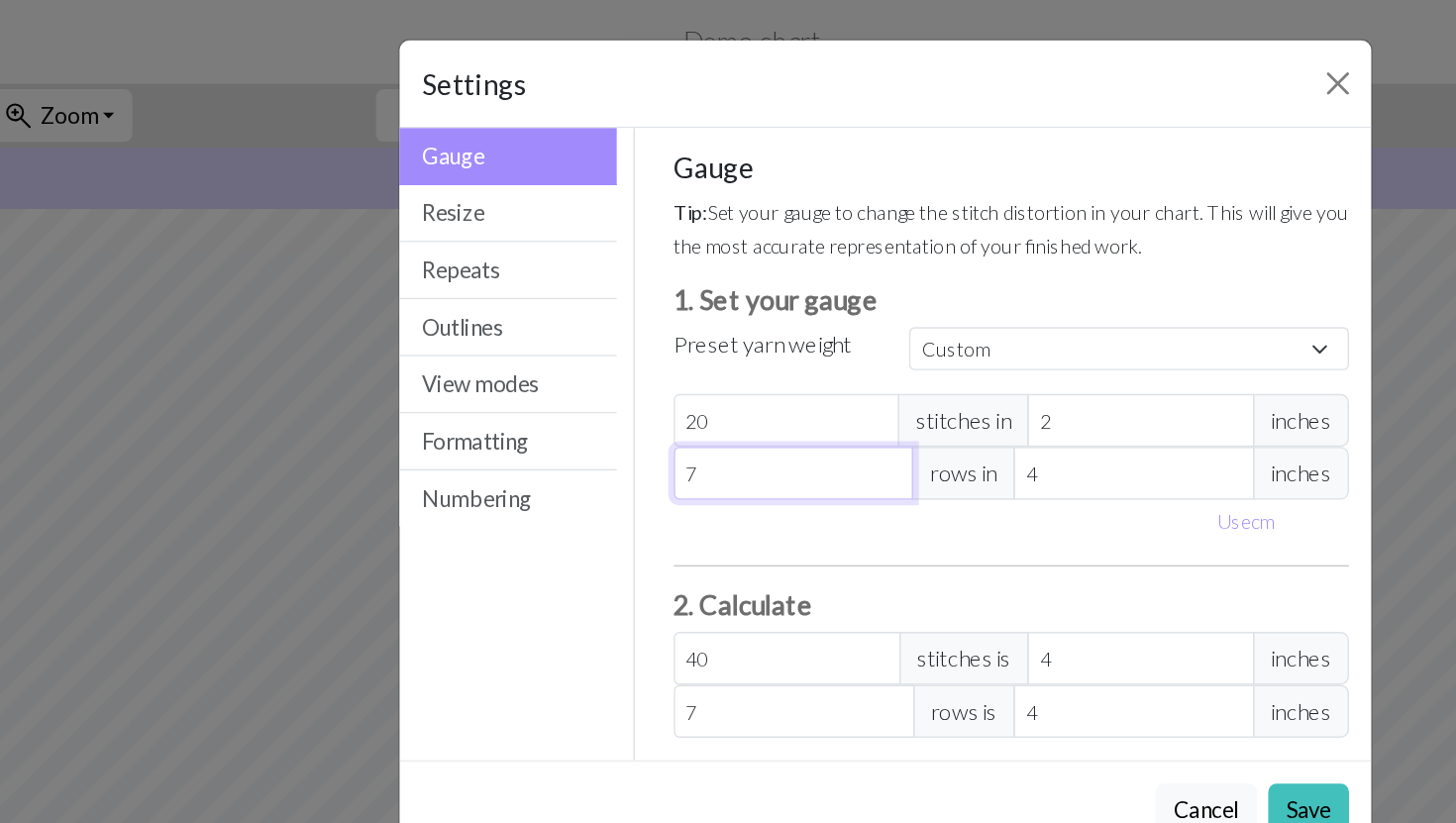 type 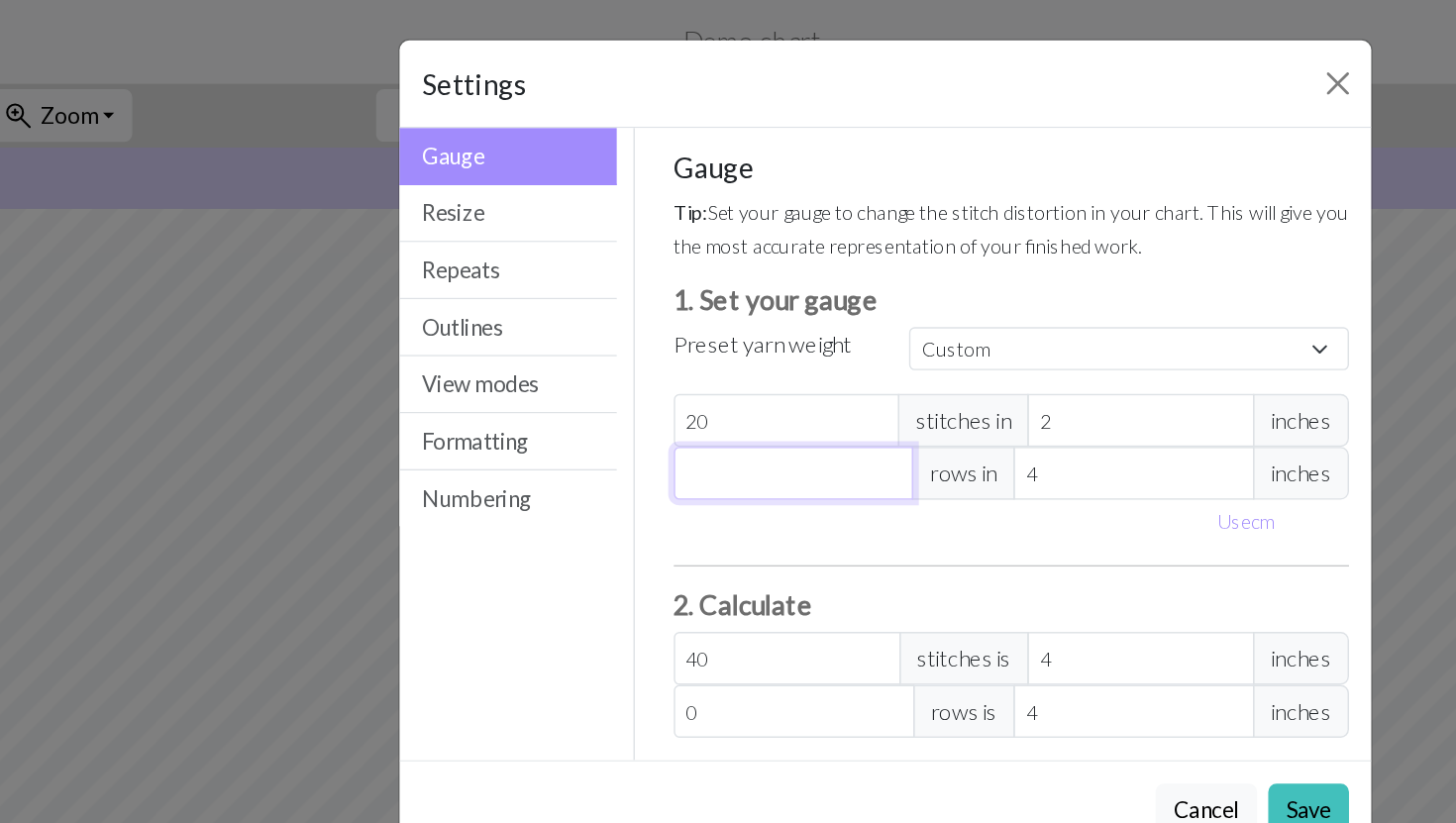 type on "1" 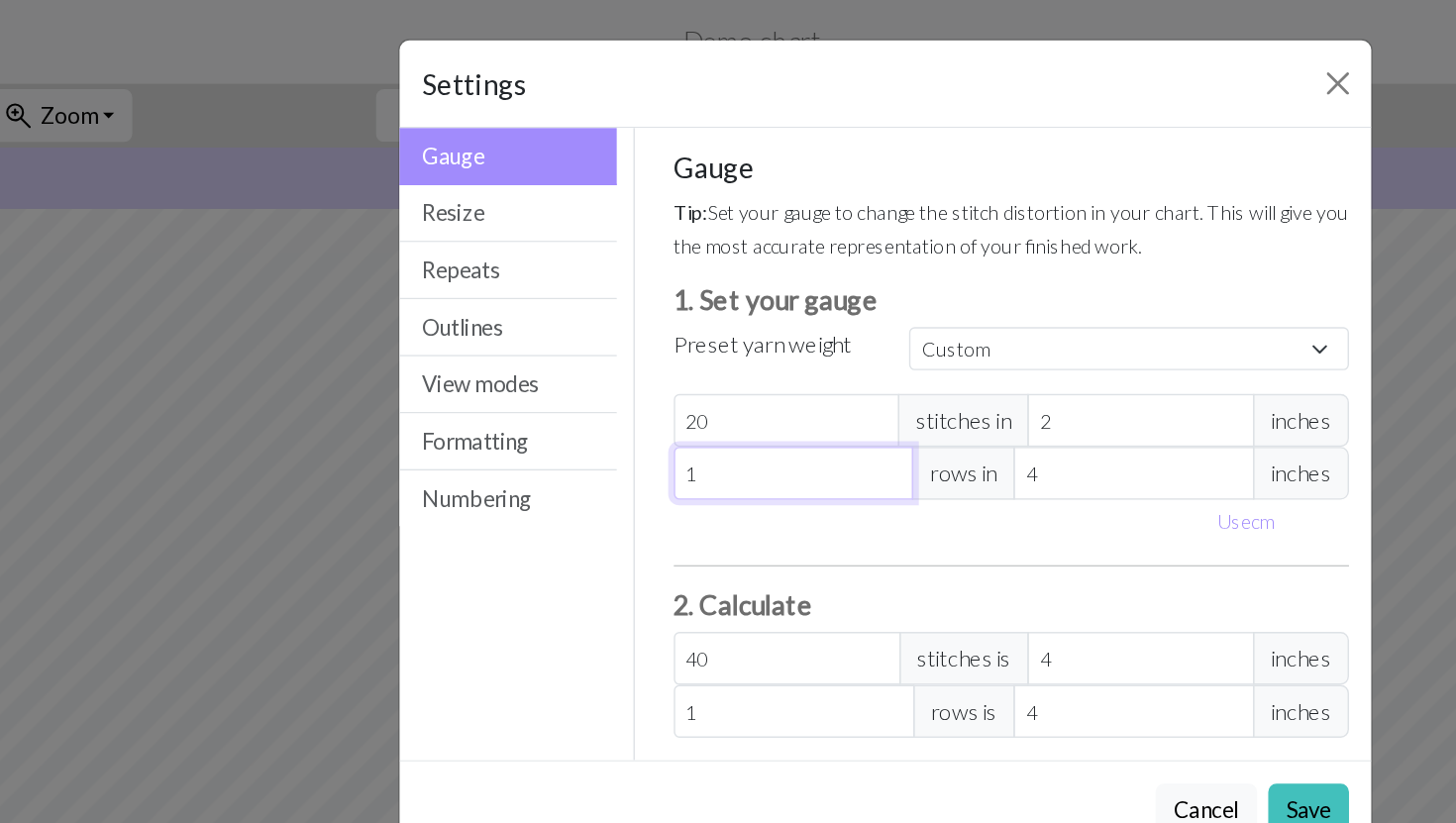 type on "10" 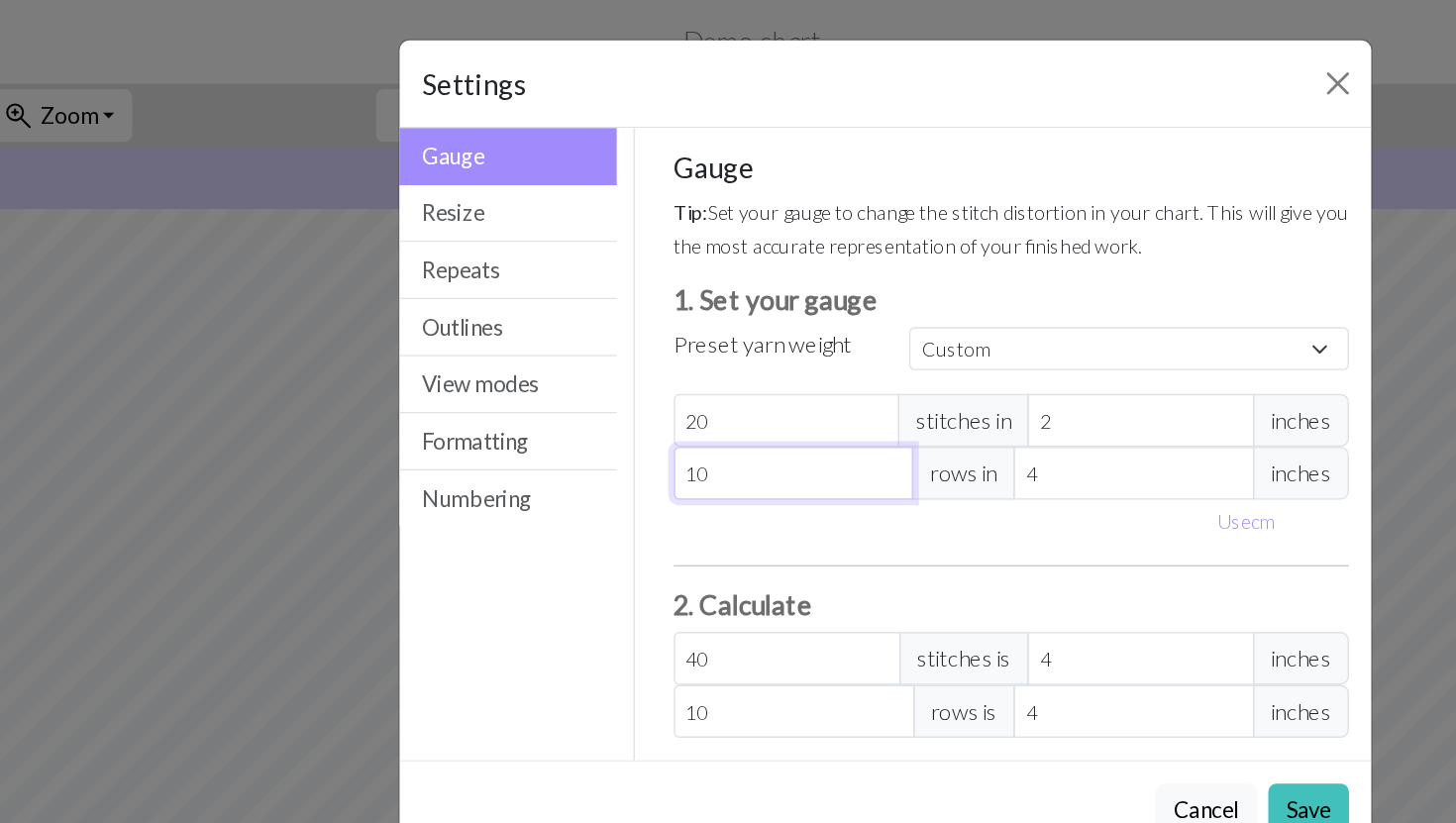 type on "10" 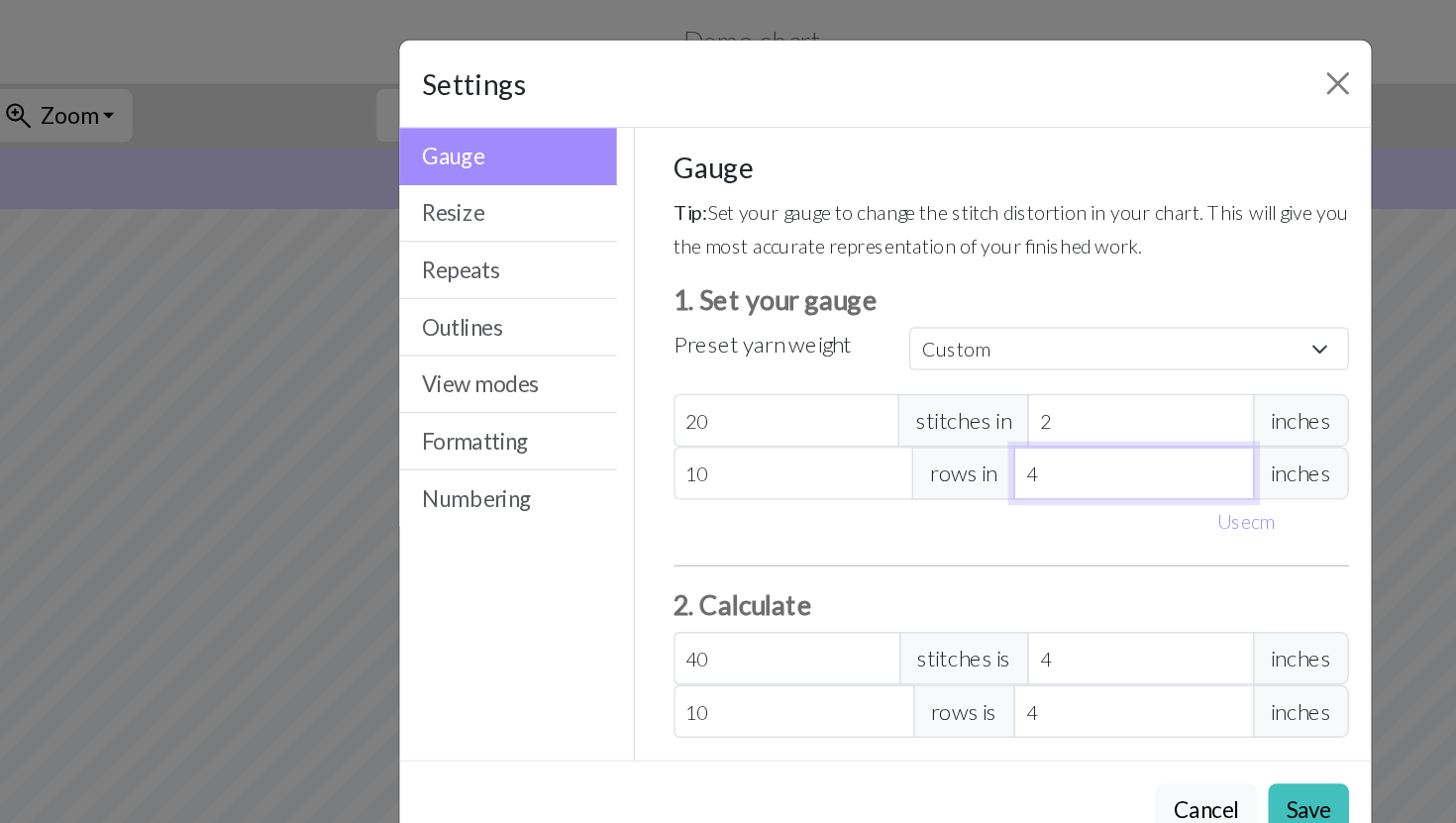 drag, startPoint x: 857, startPoint y: 349, endPoint x: 750, endPoint y: 344, distance: 107.11676 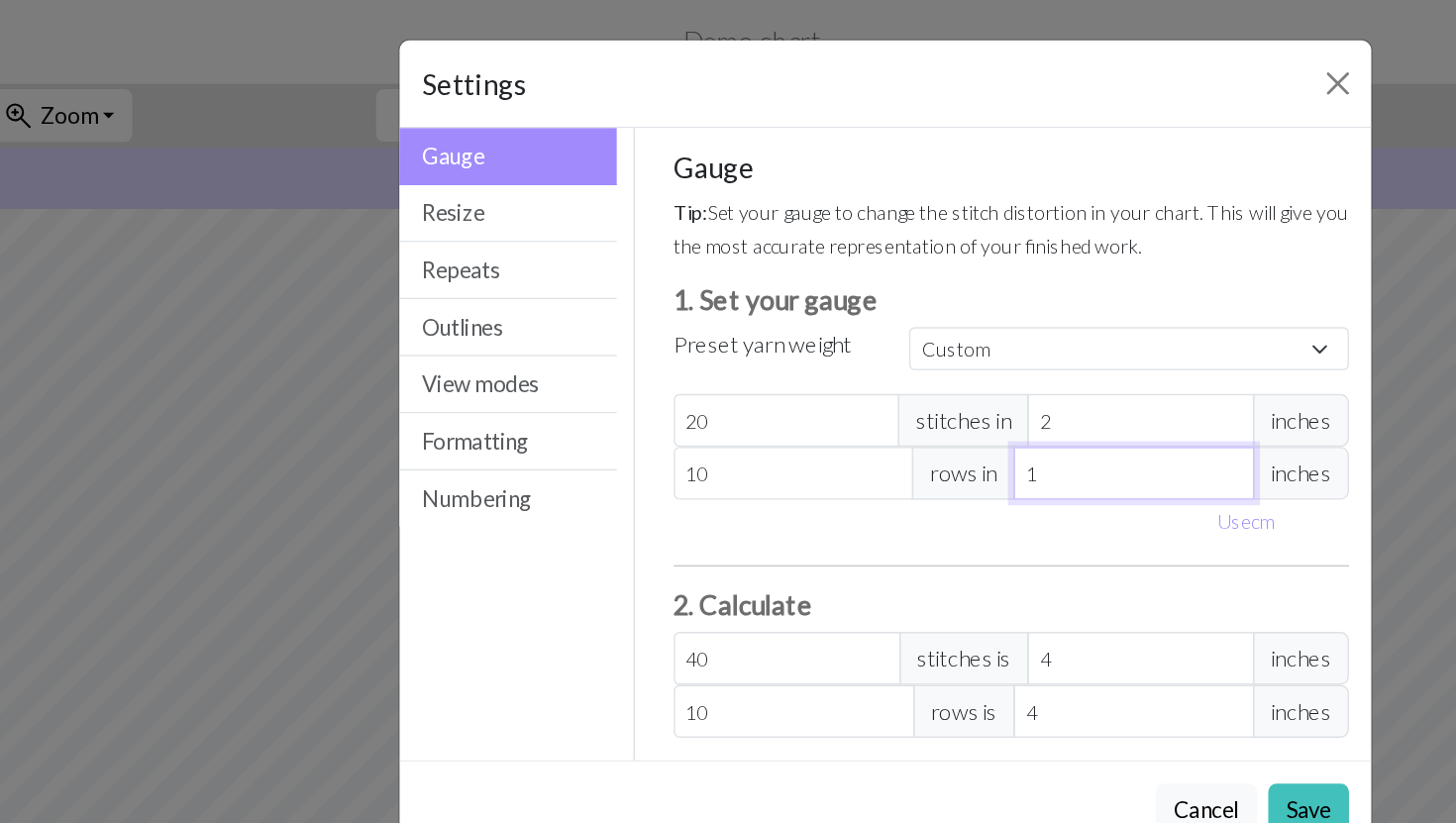 type on "40" 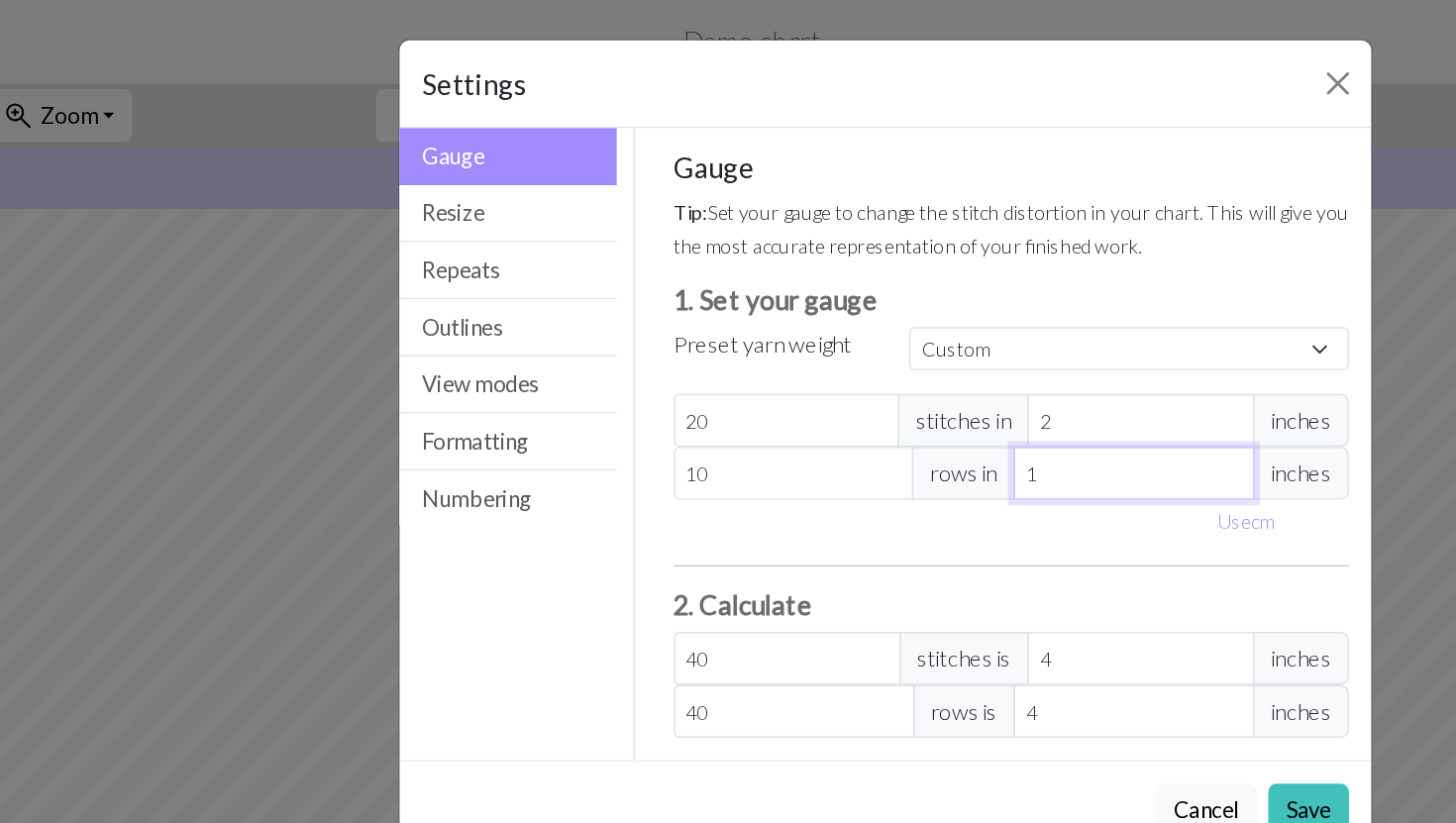 type on "10" 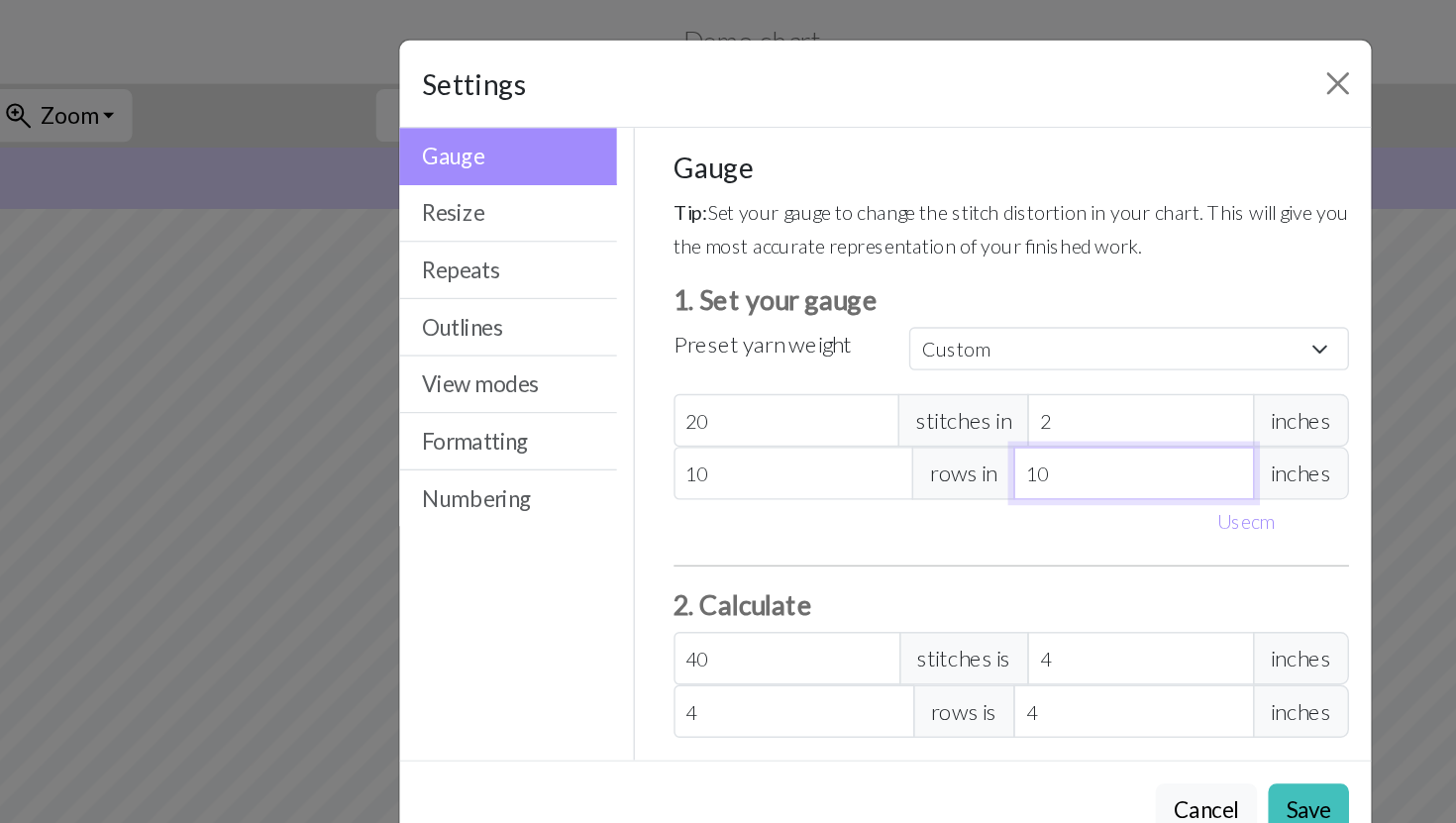 type on "10" 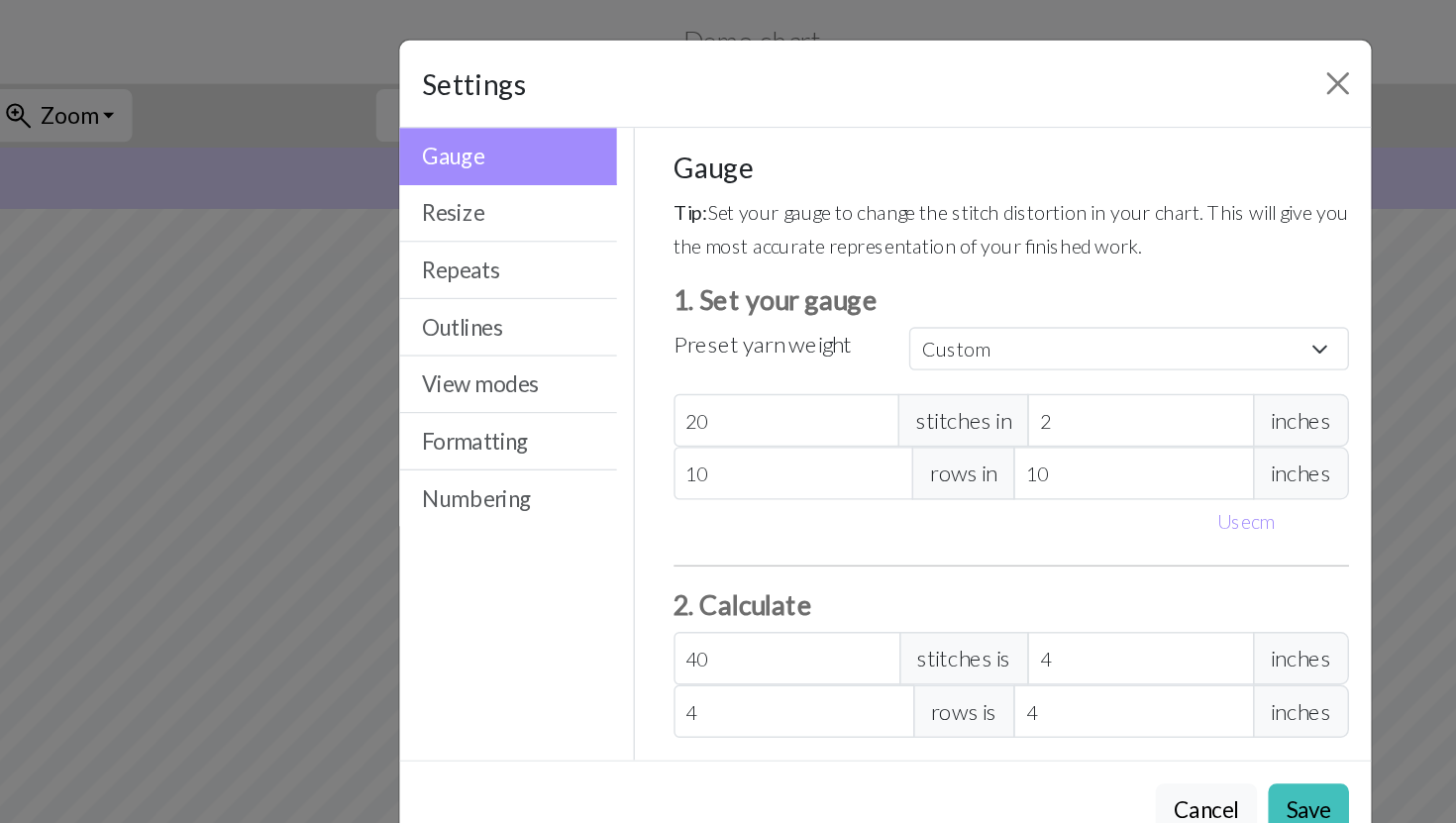 click on "2. Calculate" at bounding box center [818, 430] 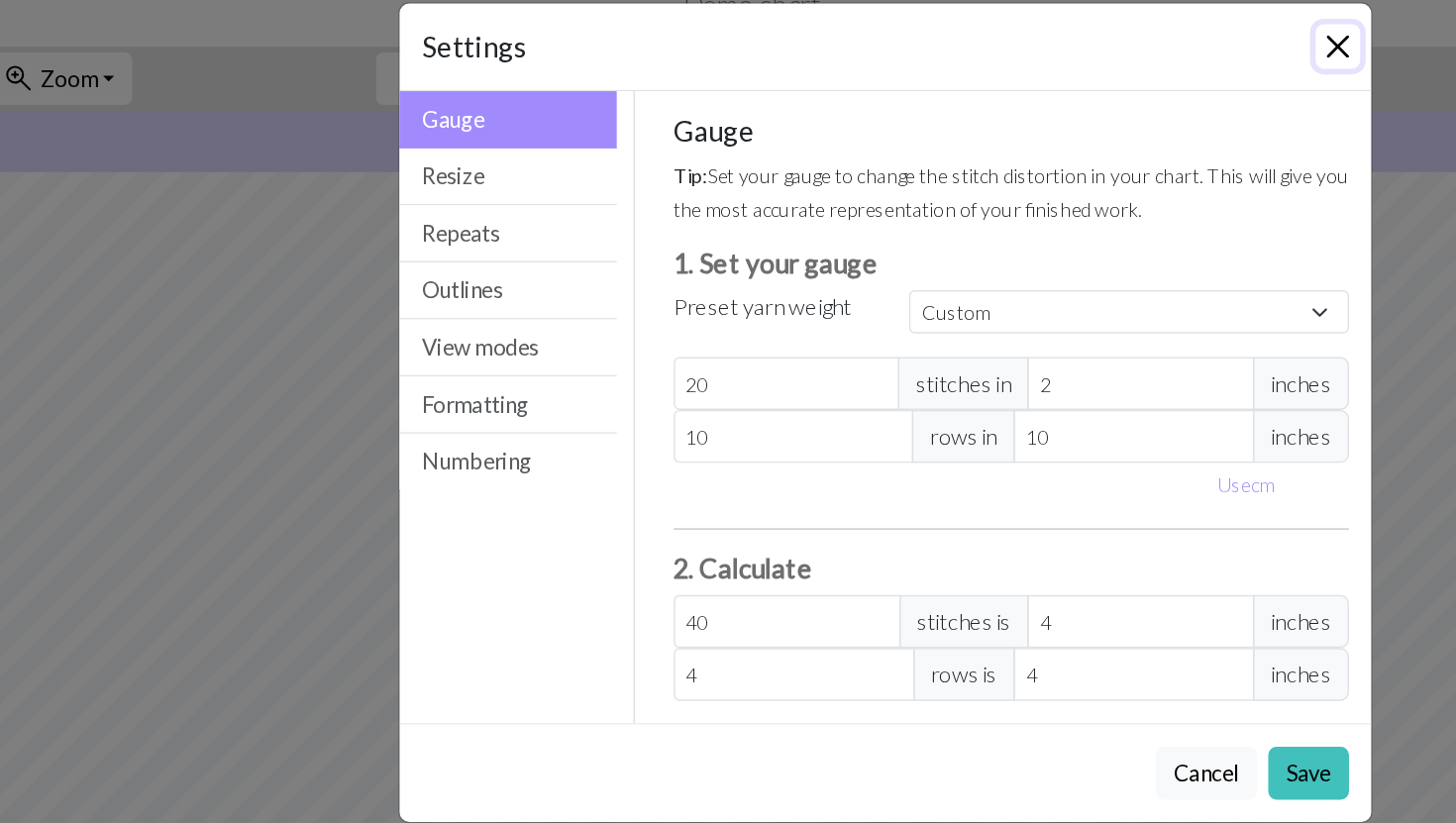 click at bounding box center (1050, 59) 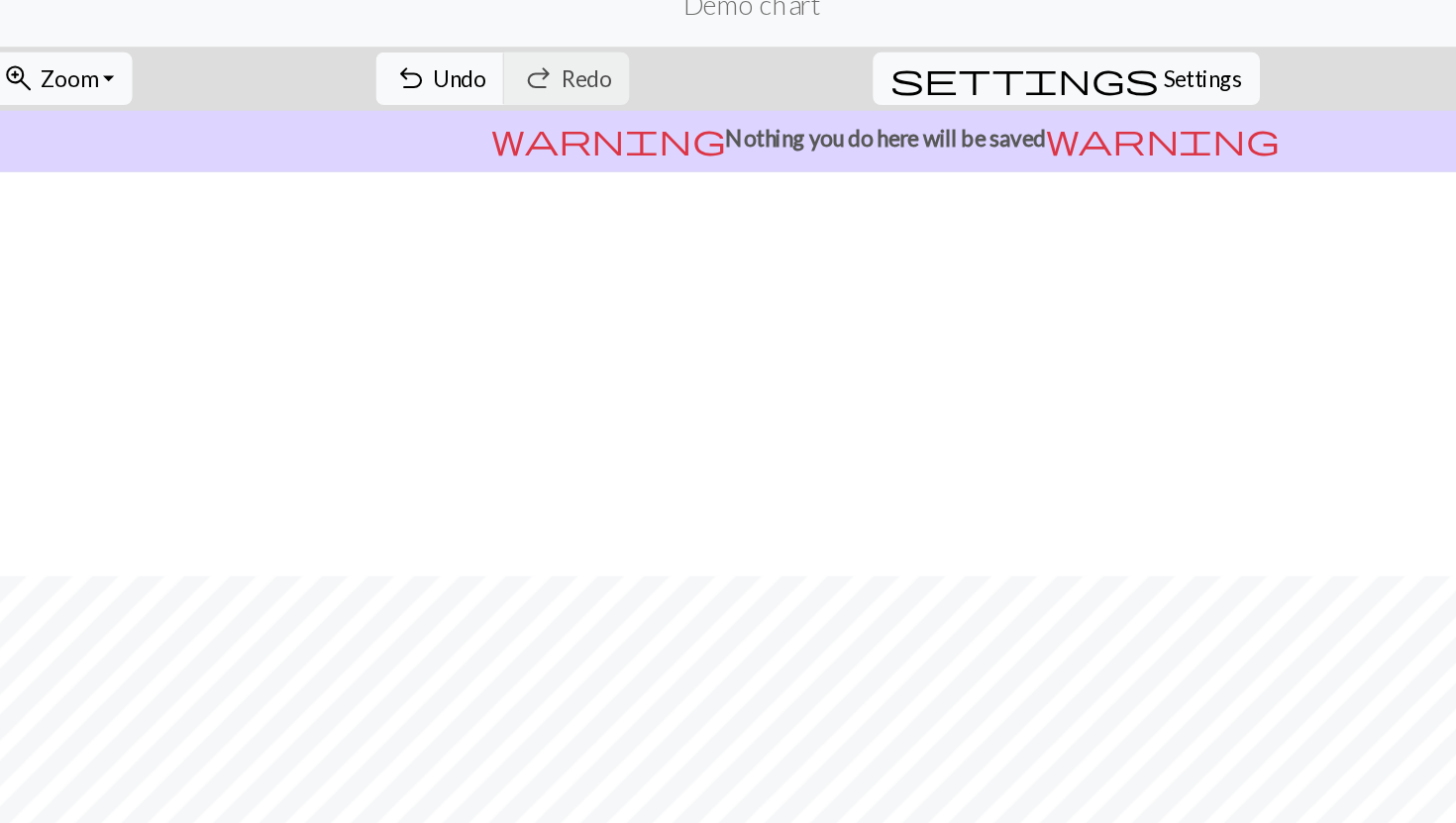 scroll, scrollTop: 395, scrollLeft: 0, axis: vertical 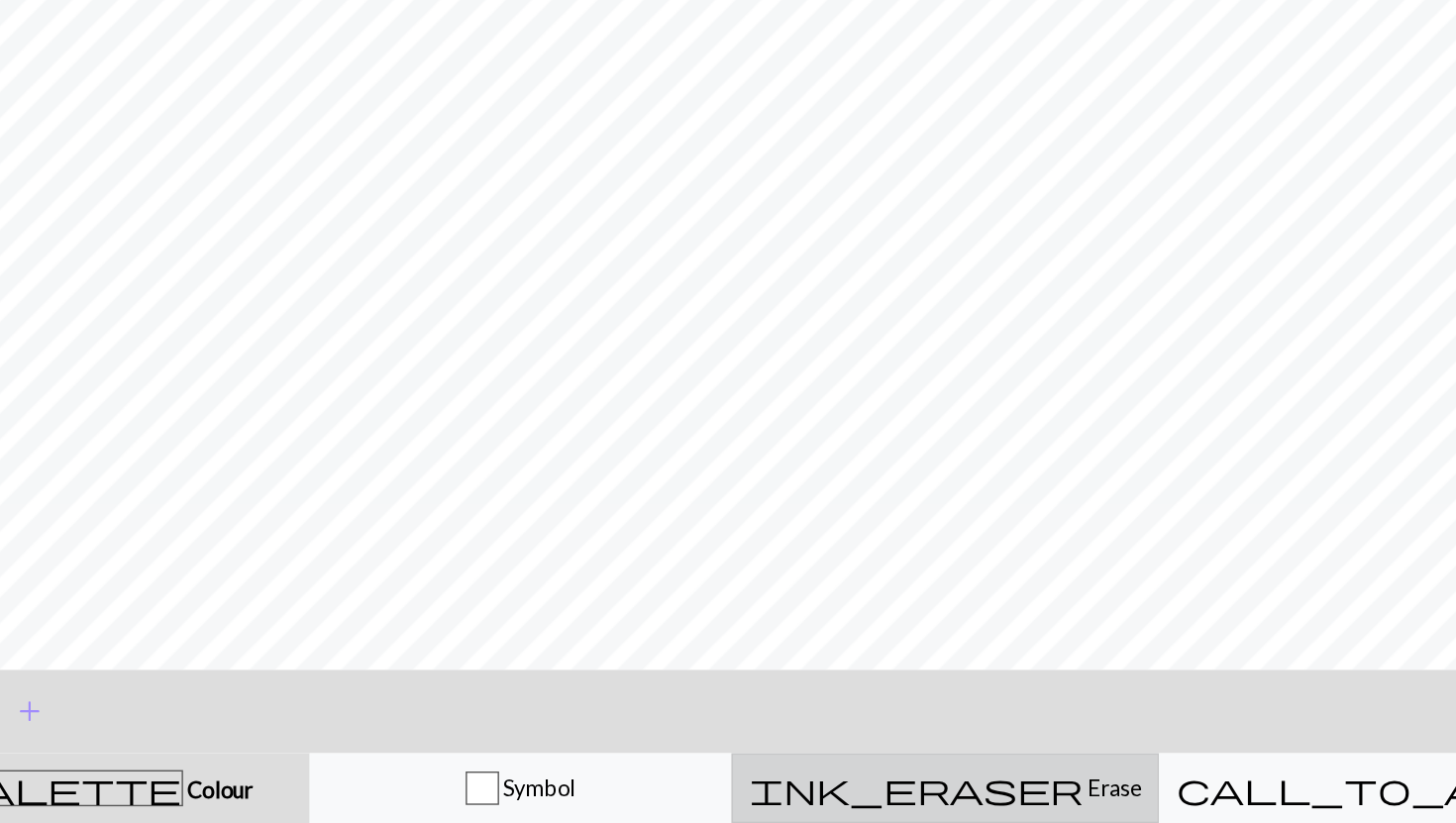 click on "ink_eraser   Erase   Erase" at bounding box center [845, 798] 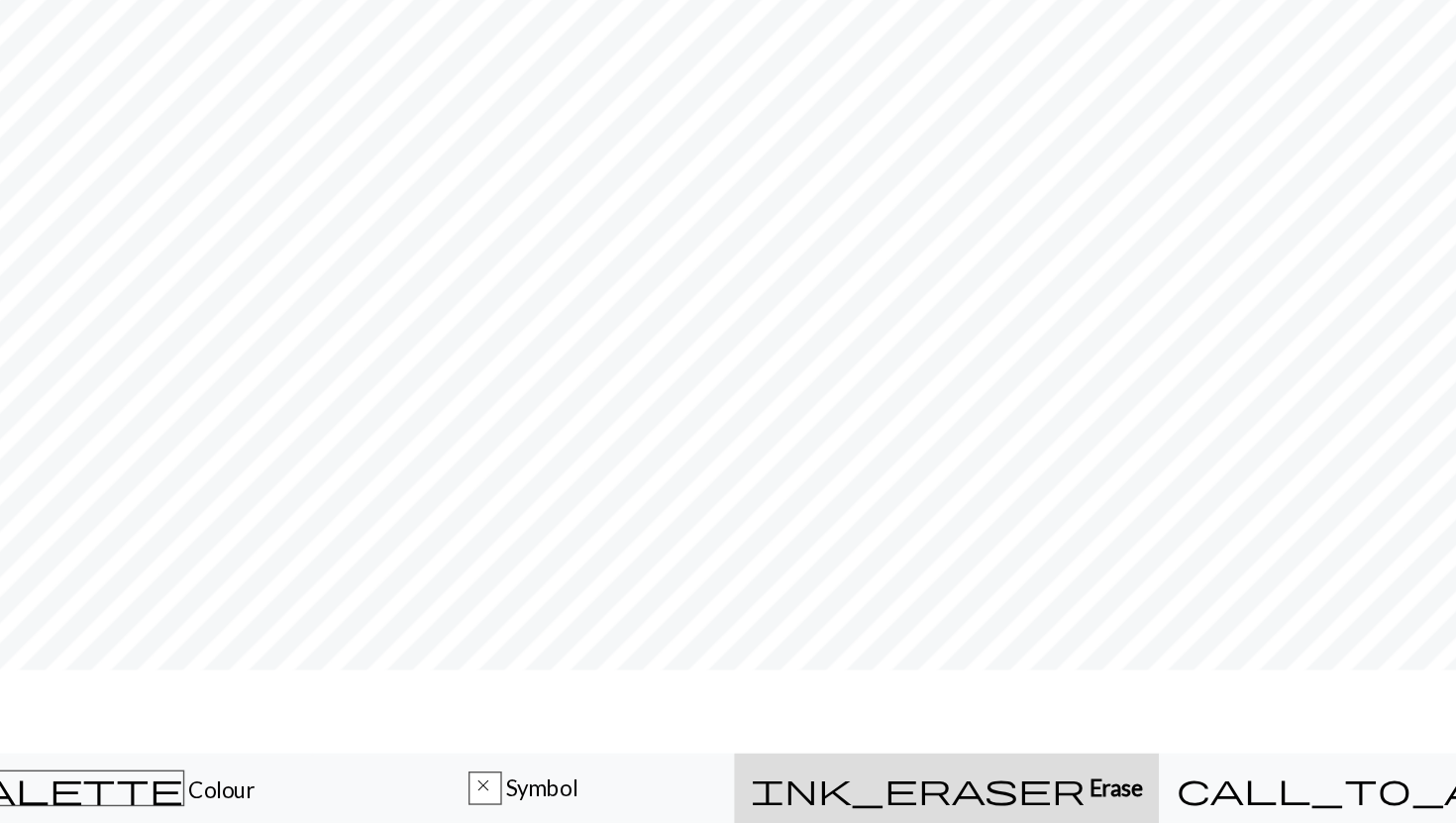 scroll, scrollTop: 336, scrollLeft: 0, axis: vertical 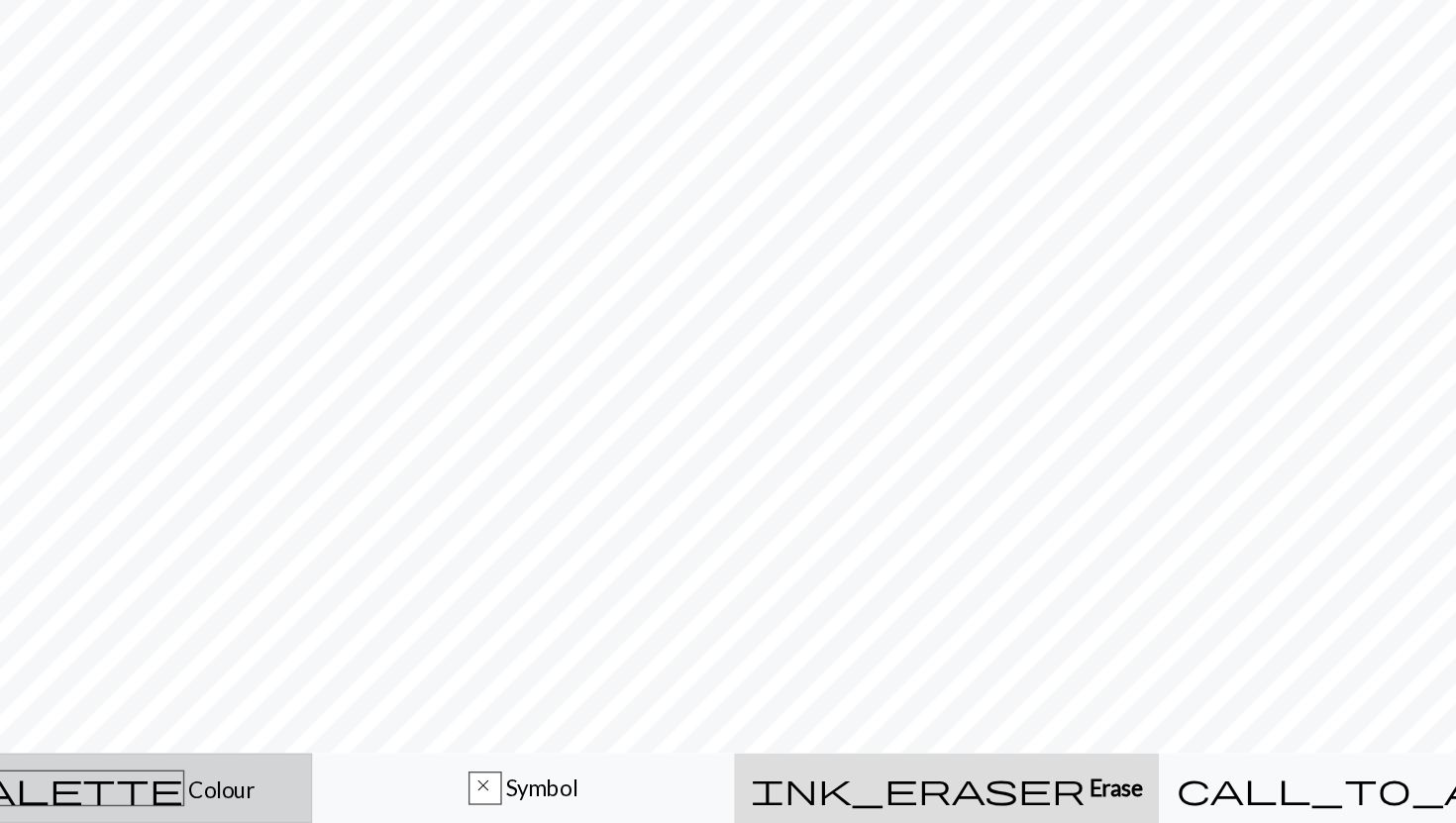 click on "palette   Colour   Colour" at bounding box center [245, 798] 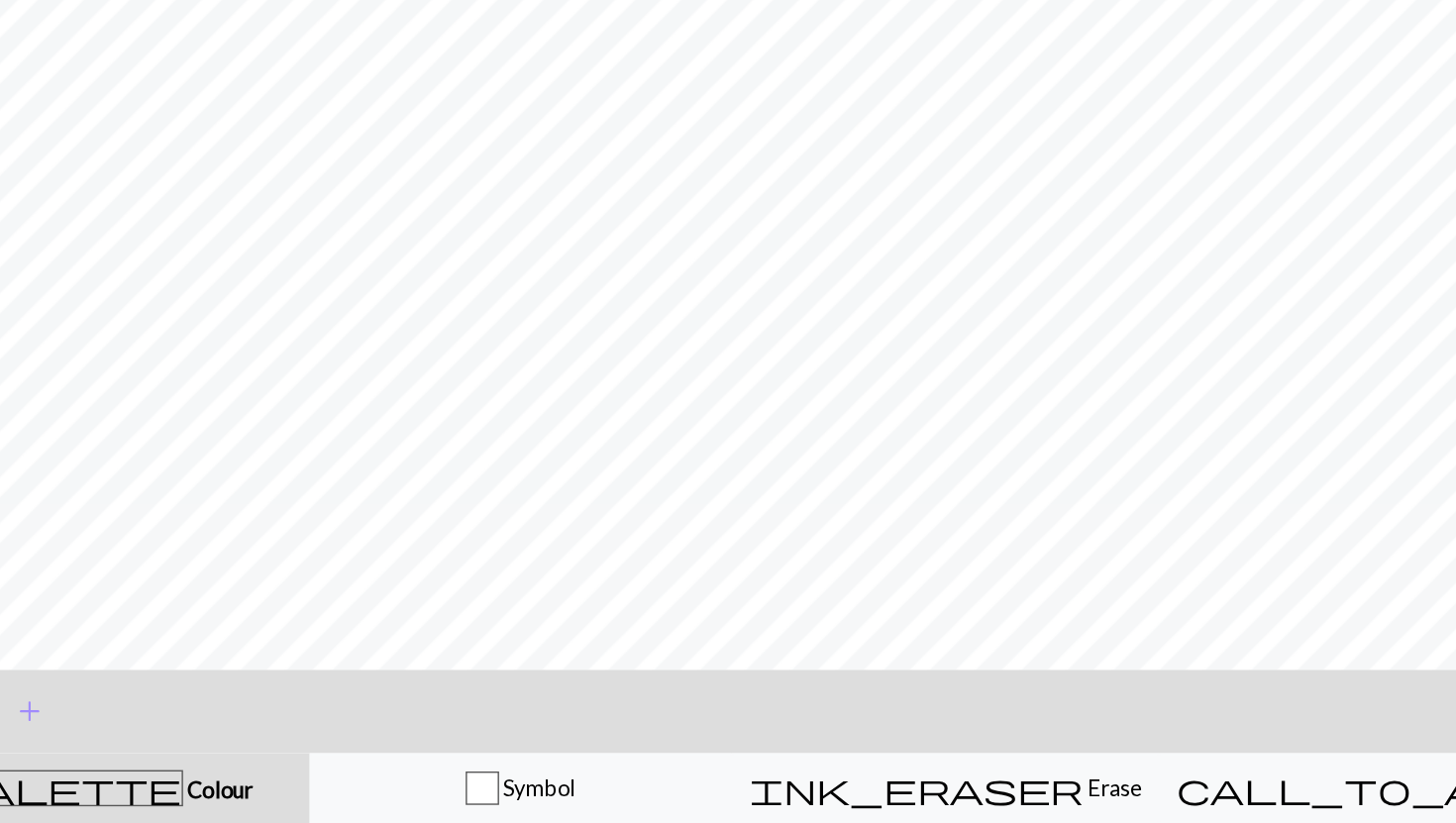 scroll, scrollTop: 395, scrollLeft: 0, axis: vertical 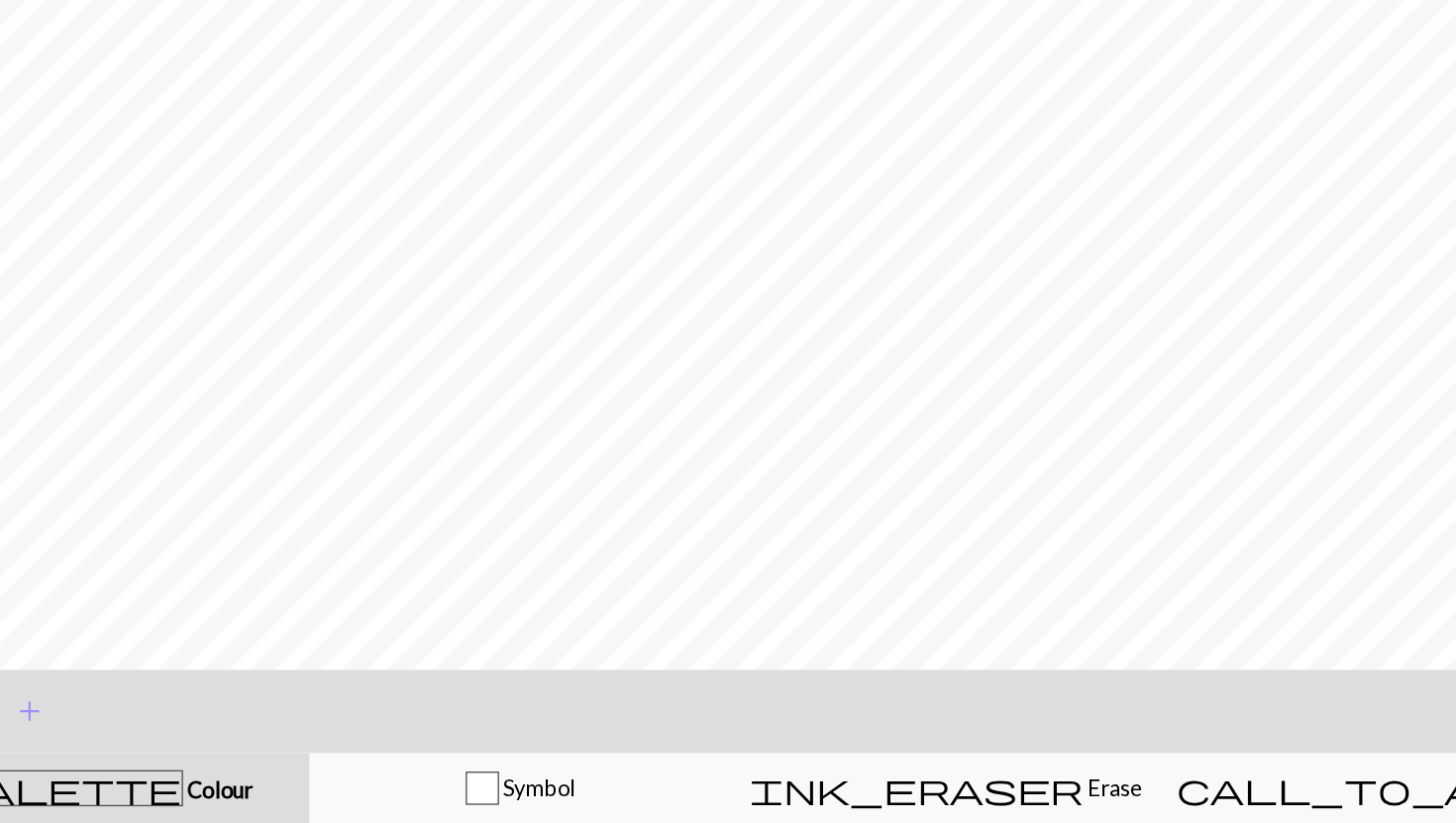 click on "palette   Colour   Colour" at bounding box center [244, 798] 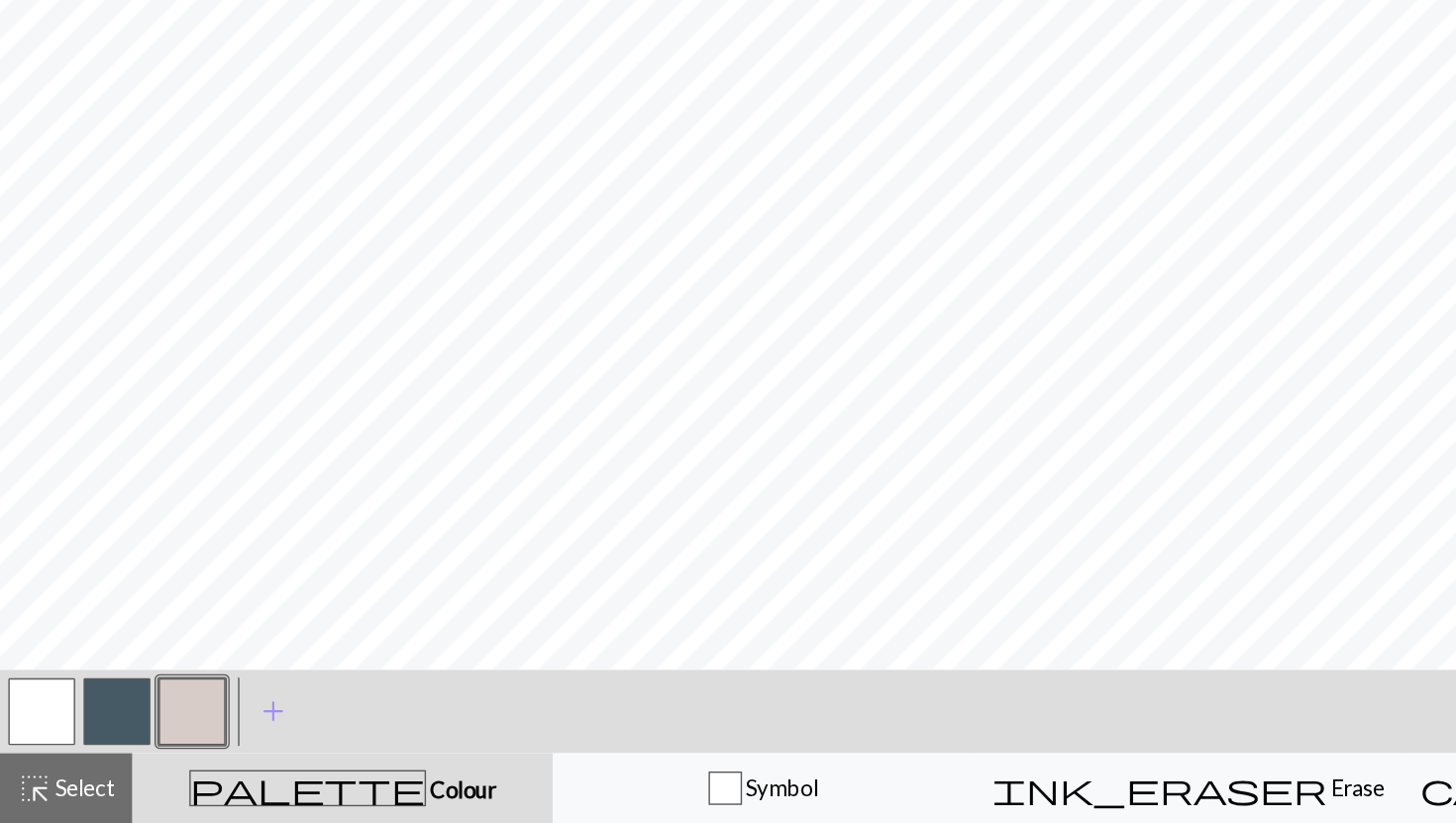 click at bounding box center [83, 744] 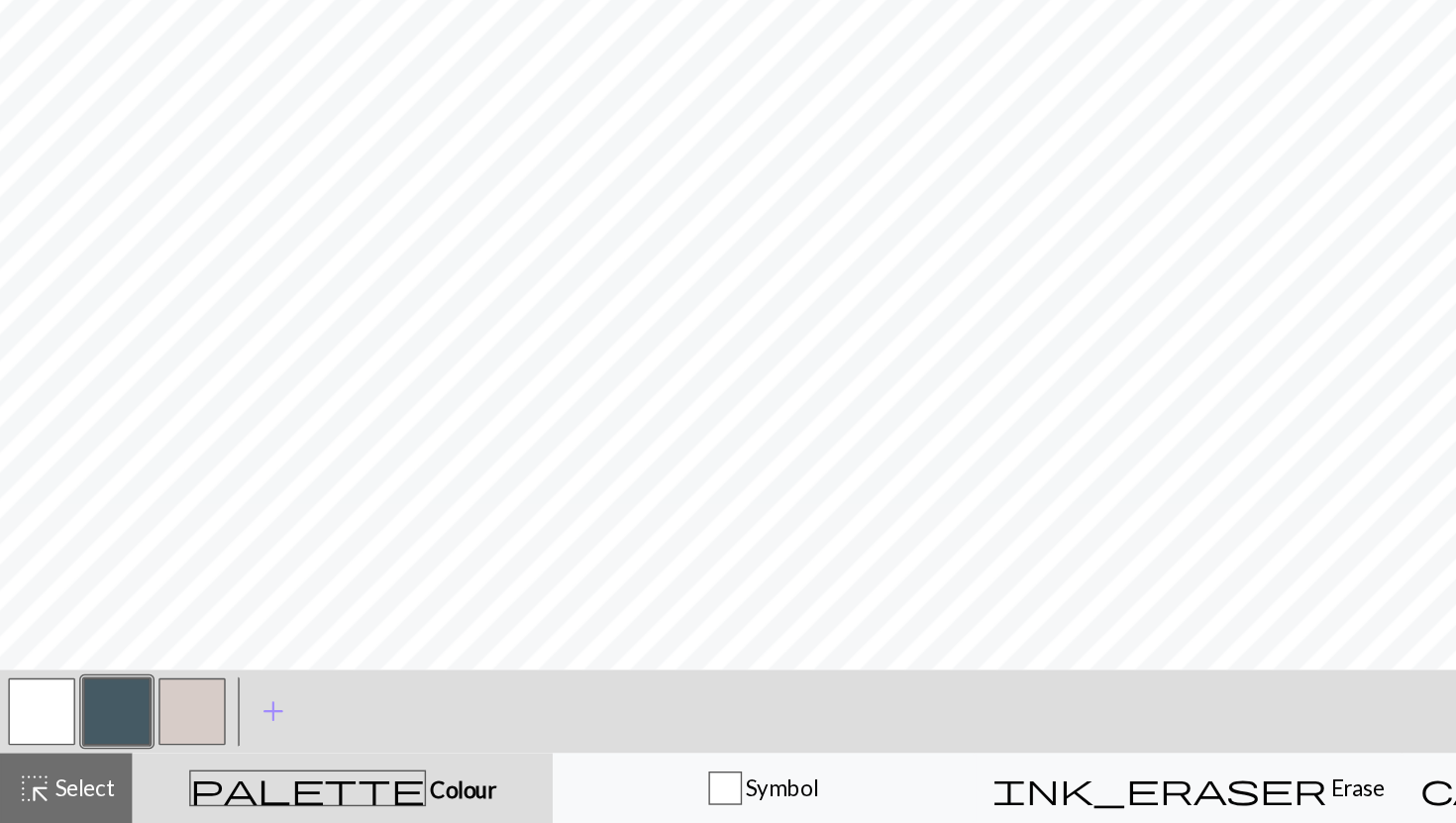 click at bounding box center (83, 744) 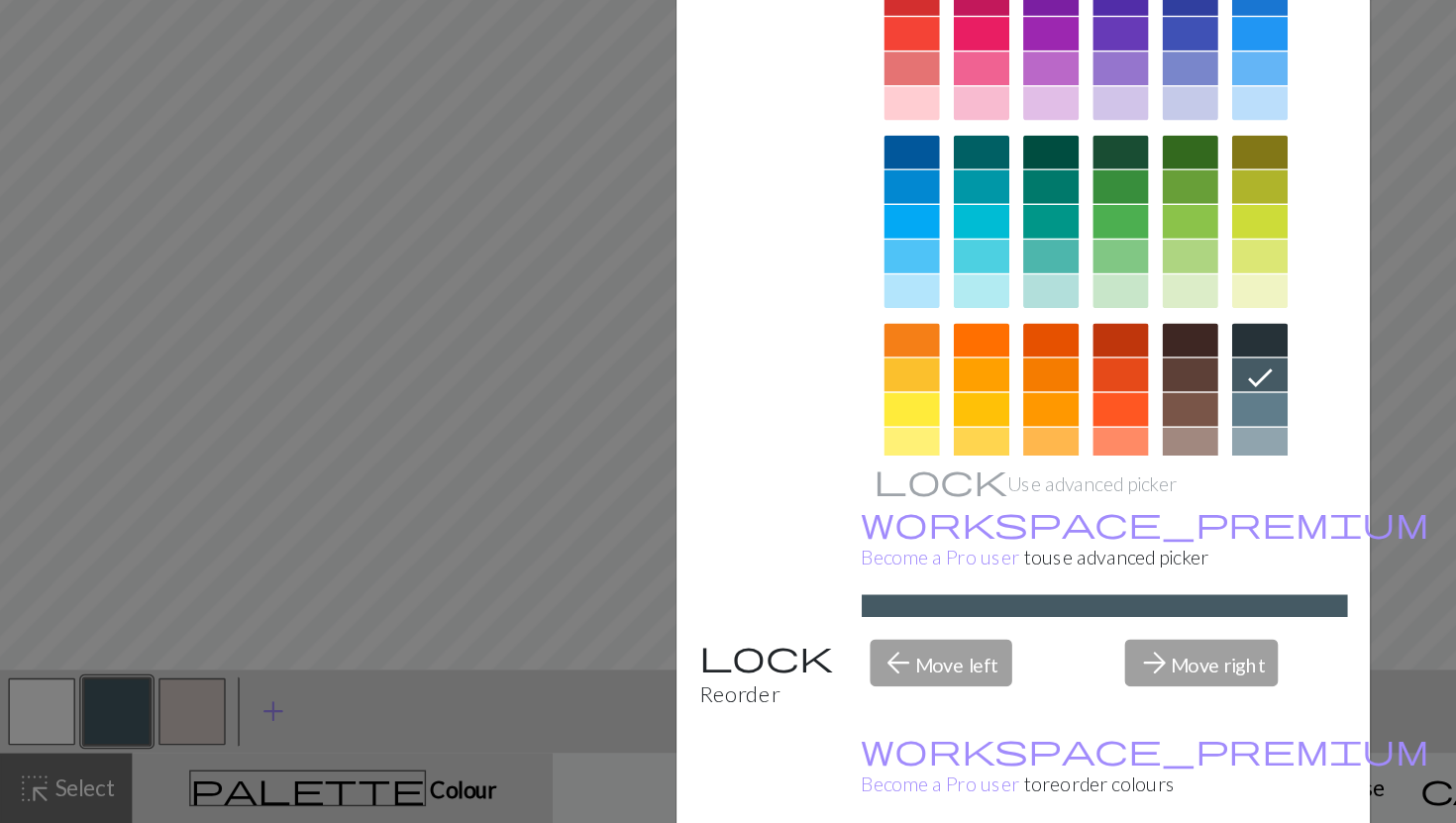 click on "Edit colour Name CC1 Use advanced picker workspace_premium Become a Pro user   to  use advanced picker Reorder arrow_back Move left arrow_forward Move right workspace_premium Become a Pro user   to  reorder colours Delete Done Cancel" at bounding box center [728, 411] 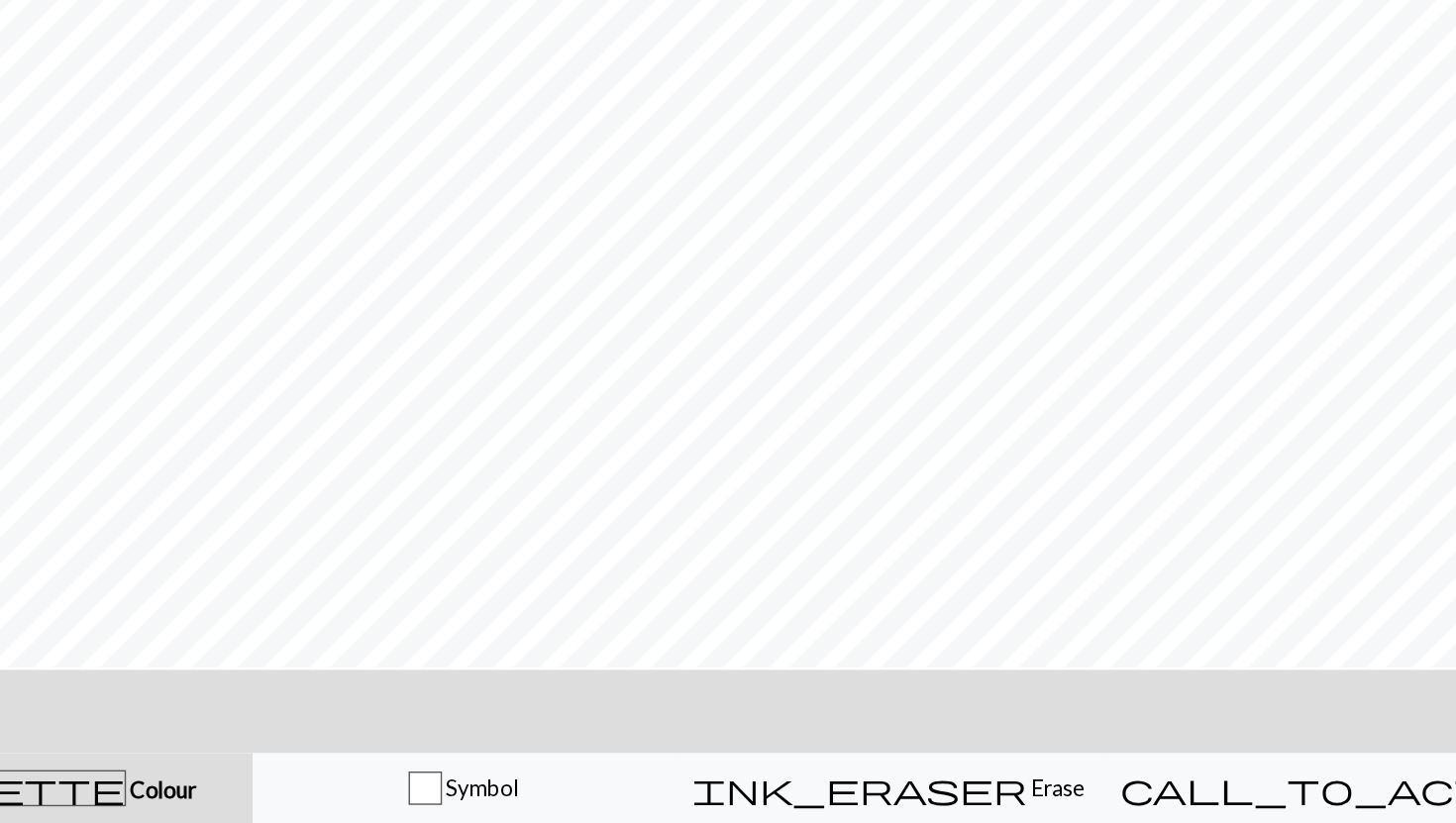 scroll, scrollTop: 395, scrollLeft: 0, axis: vertical 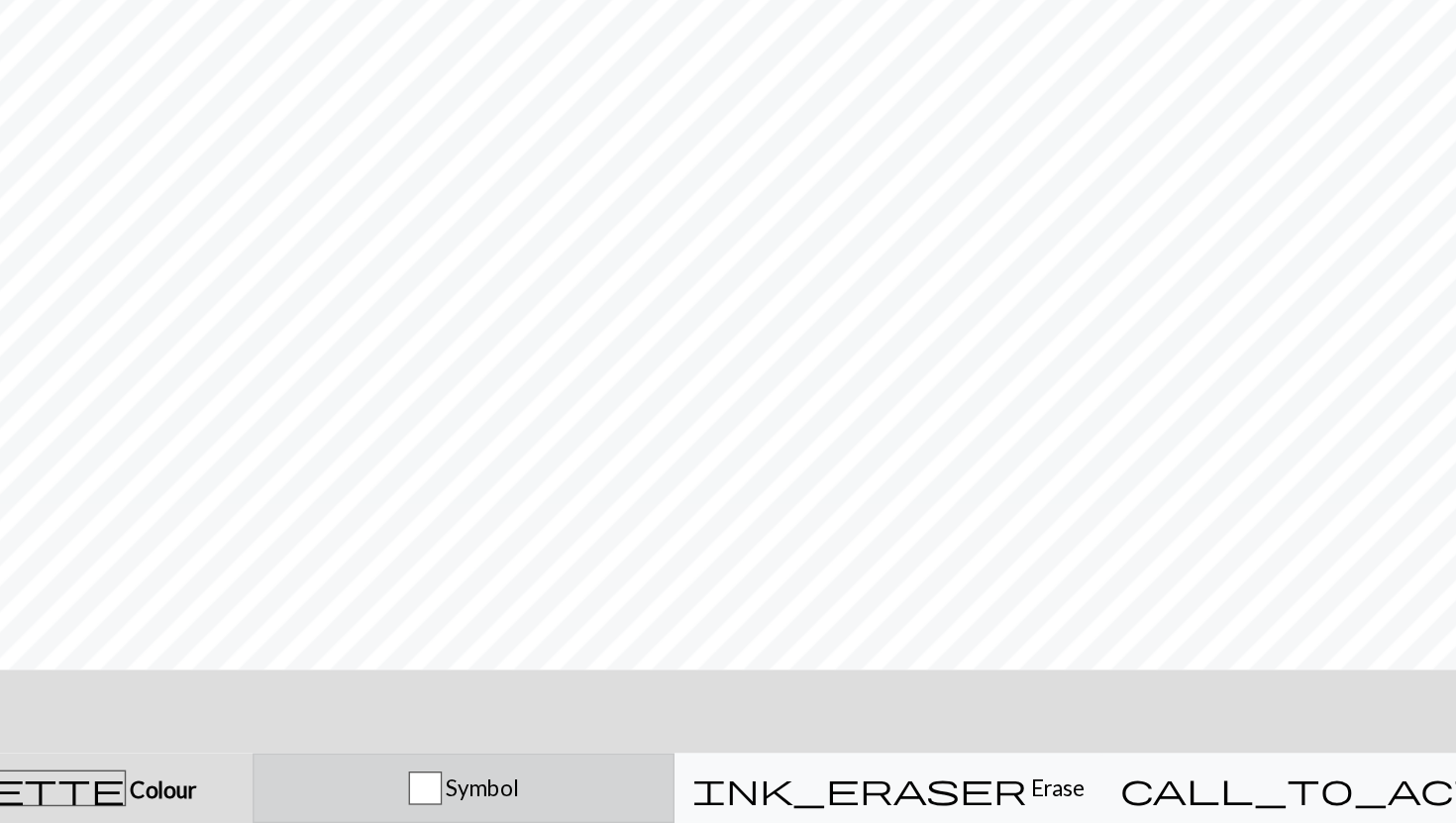 click on "Symbol" at bounding box center [543, 798] 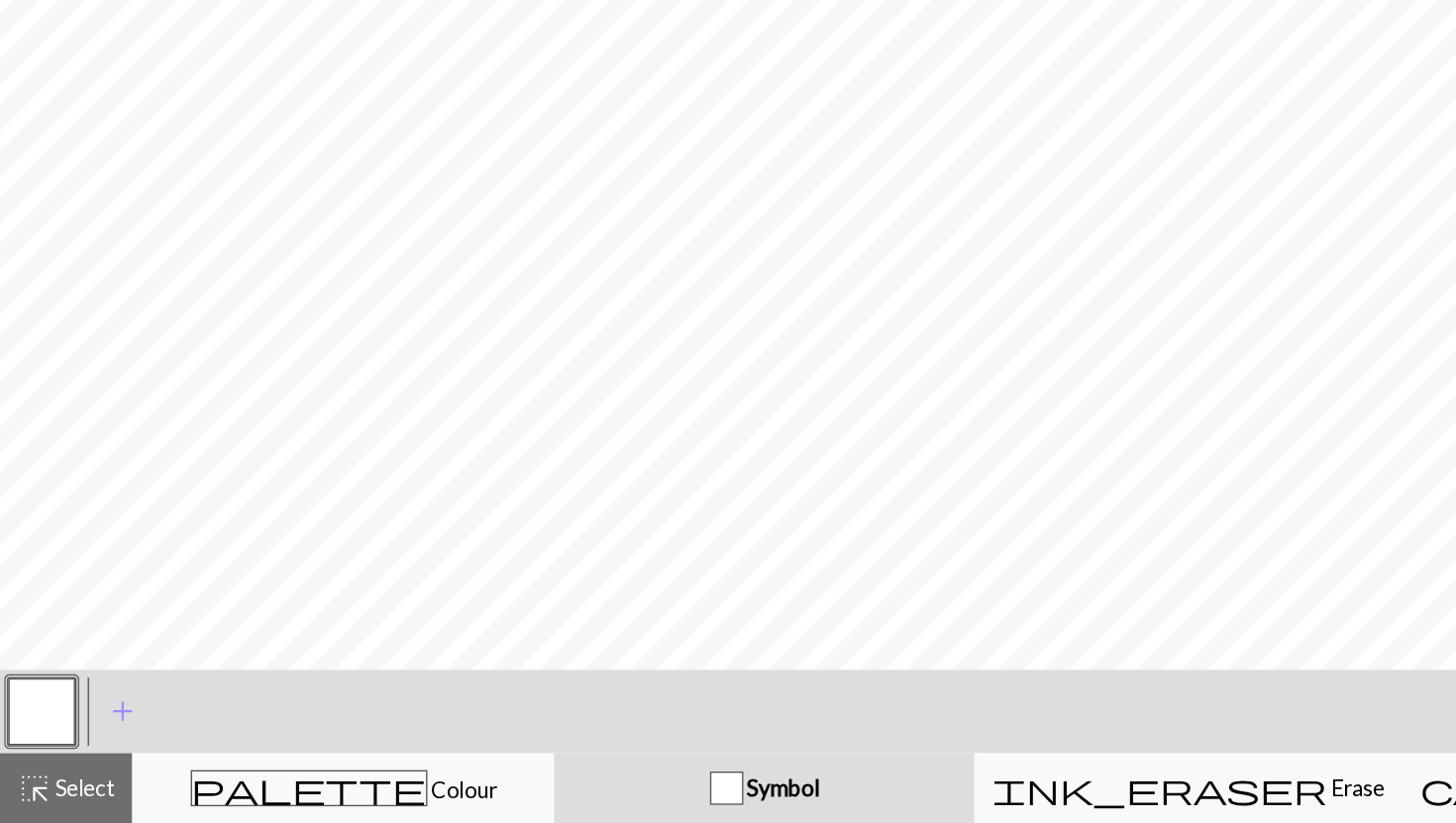 click at bounding box center [30, 744] 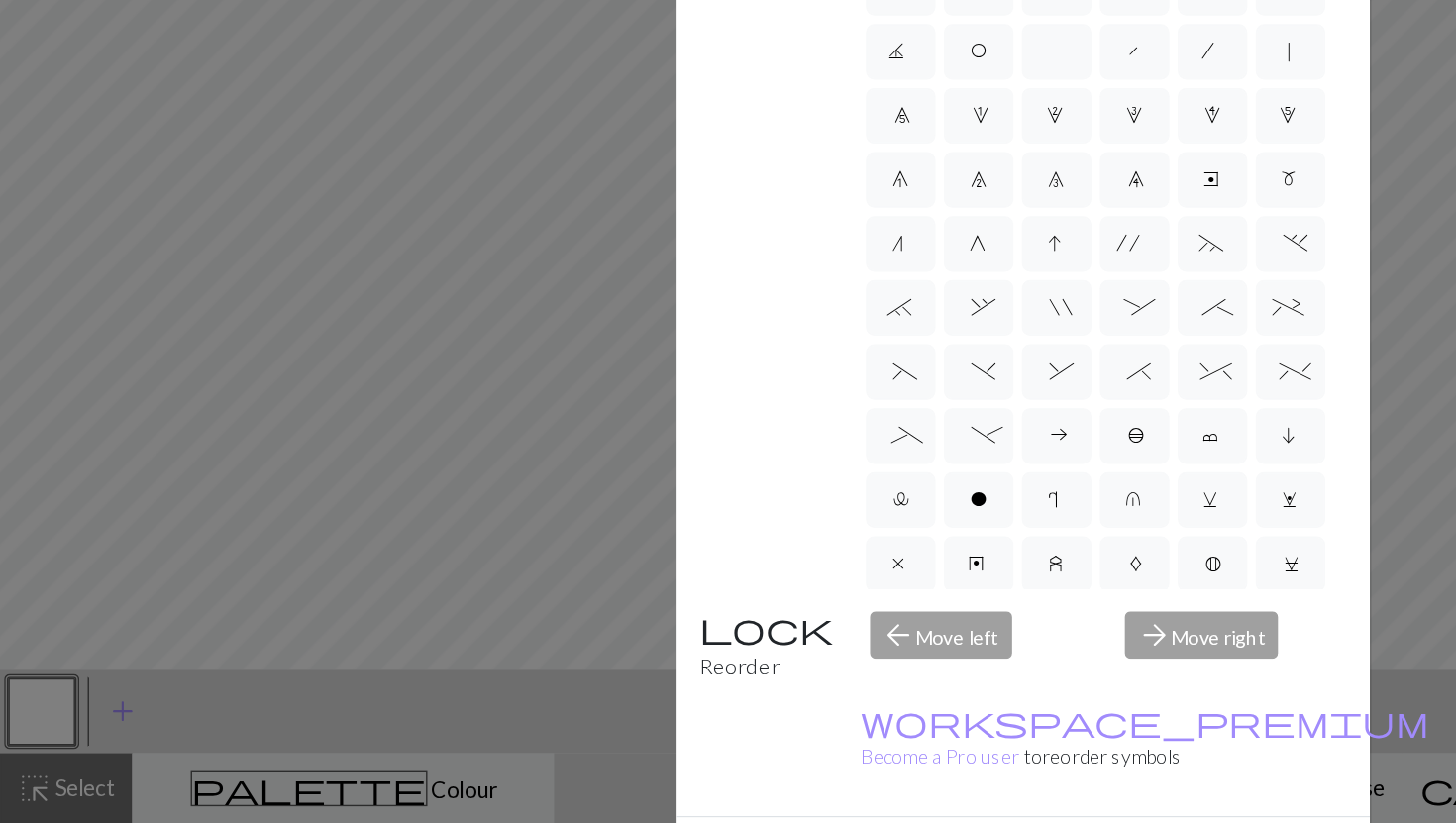 click on "Edit symbol Name Knit d f g h j k p s t F H J O P T / | 0 1 2 3 4 5 6 7 8 9 e m n G I ' ~ . ` , " : ; + ( ) & * ^ % _ - a b c i l o r u v w x y z A B C D E K L M N R S U V W X Y < > Reorder arrow_back Move left arrow_forward Move right workspace_premium Become a Pro user   to  reorder symbols Done Cancel" at bounding box center [728, 411] 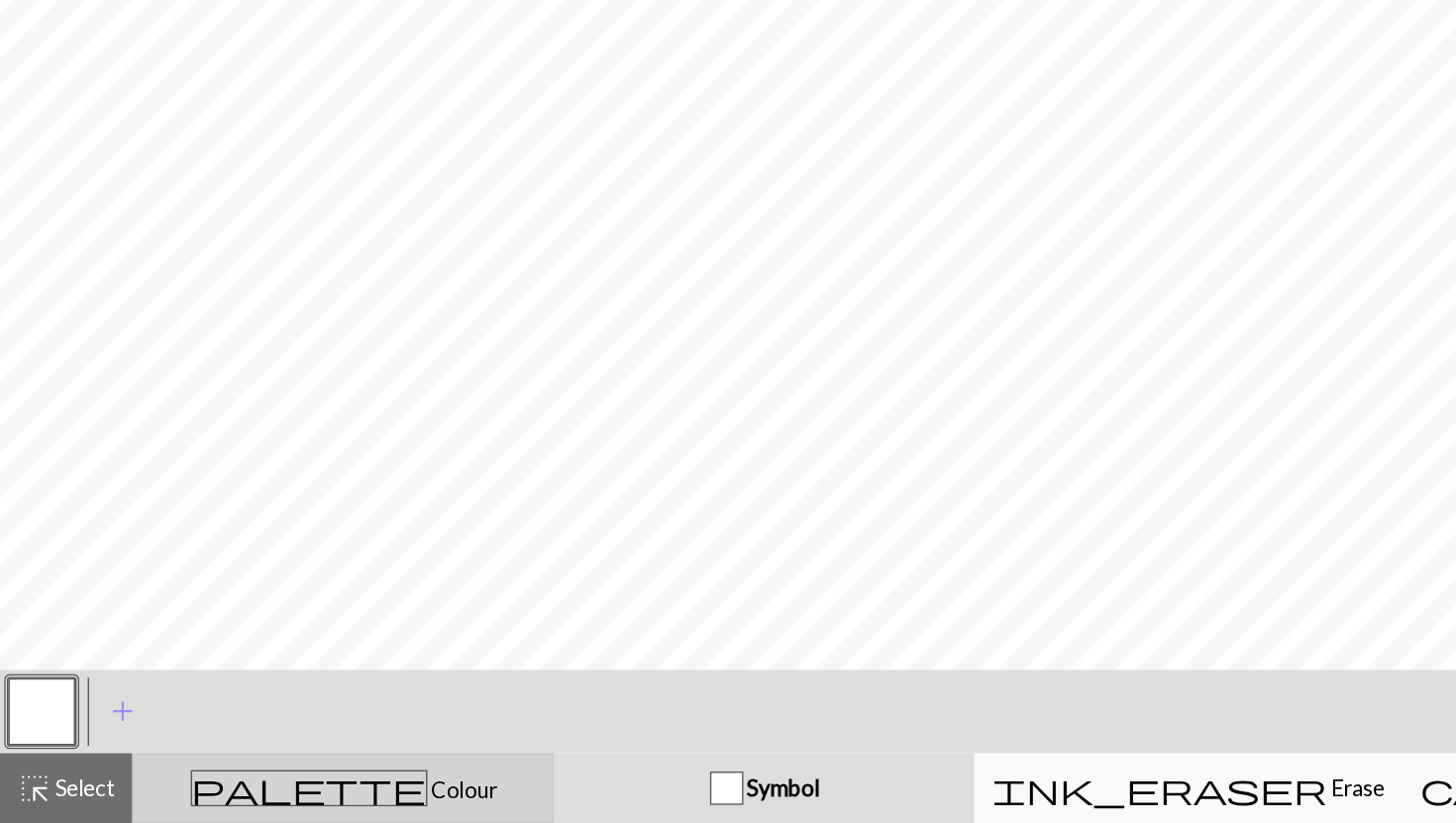 click on "palette   Colour   Colour" at bounding box center (244, 798) 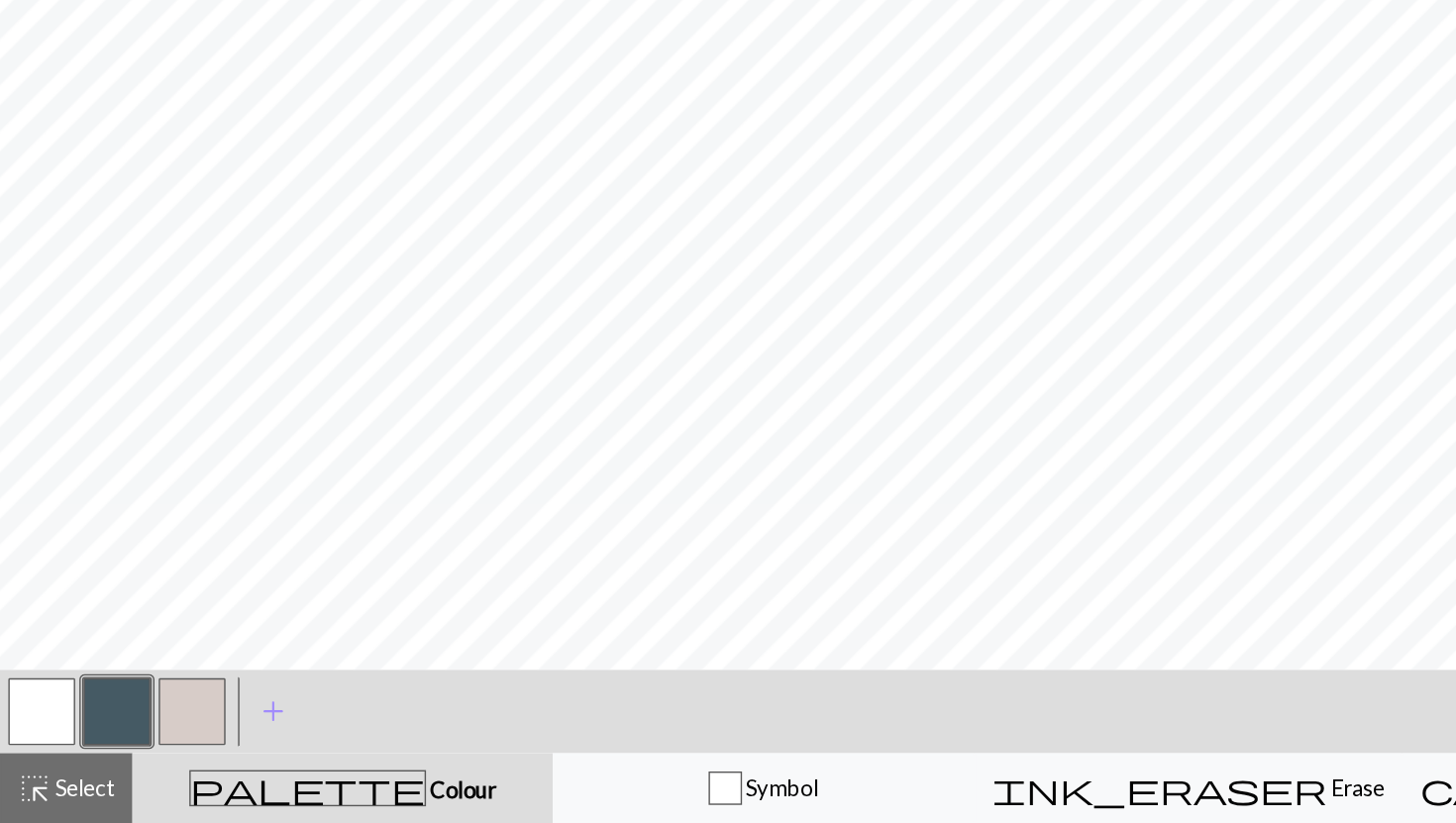 click at bounding box center (30, 744) 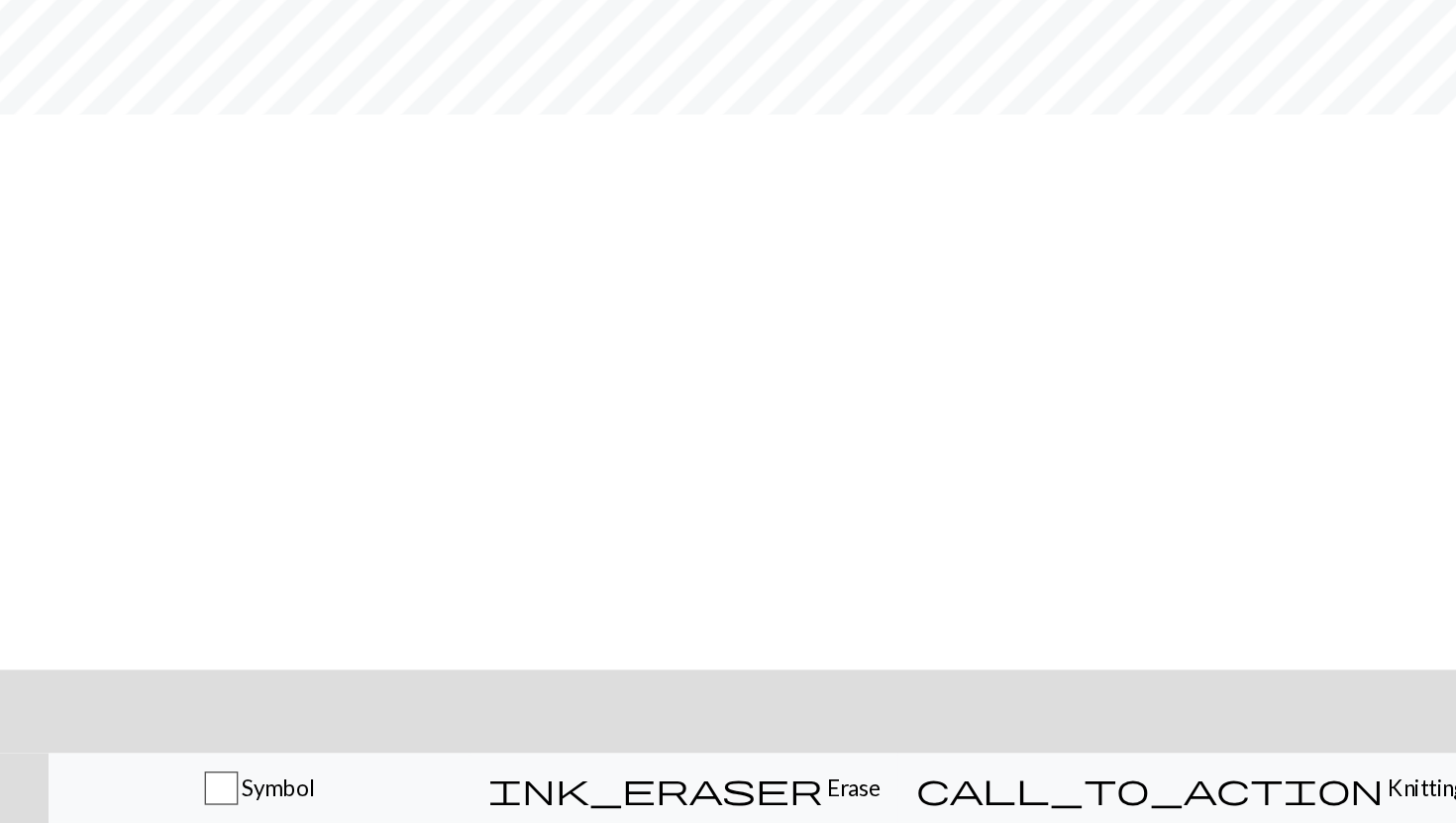 scroll, scrollTop: 0, scrollLeft: 0, axis: both 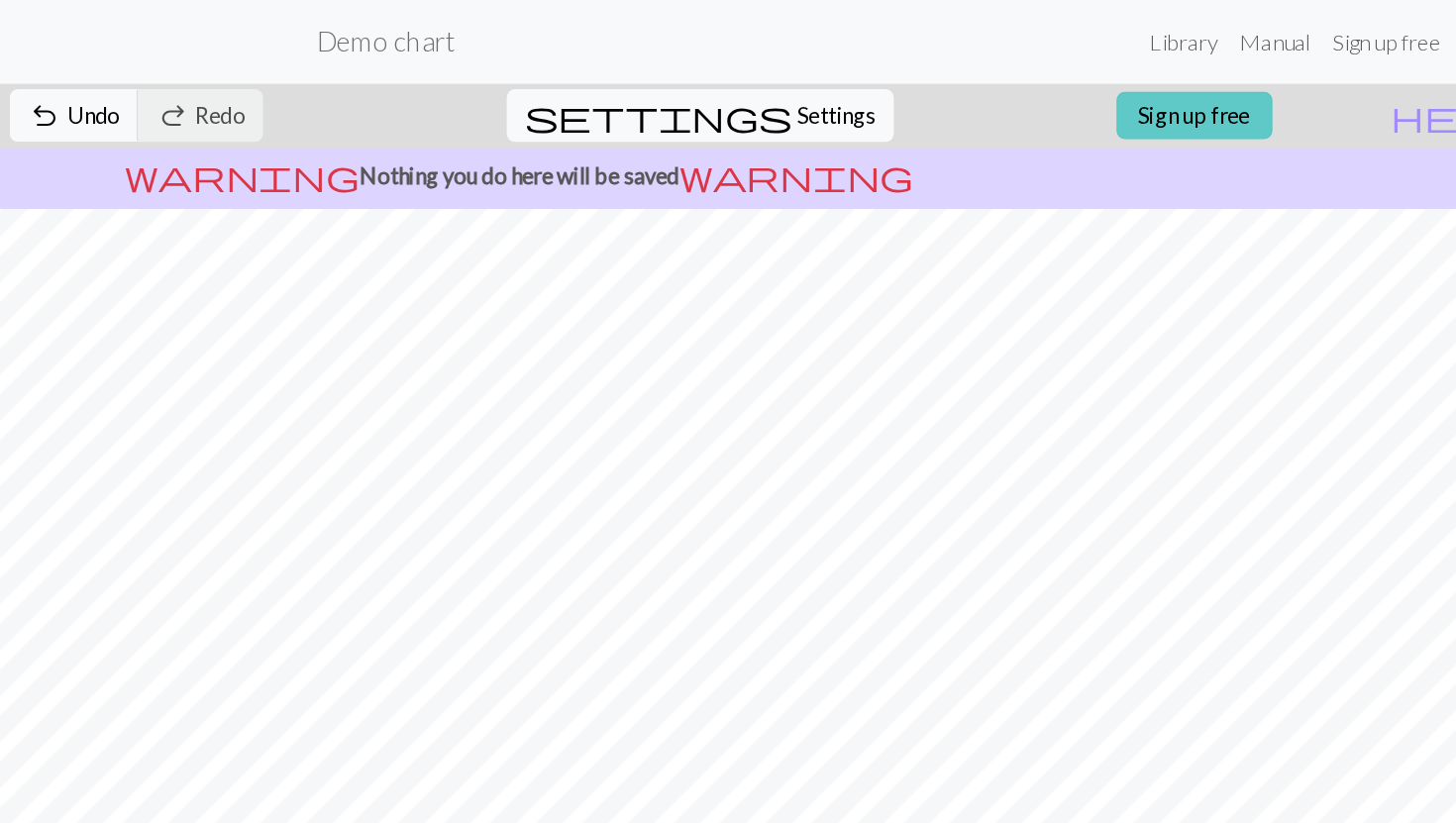 click on "Sign up free" at bounding box center (1208, 82) 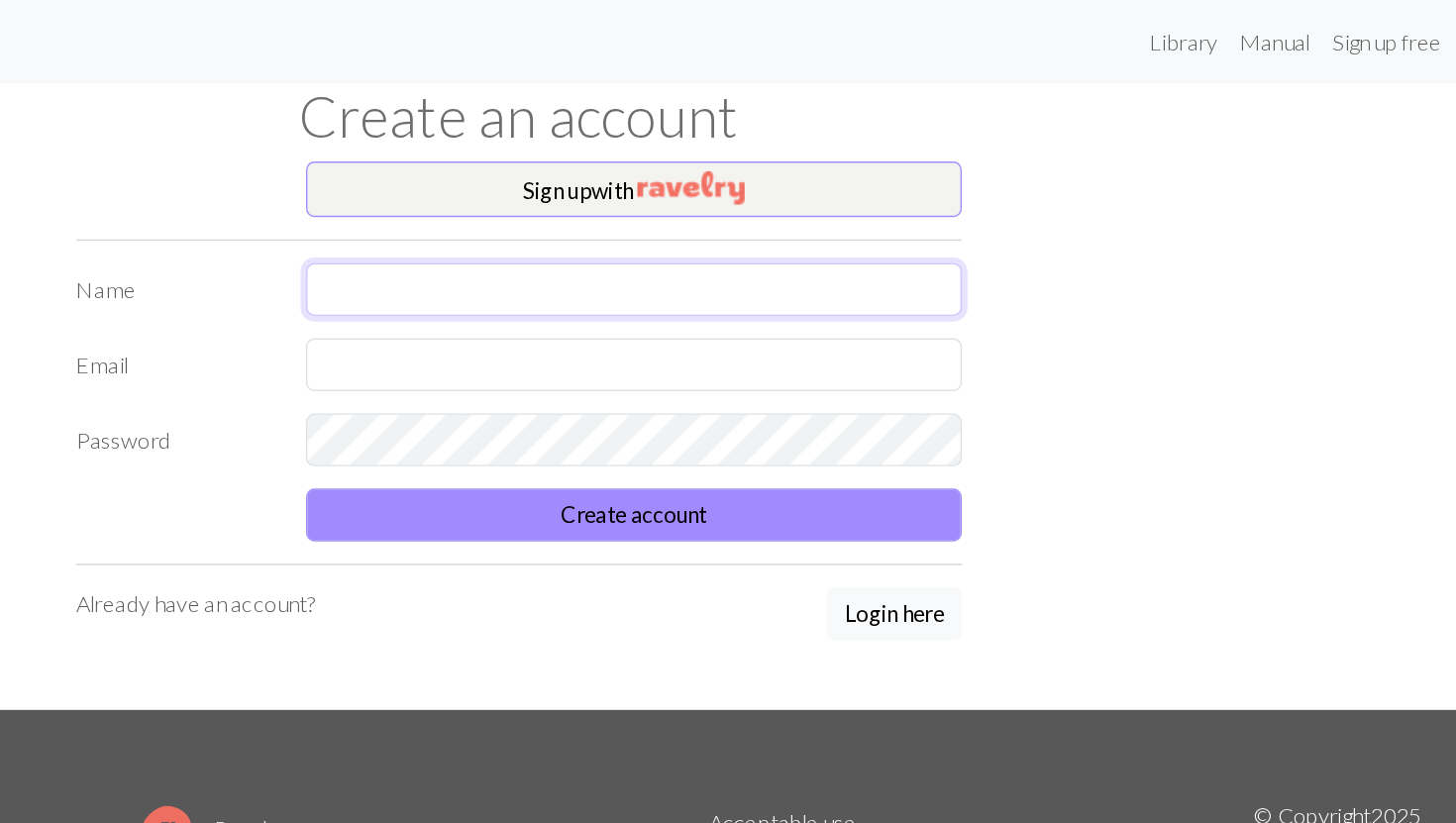 click at bounding box center [809, 206] 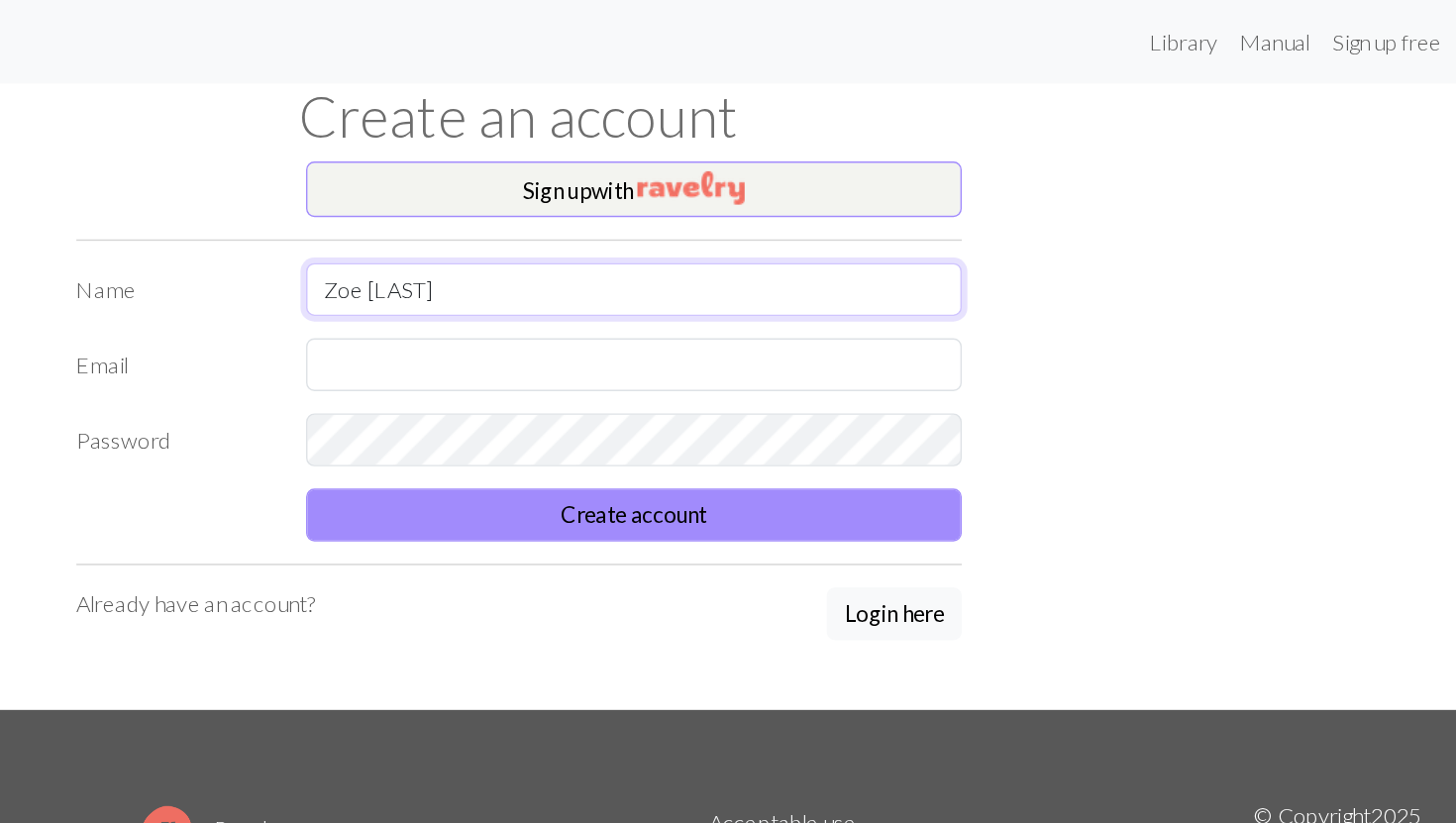 type on "Zoe [LAST]" 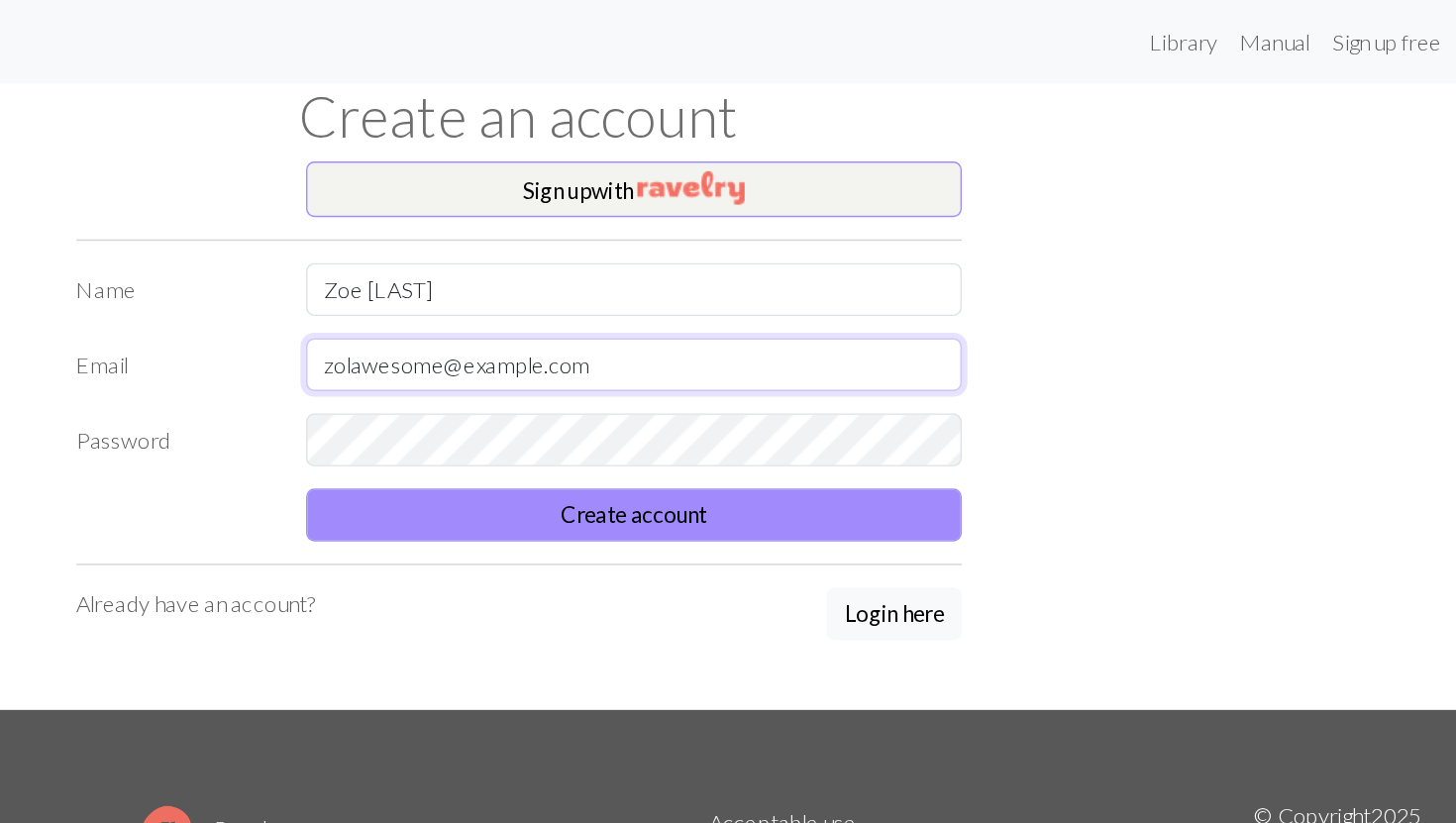 type on "zolawesome@example.com" 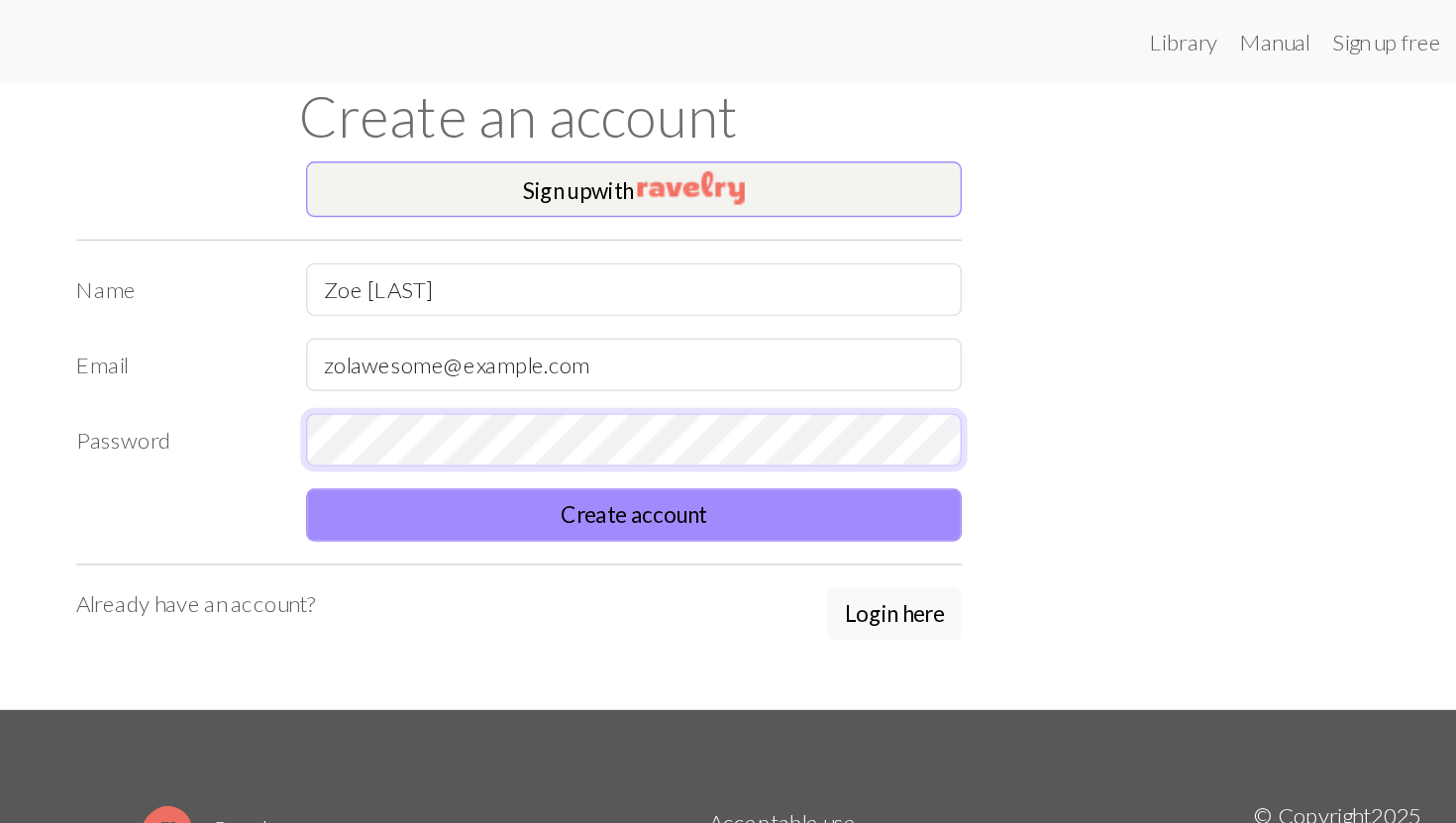 click on "Create account" at bounding box center (809, 366) 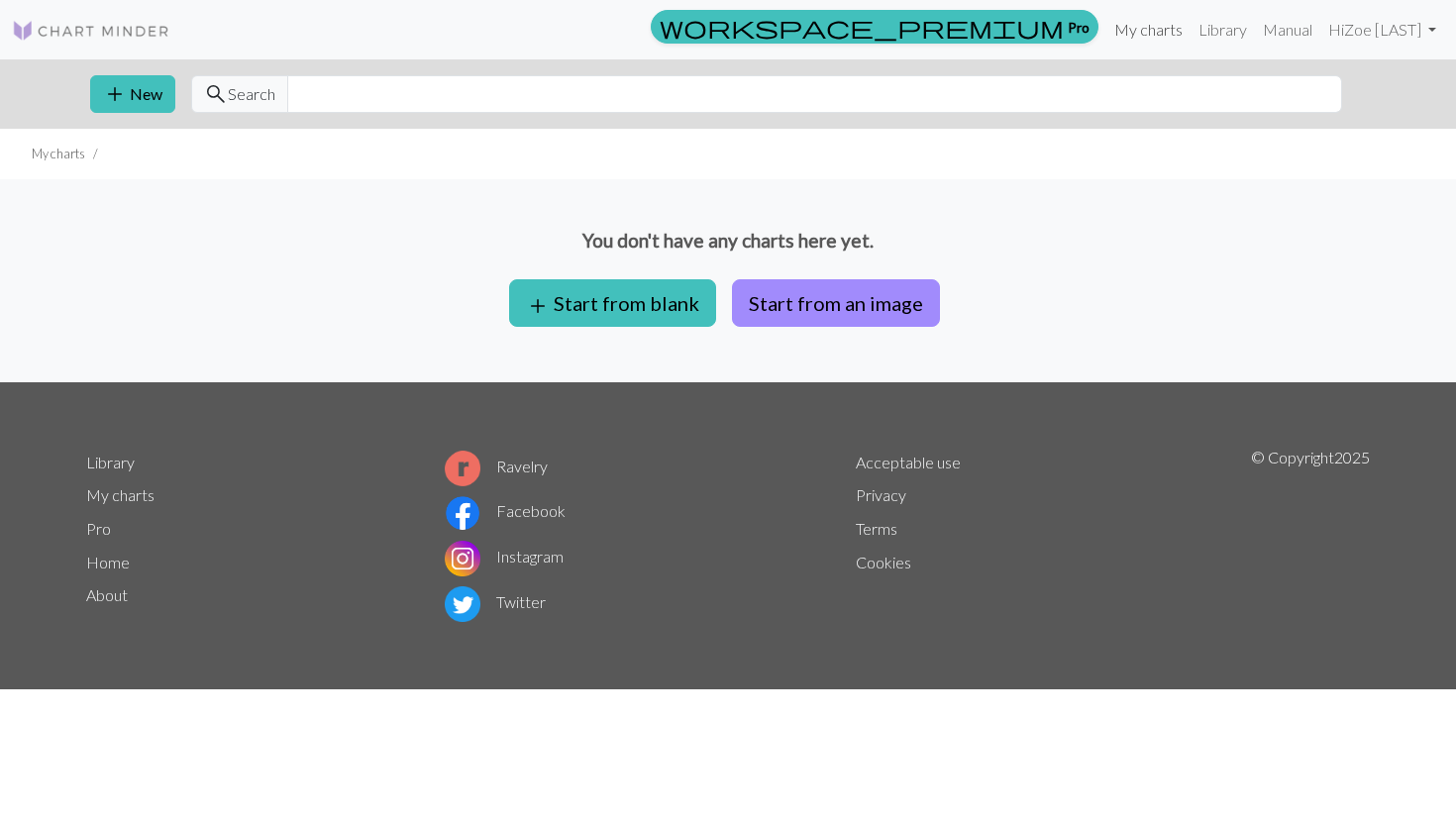 click on "My charts" at bounding box center [1148, 30] 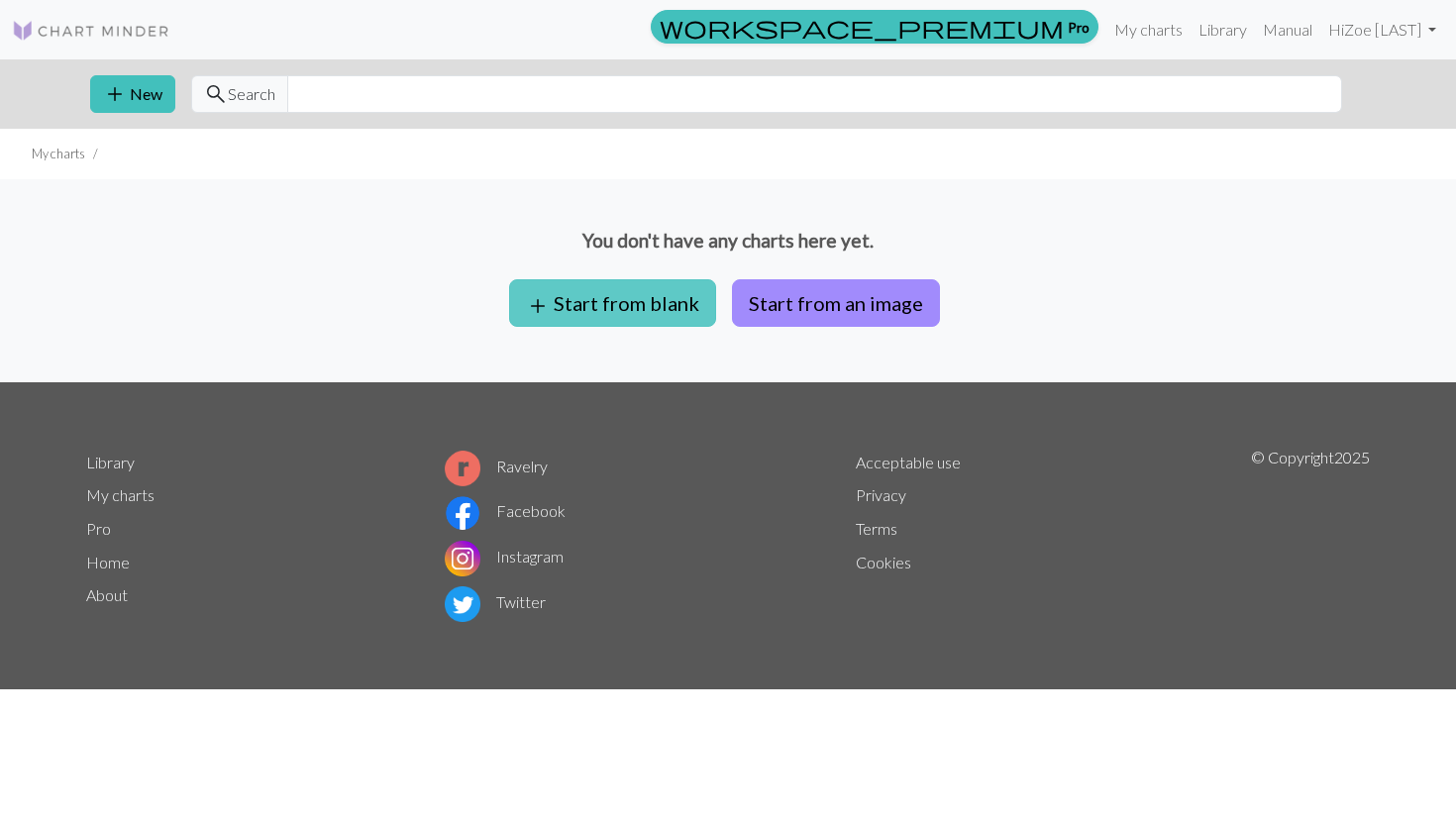 click on "add   Start from blank" at bounding box center (612, 303) 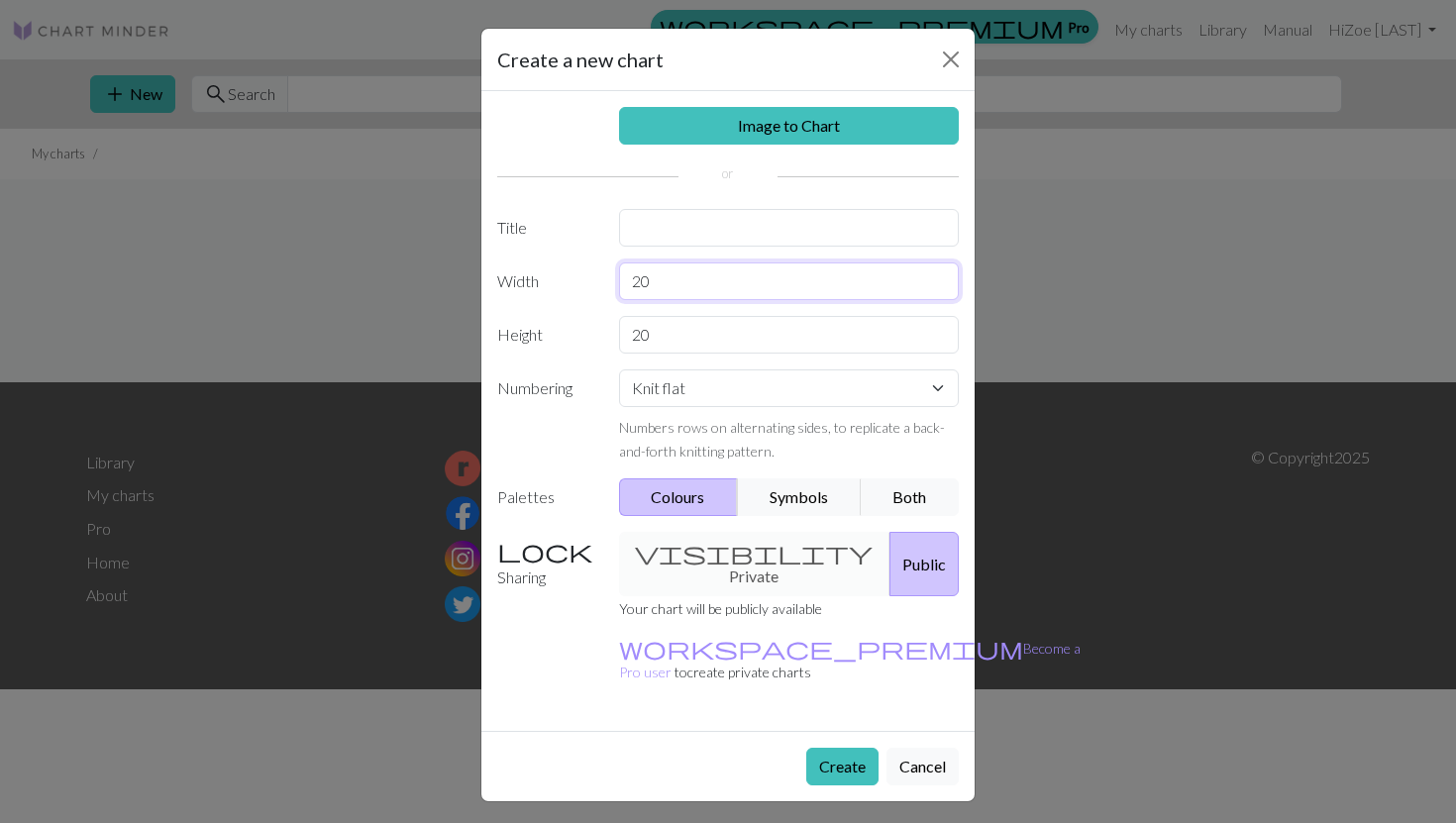 drag, startPoint x: 667, startPoint y: 287, endPoint x: 563, endPoint y: 282, distance: 104.12012 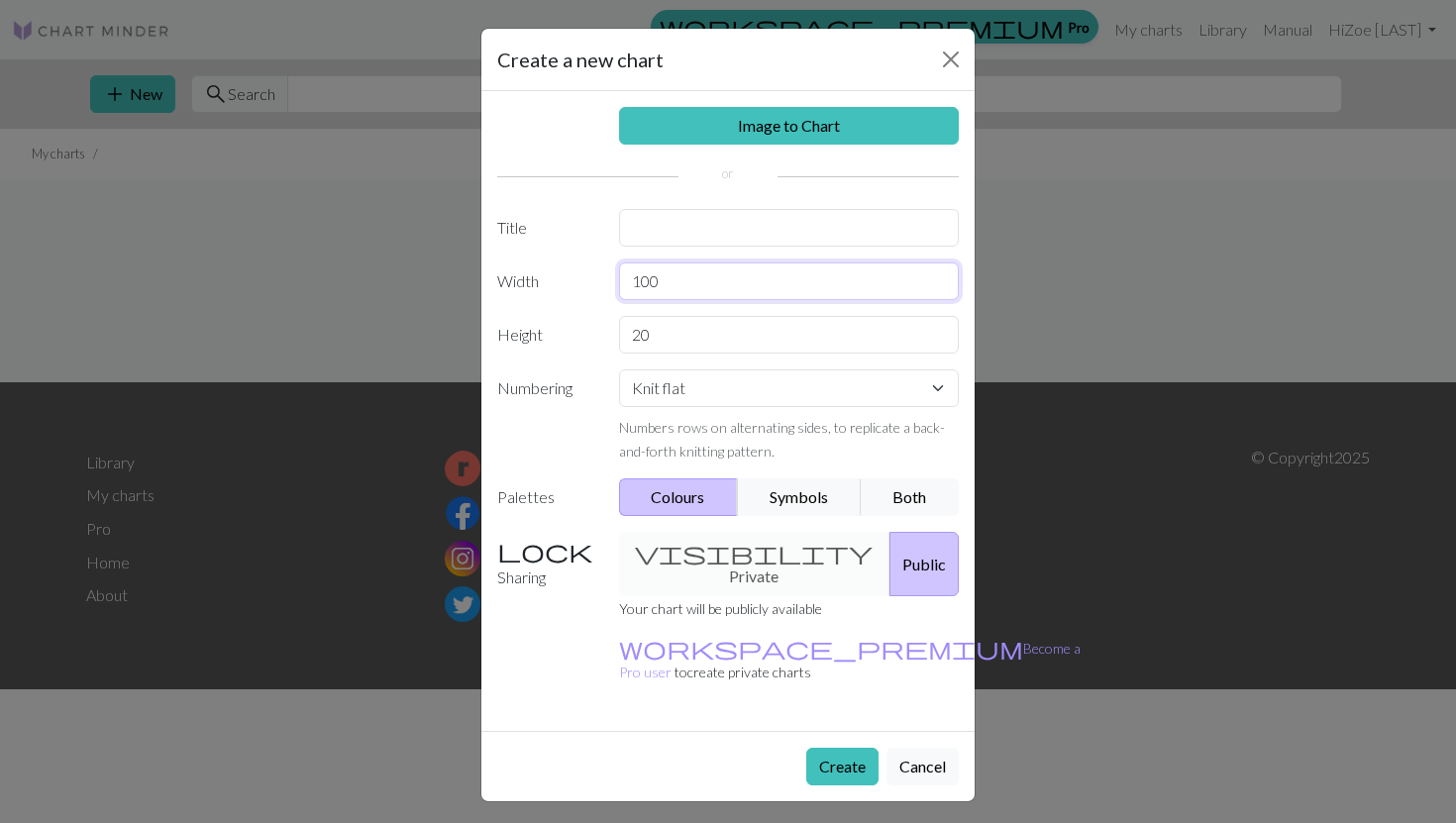 type on "100" 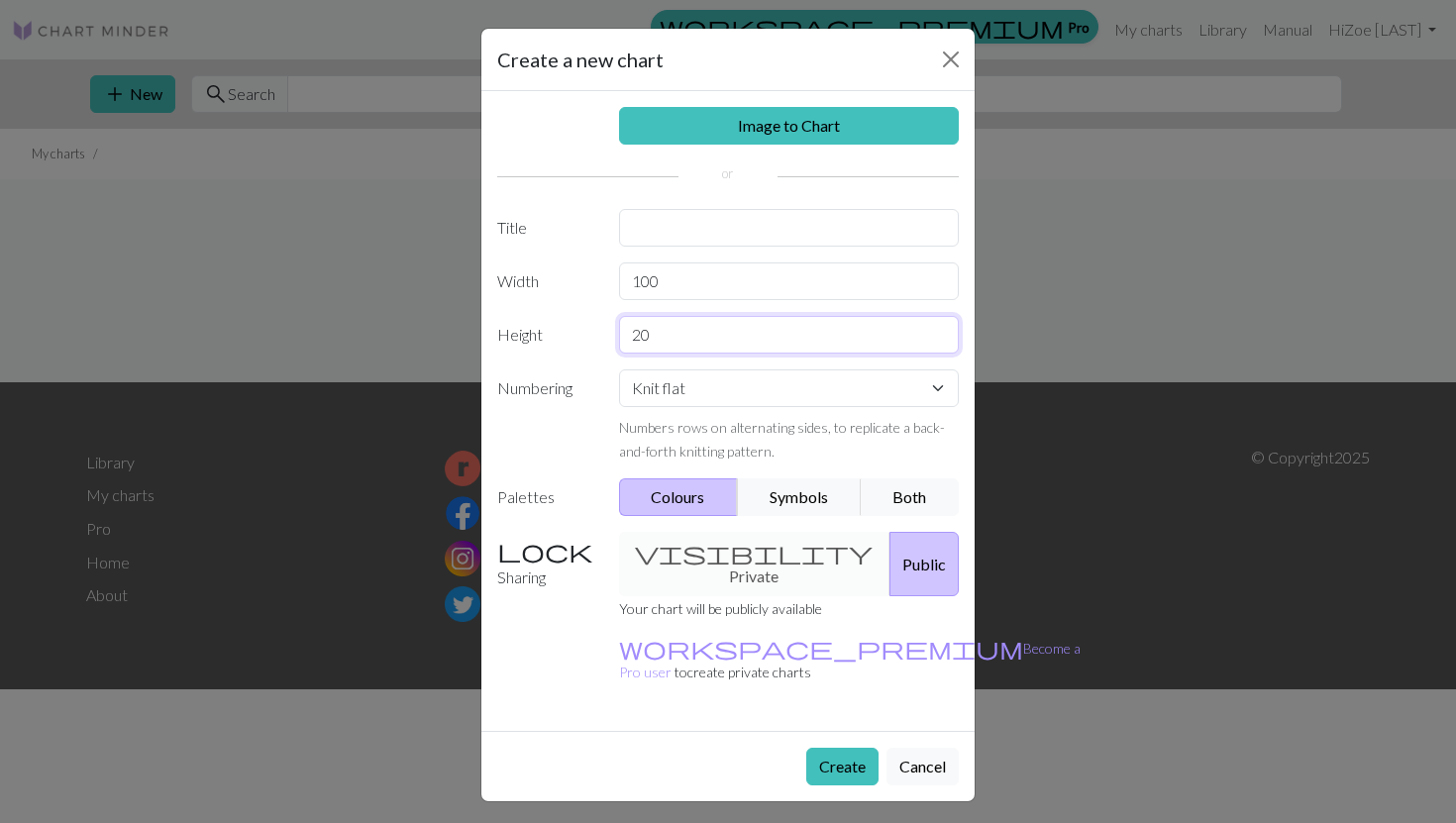 drag, startPoint x: 690, startPoint y: 348, endPoint x: 547, endPoint y: 348, distance: 143 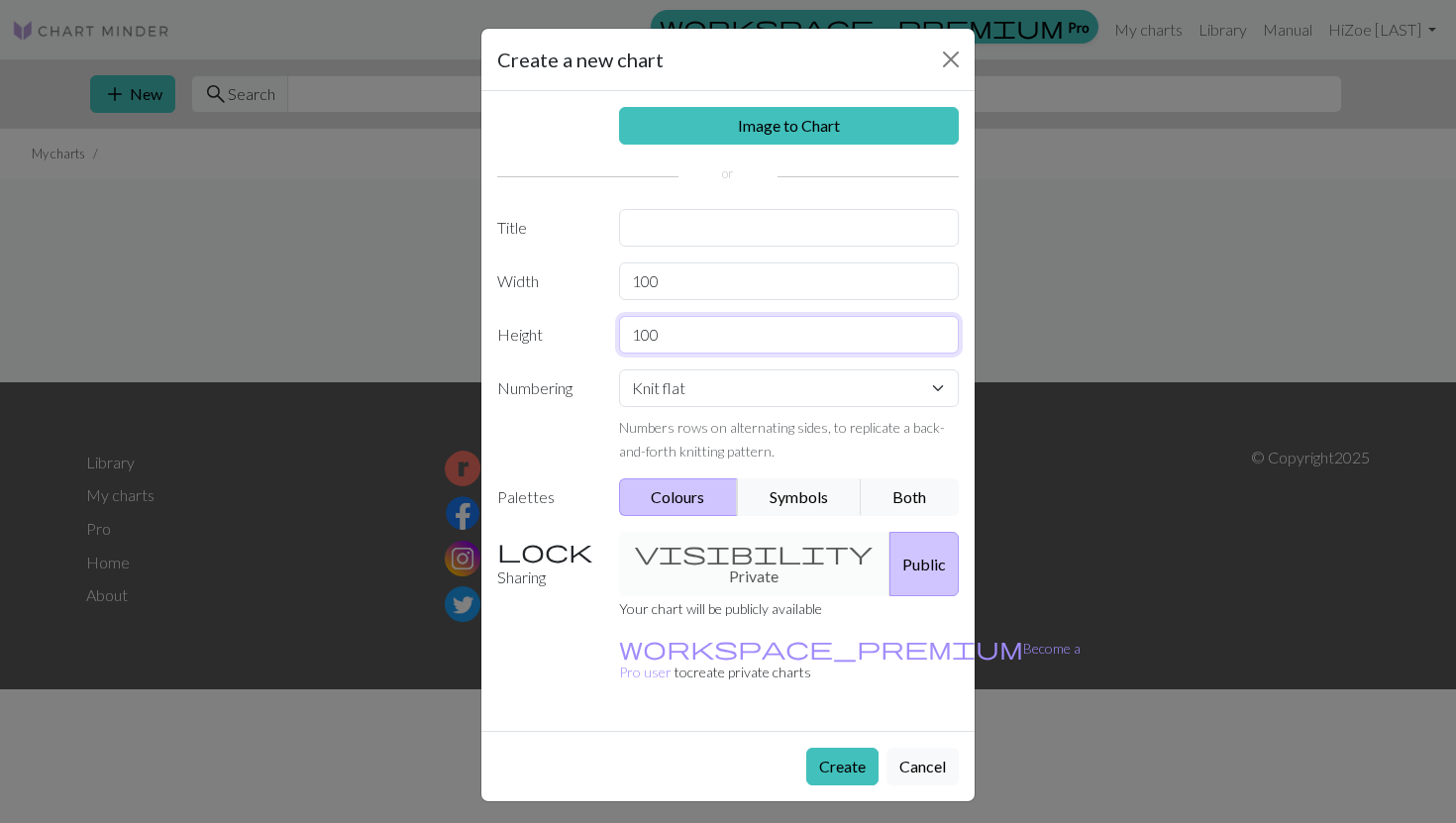 type on "100" 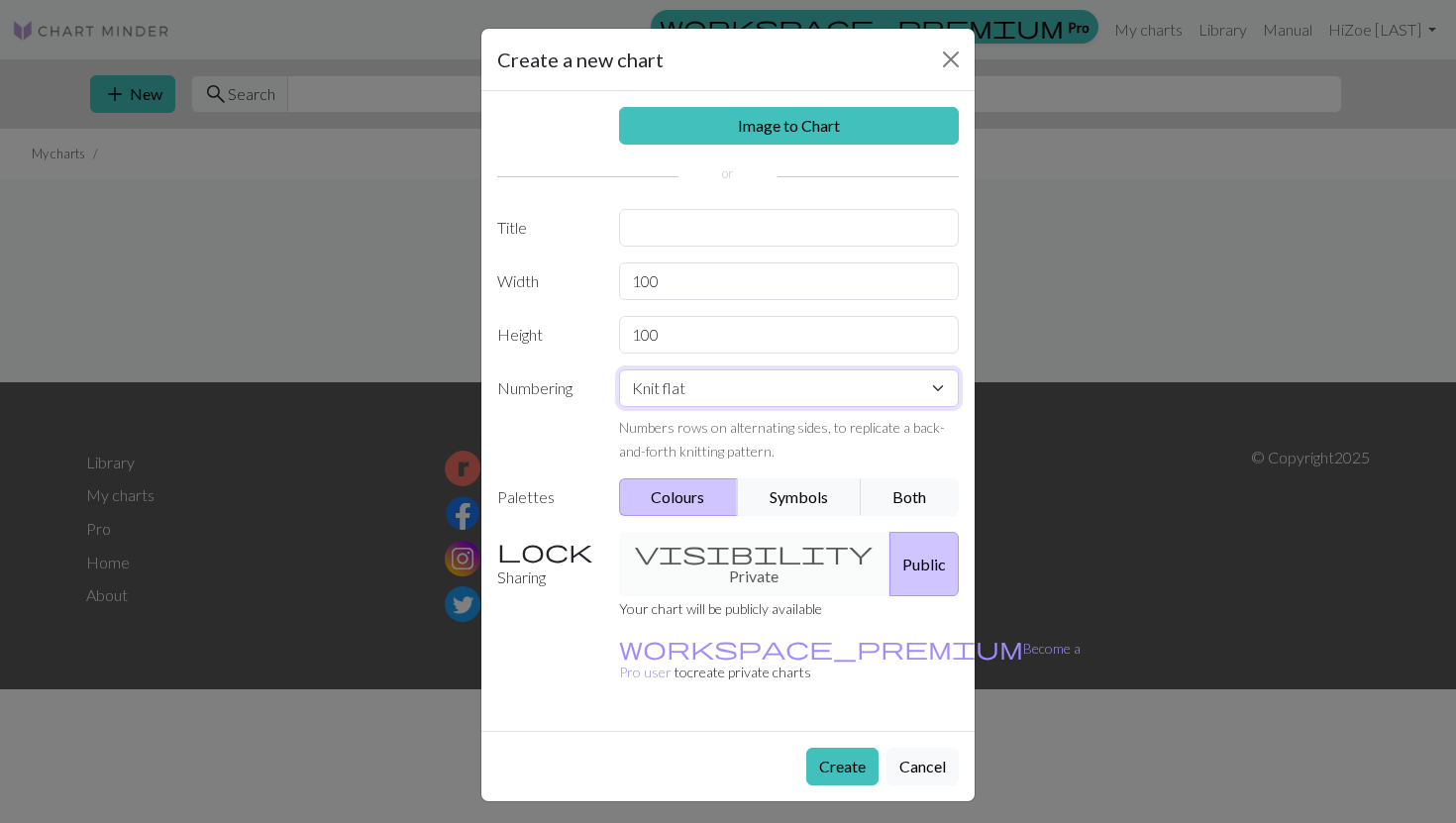 click on "Knit flat Knit in the round Lace knitting Cross stitch" at bounding box center (789, 388) 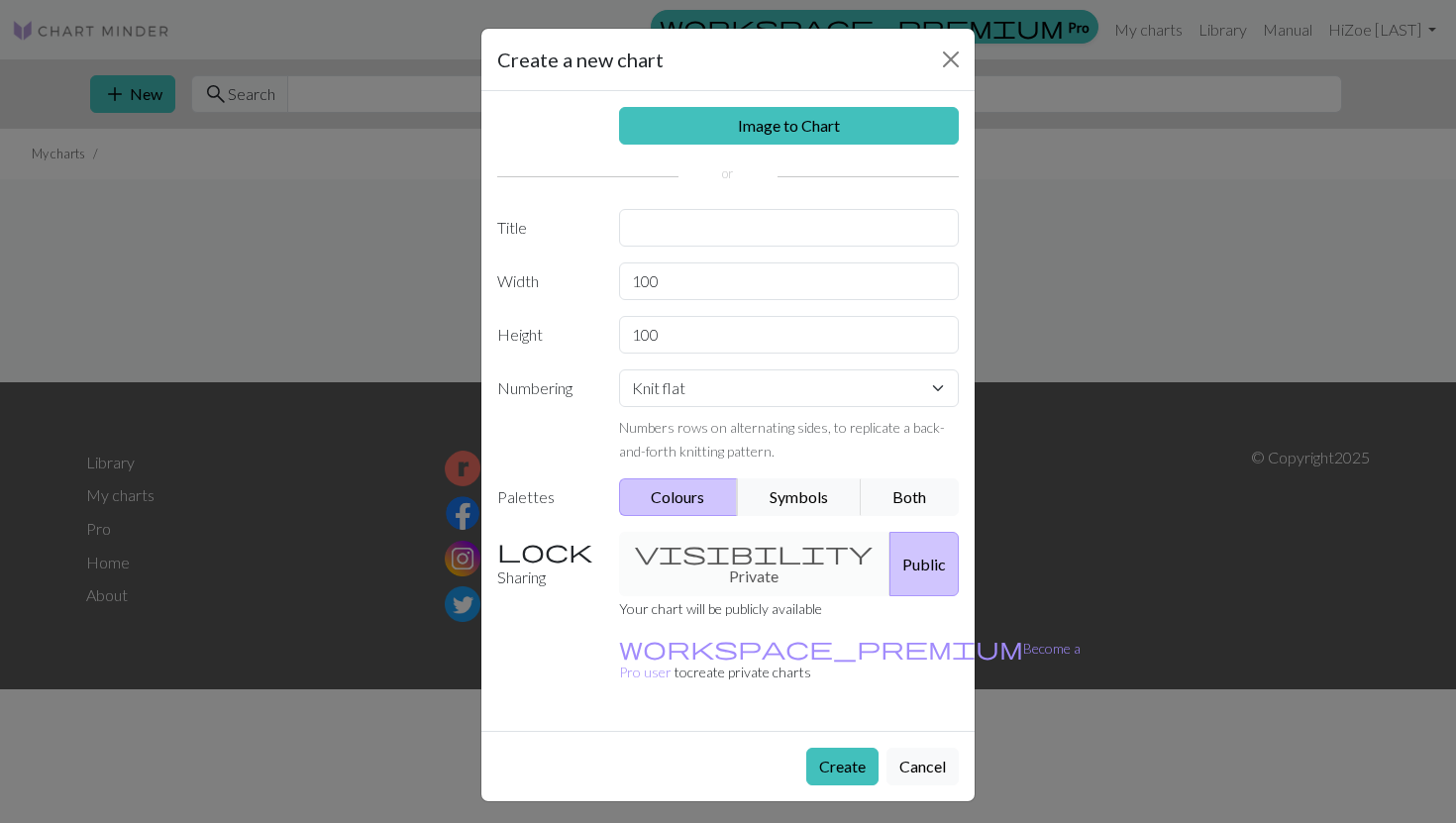 click on "visibility  Private Public" at bounding box center (789, 564) 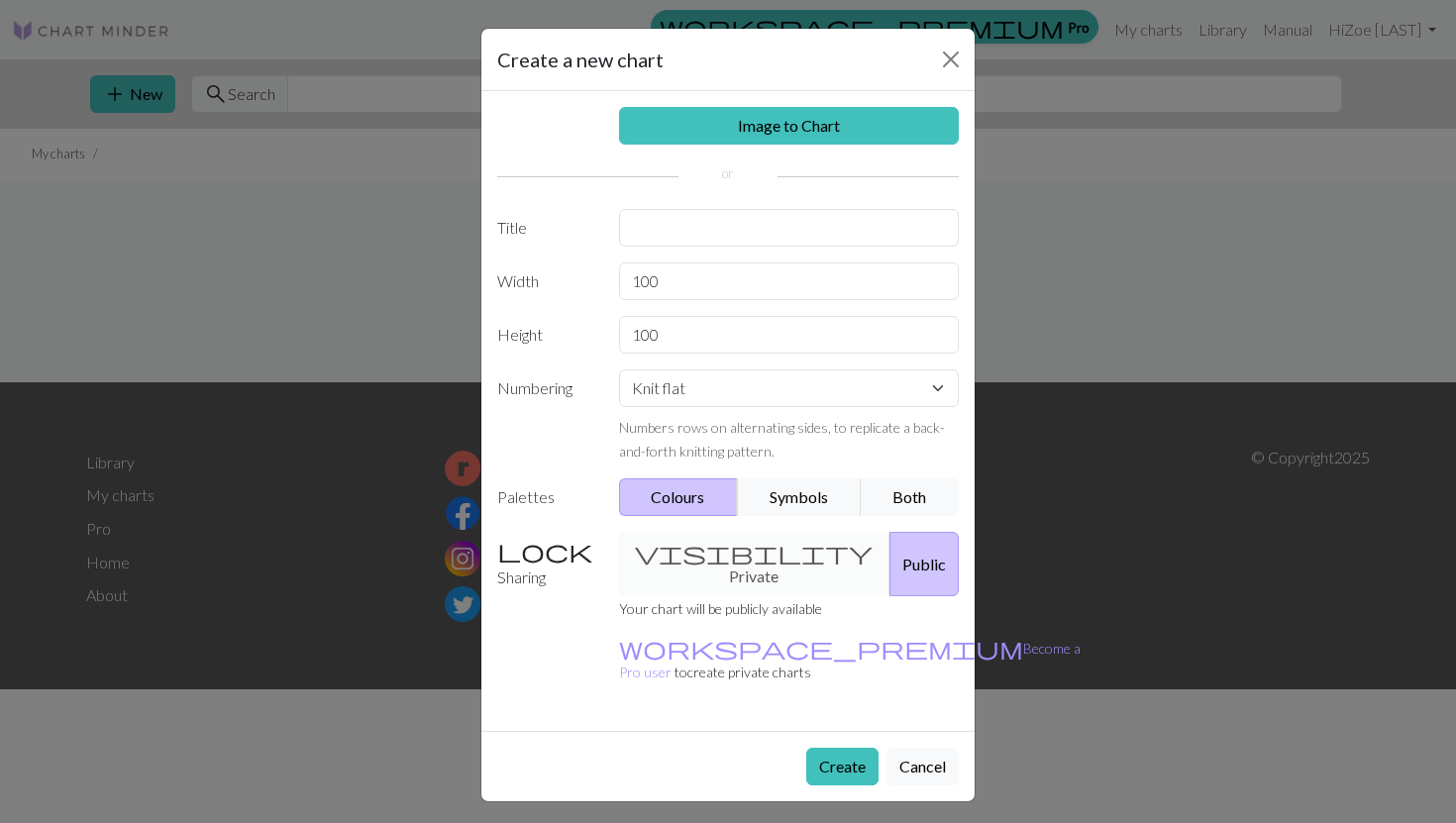 click on "visibility  Private Public" at bounding box center (789, 564) 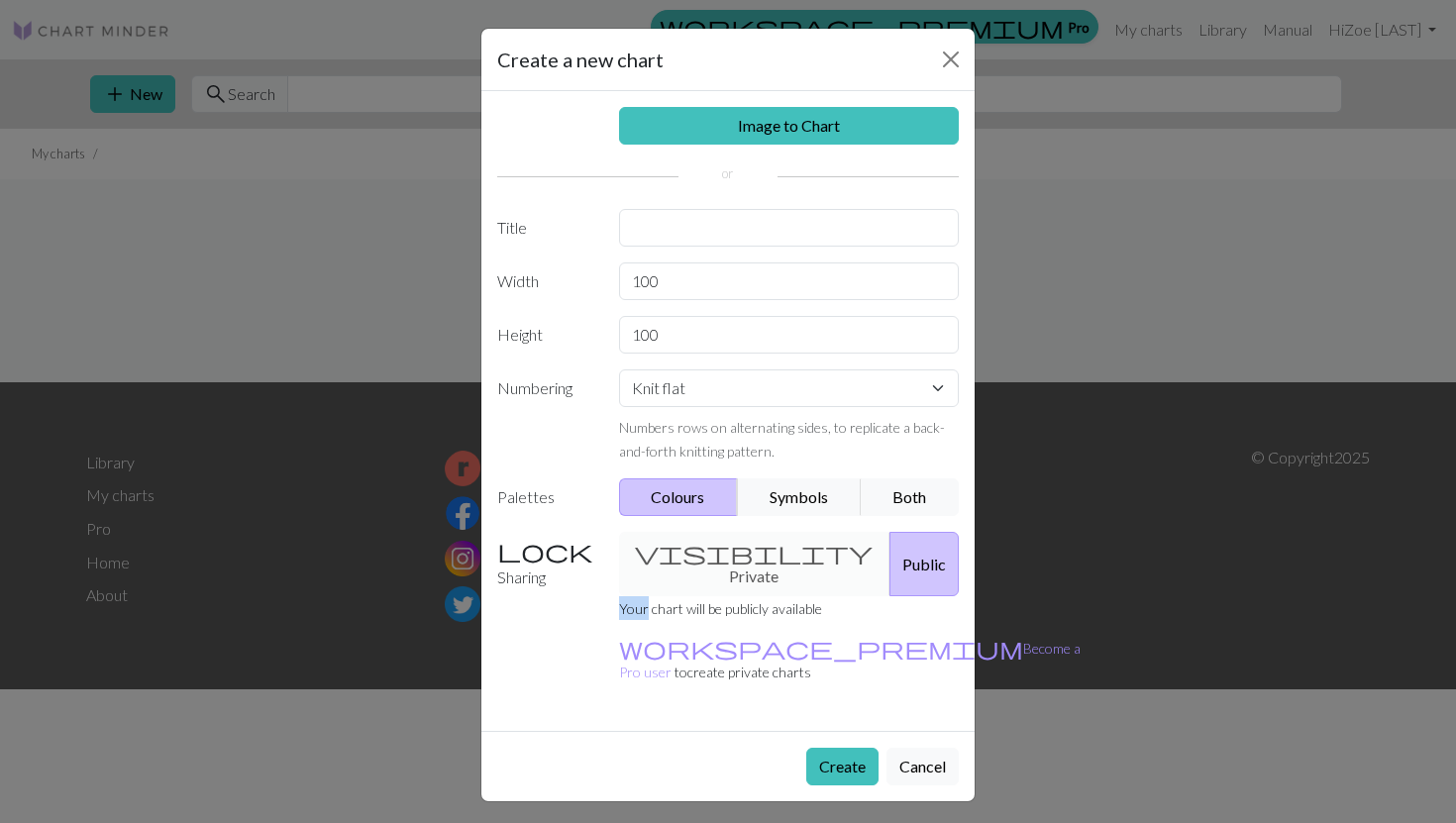 click on "visibility  Private Public" at bounding box center (789, 564) 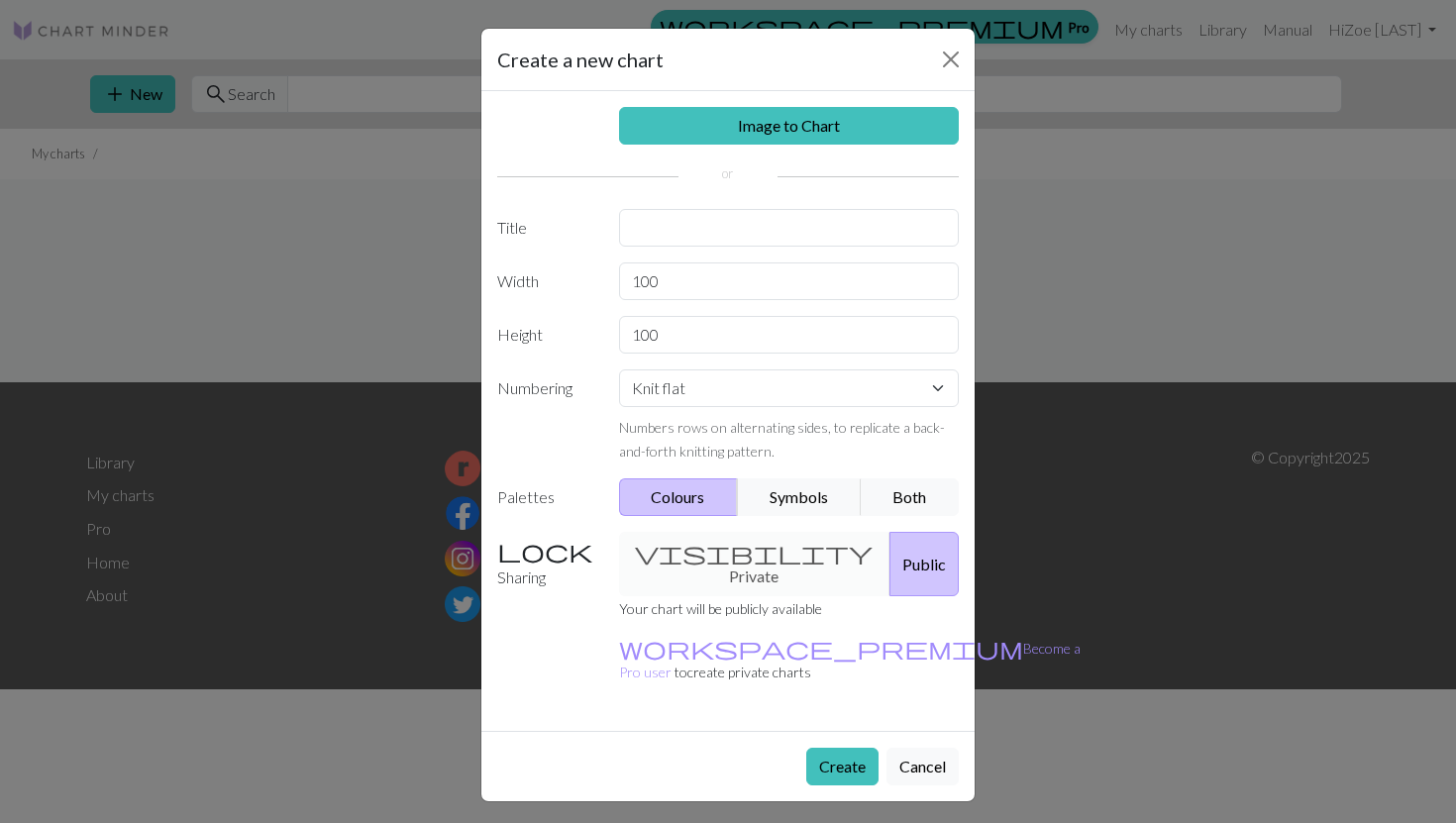 click on "Create Cancel" at bounding box center [728, 766] 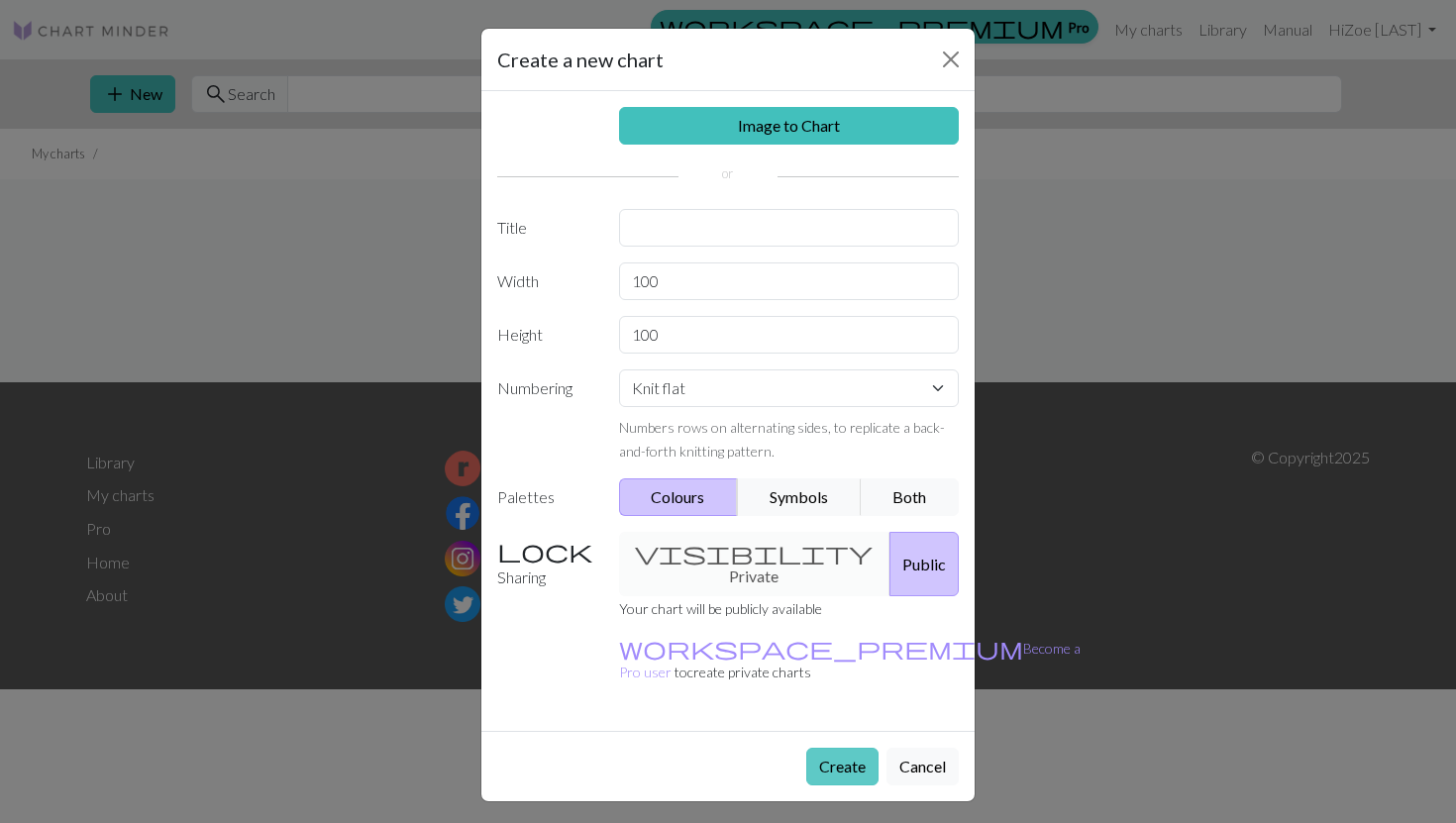 click on "Create" at bounding box center [842, 767] 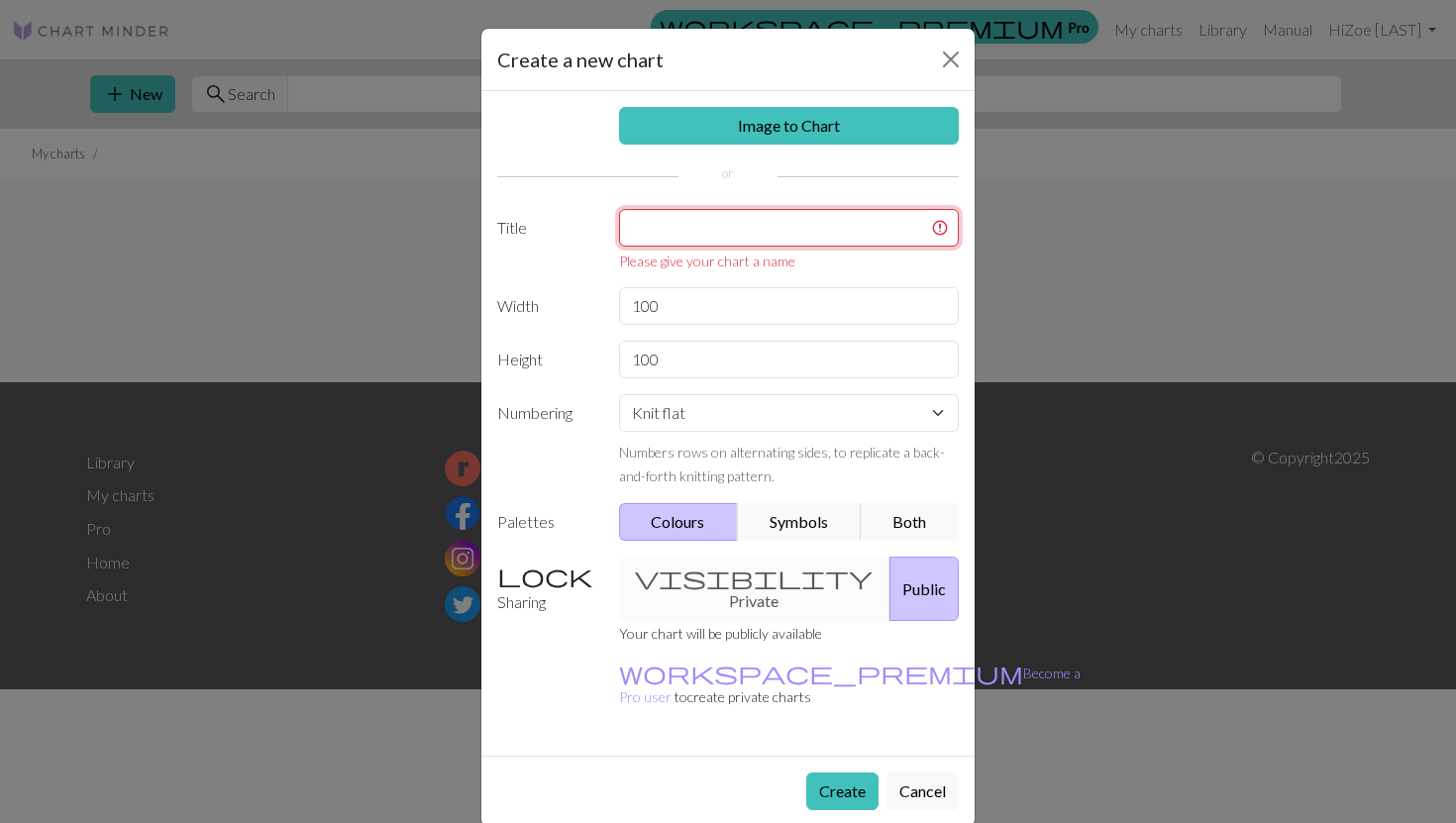 click at bounding box center [789, 228] 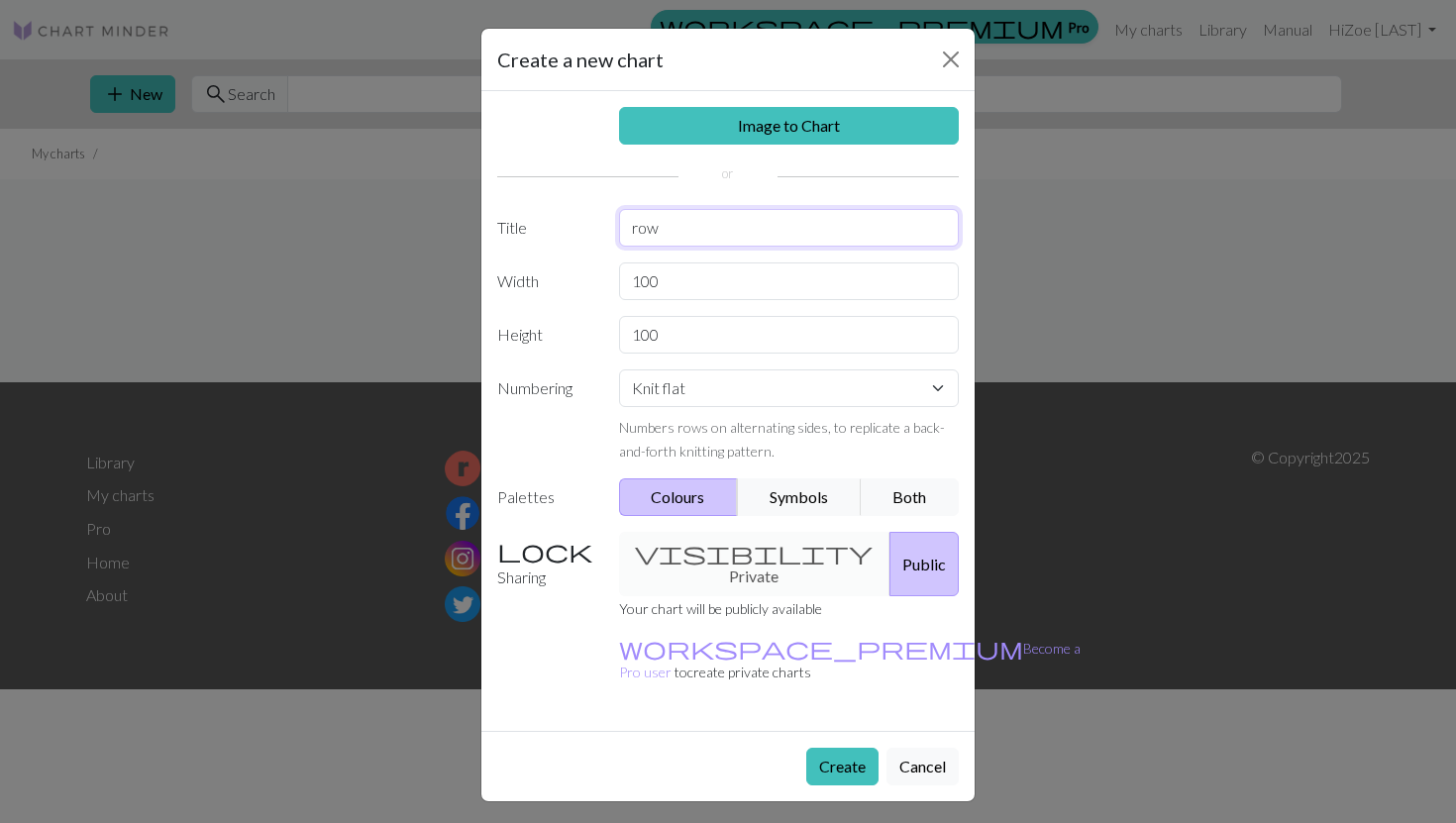 type on "M" 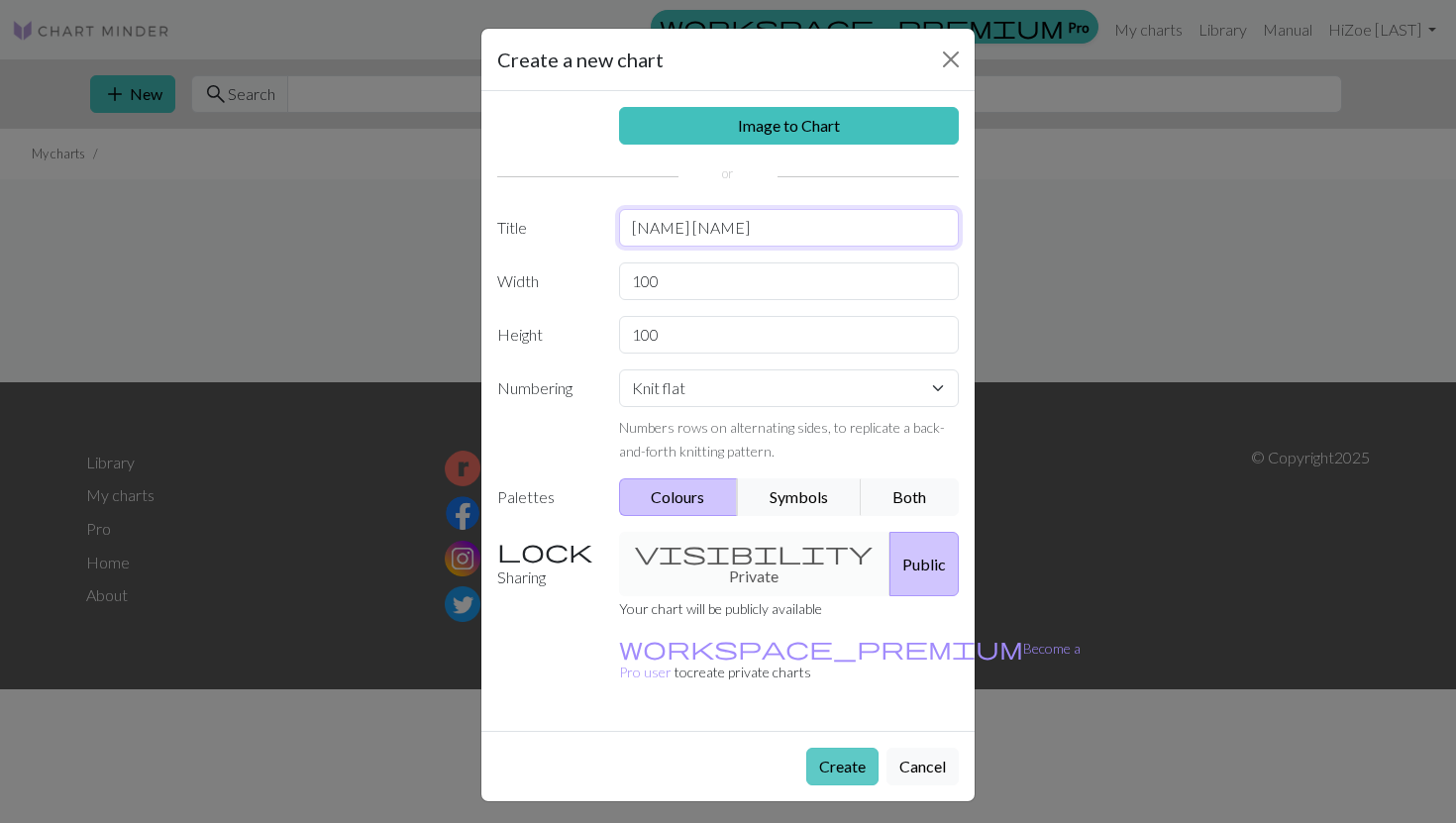 type on "[NAME] [NAME]" 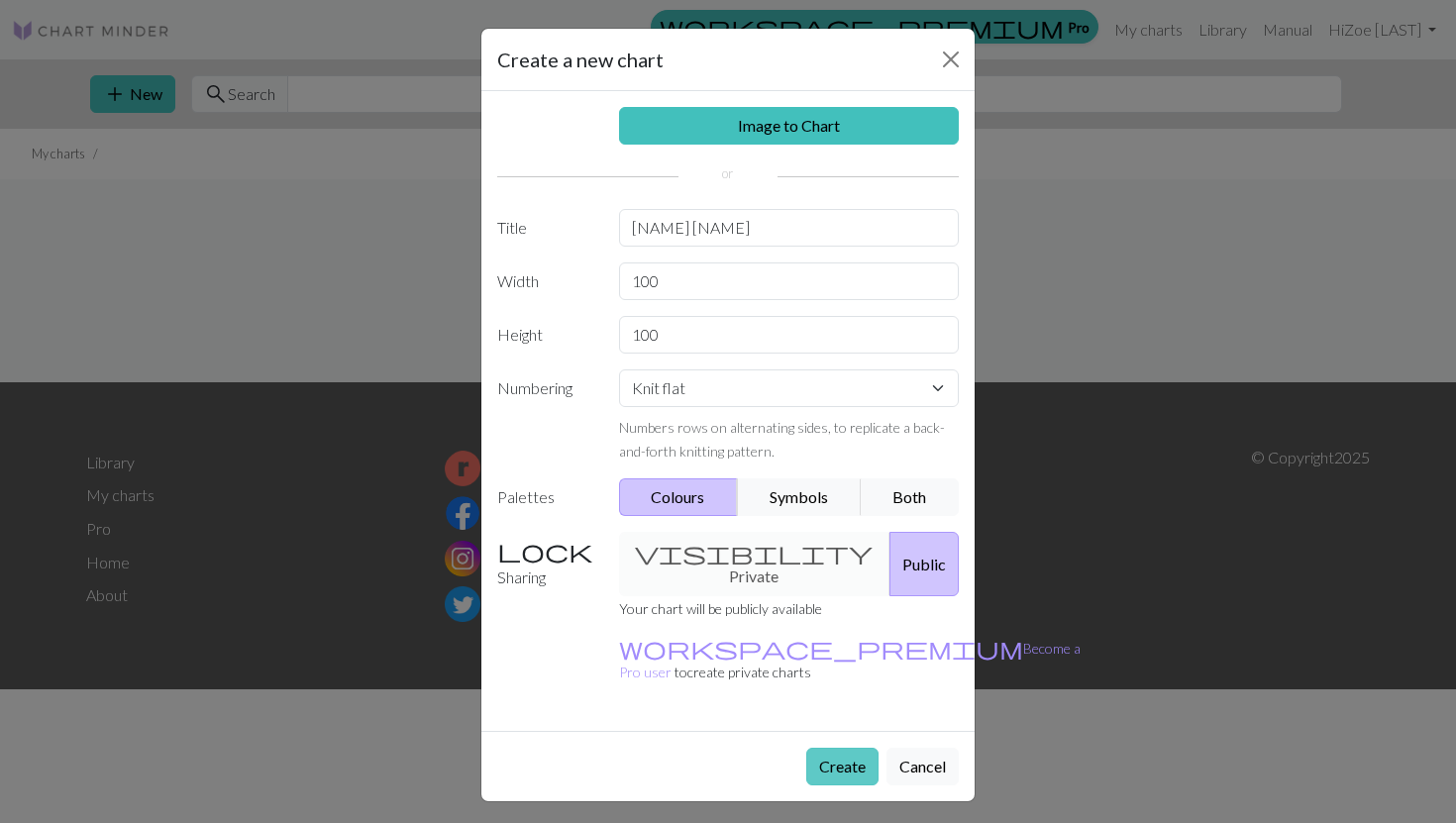 click on "Create" at bounding box center (842, 767) 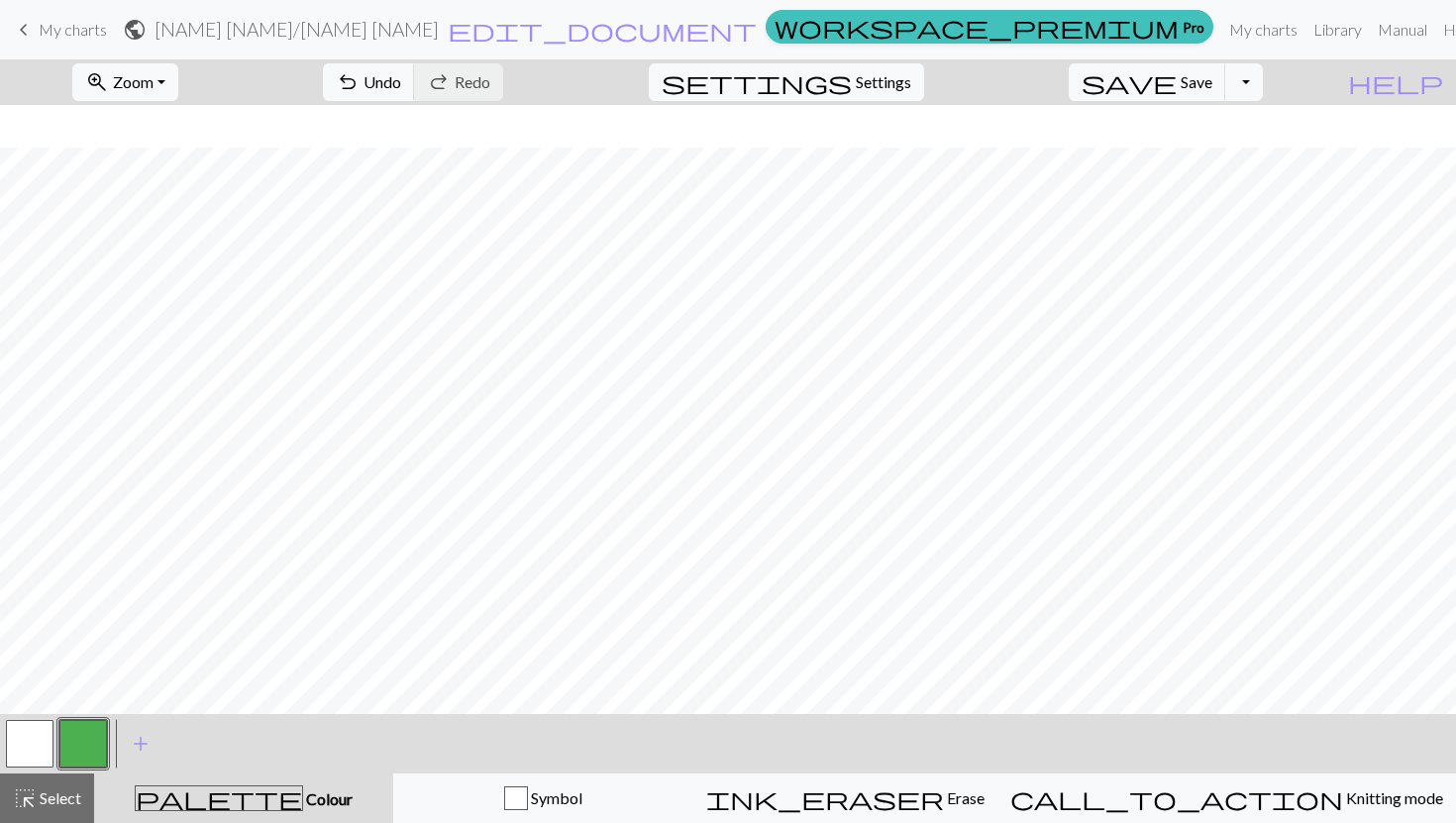 scroll, scrollTop: 1461, scrollLeft: 0, axis: vertical 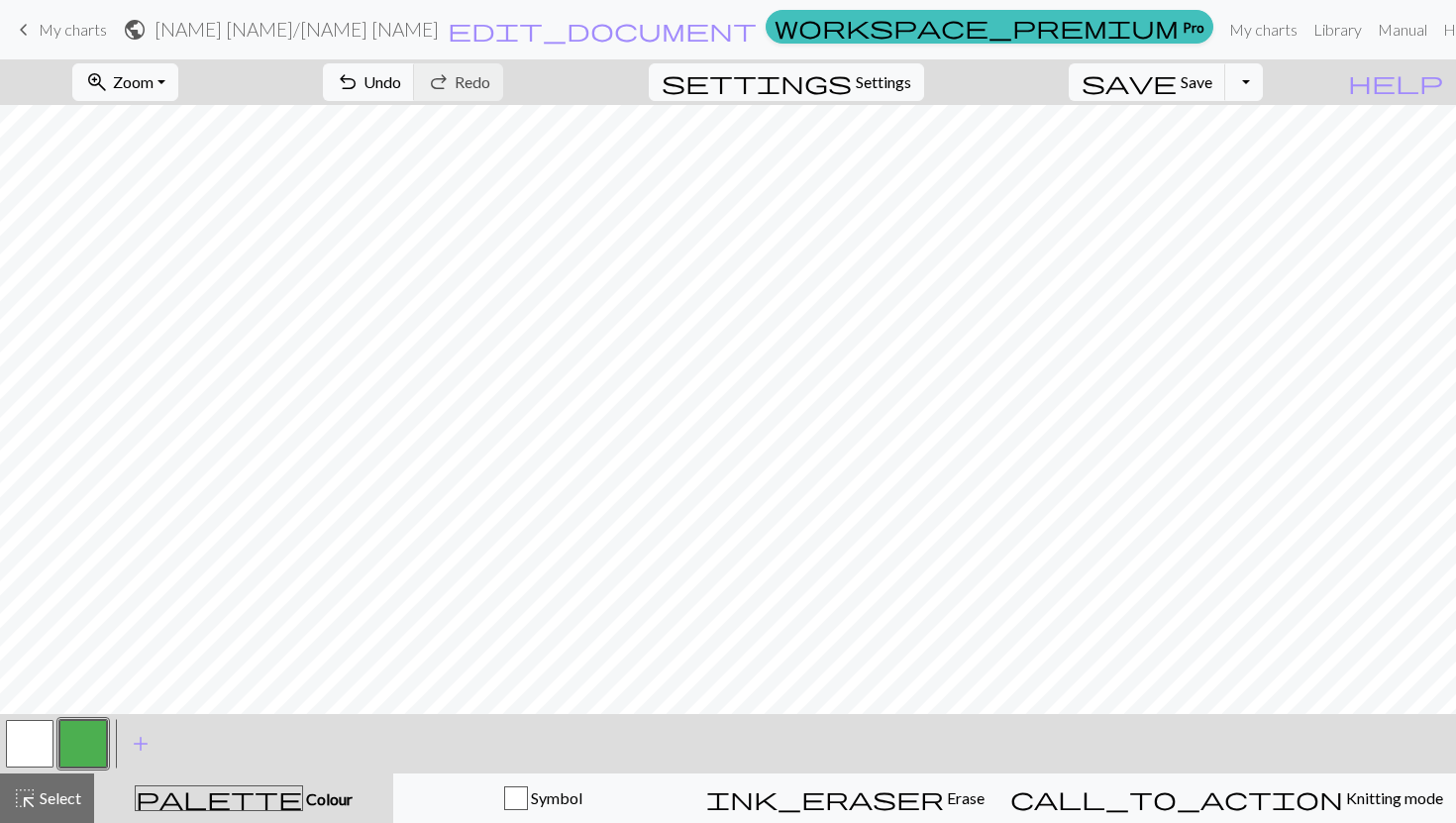 click at bounding box center [83, 744] 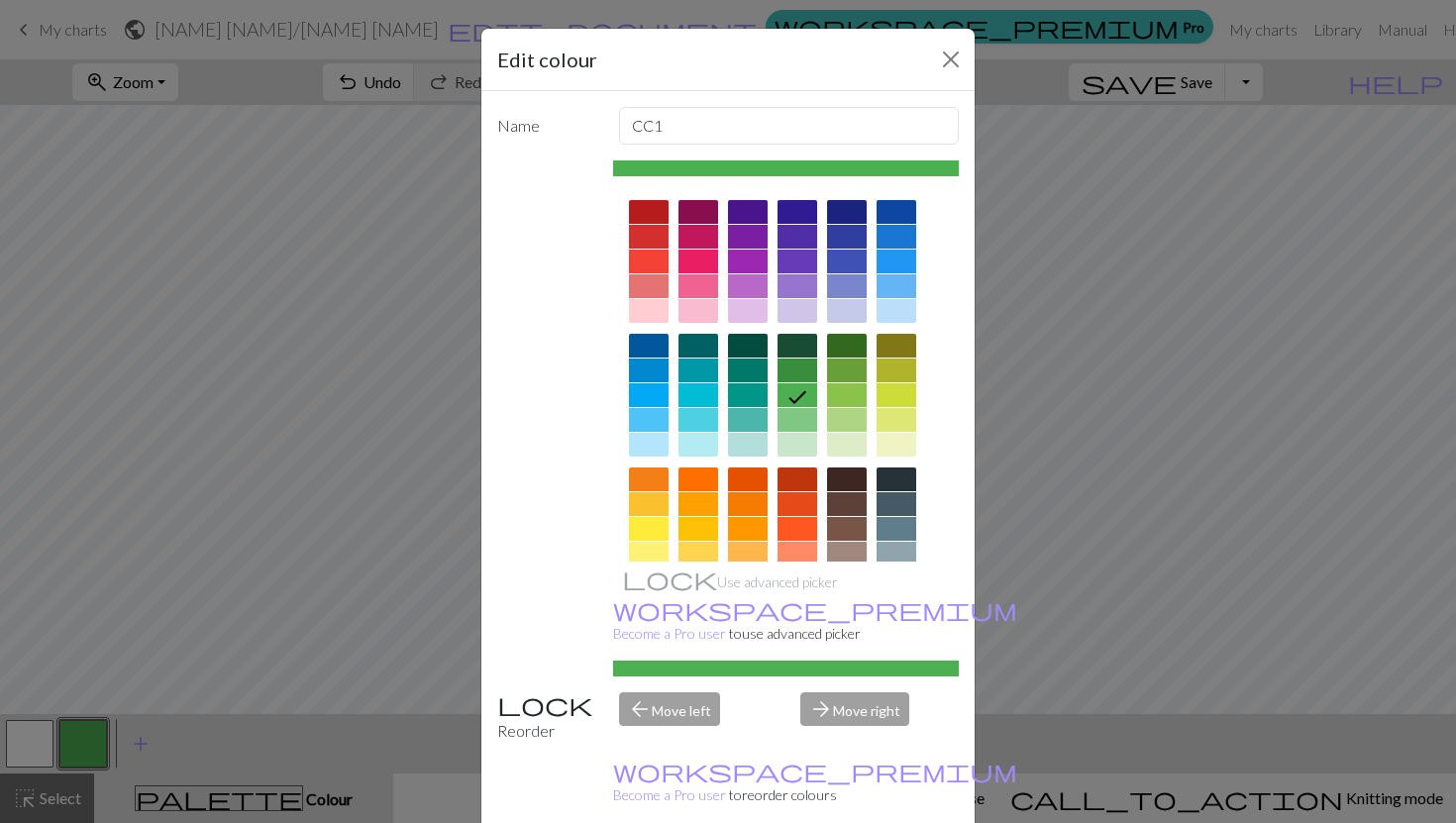 scroll, scrollTop: 185, scrollLeft: 0, axis: vertical 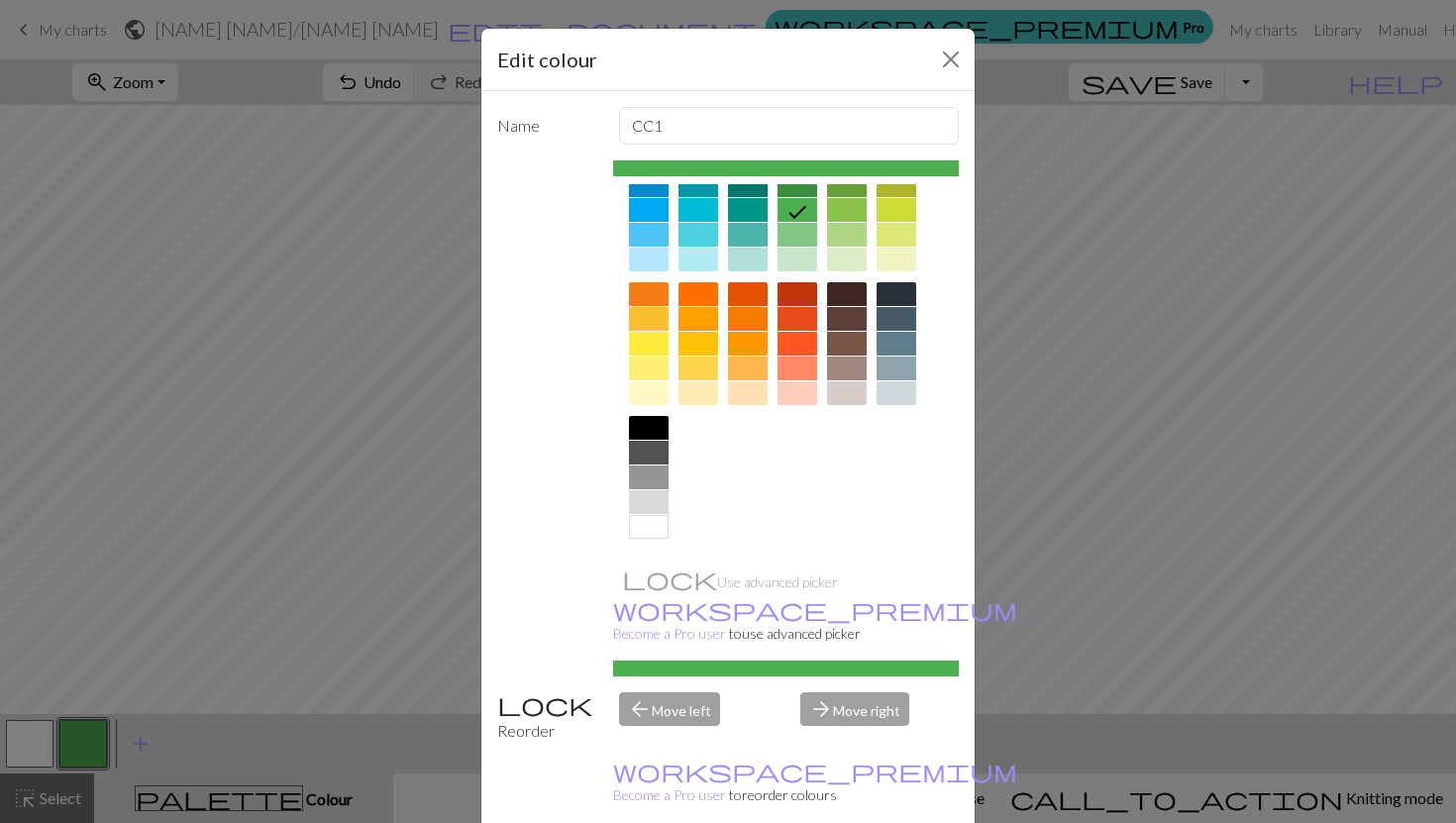 click at bounding box center (896, 215) 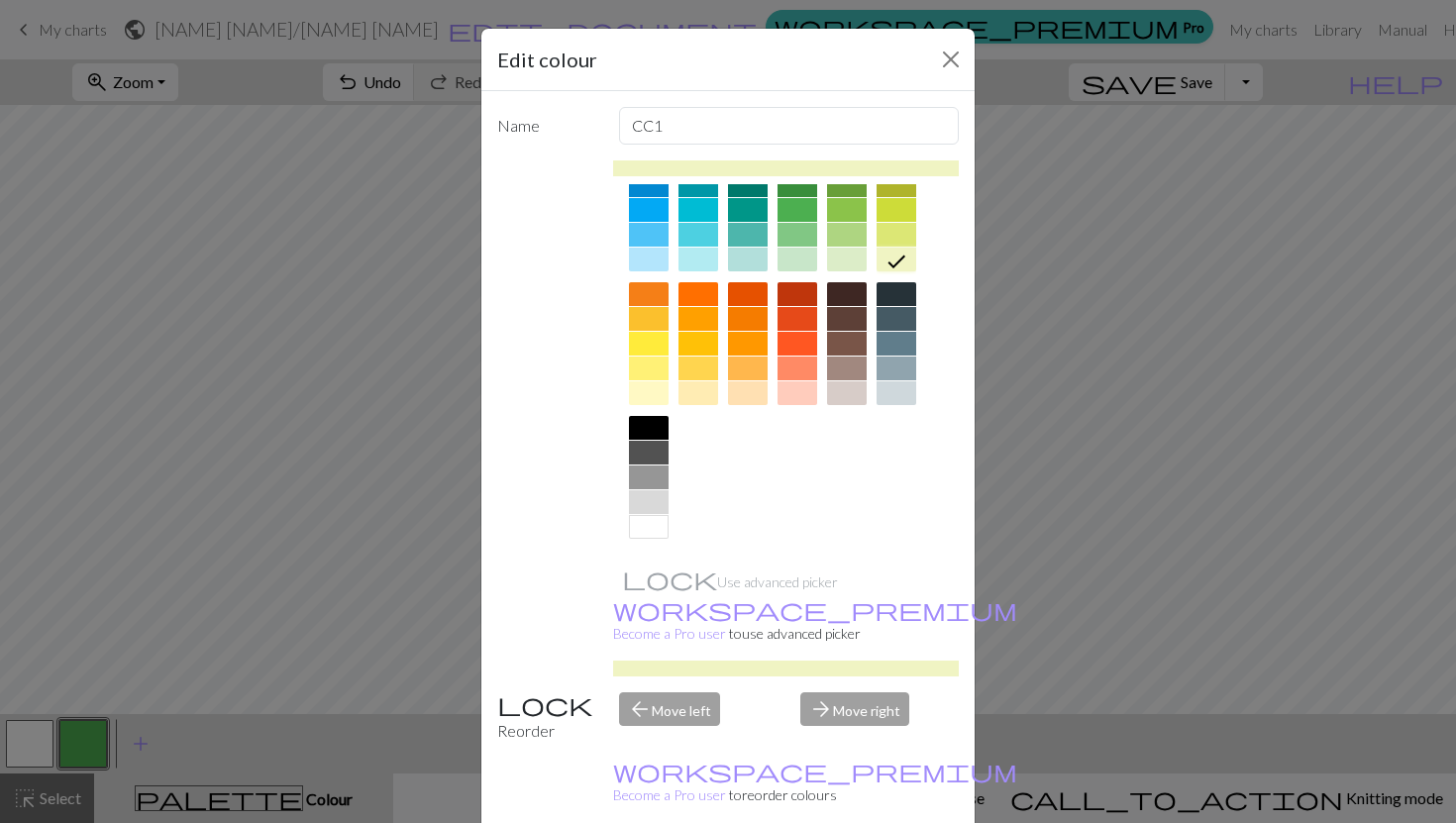 click on "Done" at bounding box center [847, 874] 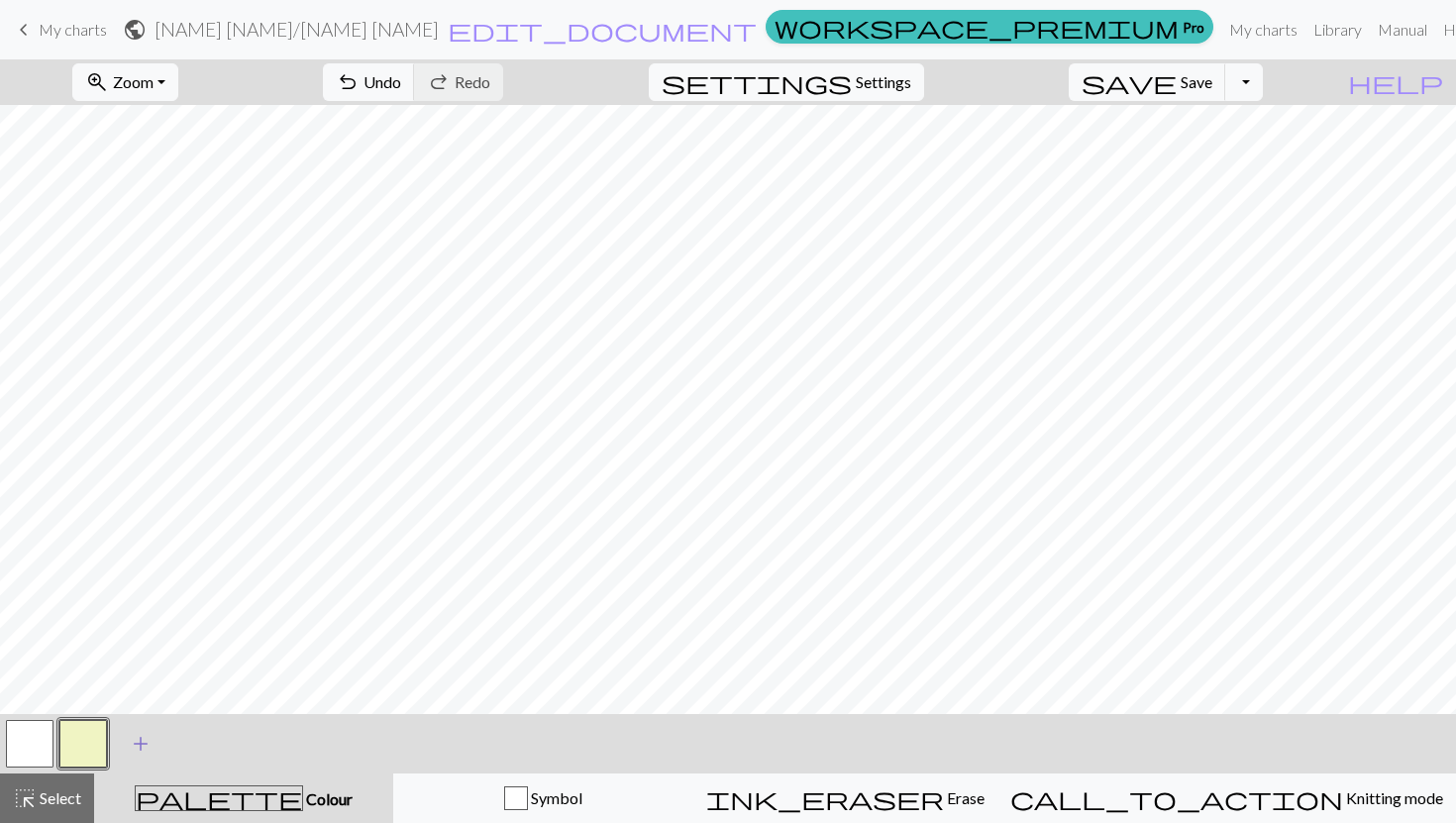 click on "add" at bounding box center [141, 744] 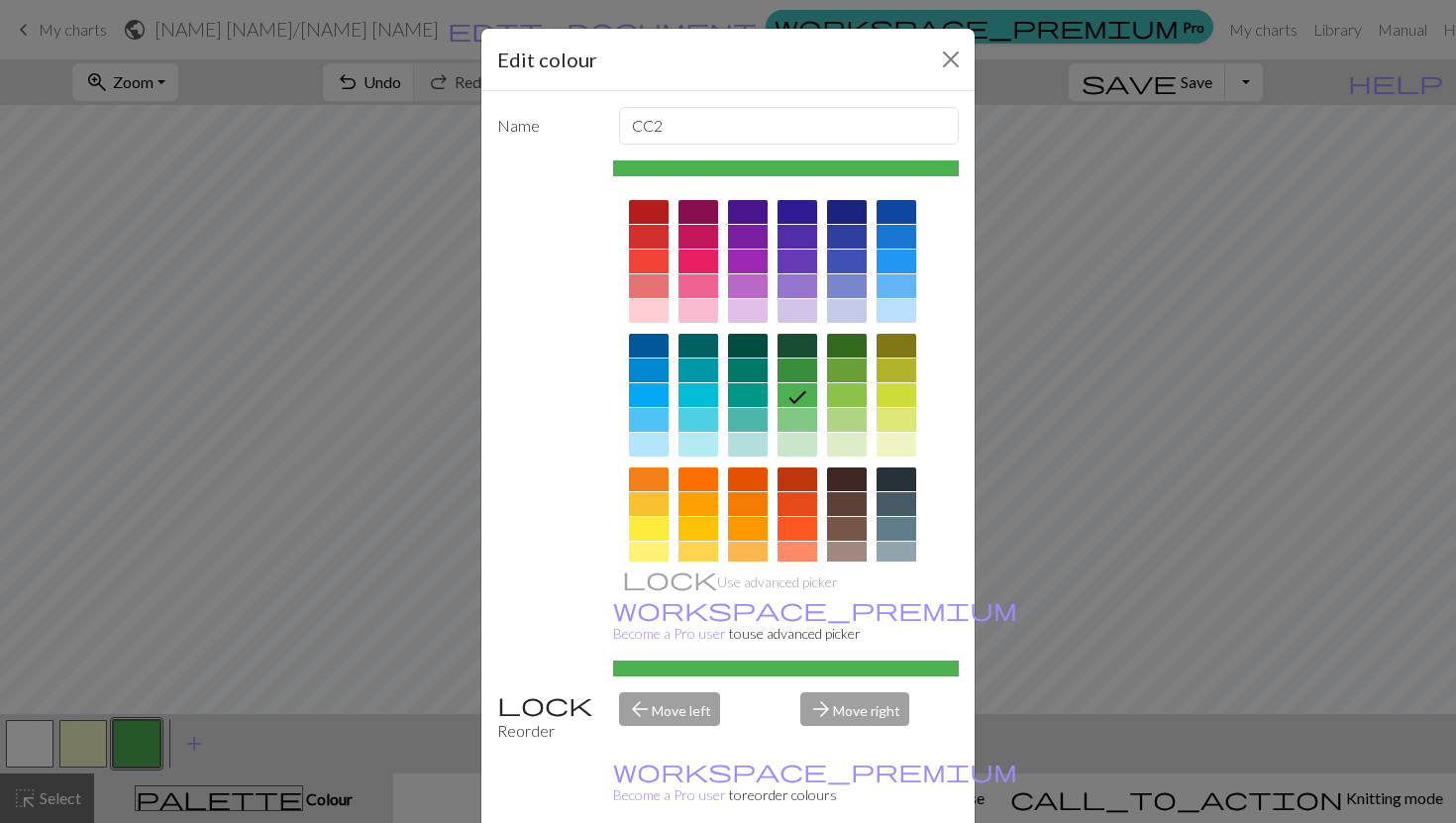 scroll, scrollTop: 185, scrollLeft: 0, axis: vertical 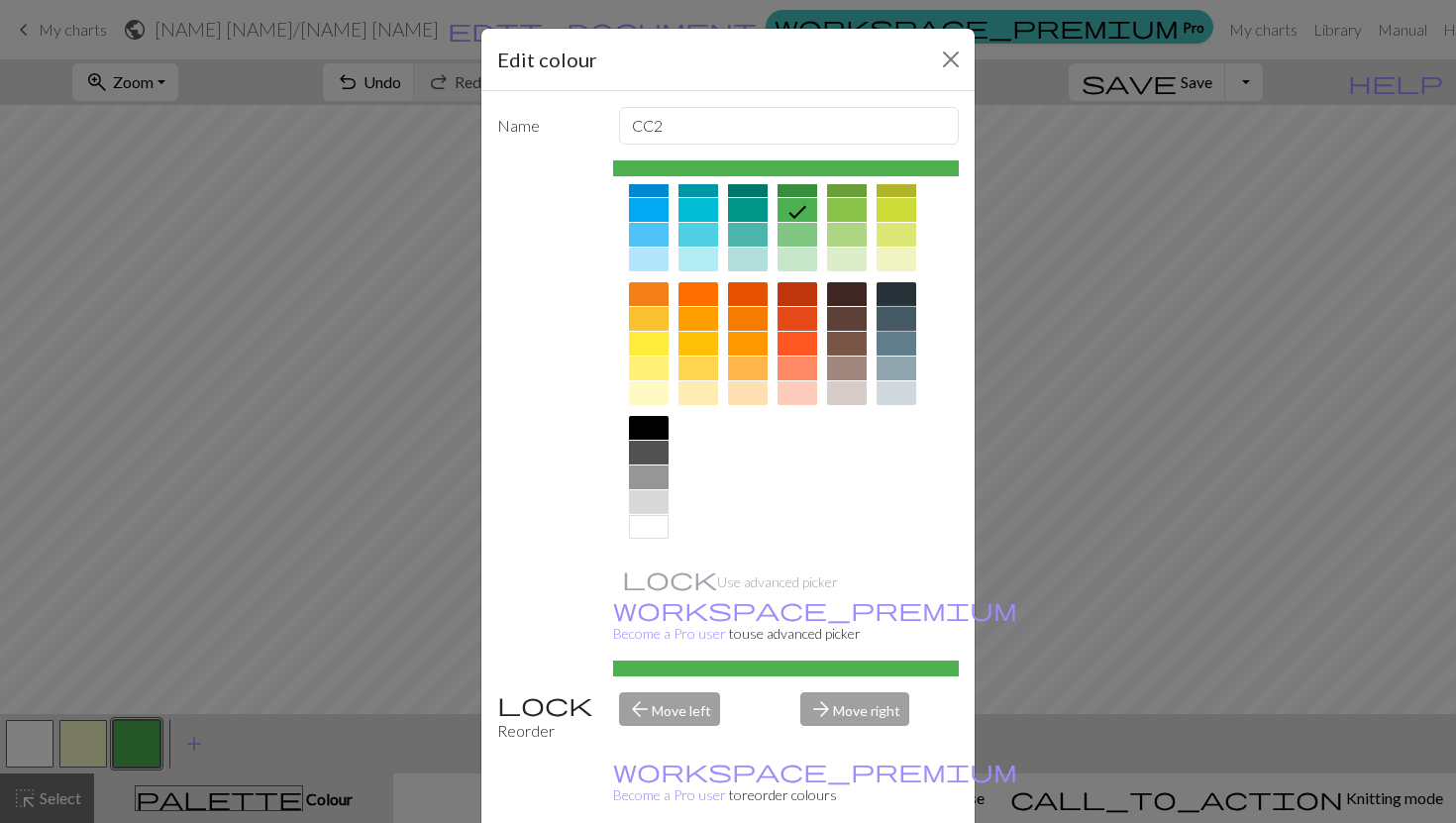 click at bounding box center (896, 319) 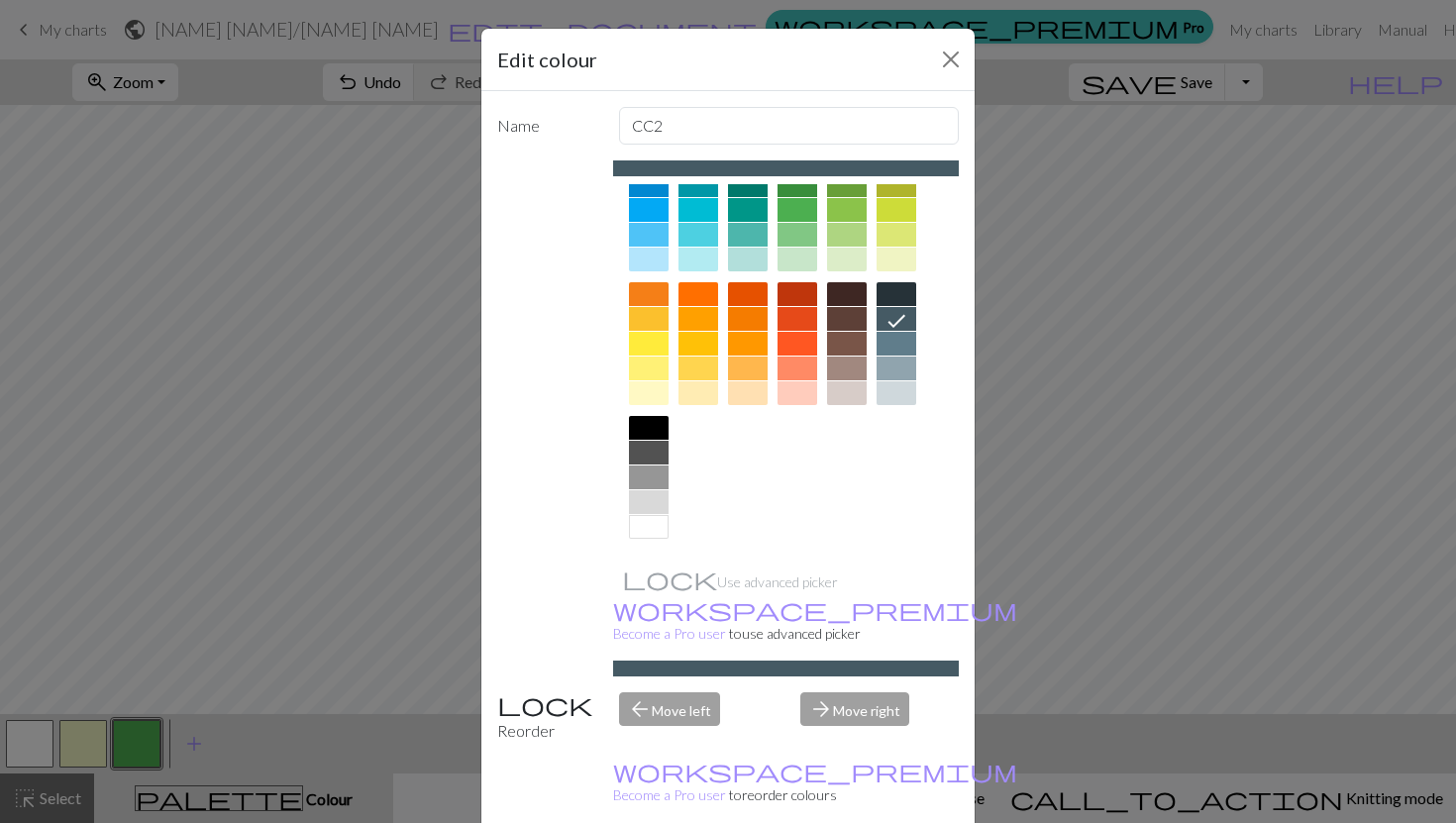 click on "Done" at bounding box center (847, 874) 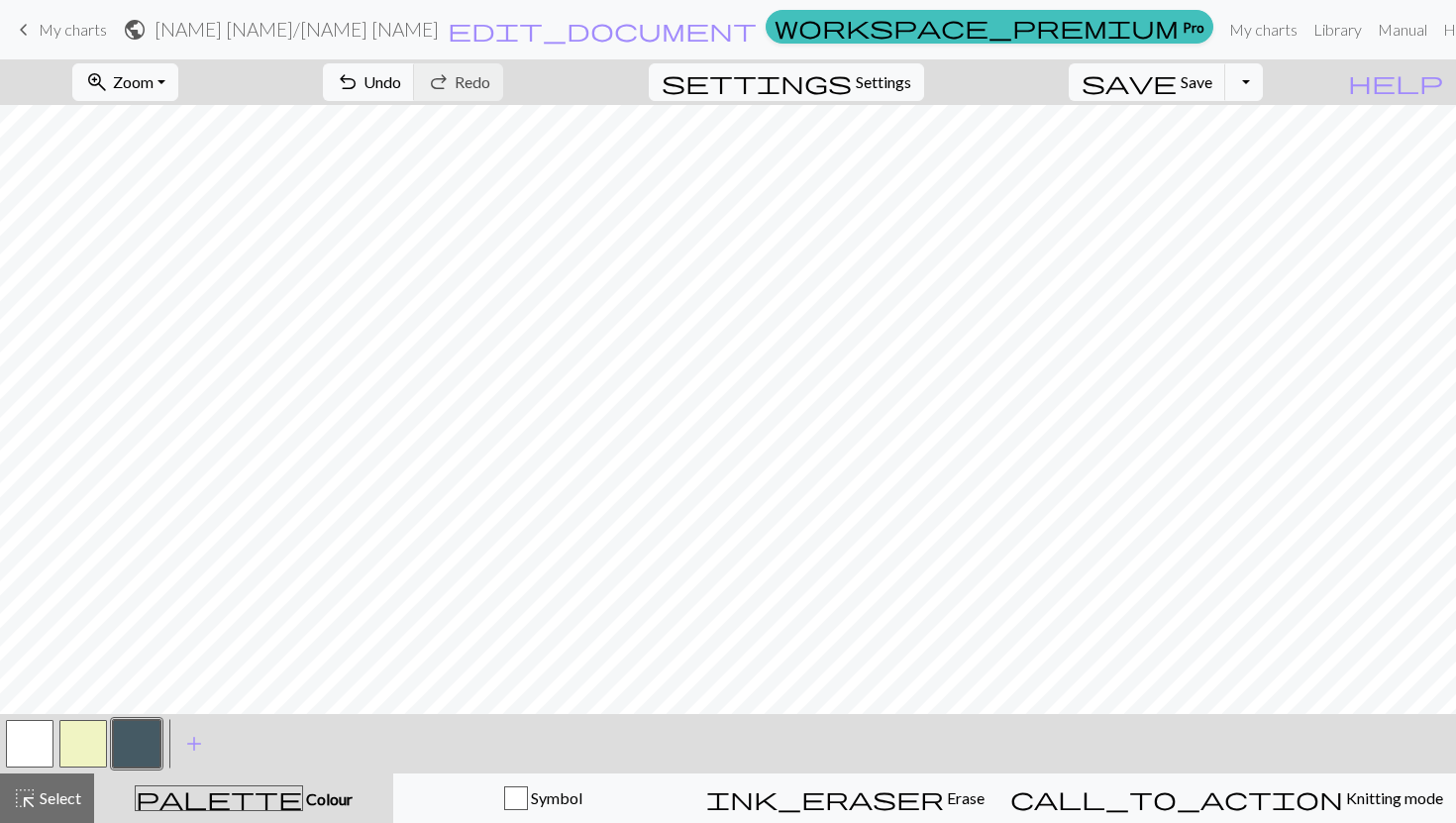 click at bounding box center (83, 744) 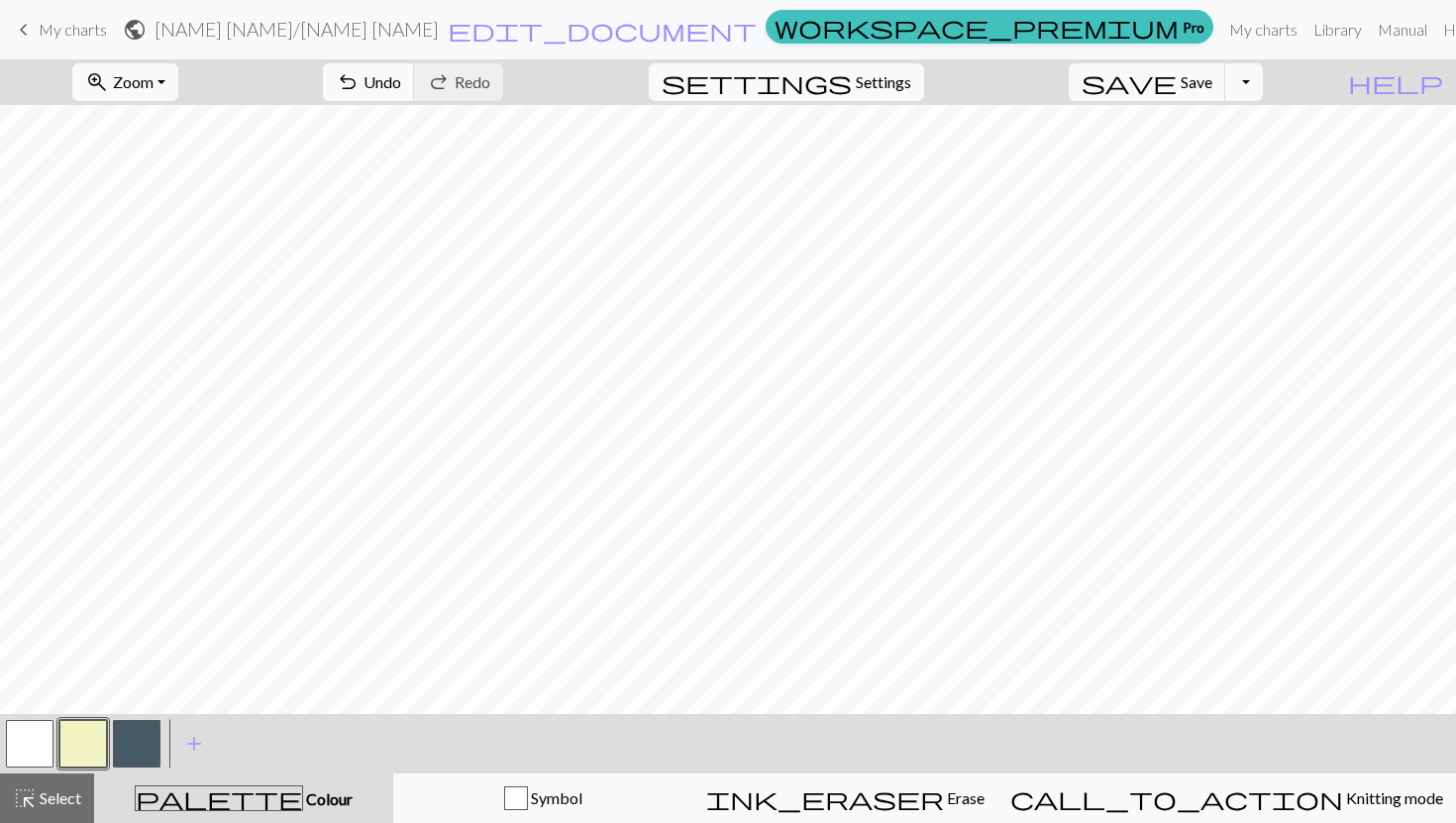 click at bounding box center [137, 744] 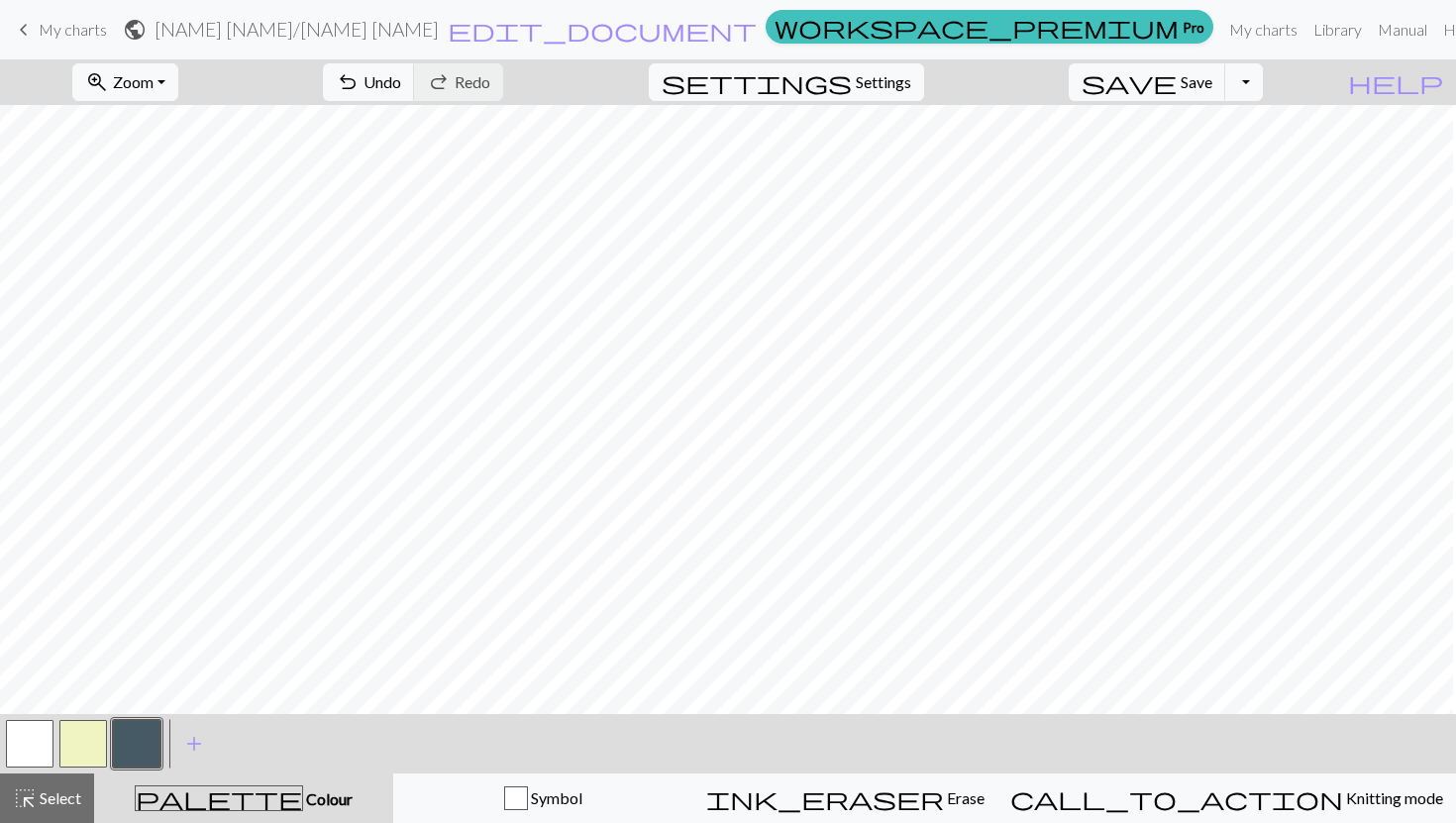 scroll, scrollTop: 1461, scrollLeft: 576, axis: both 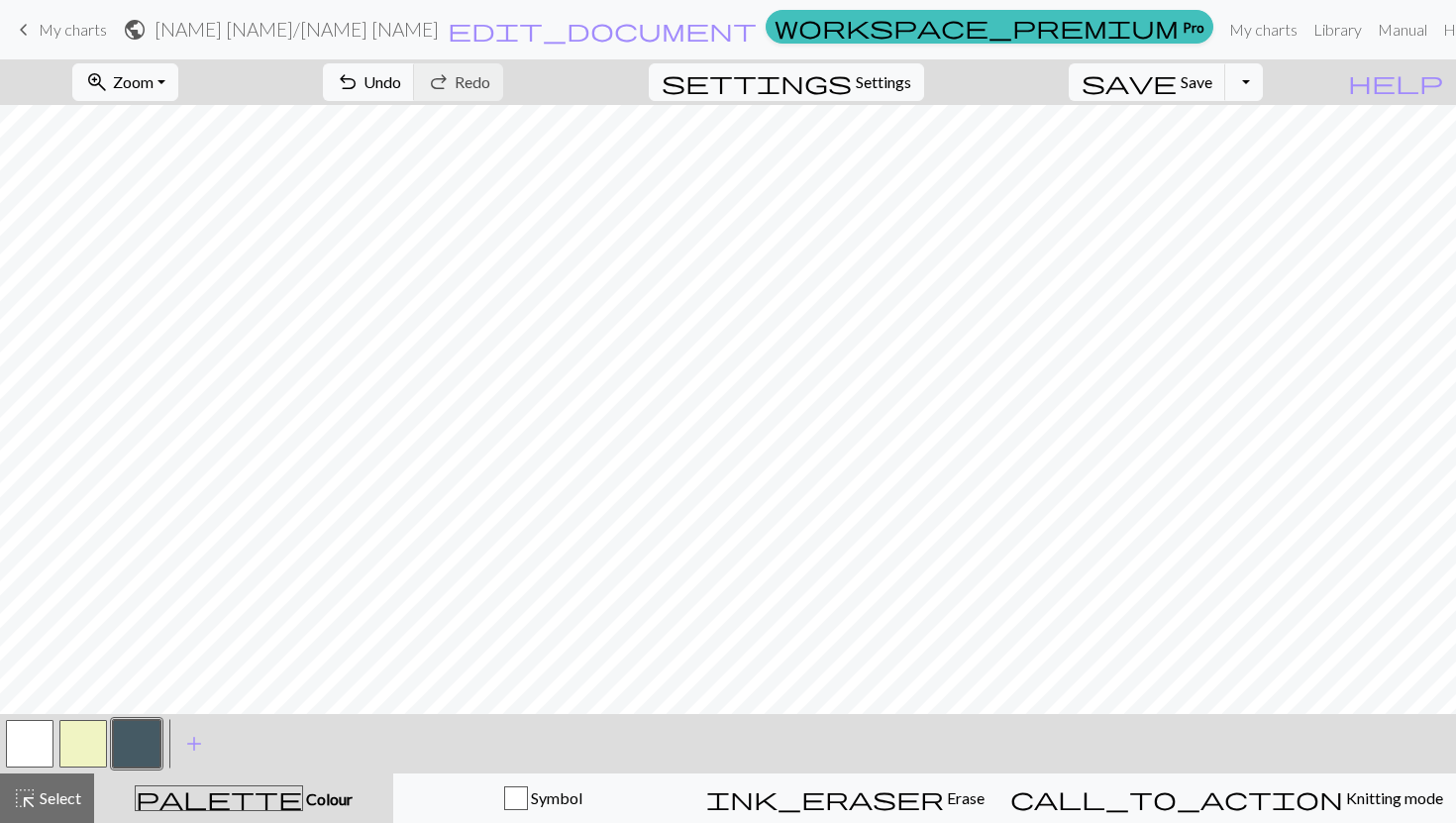 click at bounding box center (83, 744) 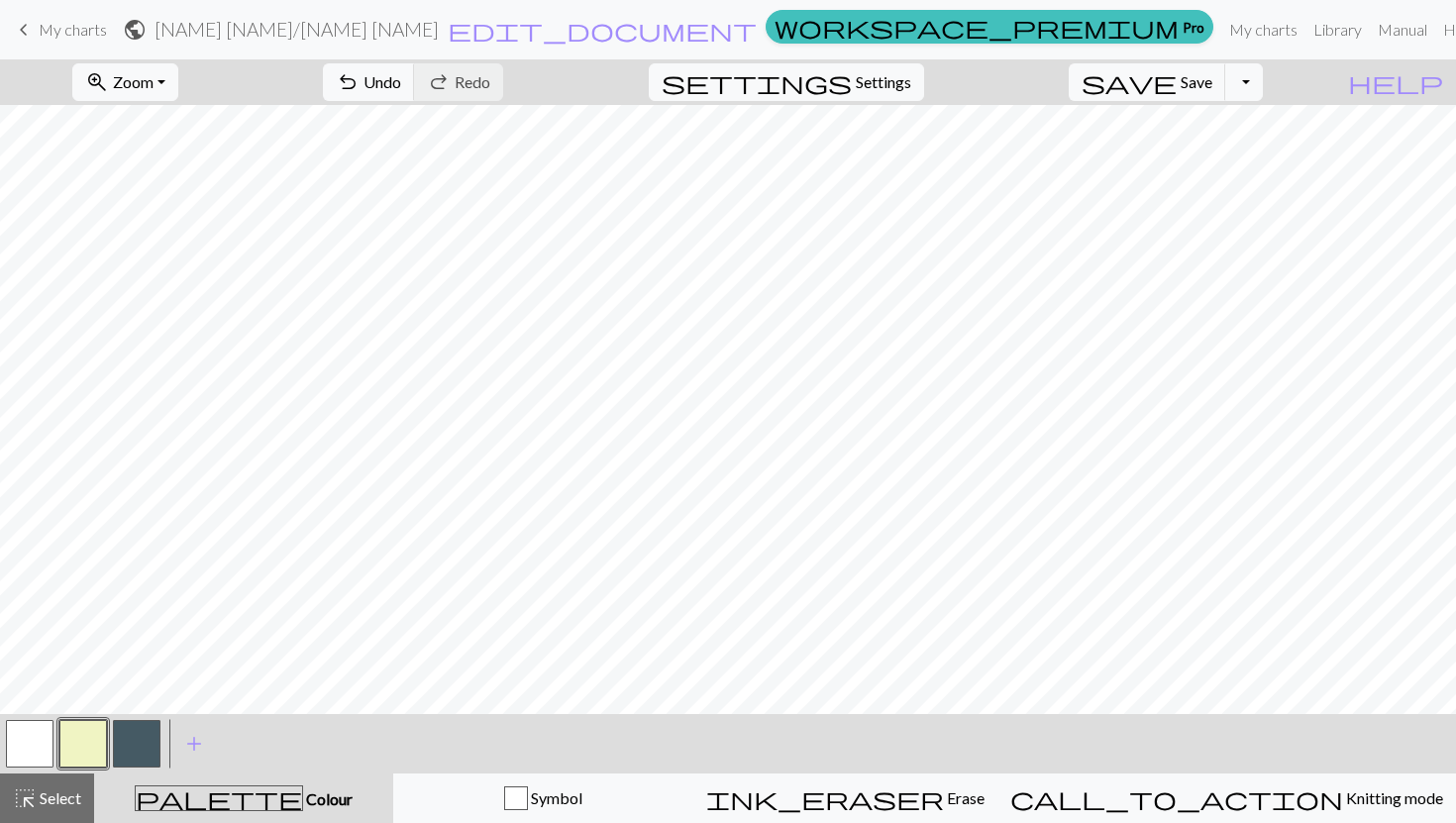 click at bounding box center [137, 744] 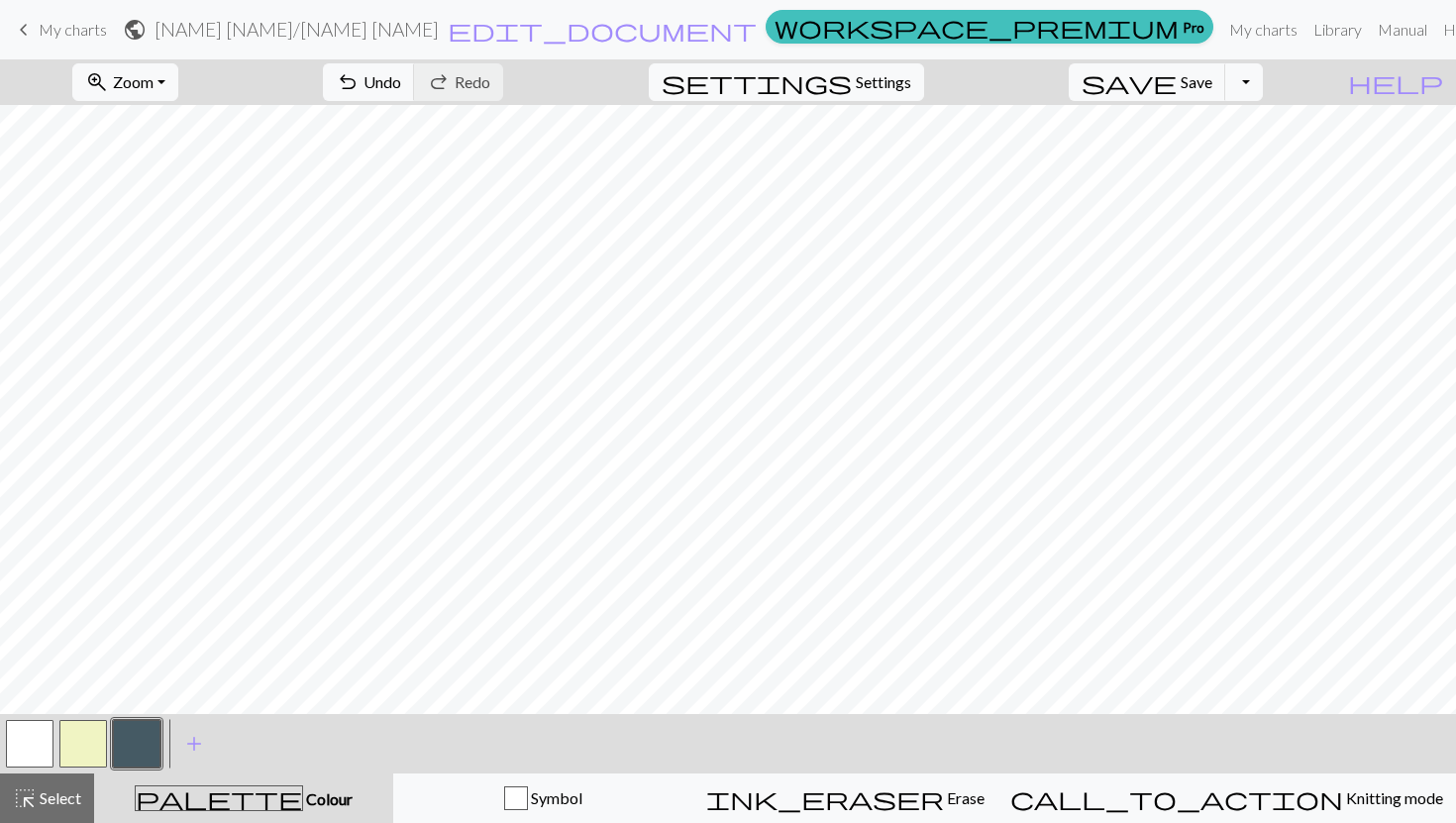 scroll, scrollTop: 1461, scrollLeft: 1288, axis: both 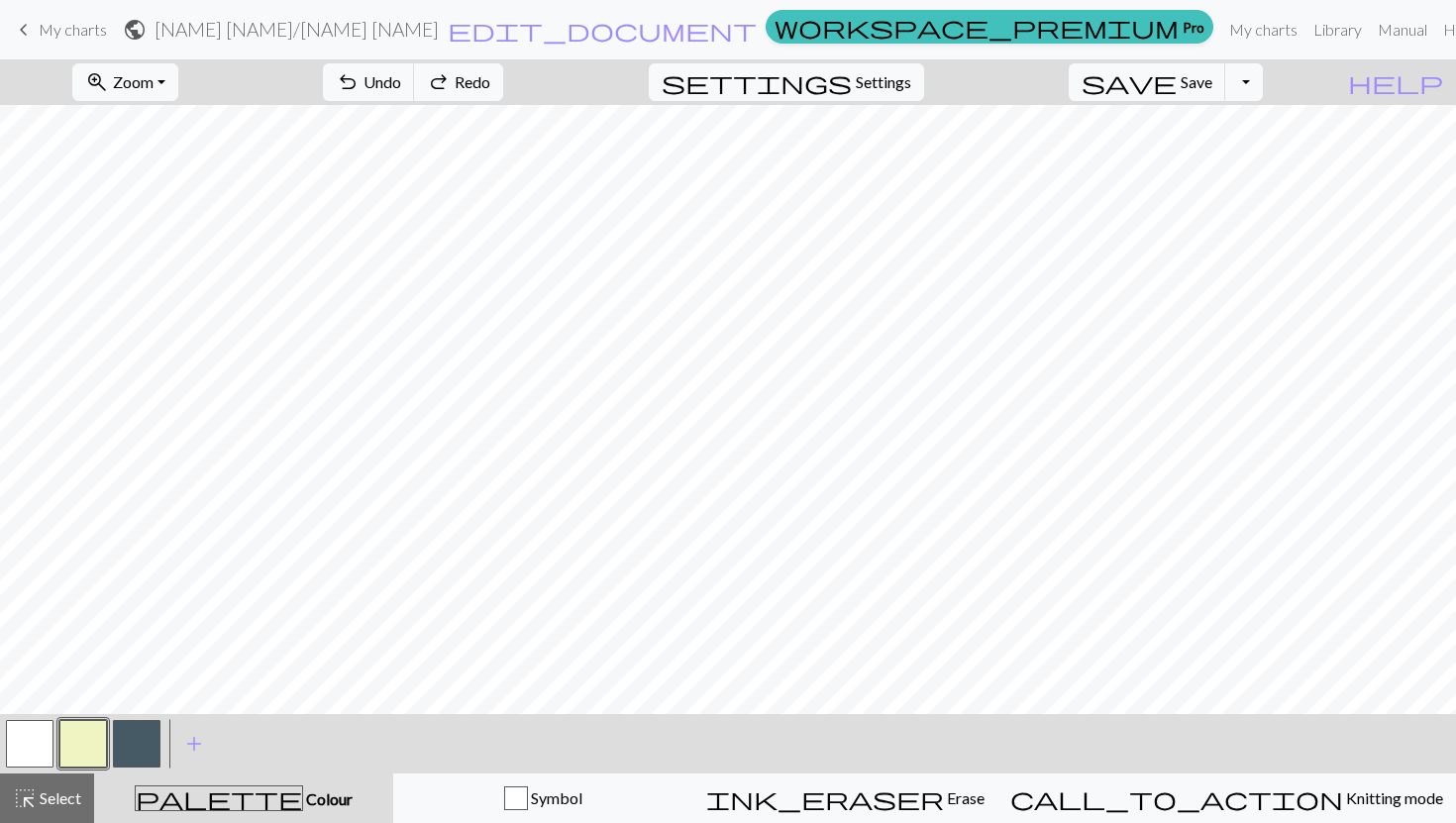 click at bounding box center [137, 744] 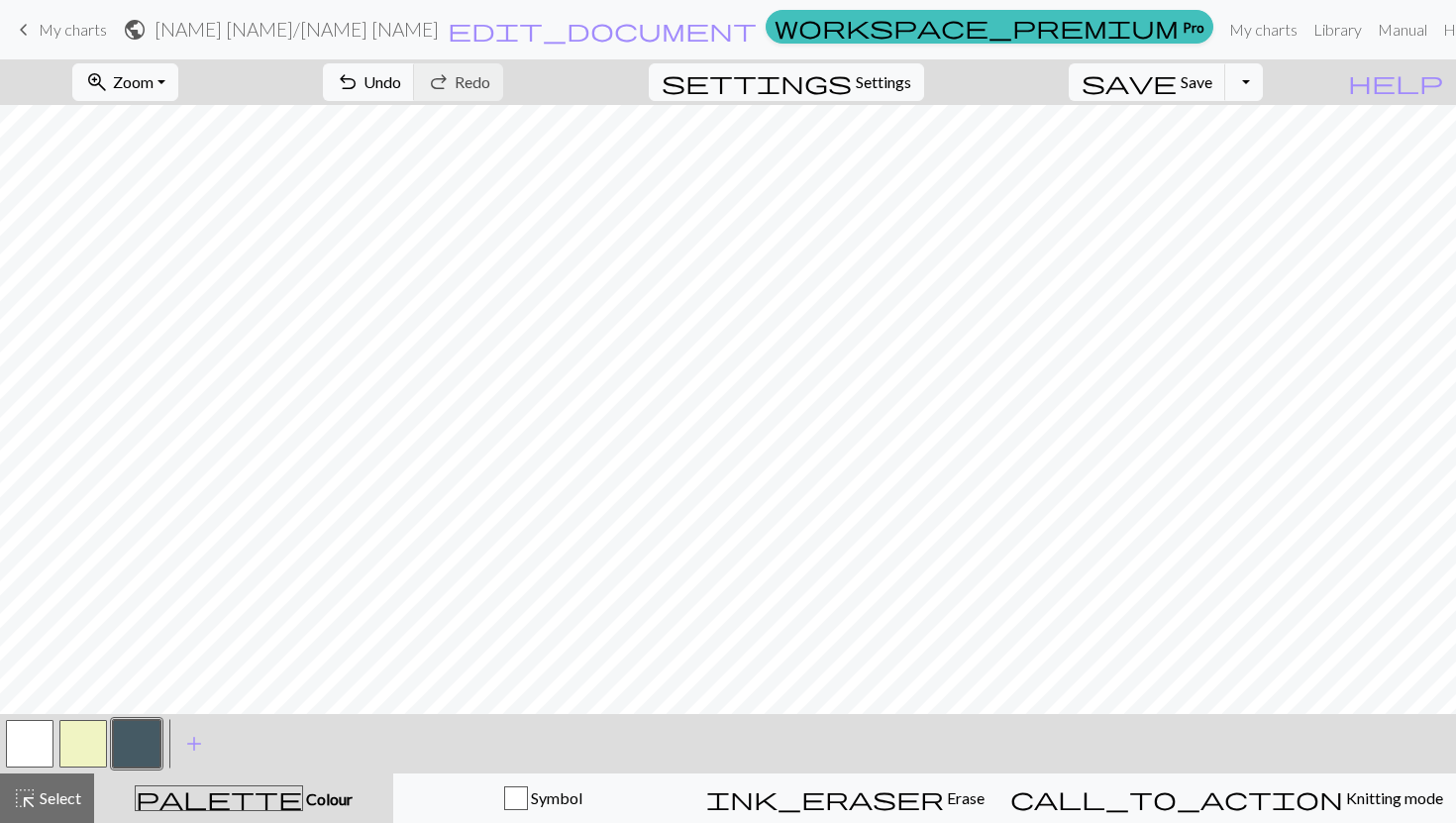 click at bounding box center (83, 744) 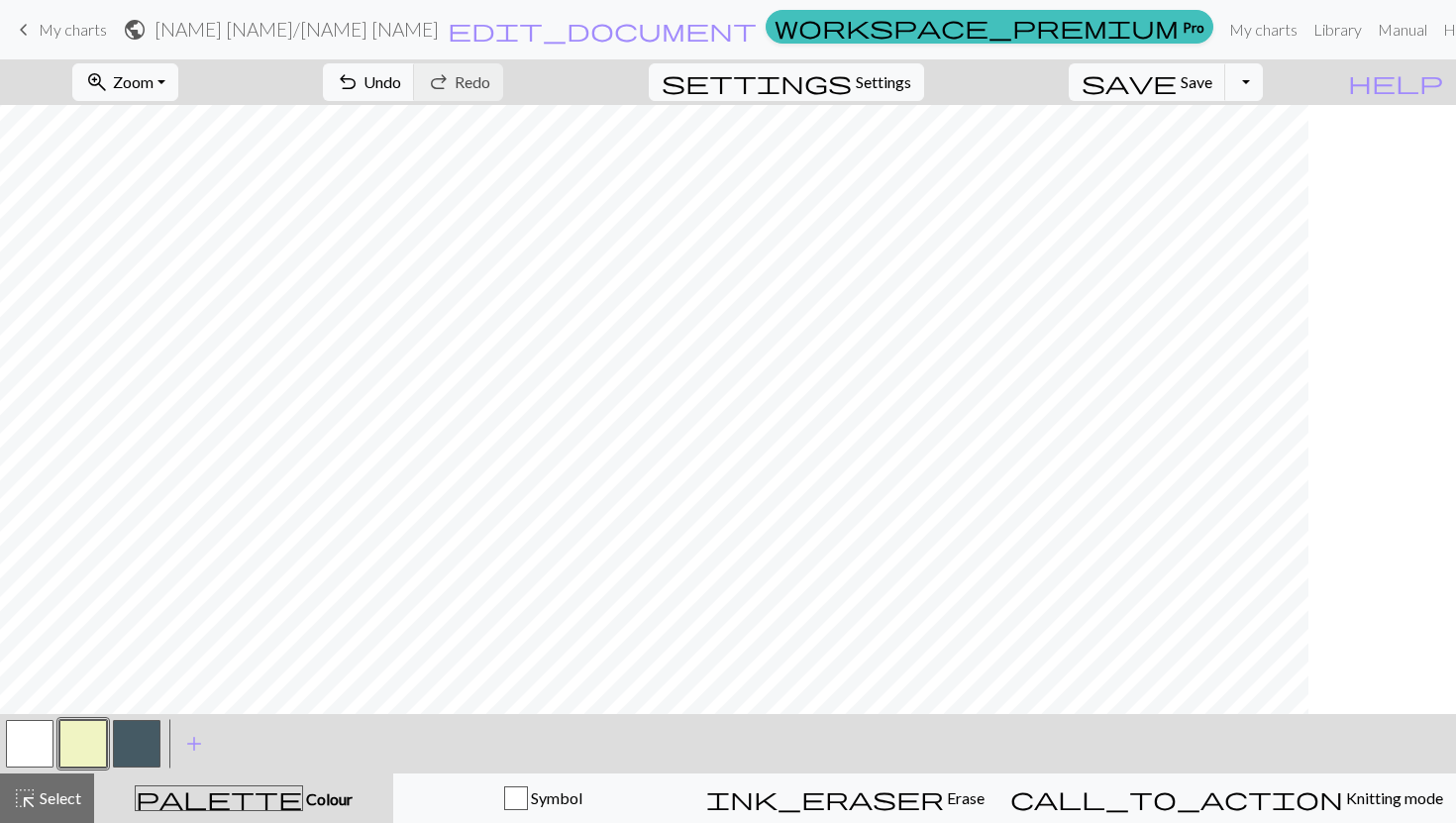 scroll, scrollTop: 1461, scrollLeft: 706, axis: both 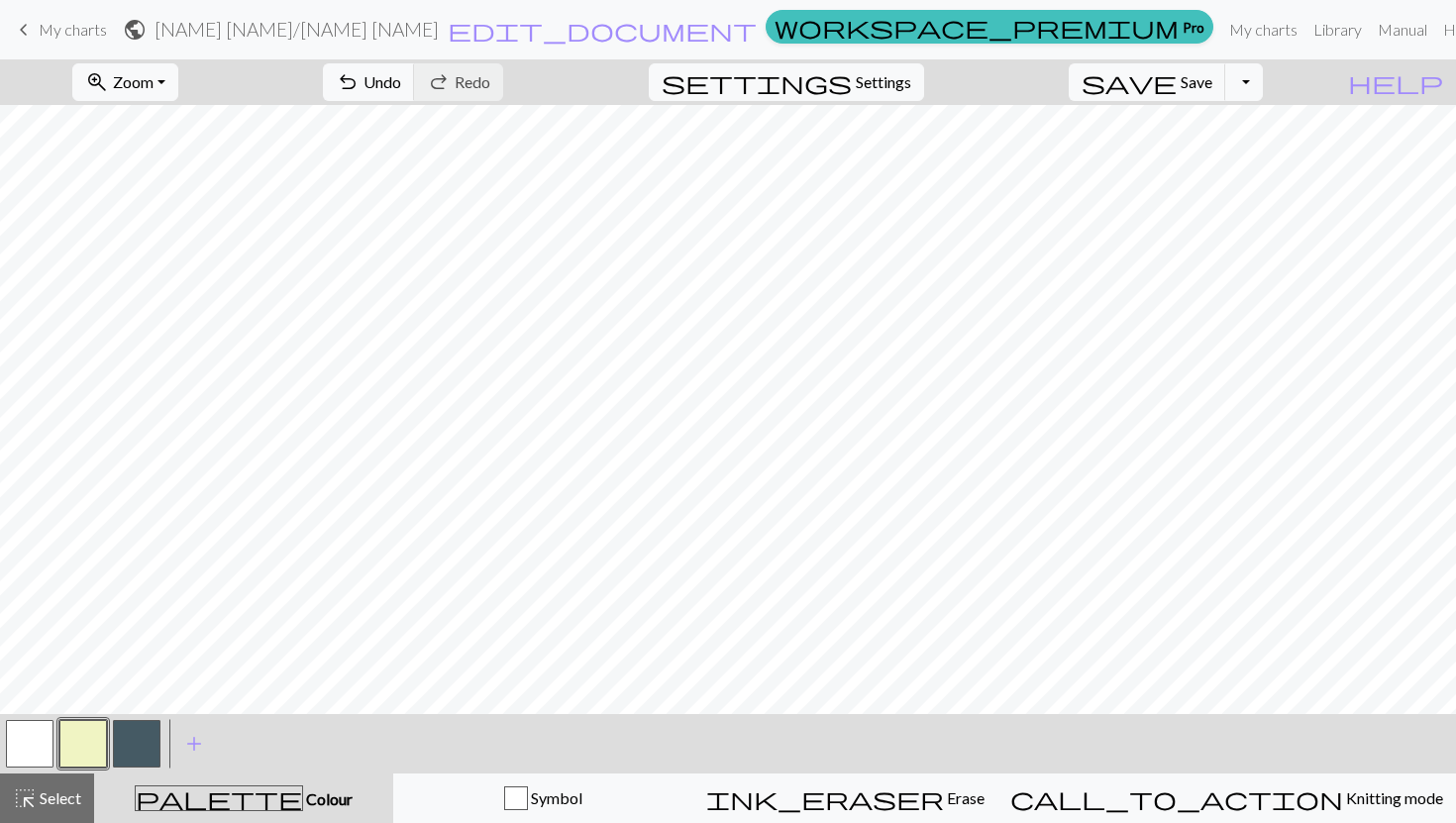 click at bounding box center (137, 744) 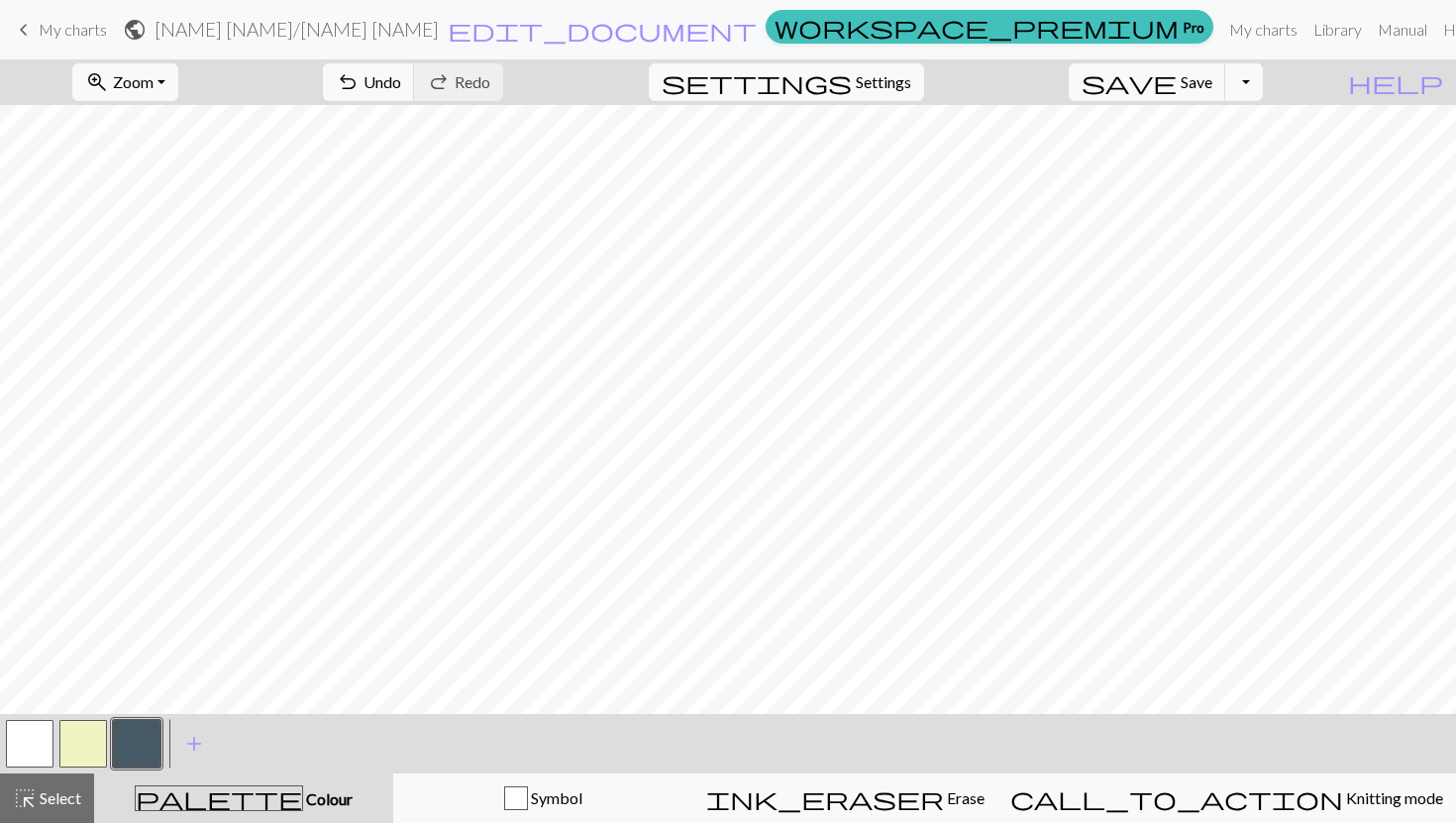 scroll, scrollTop: 1461, scrollLeft: 1288, axis: both 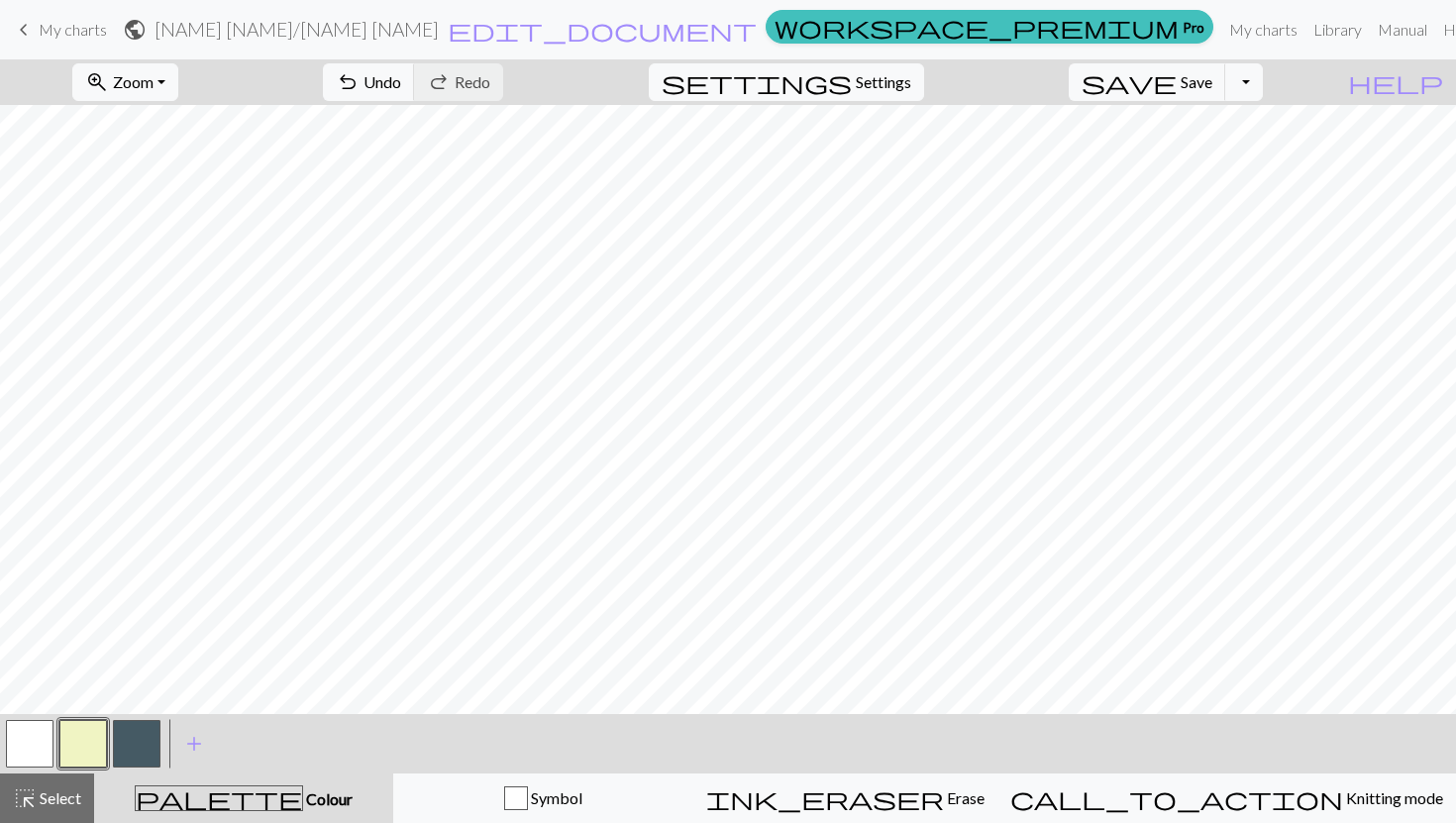 click at bounding box center (137, 744) 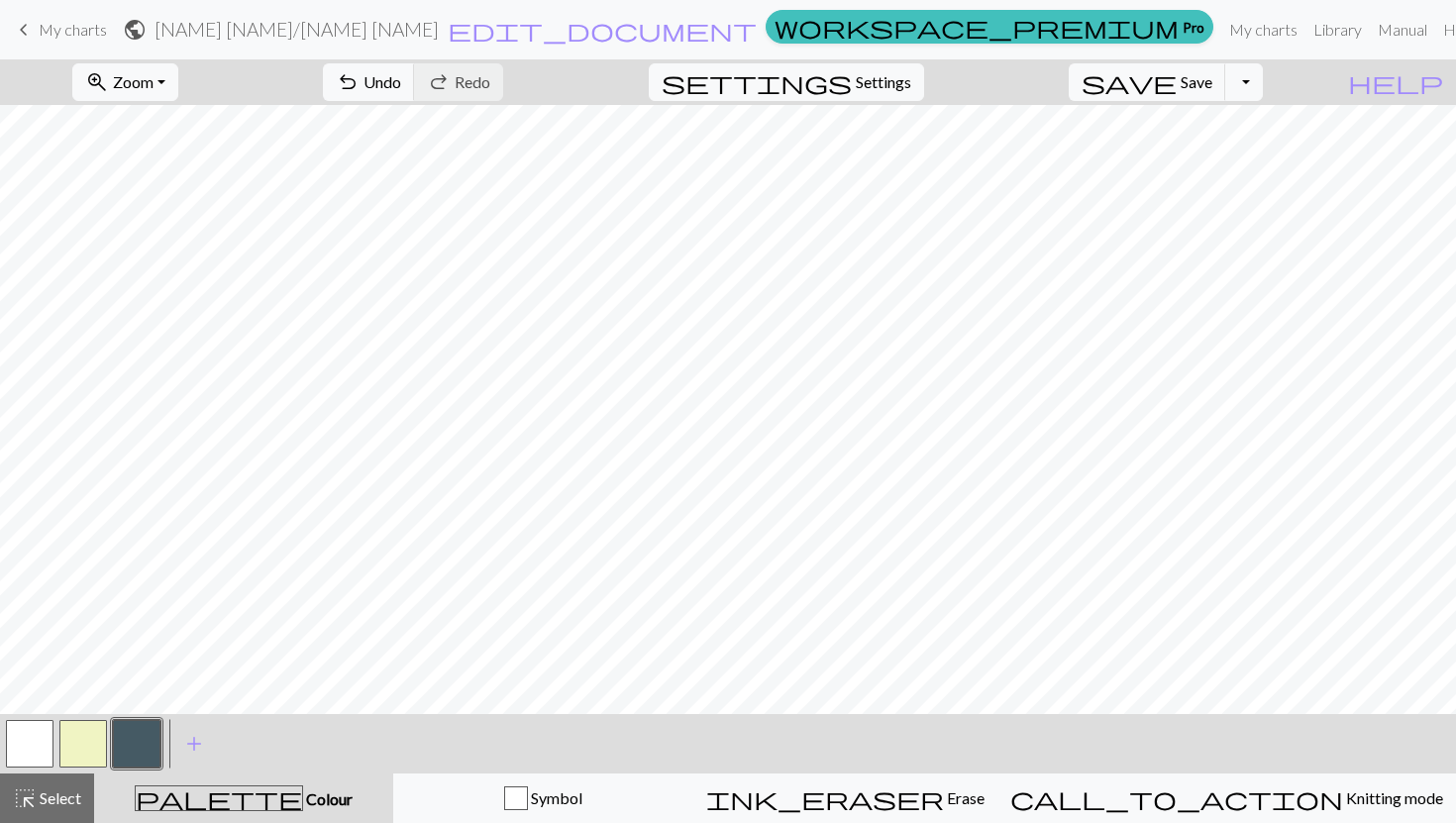 click at bounding box center (83, 744) 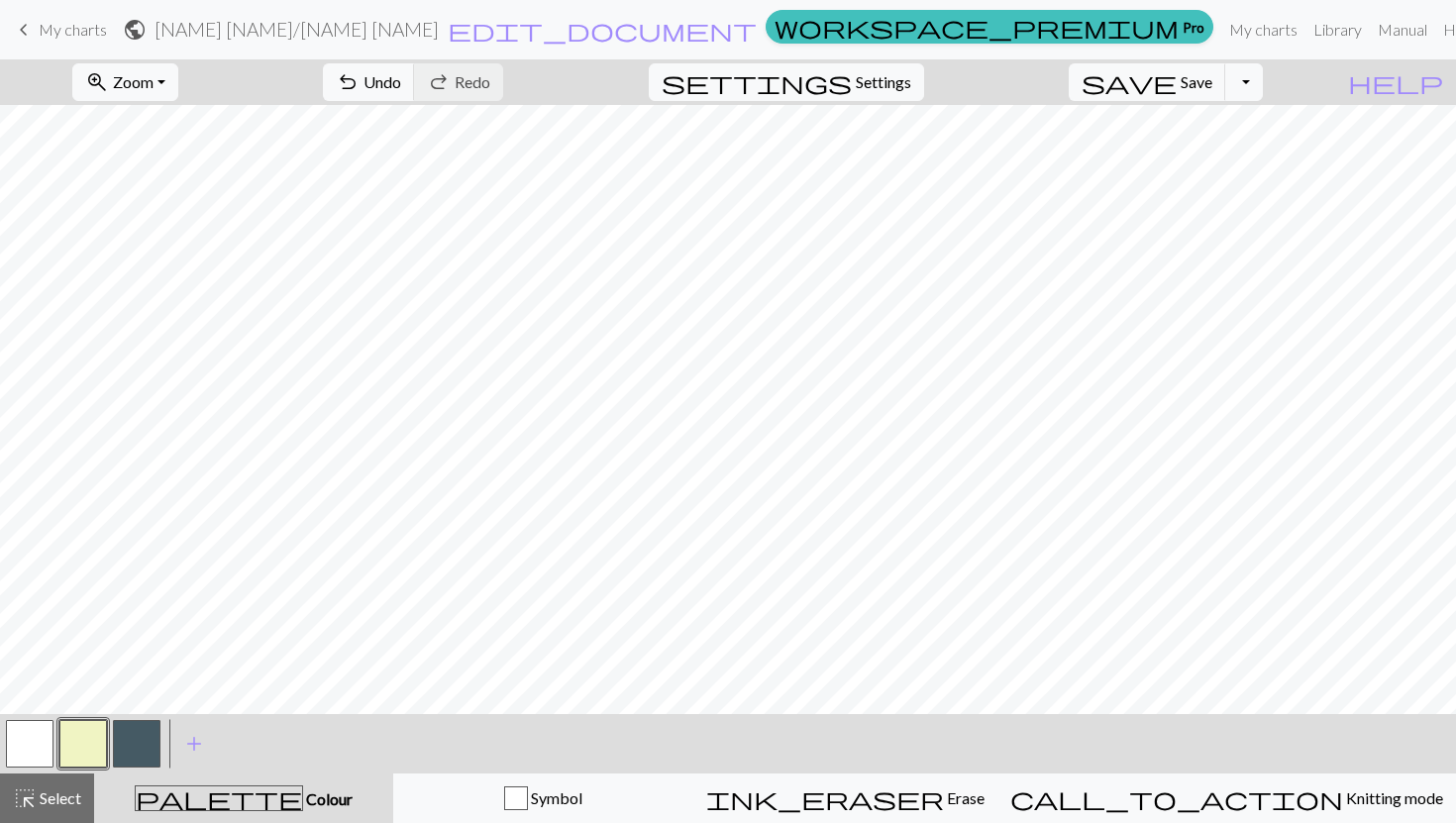 click at bounding box center [137, 744] 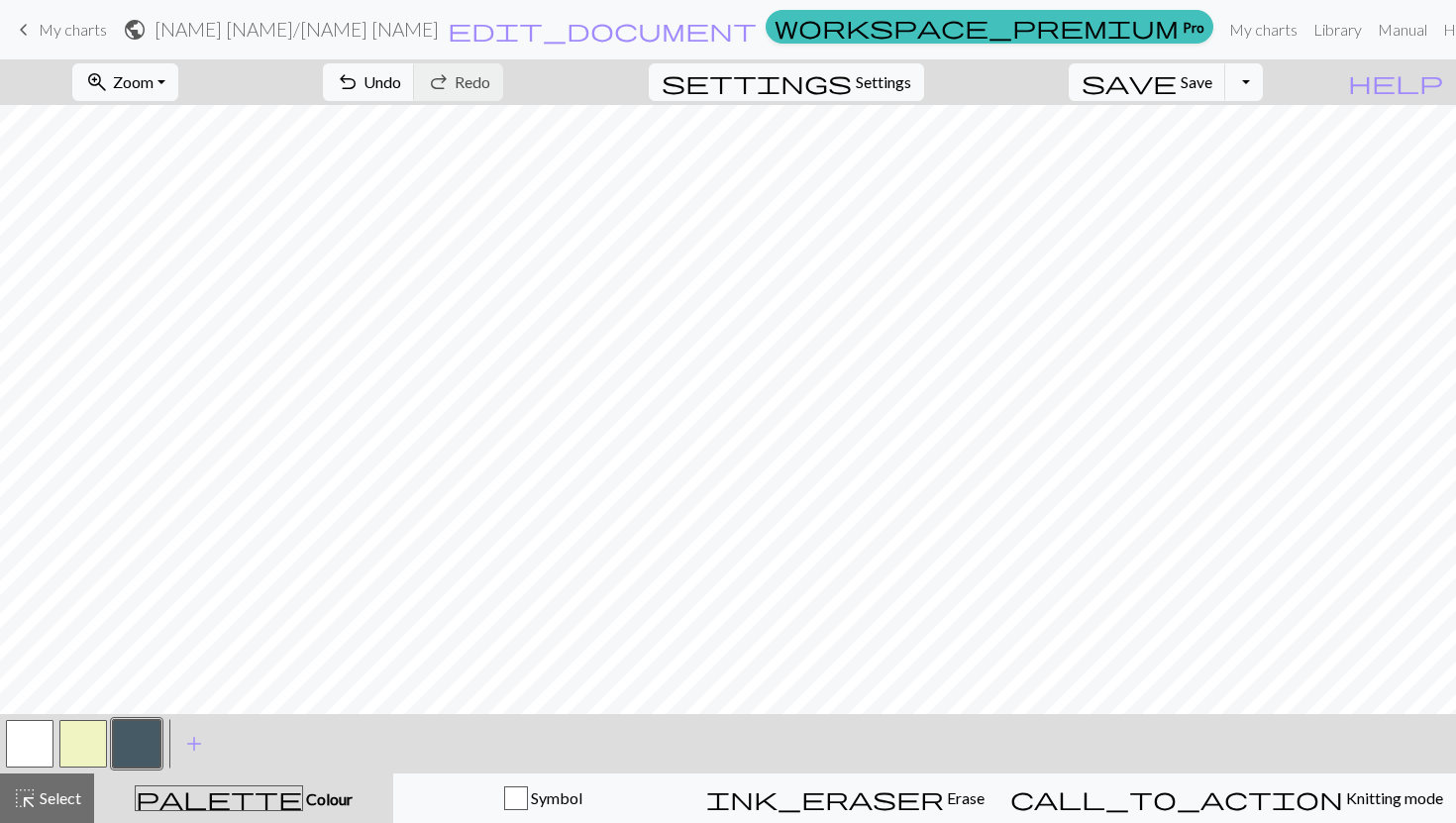 click at bounding box center [83, 744] 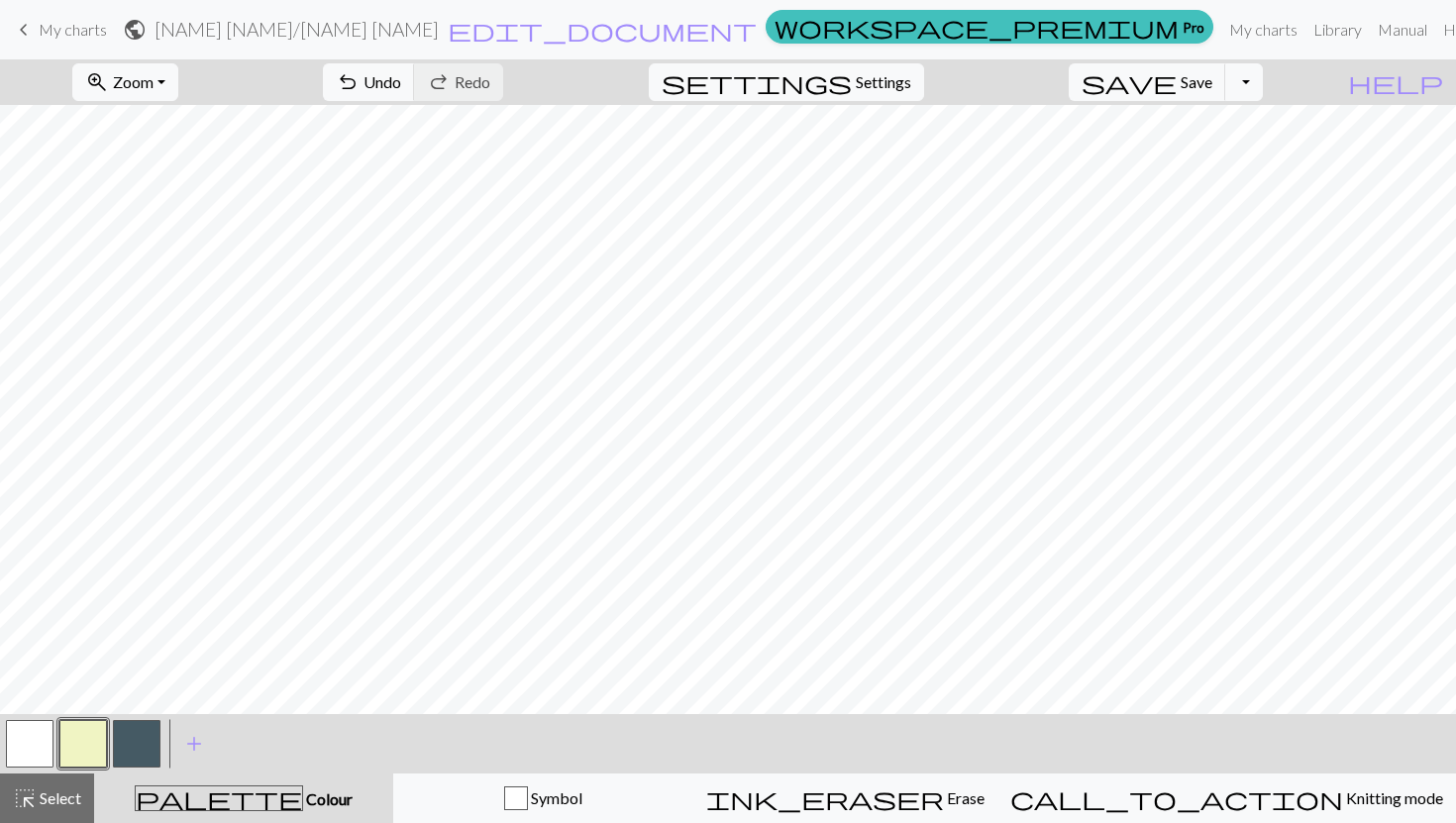 click at bounding box center (137, 744) 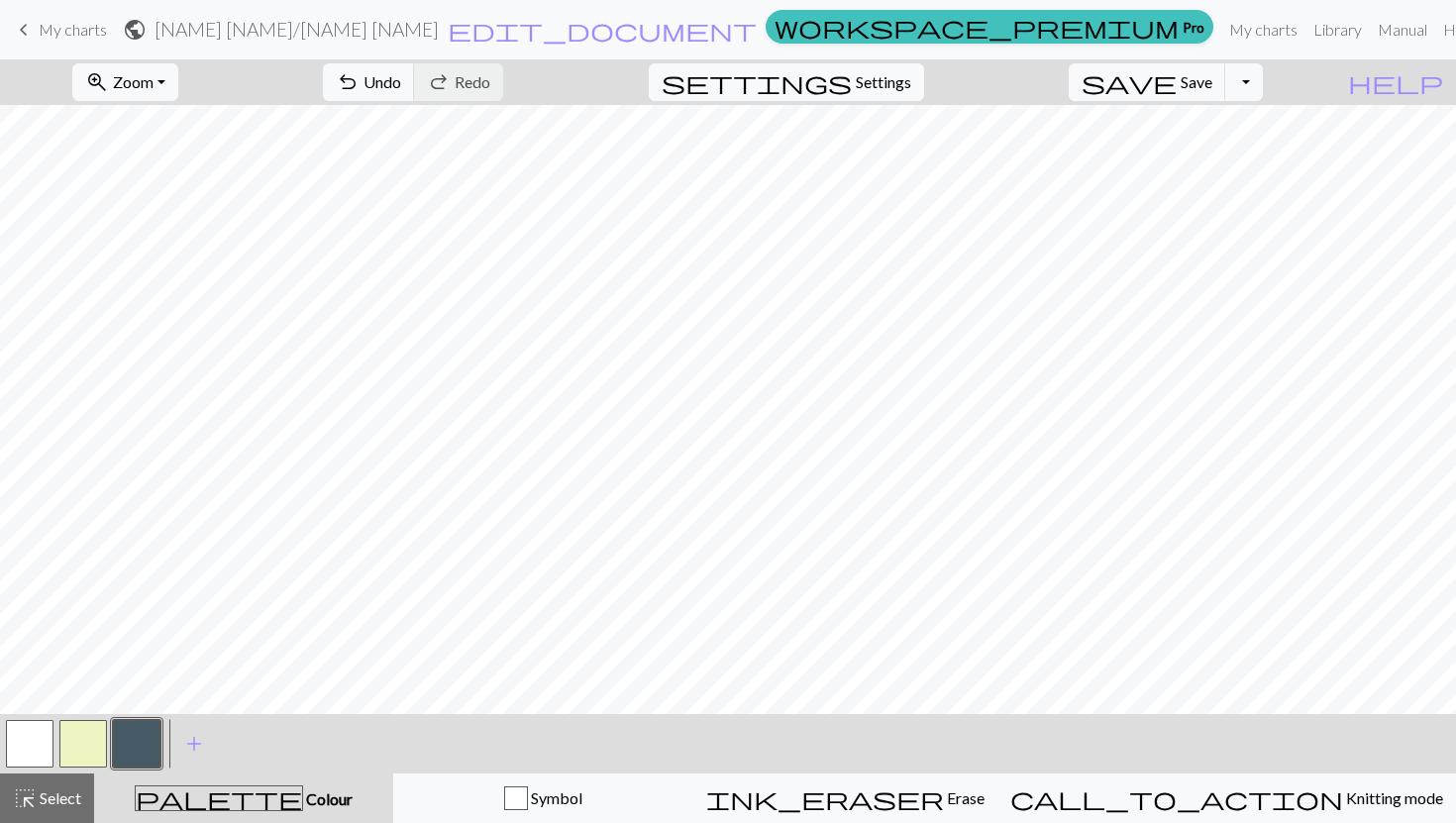 click at bounding box center [83, 744] 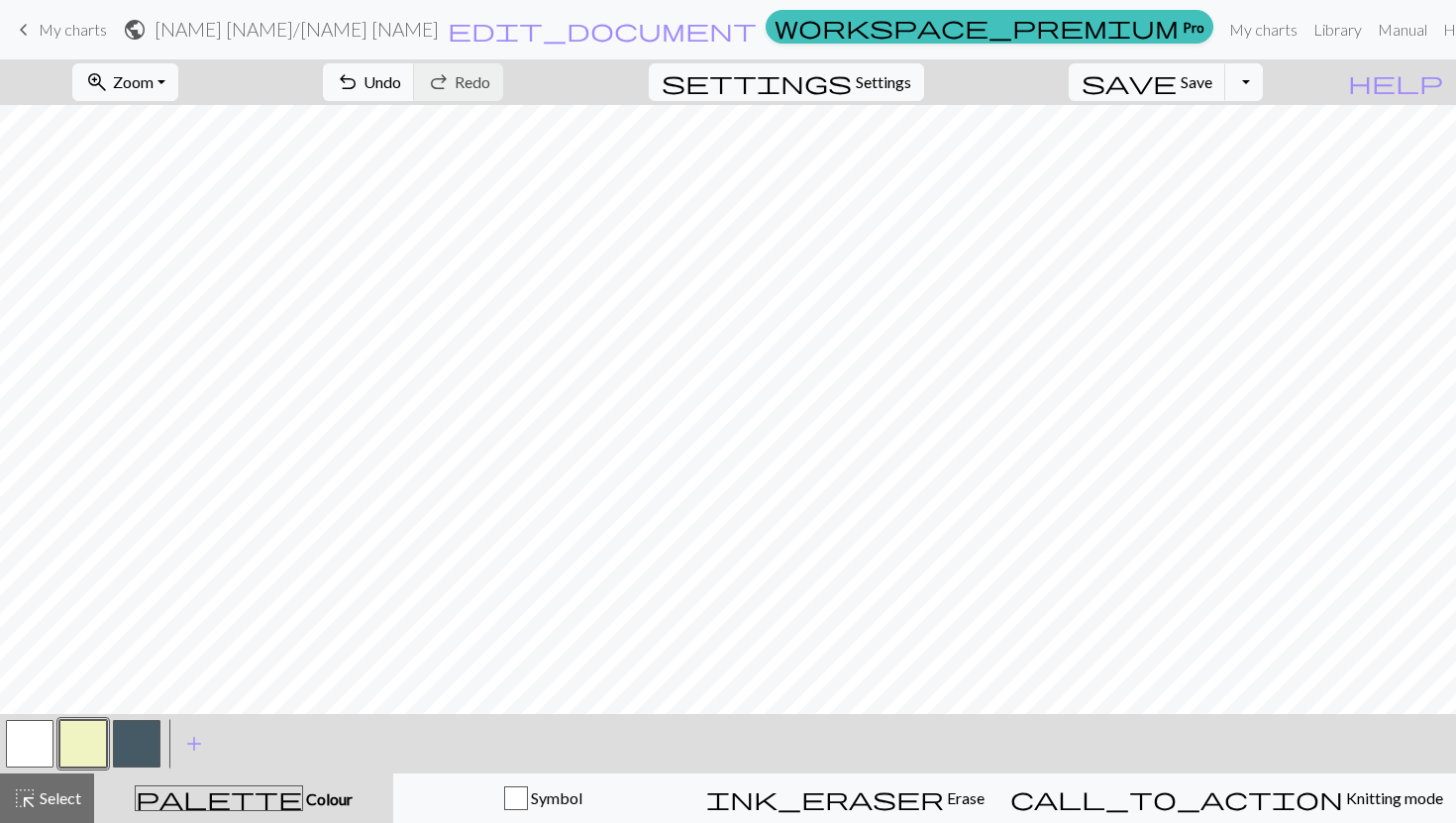 click at bounding box center (137, 744) 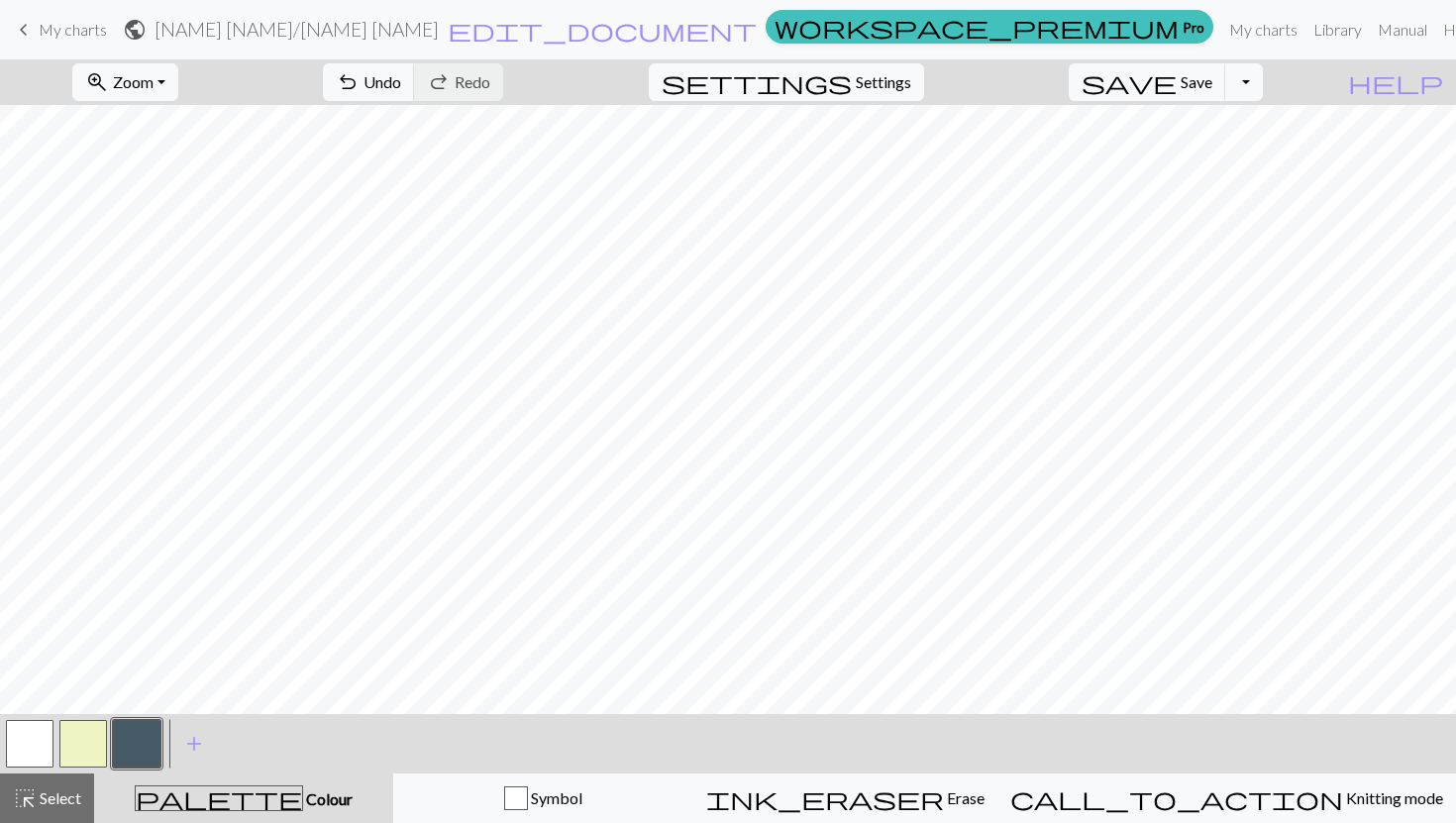 click at bounding box center (83, 744) 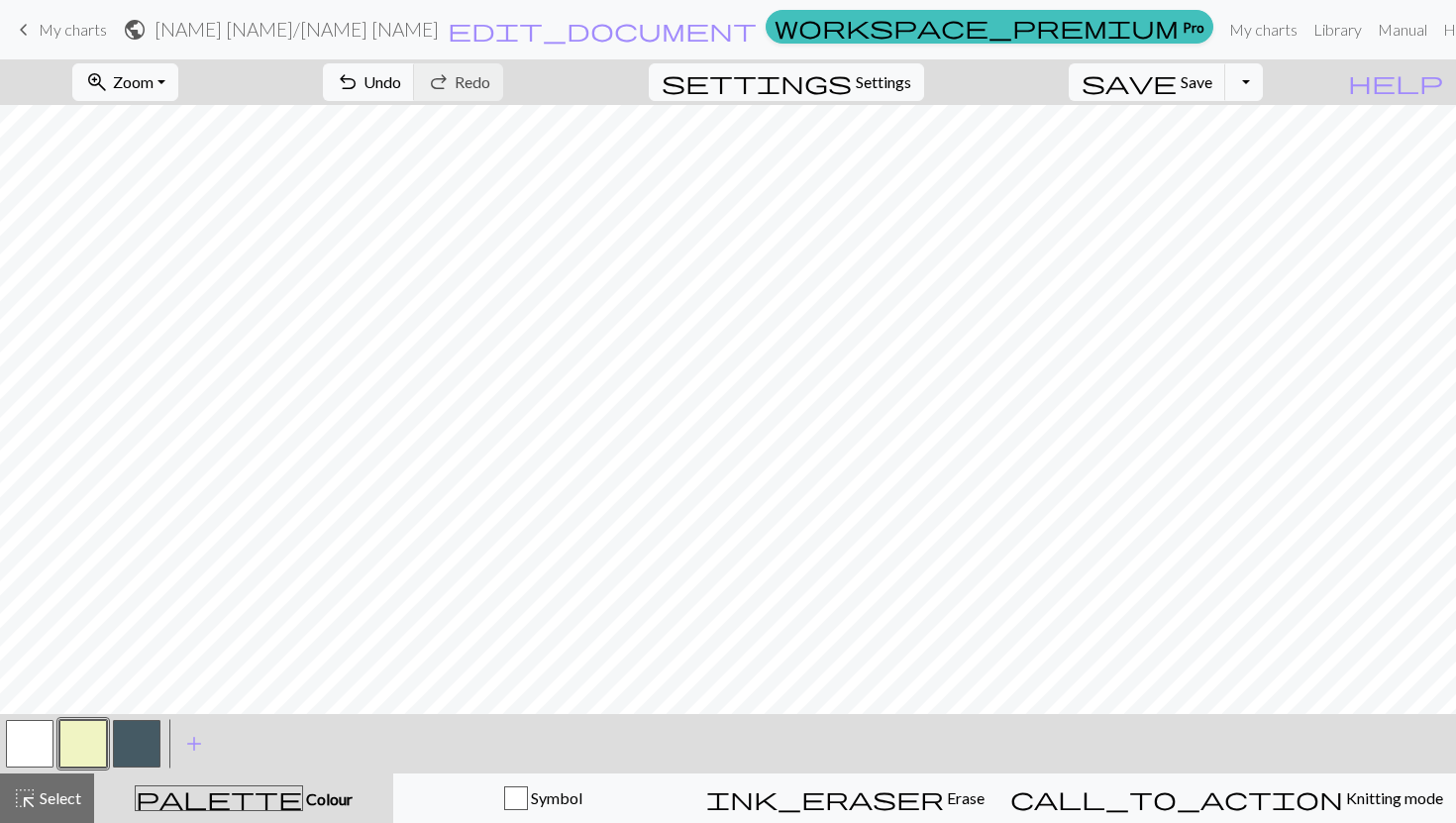 click at bounding box center (137, 744) 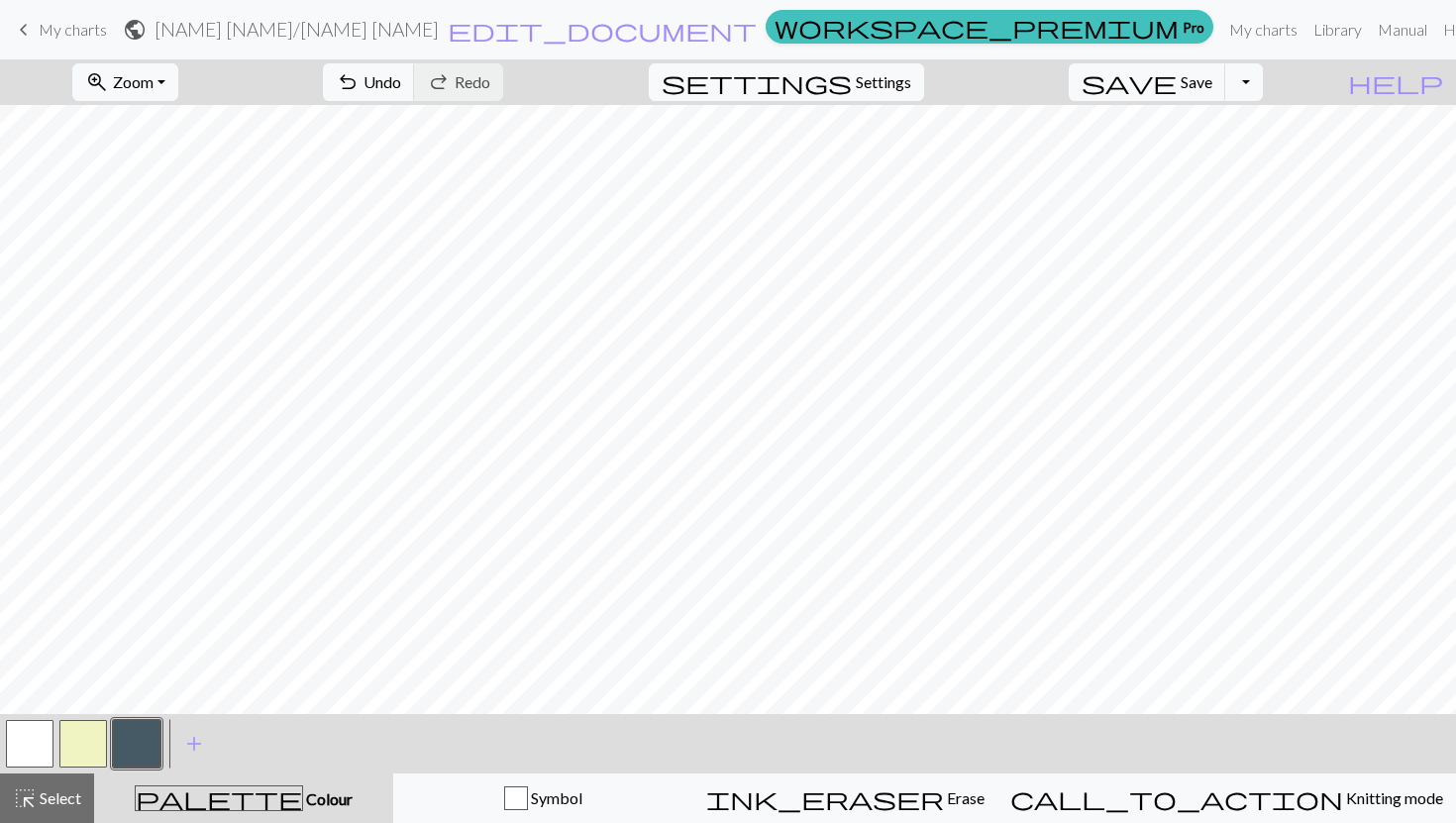 click at bounding box center [83, 744] 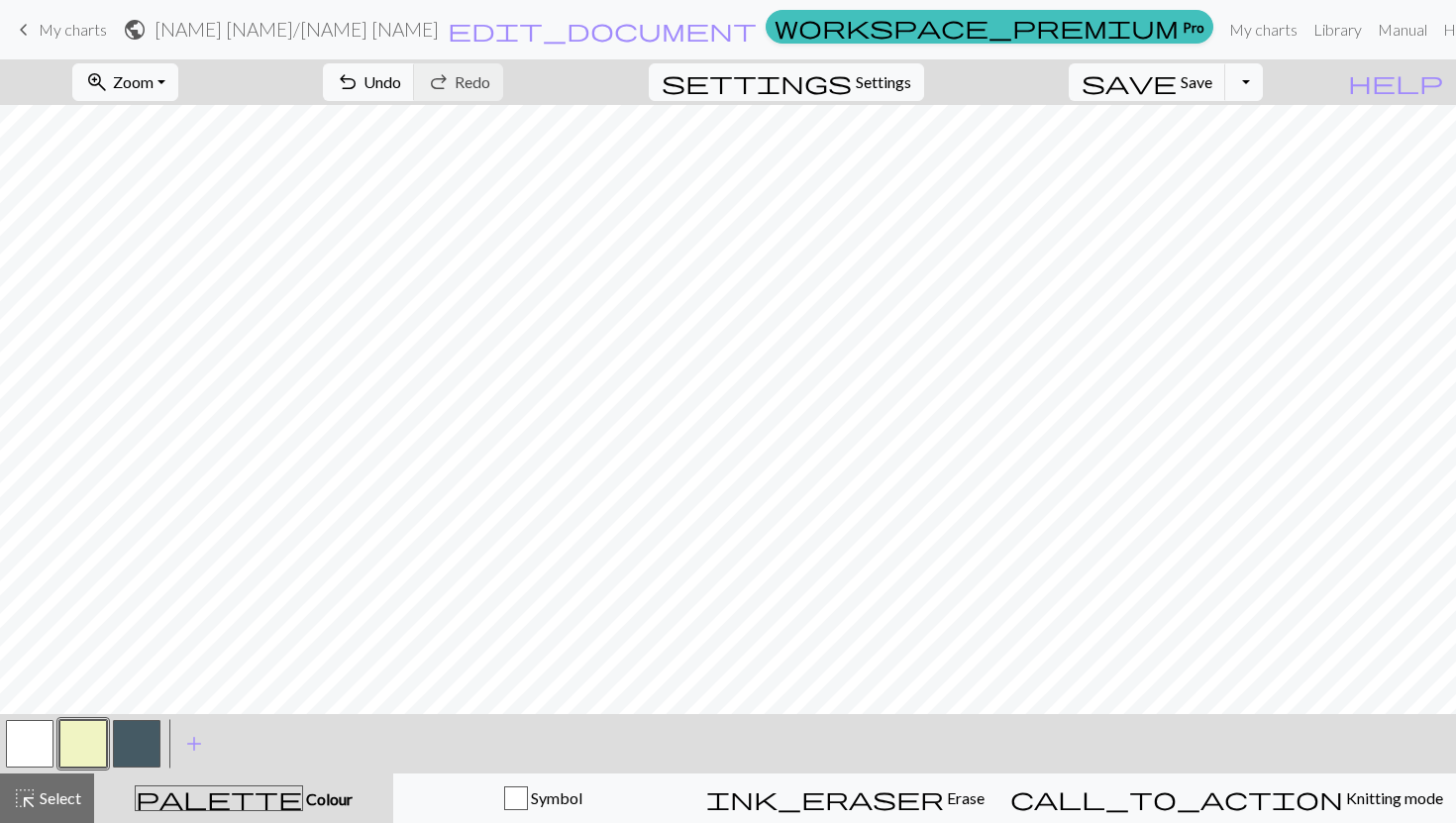 click at bounding box center [137, 744] 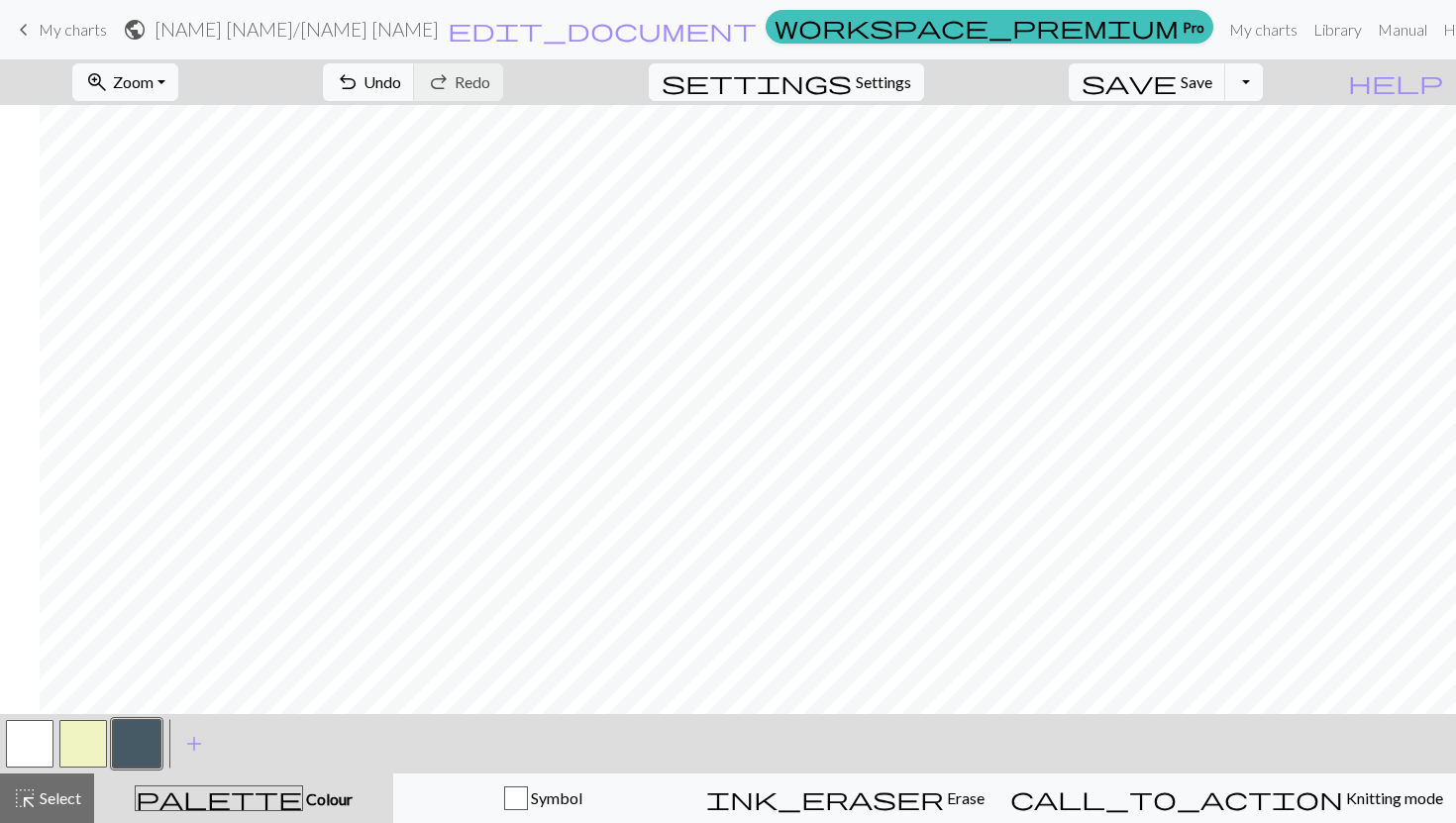 scroll, scrollTop: 1461, scrollLeft: 829, axis: both 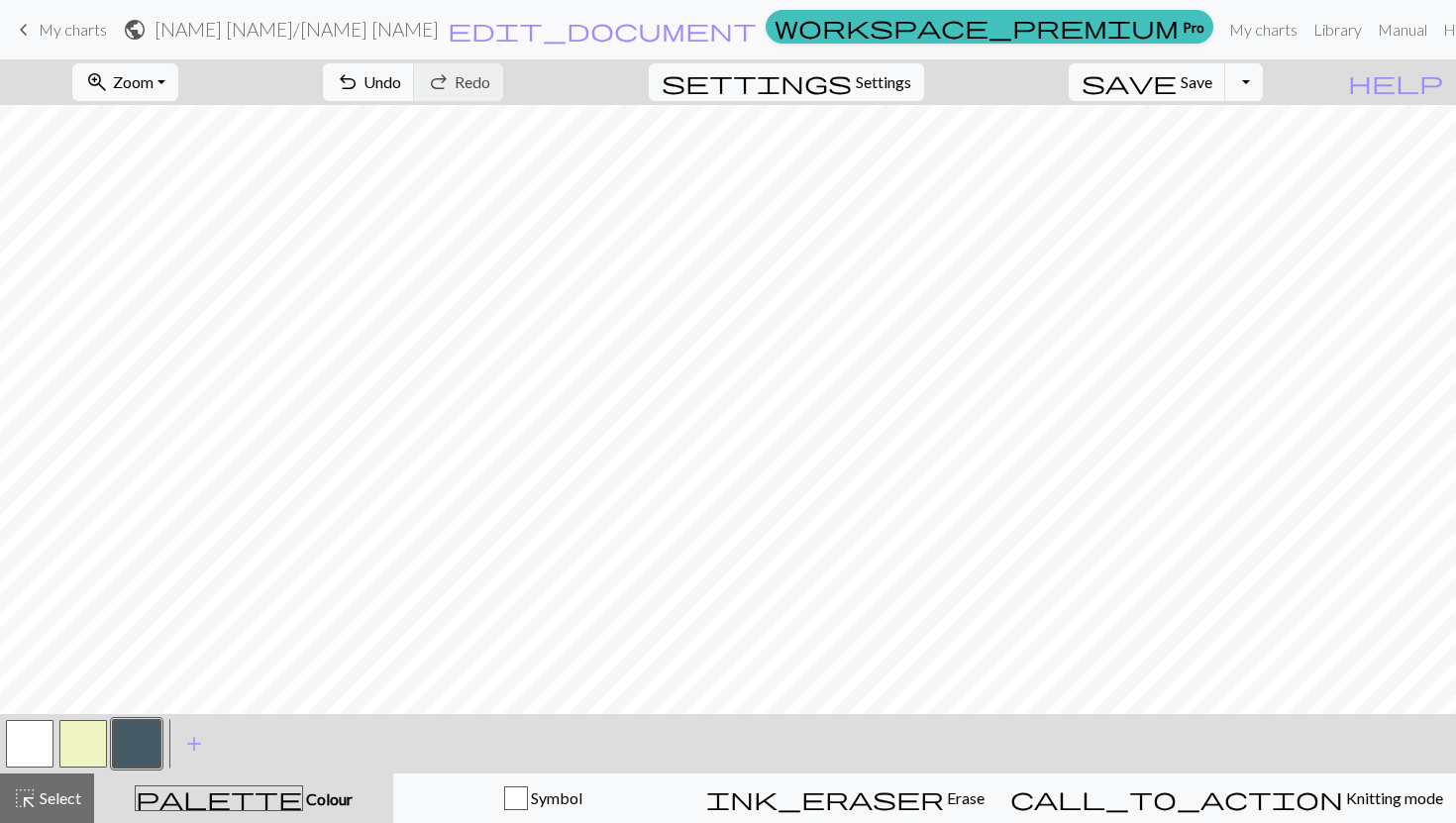 click at bounding box center [83, 744] 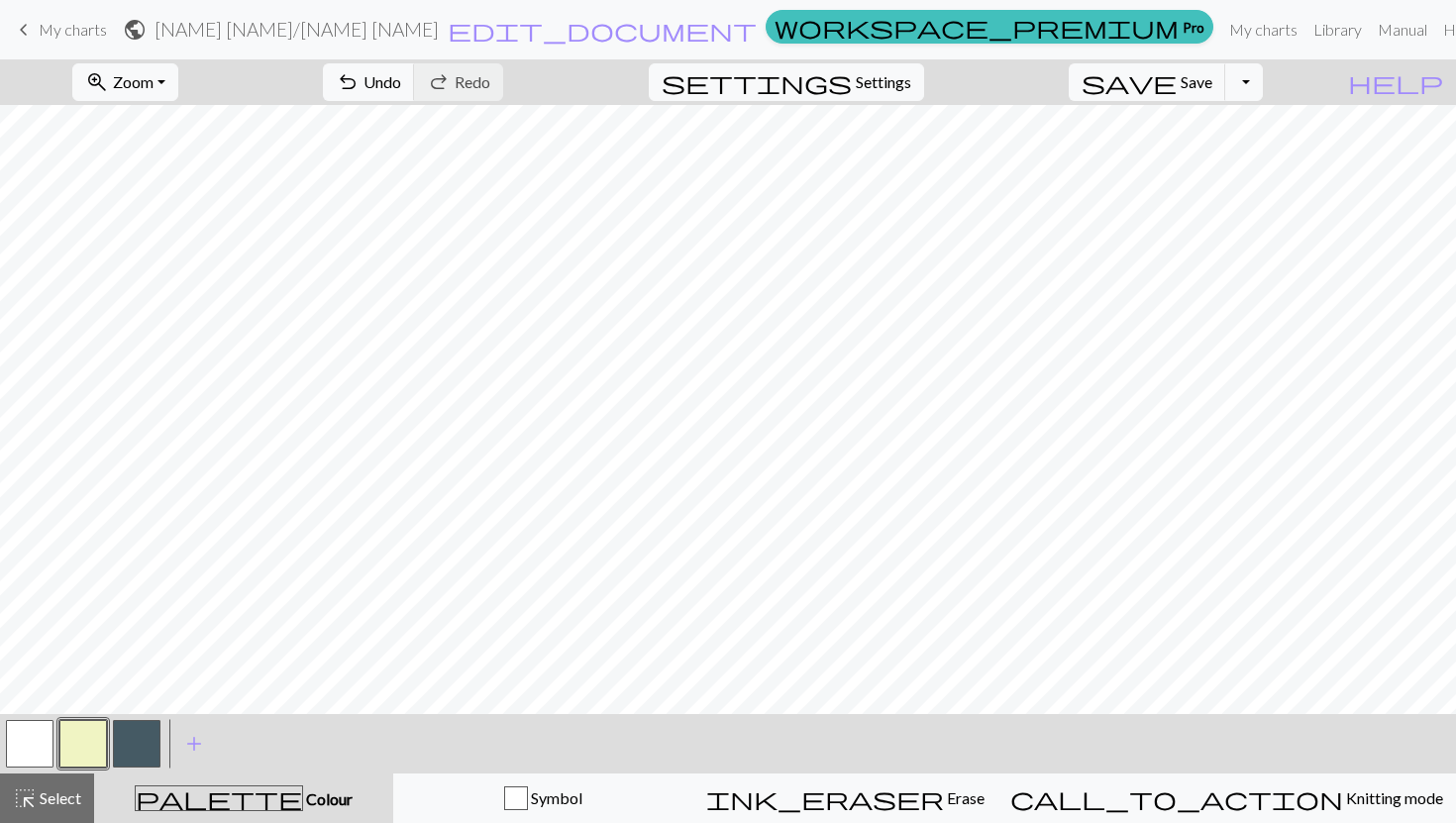 click at bounding box center [137, 744] 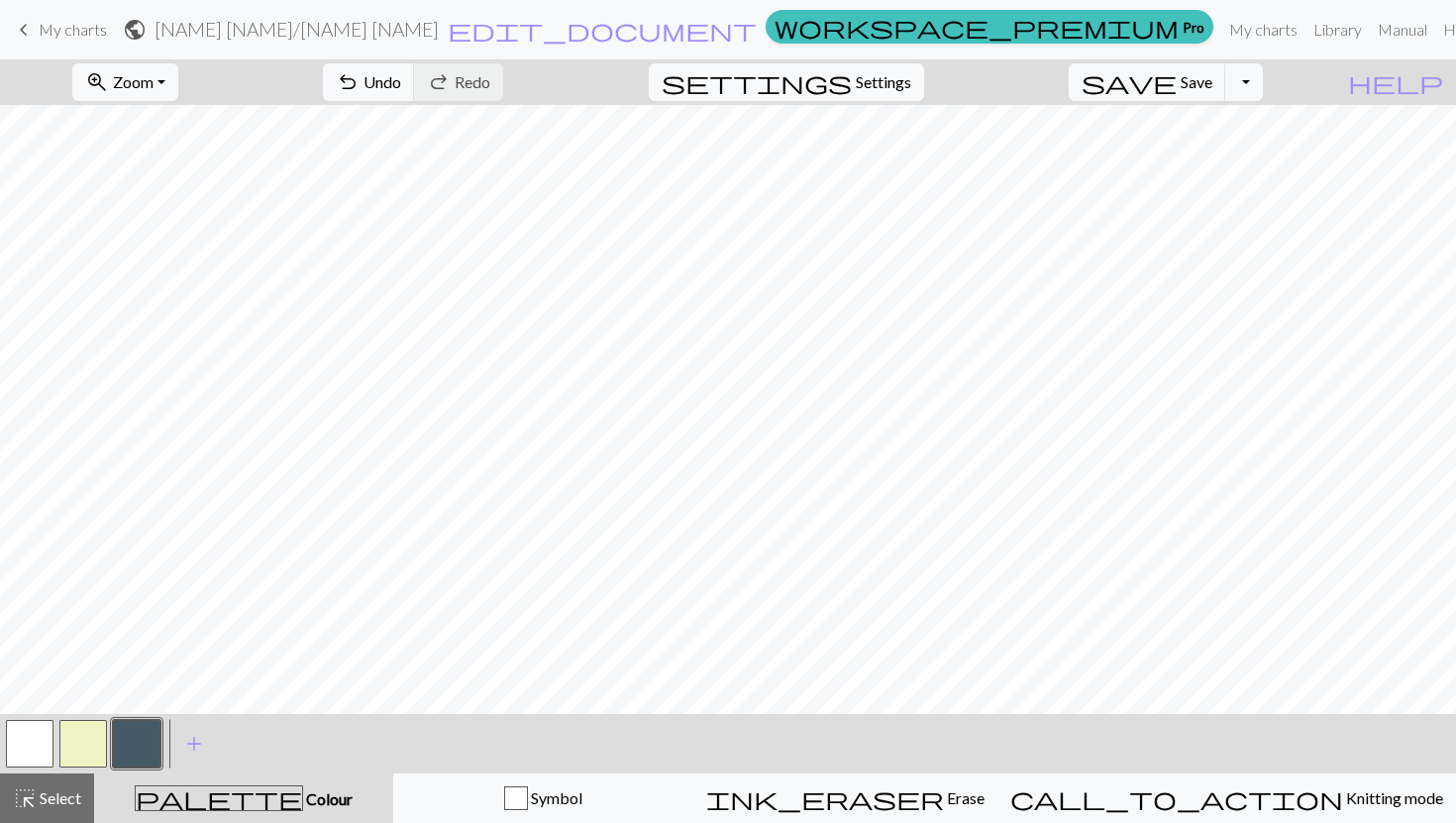 click at bounding box center [83, 744] 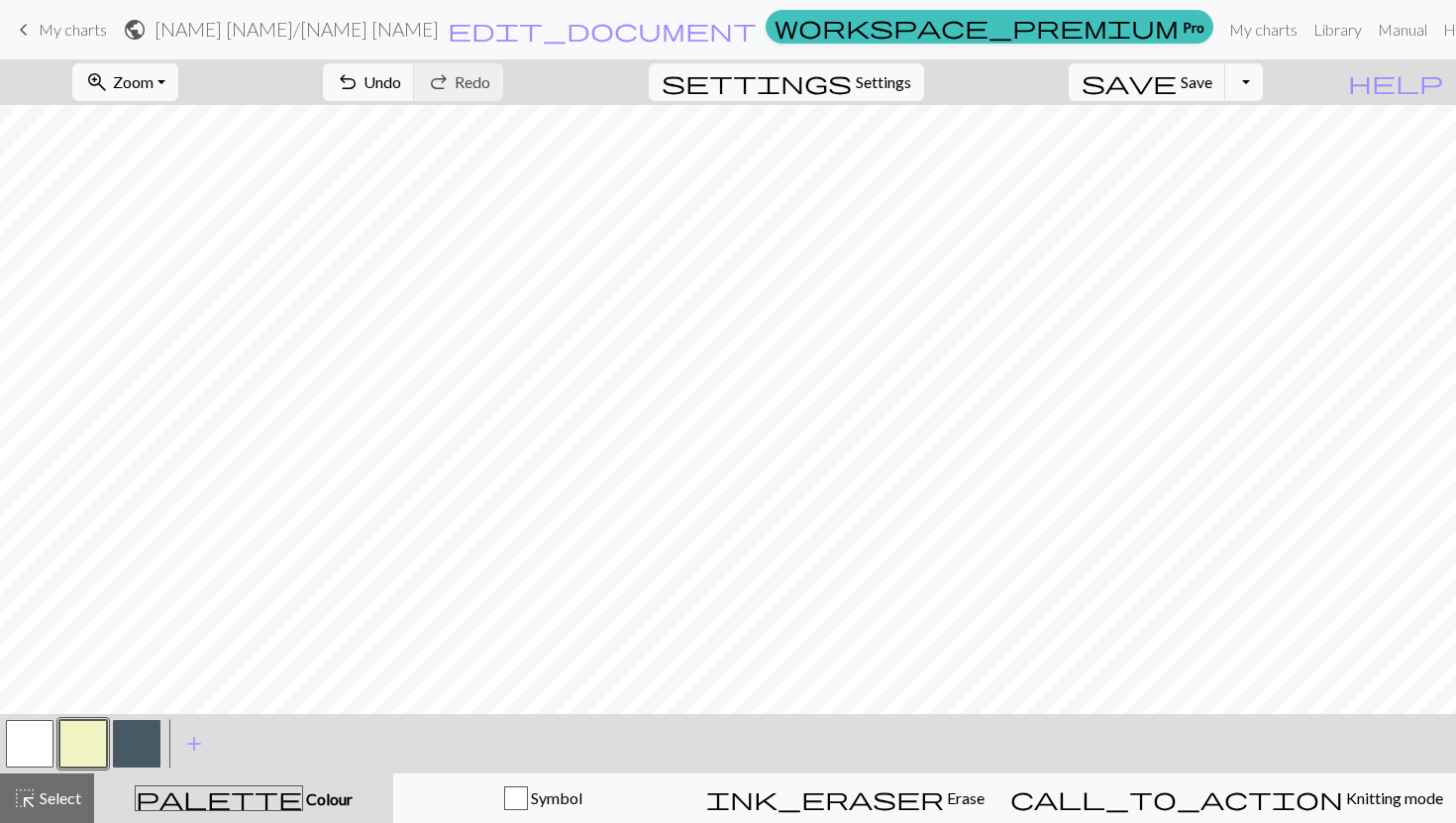 click at bounding box center [137, 744] 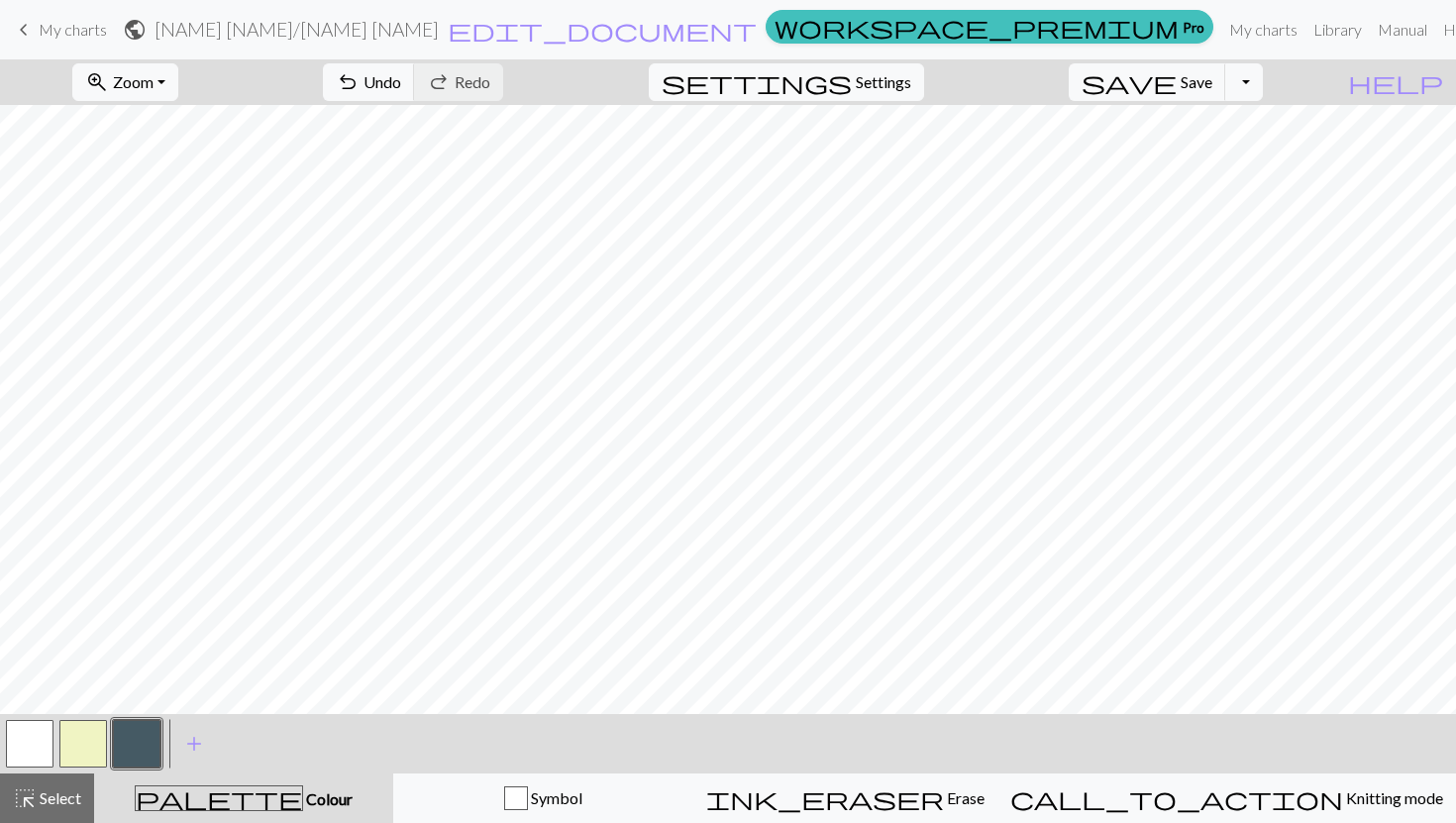 click at bounding box center (83, 744) 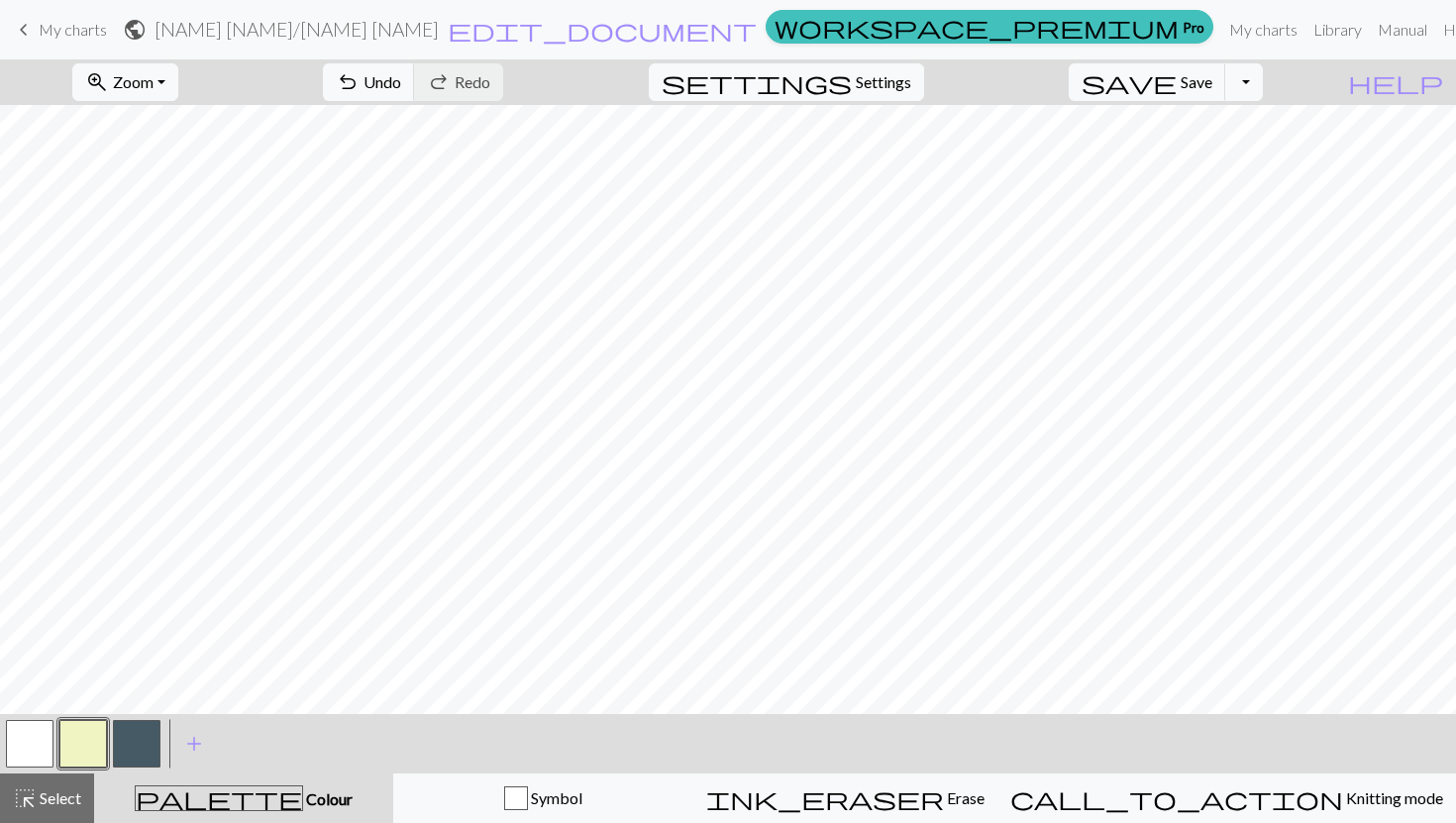 click at bounding box center (137, 744) 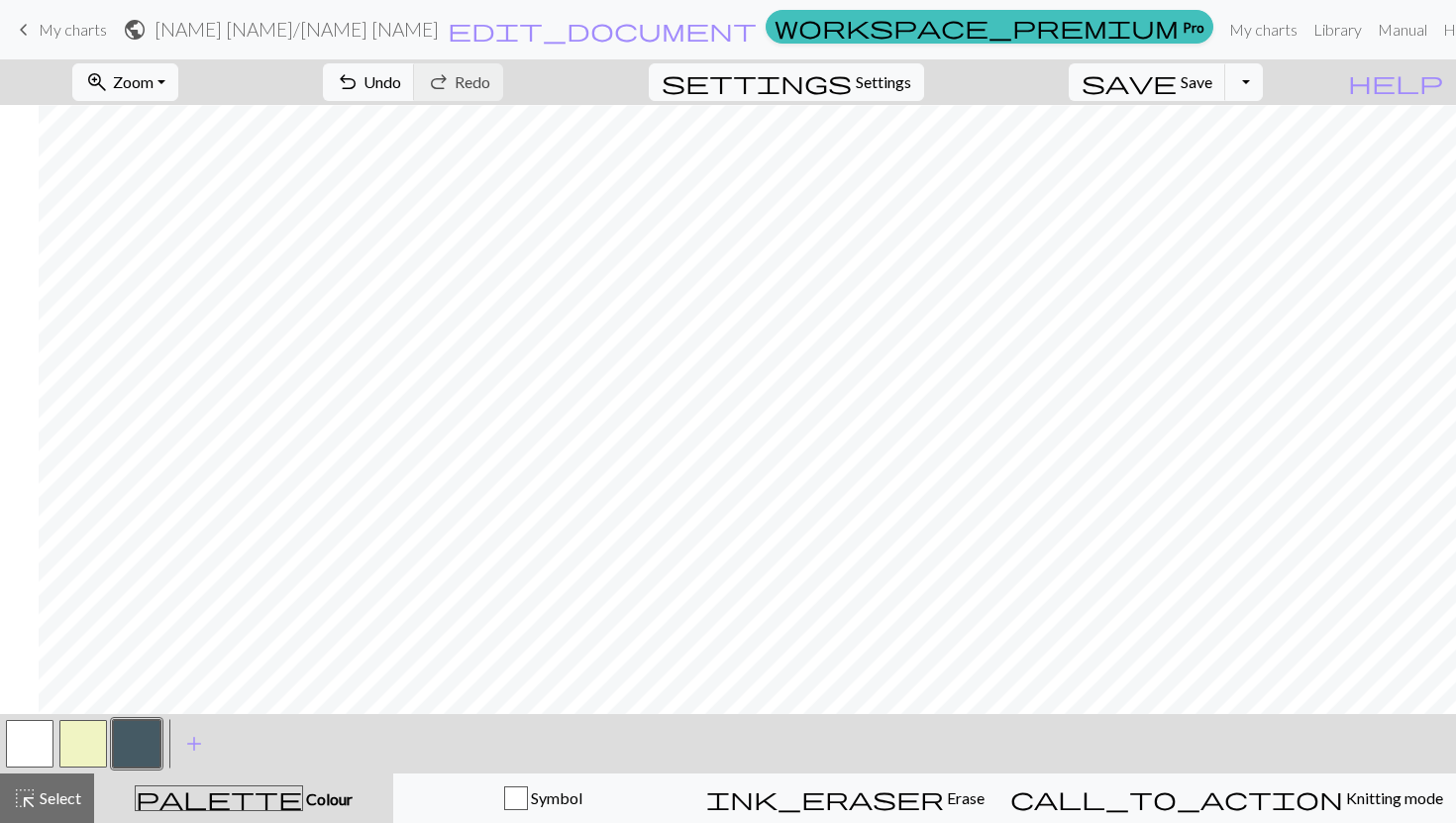 scroll, scrollTop: 976, scrollLeft: 534, axis: both 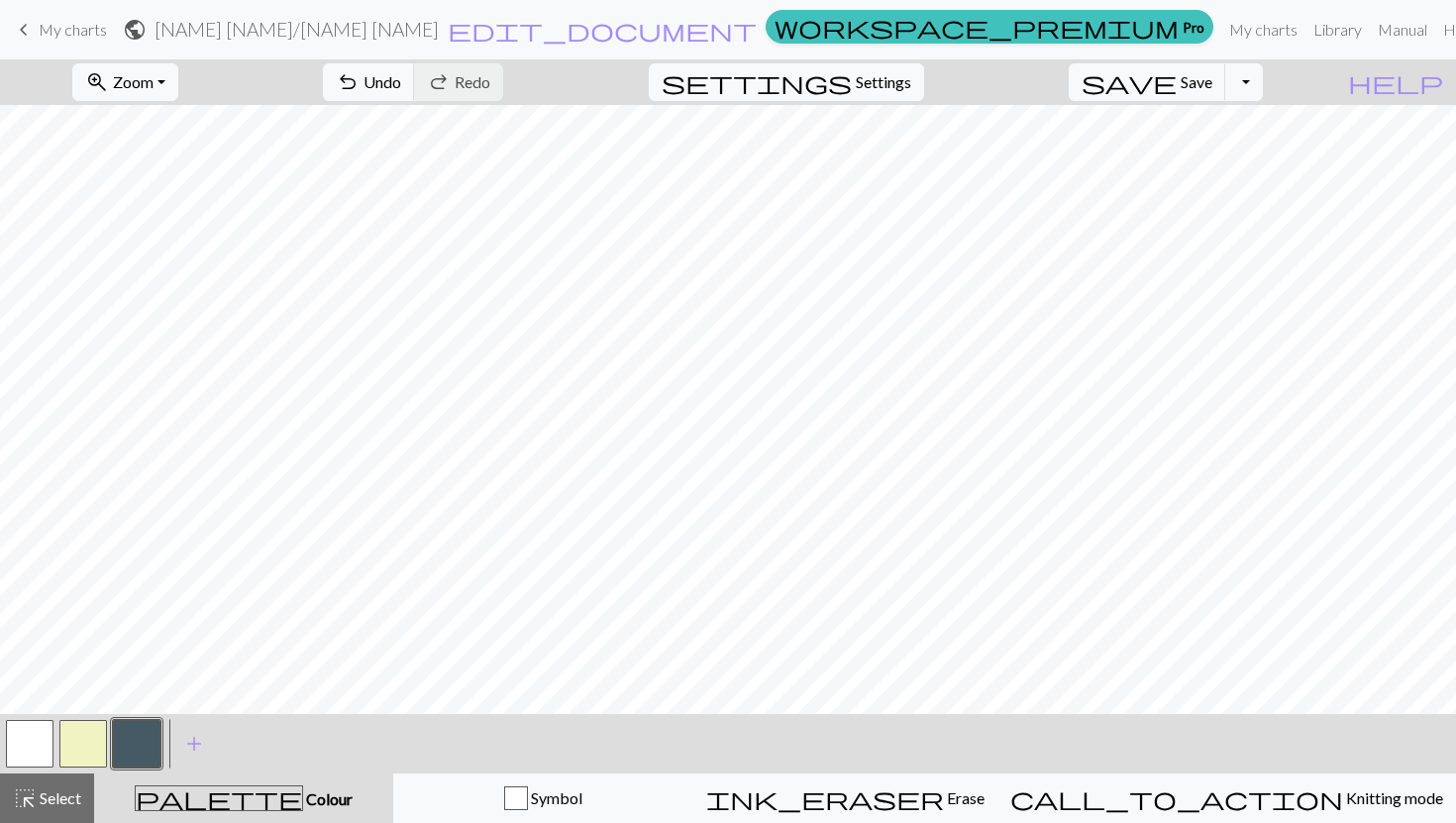 click at bounding box center (30, 744) 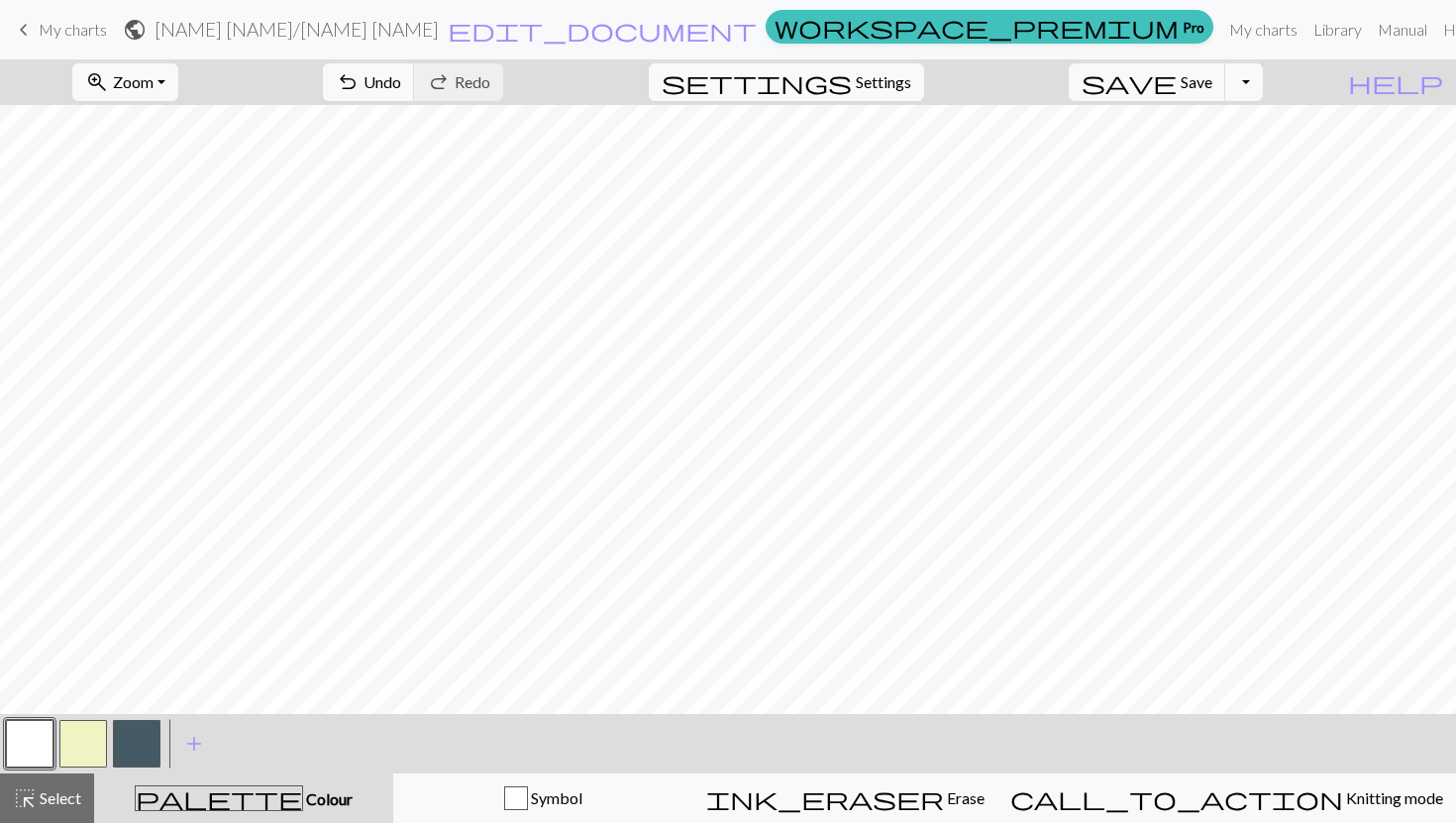 click at bounding box center [83, 744] 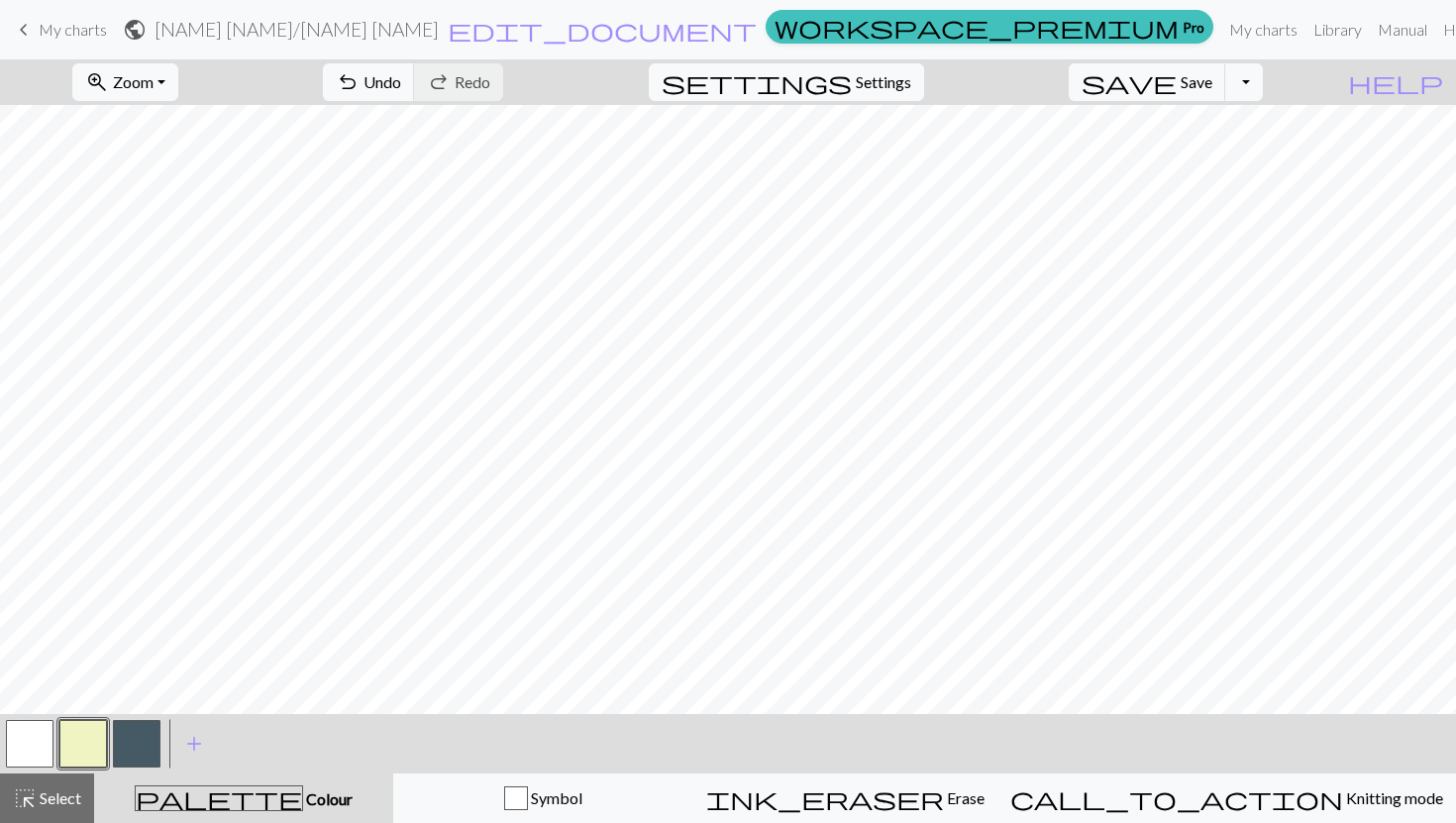 click at bounding box center [137, 744] 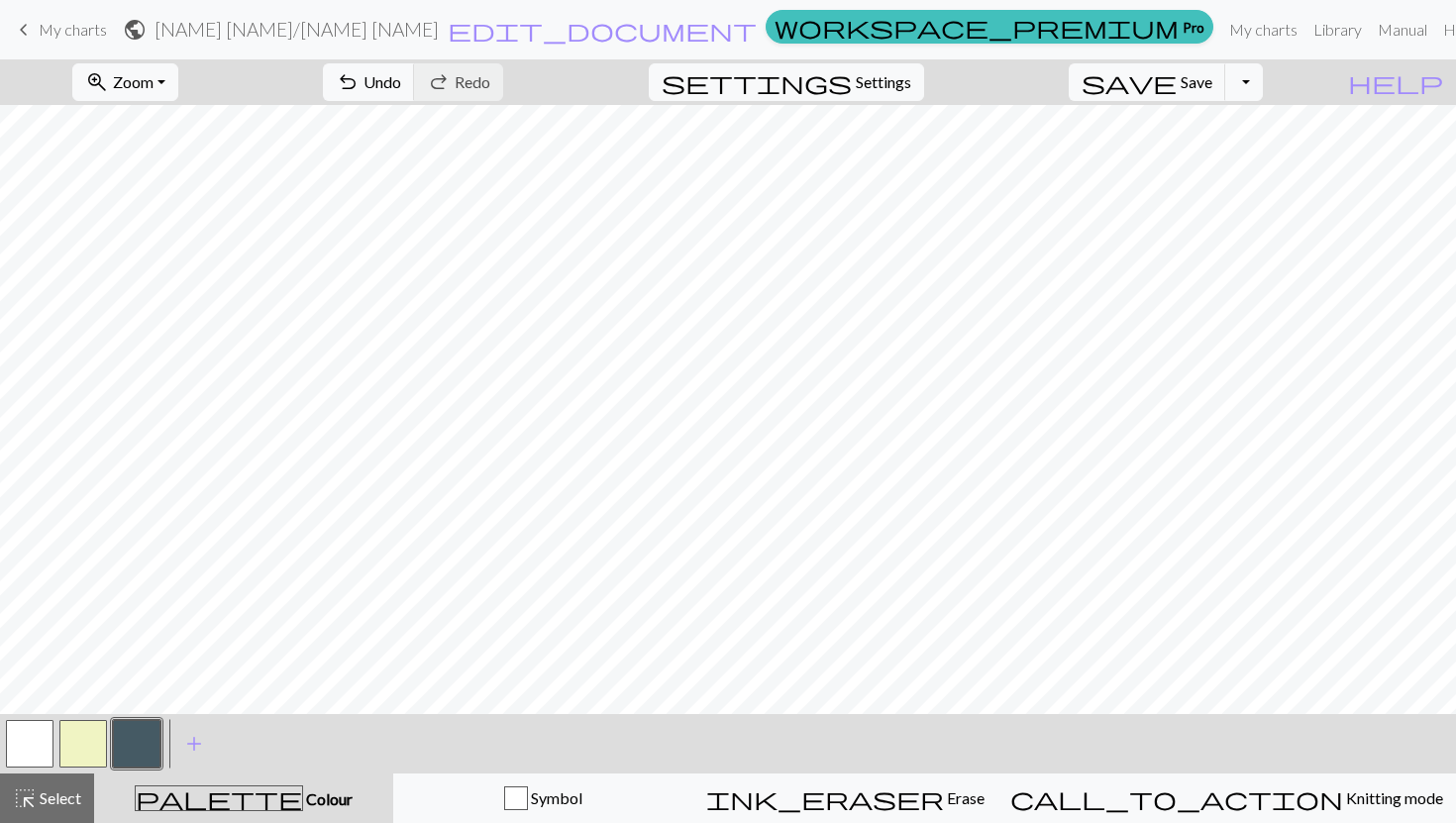 click at bounding box center (83, 744) 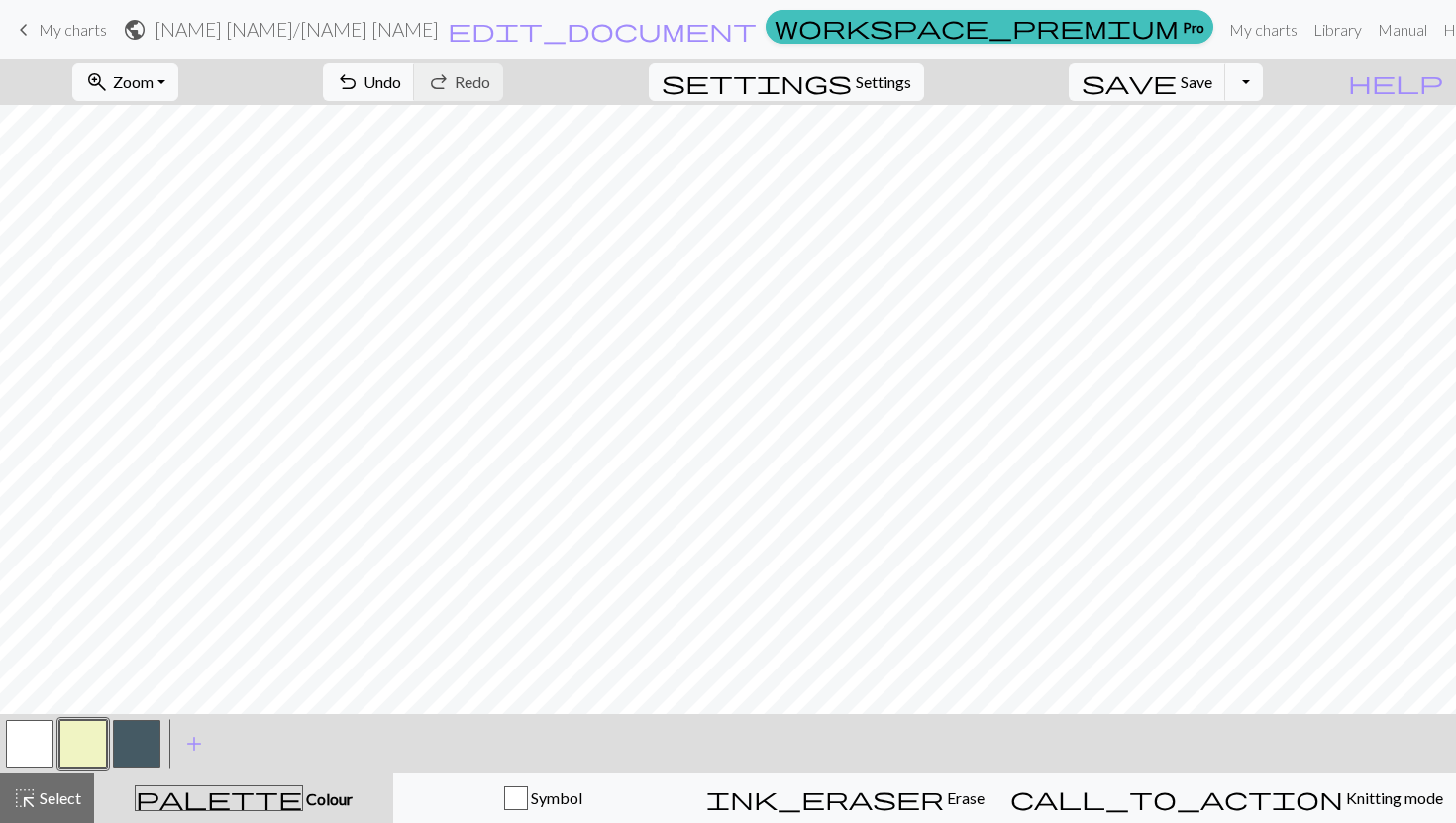 click at bounding box center [137, 744] 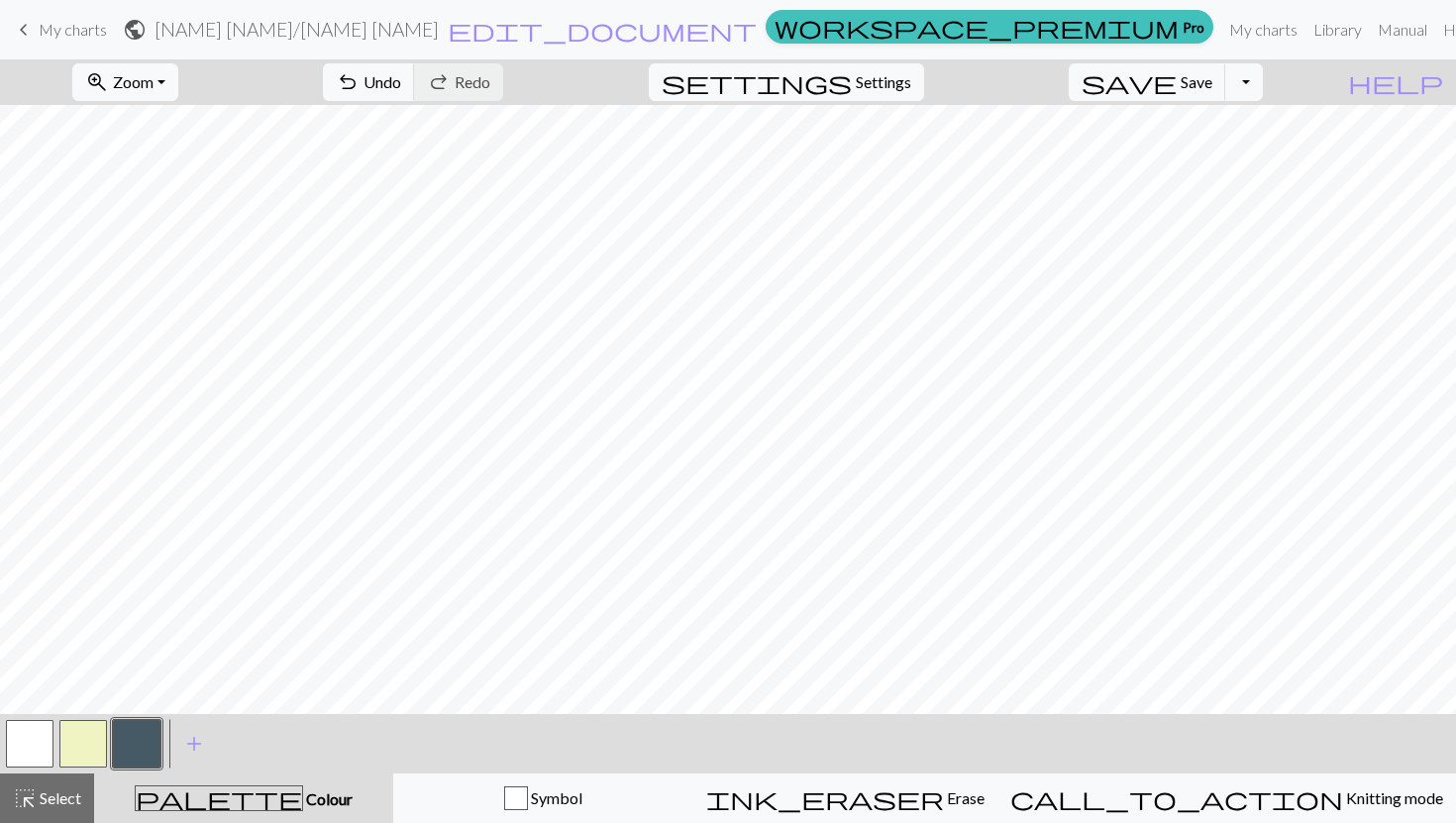 click at bounding box center (83, 744) 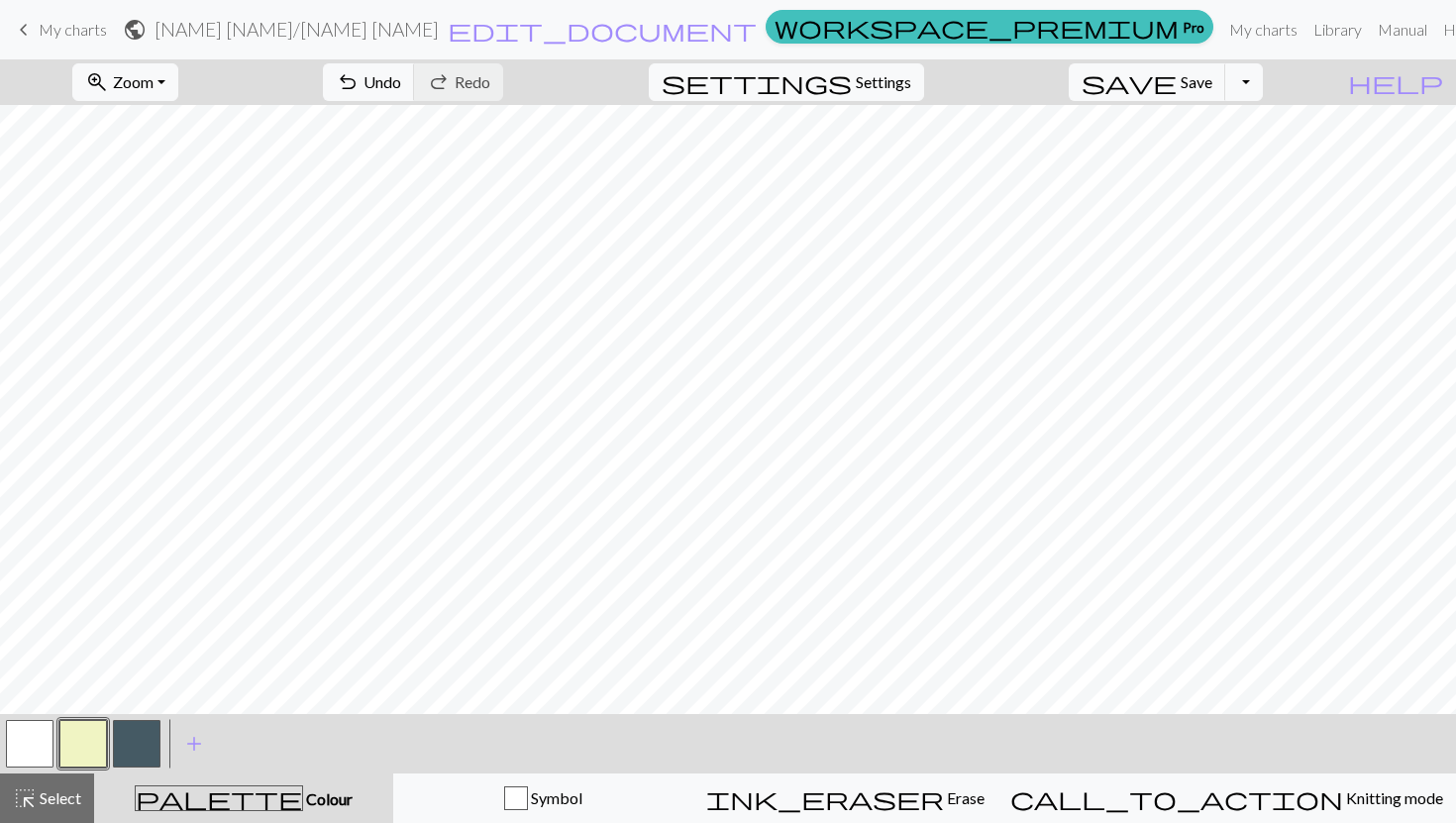 click at bounding box center (137, 744) 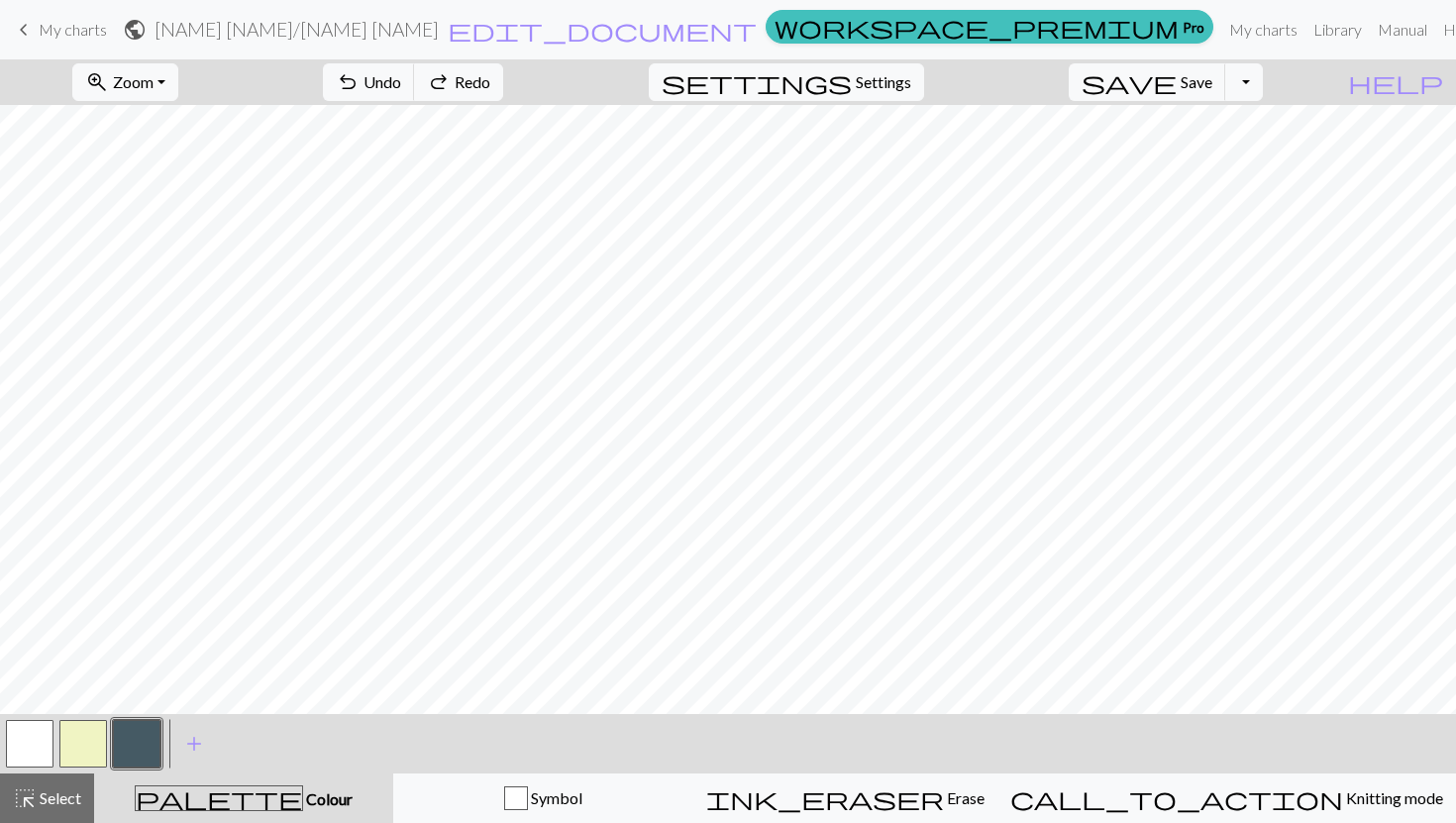 click at bounding box center [83, 744] 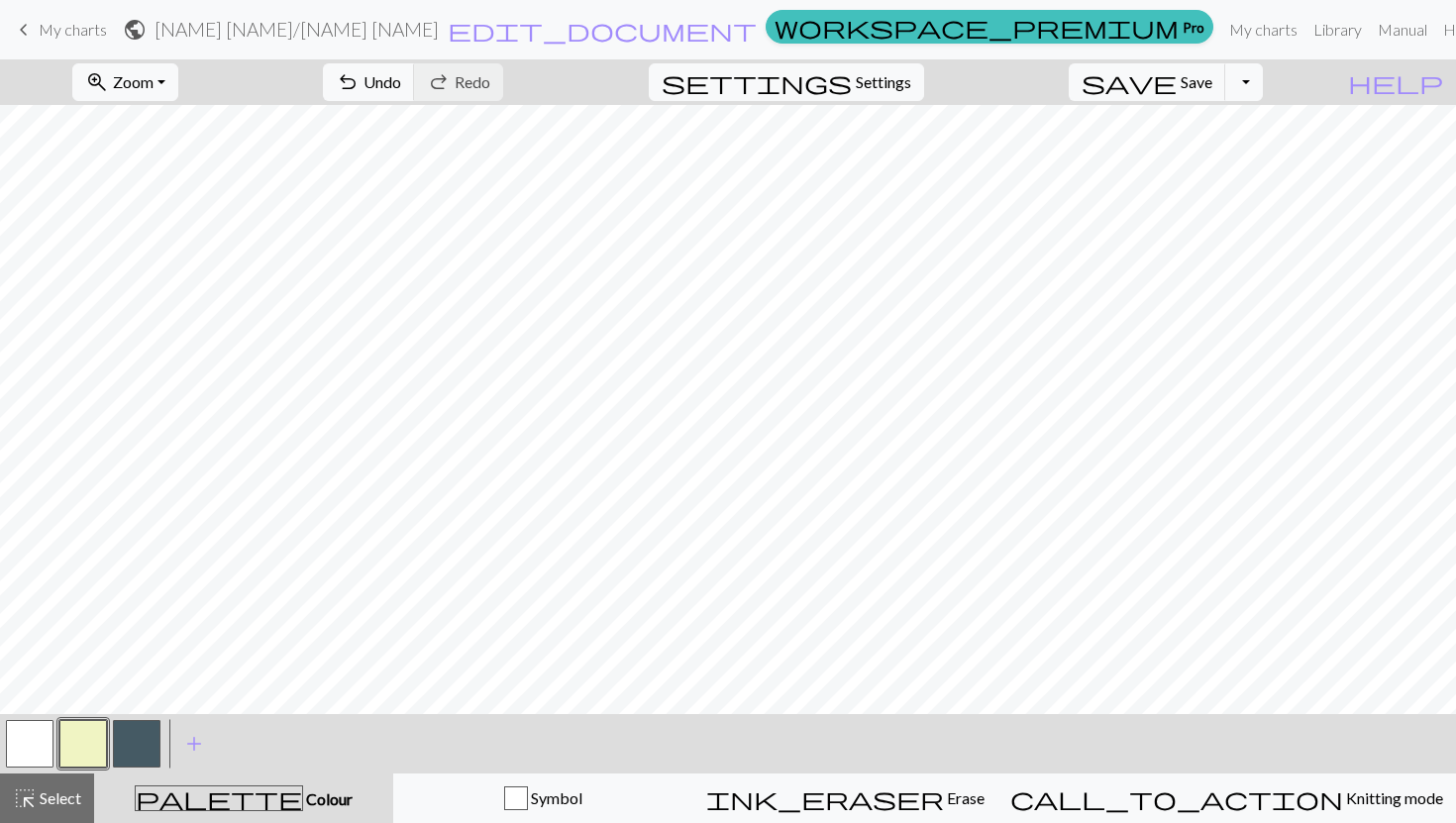 click at bounding box center (137, 744) 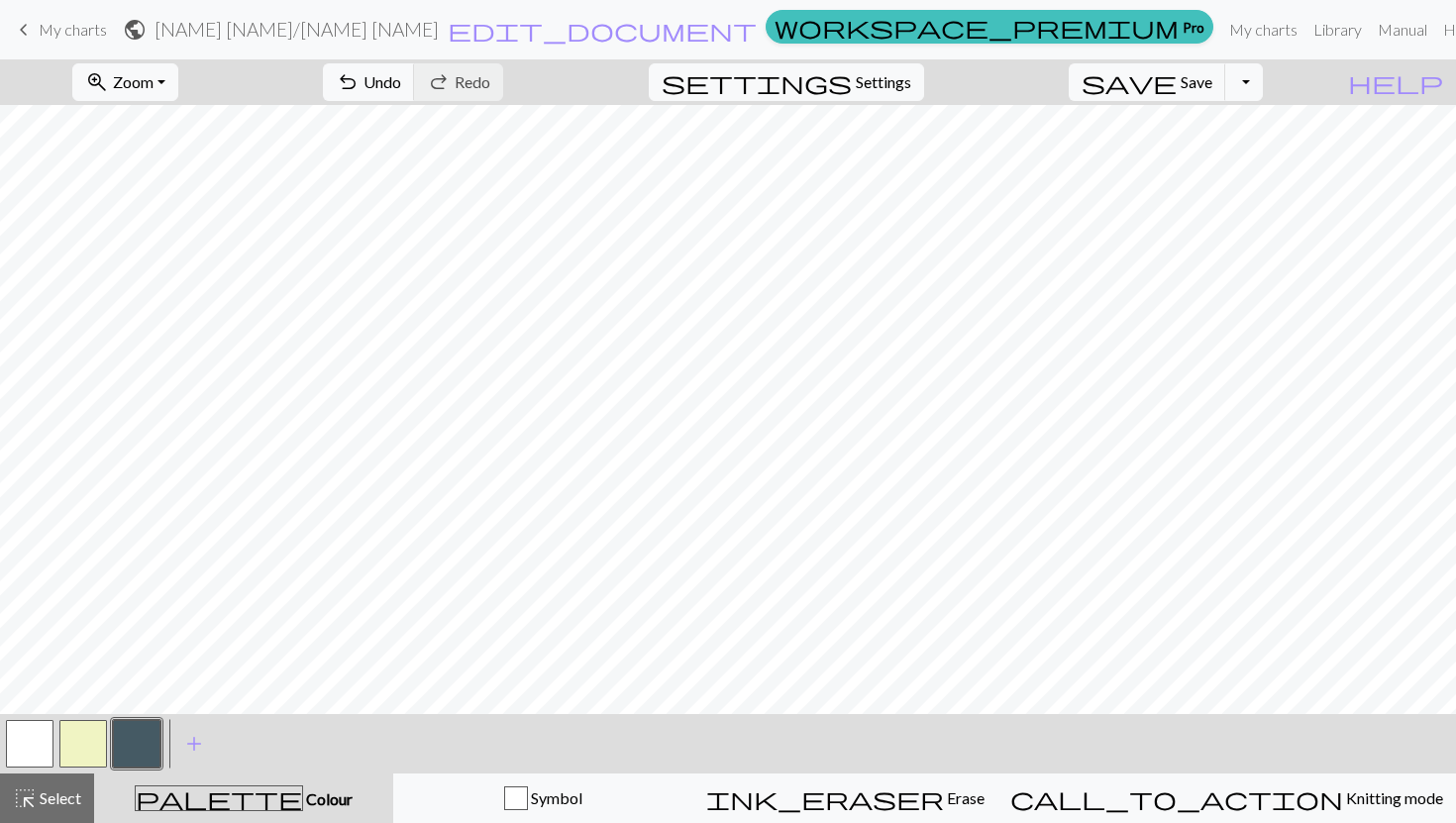 click at bounding box center (83, 744) 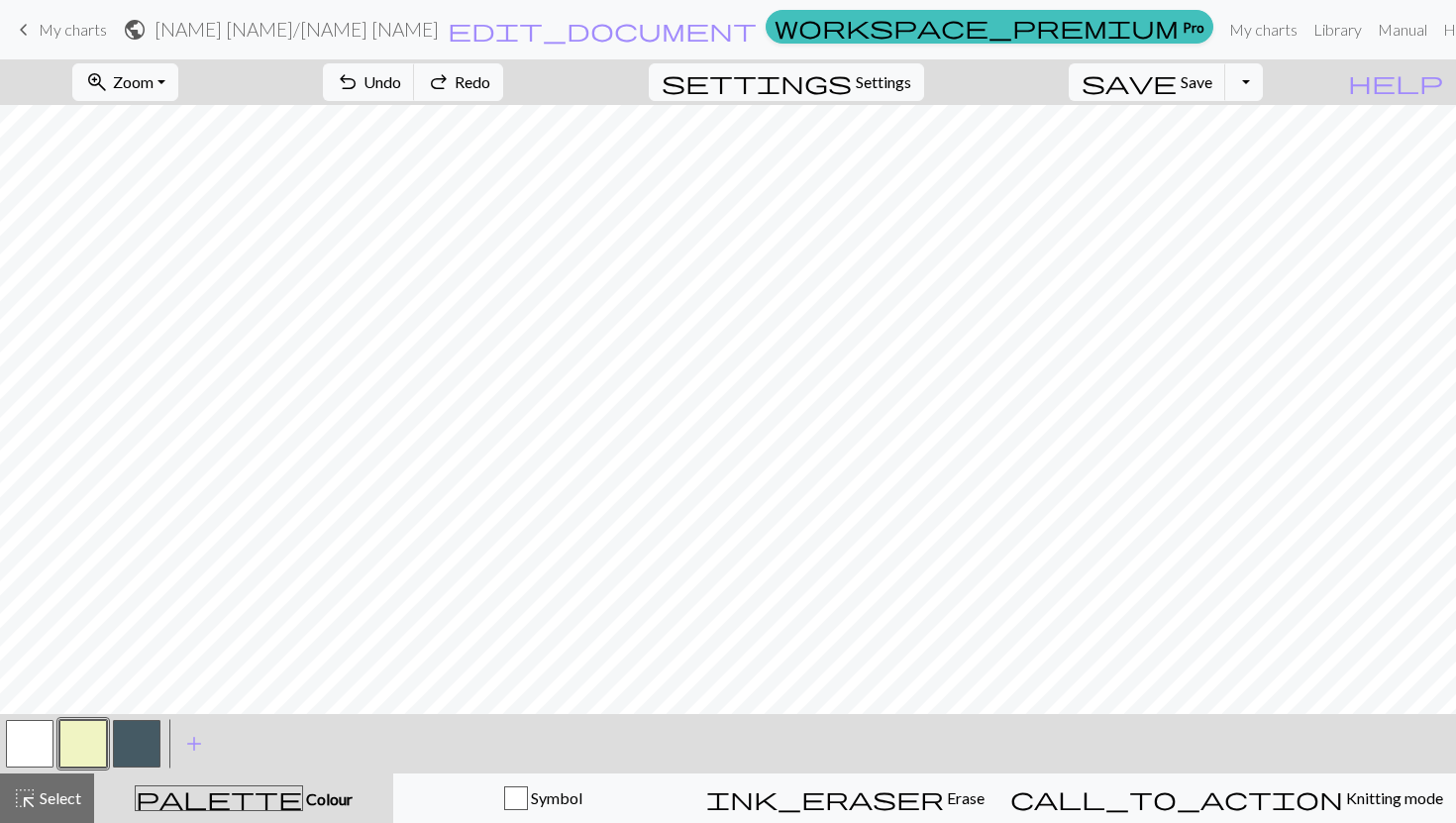 click at bounding box center [137, 744] 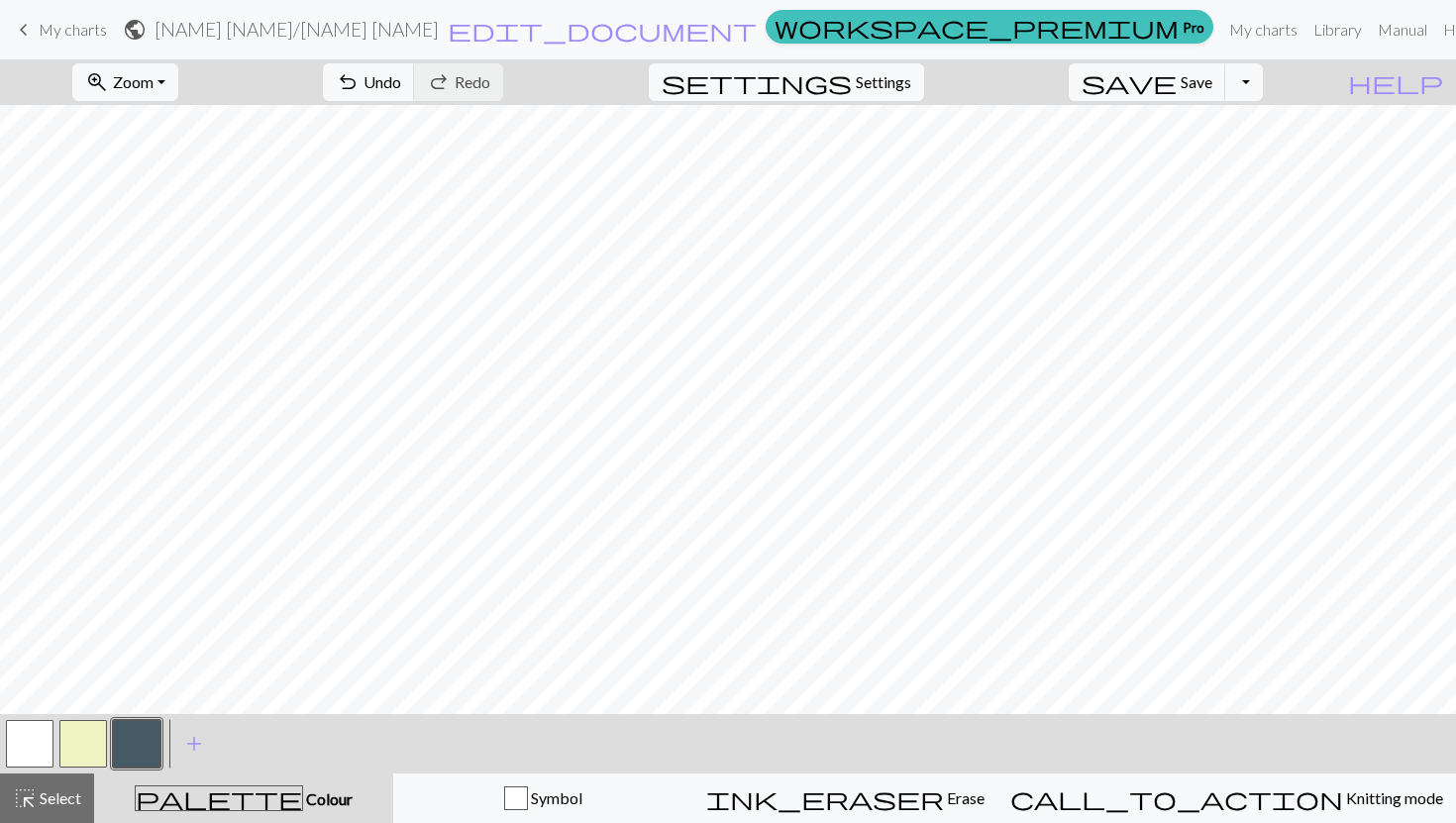 click at bounding box center (83, 744) 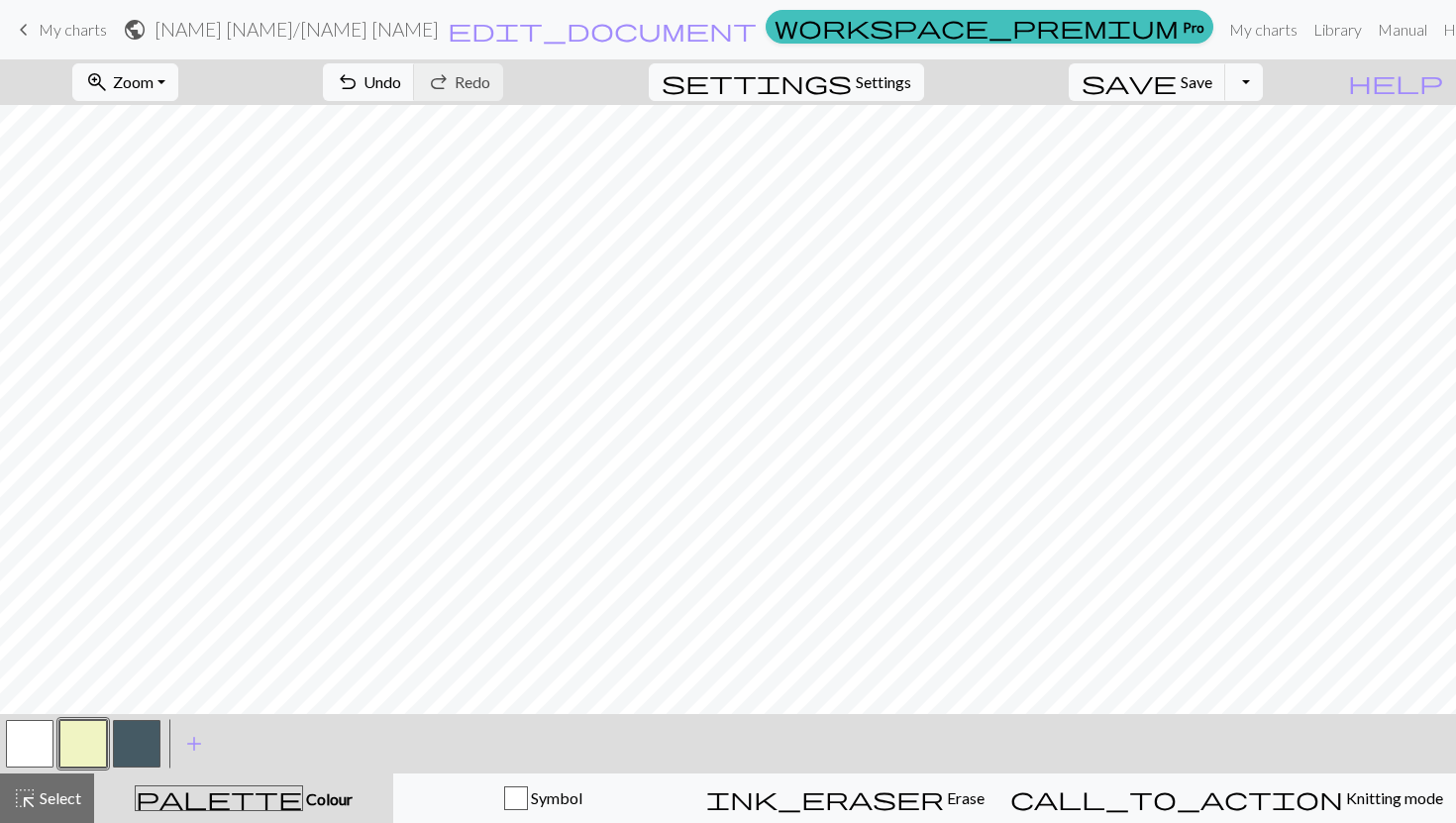click at bounding box center (137, 744) 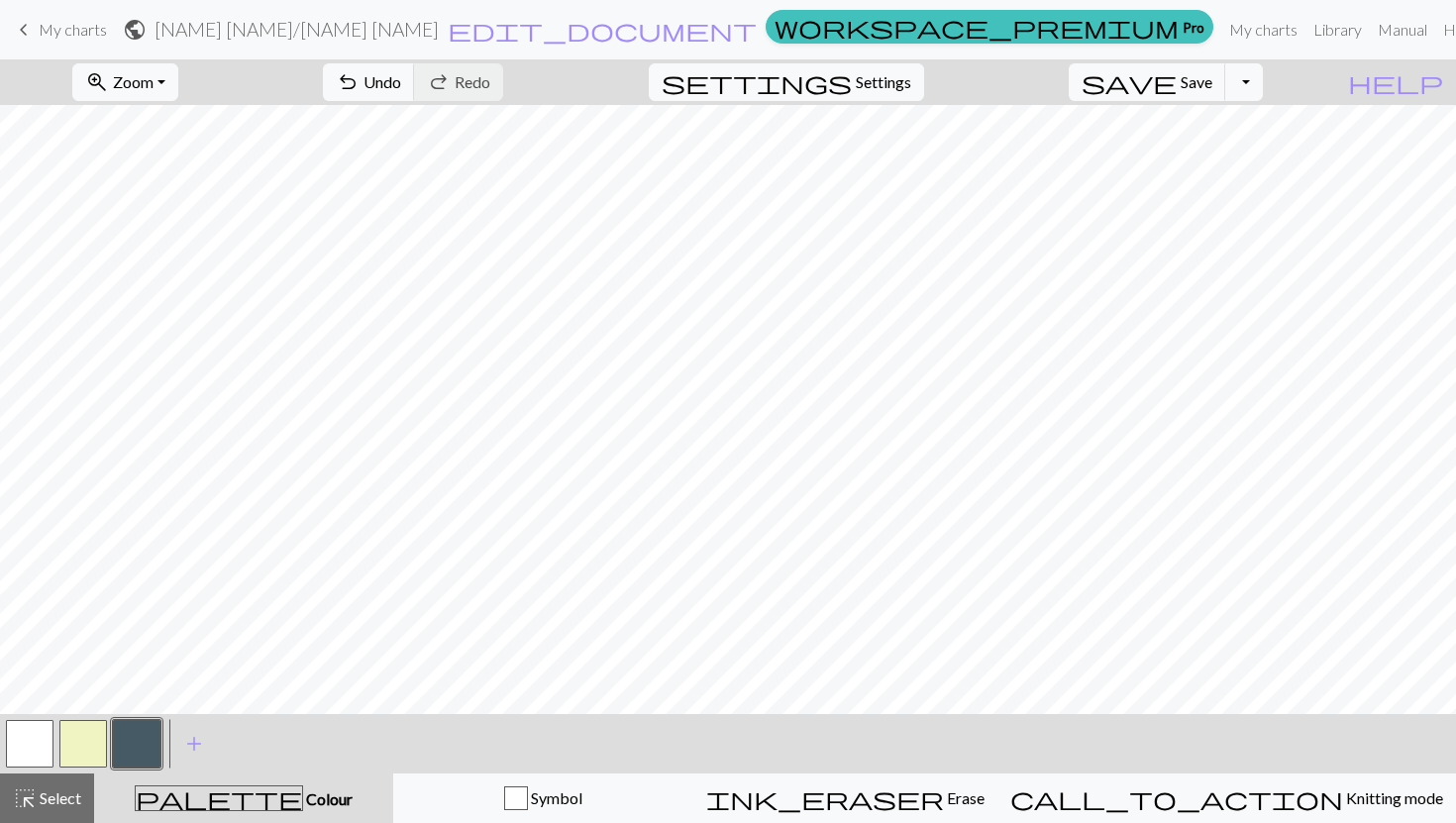 click at bounding box center [83, 744] 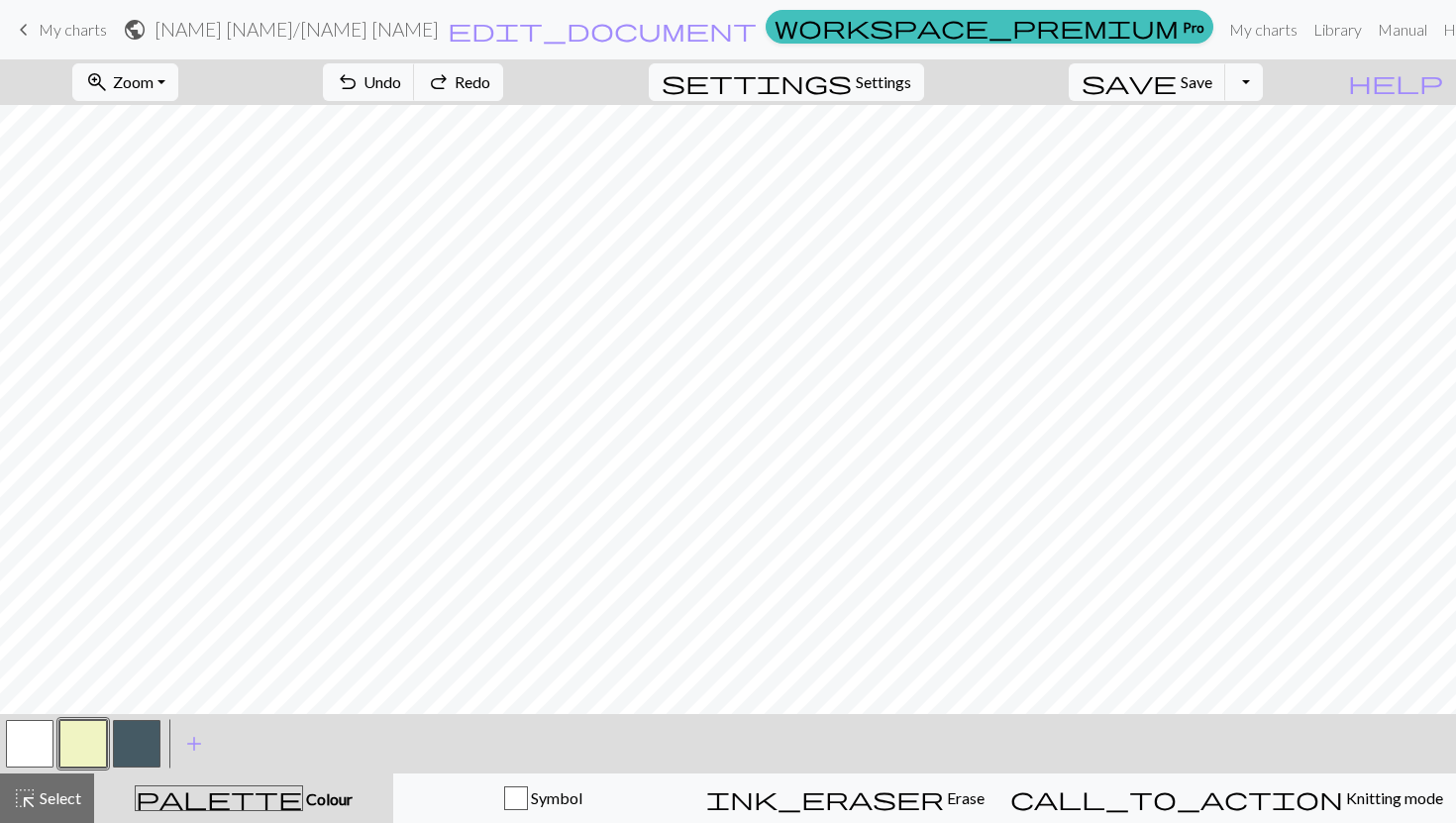 scroll, scrollTop: 855, scrollLeft: 479, axis: both 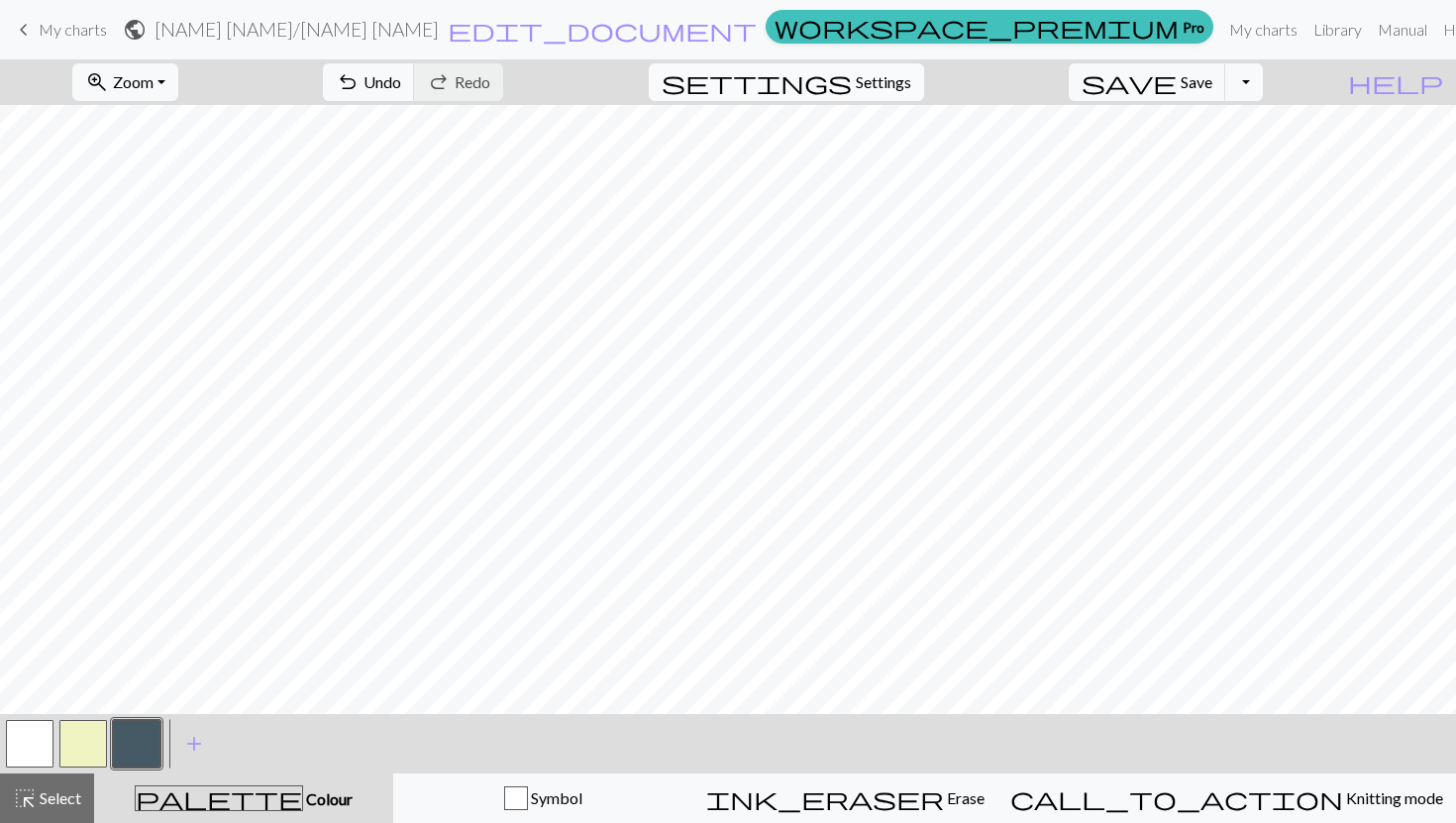click on "Settings" at bounding box center [884, 82] 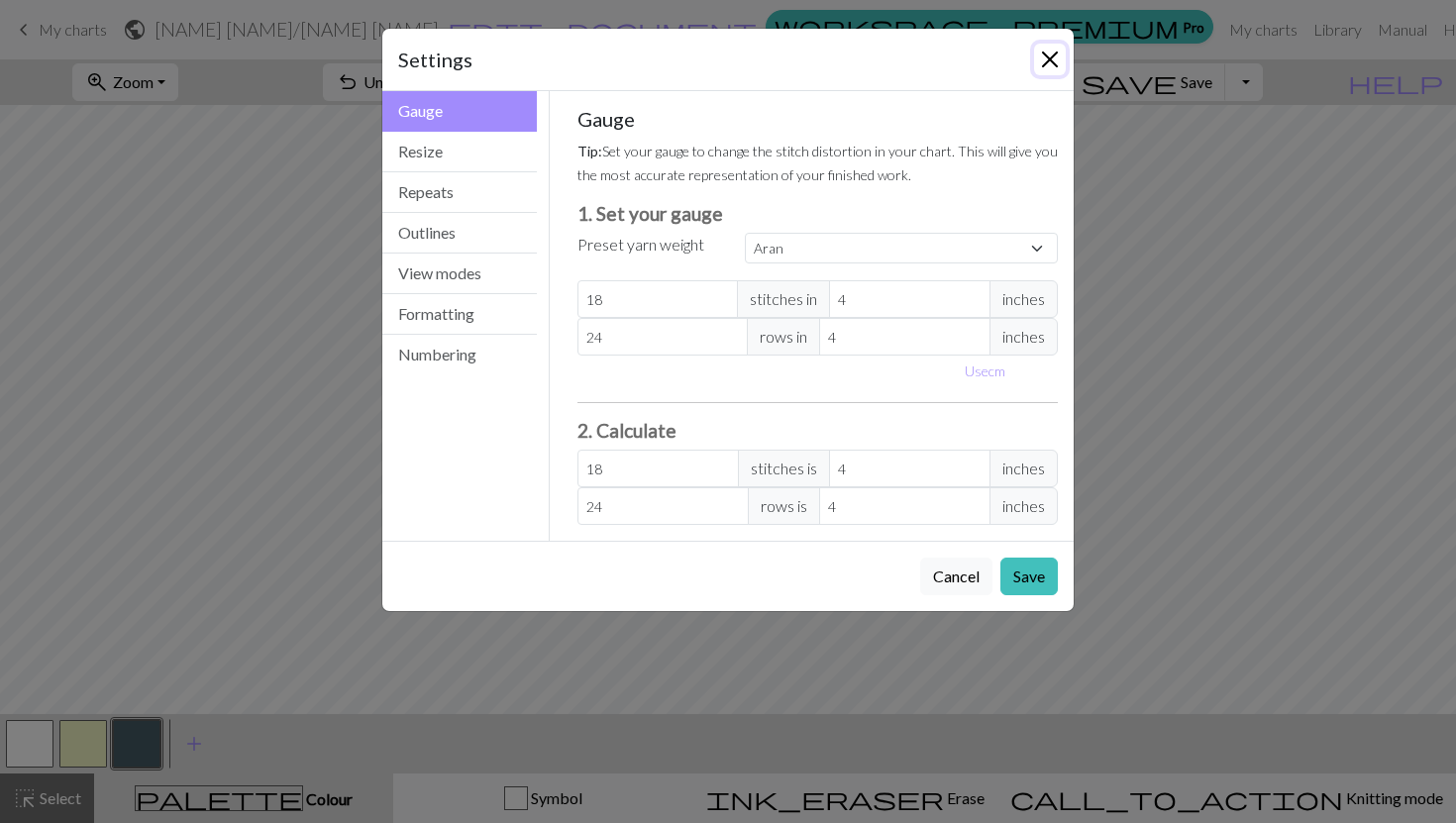 click at bounding box center [1050, 59] 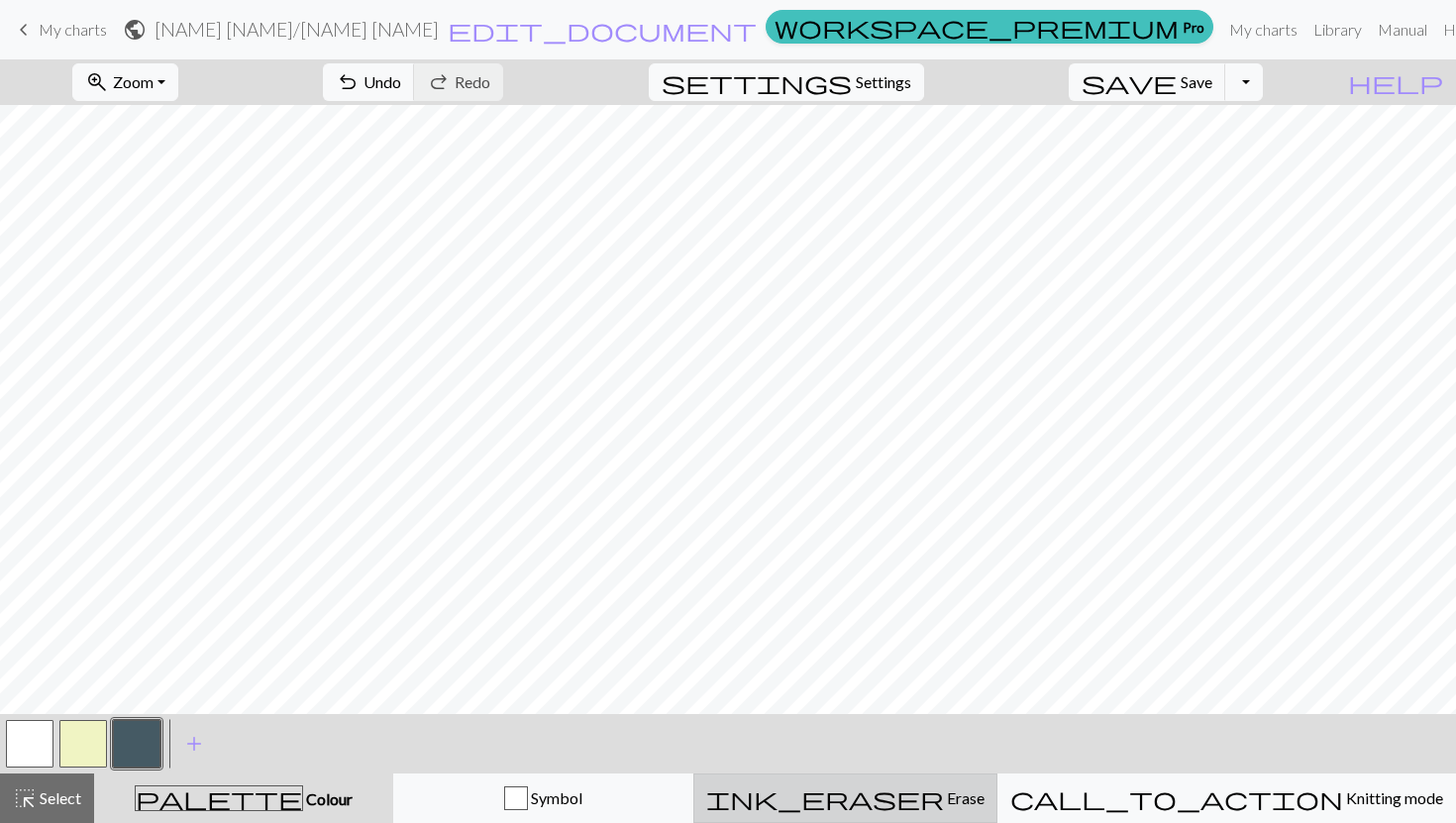 click on "ink_eraser   Erase   Erase" at bounding box center (845, 798) 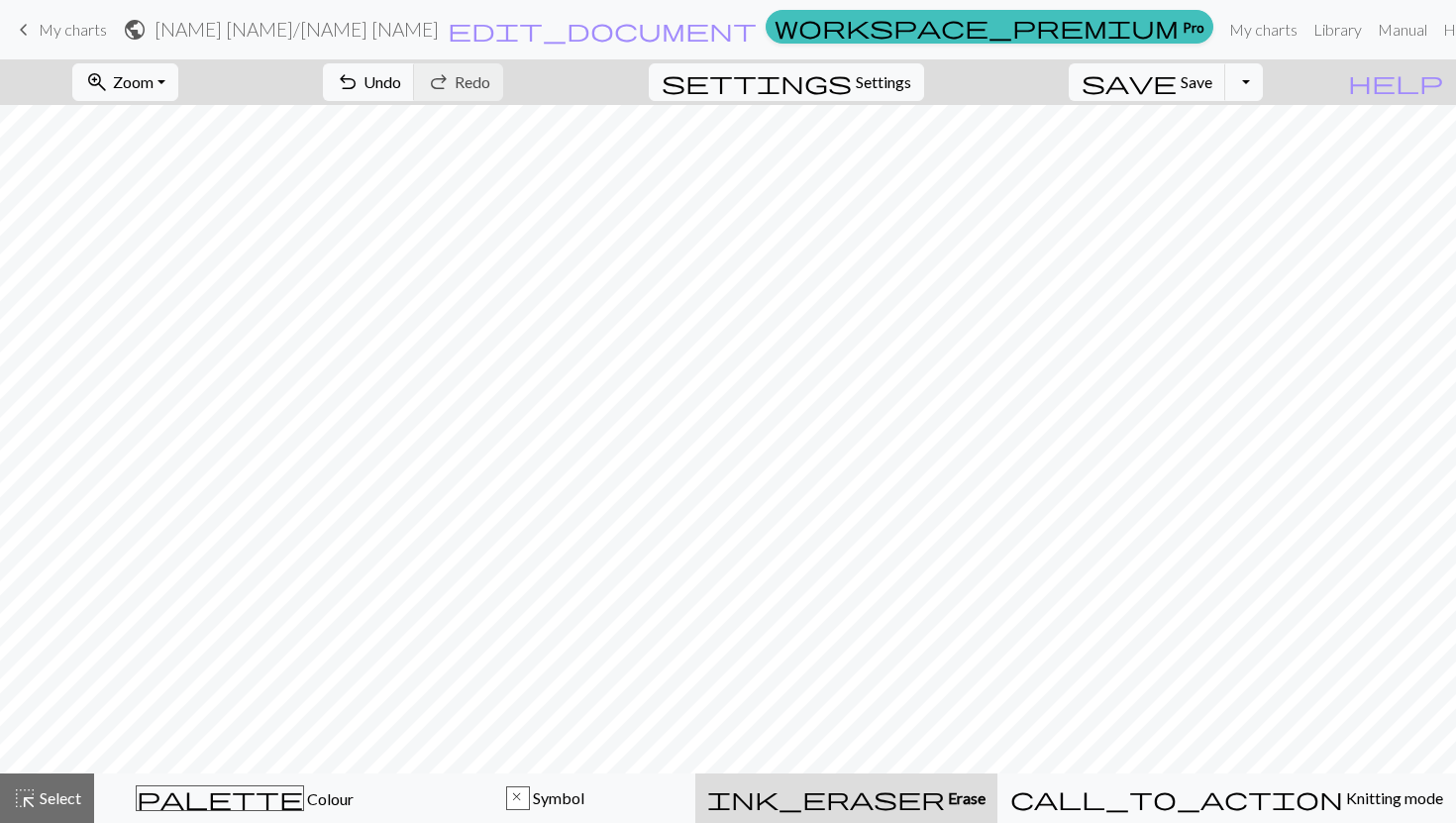 click on "ink_eraser" at bounding box center (826, 798) 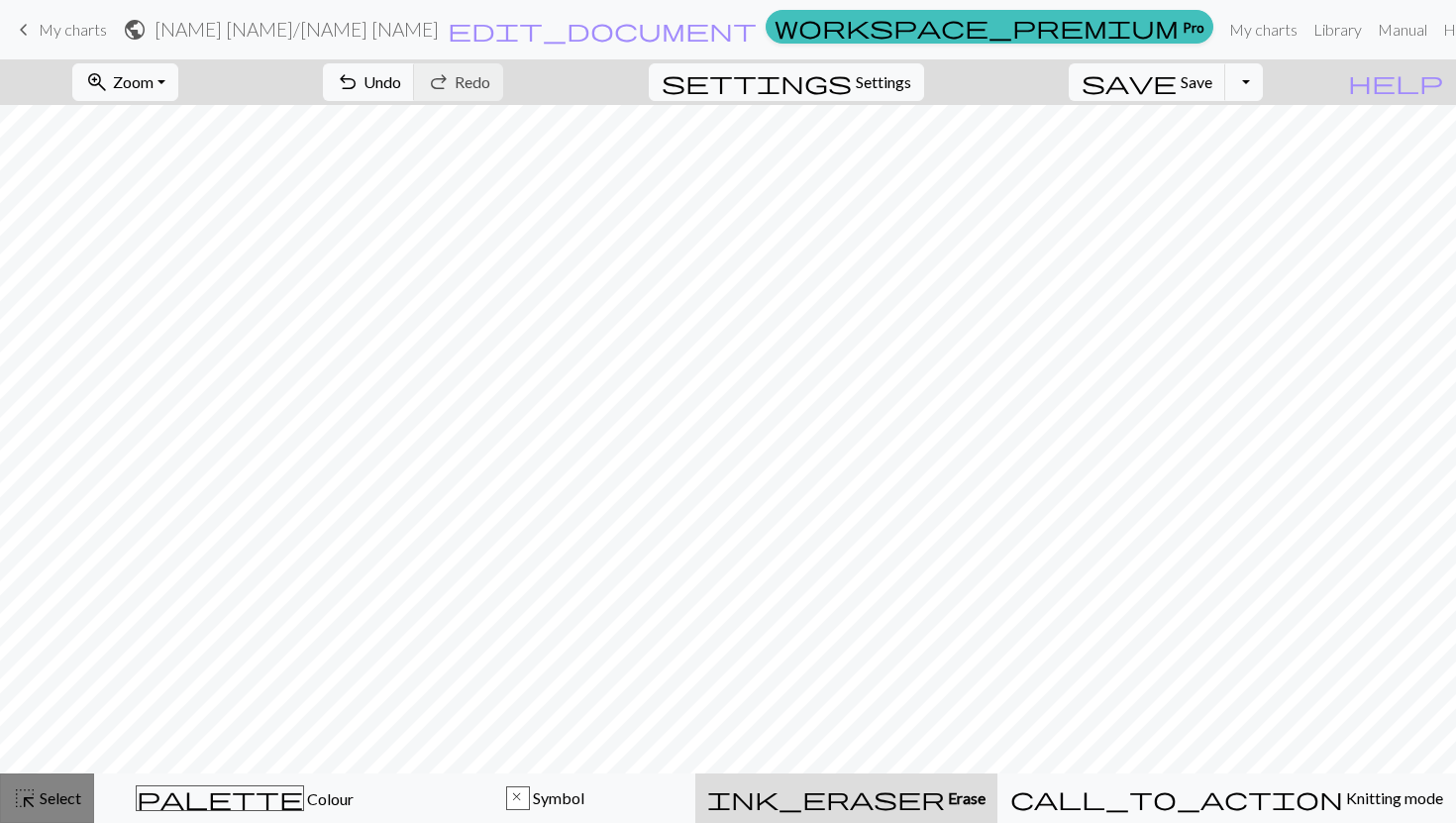 click on "highlight_alt" at bounding box center (25, 798) 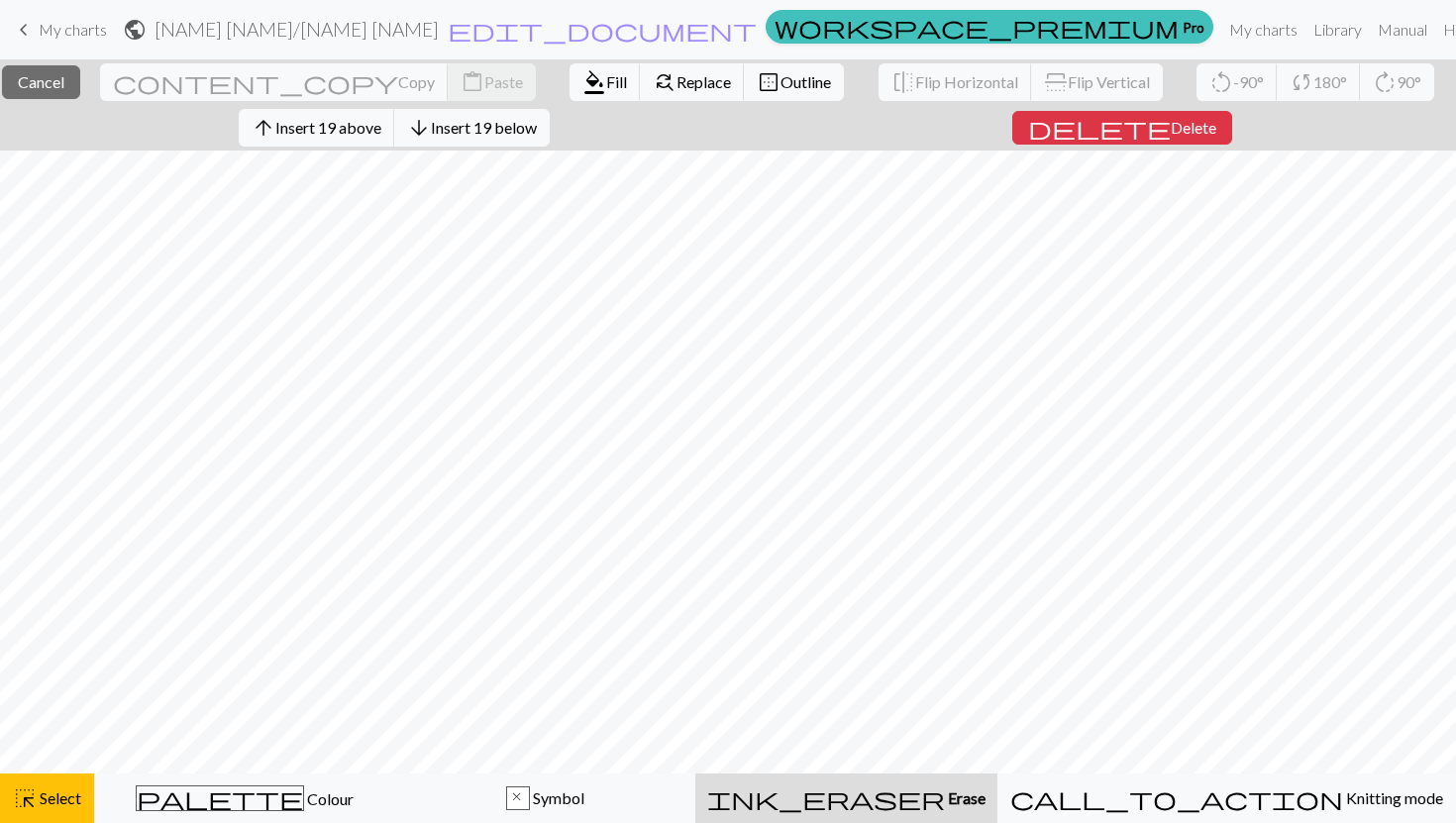click on "close Cancel content_copy Copy content_paste Paste format_color_fill Fill find_replace Replace border_outer Outline flip Flip Horizontal flip Flip Vertical rotate_left -90° sync 180° rotate_right 90° arrow_upward Insert 19 above arrow_downward Insert 19 below delete Delete" at bounding box center (728, 105) 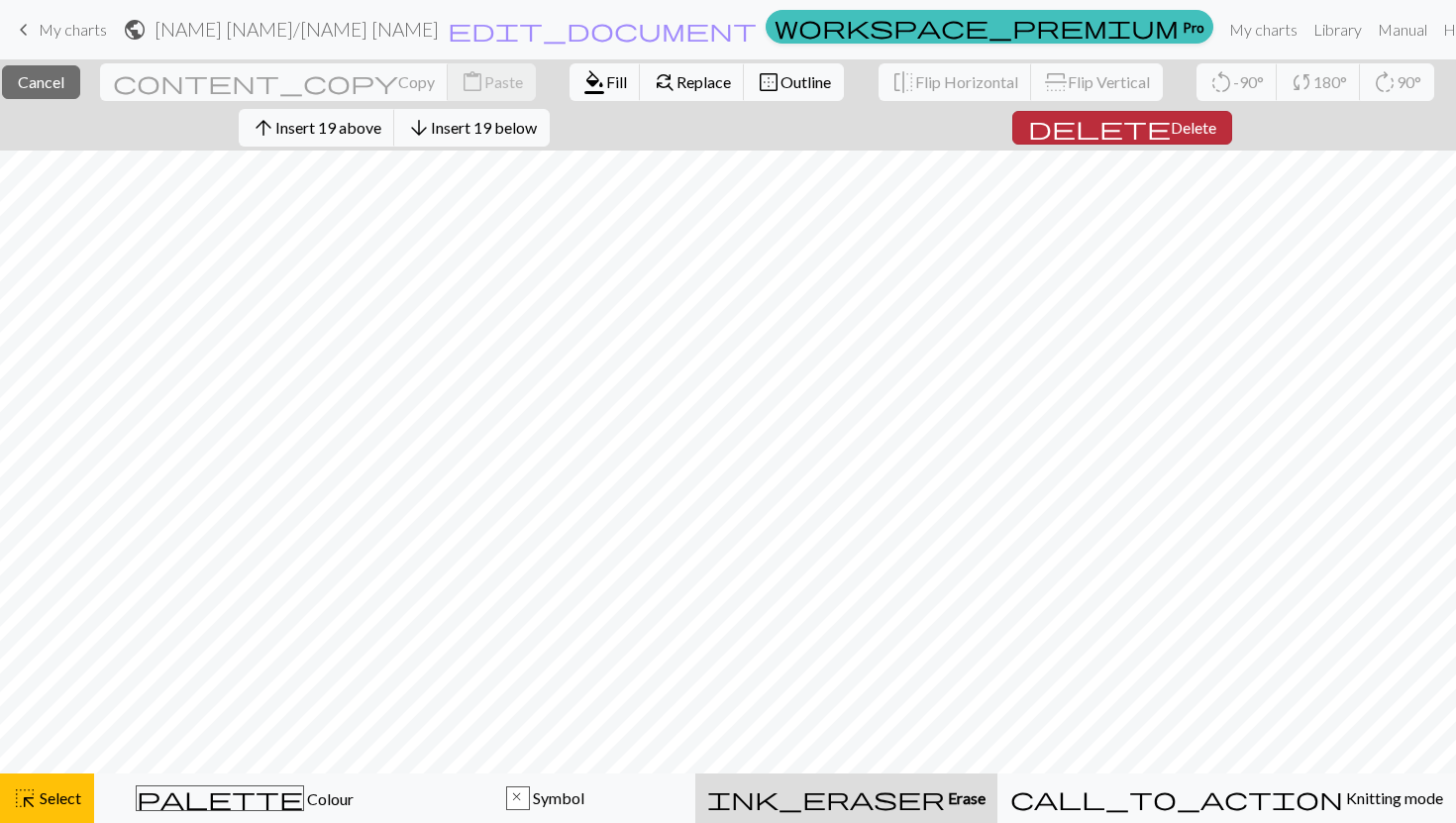 click on "Delete" at bounding box center [1194, 127] 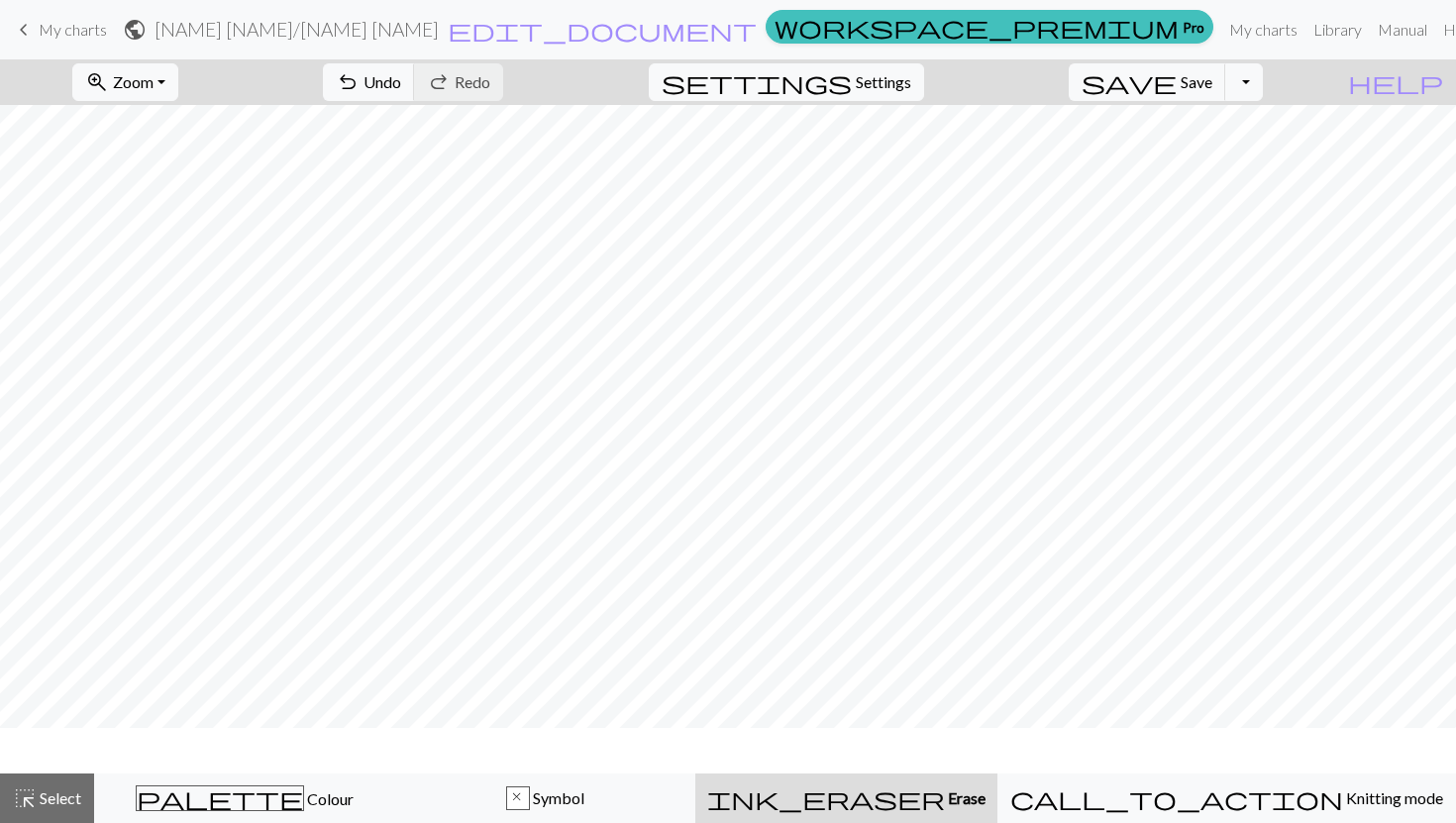 scroll, scrollTop: 532, scrollLeft: 479, axis: both 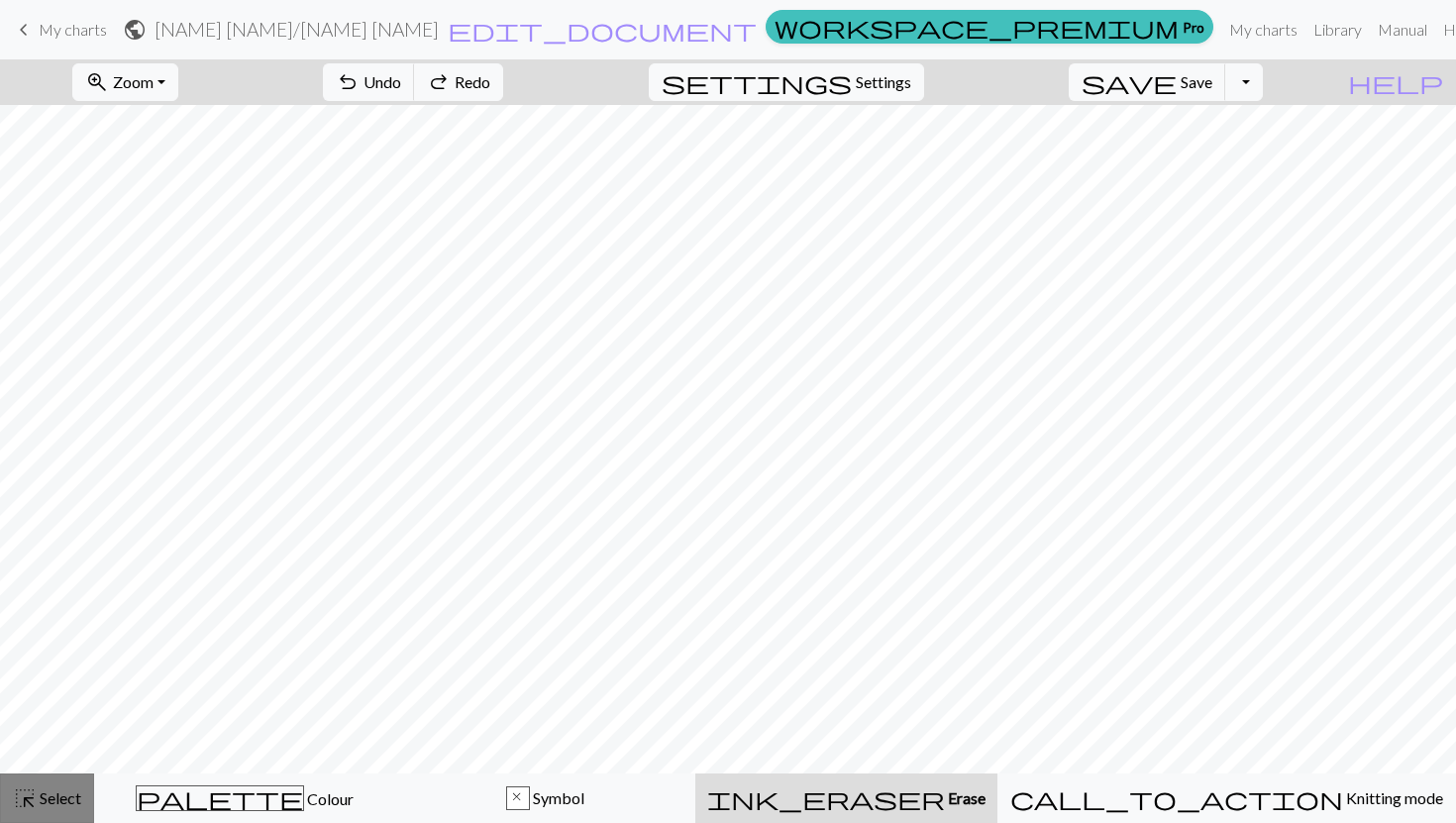 click on "Select" at bounding box center (58, 797) 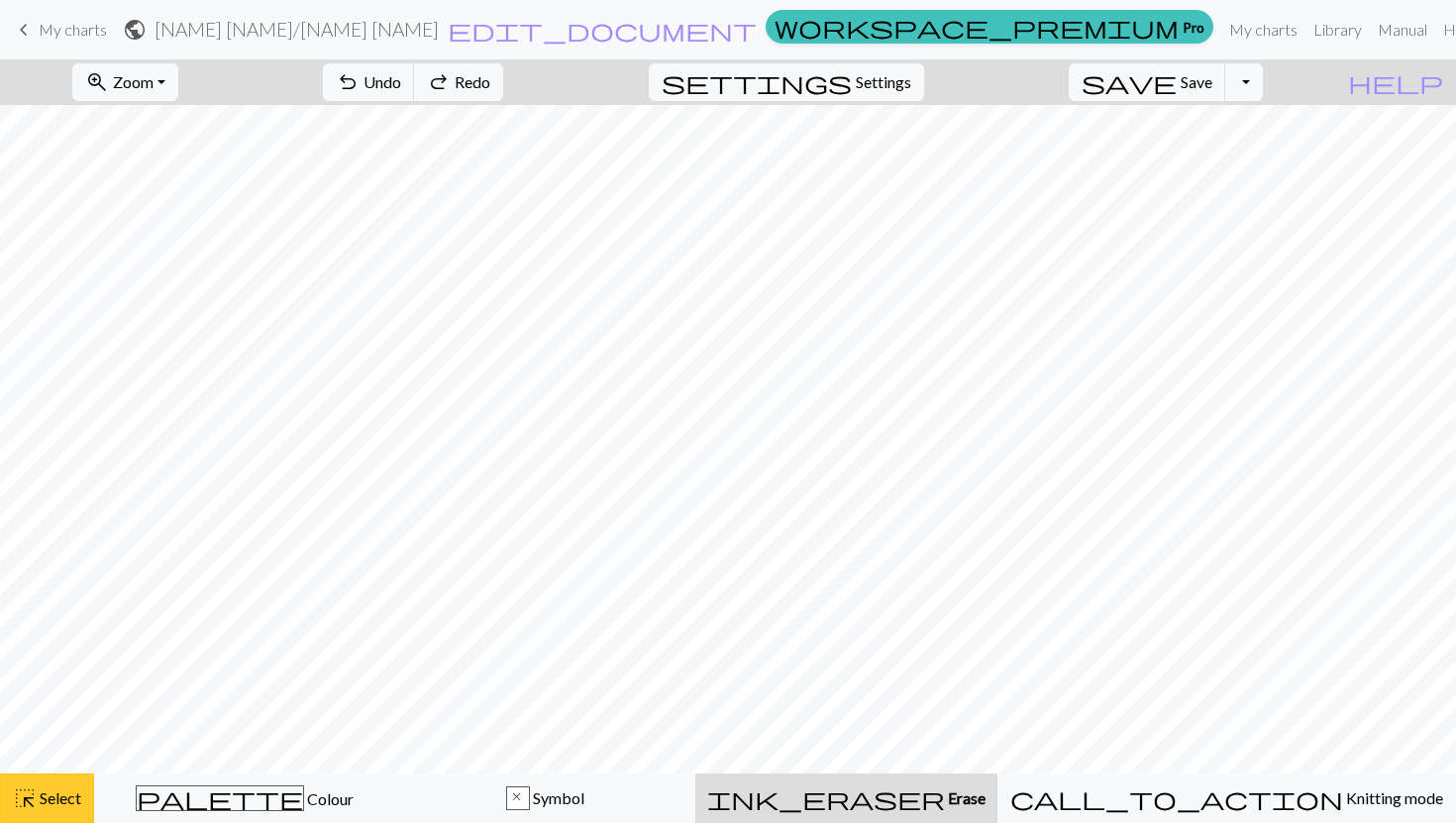 scroll, scrollTop: 795, scrollLeft: 479, axis: both 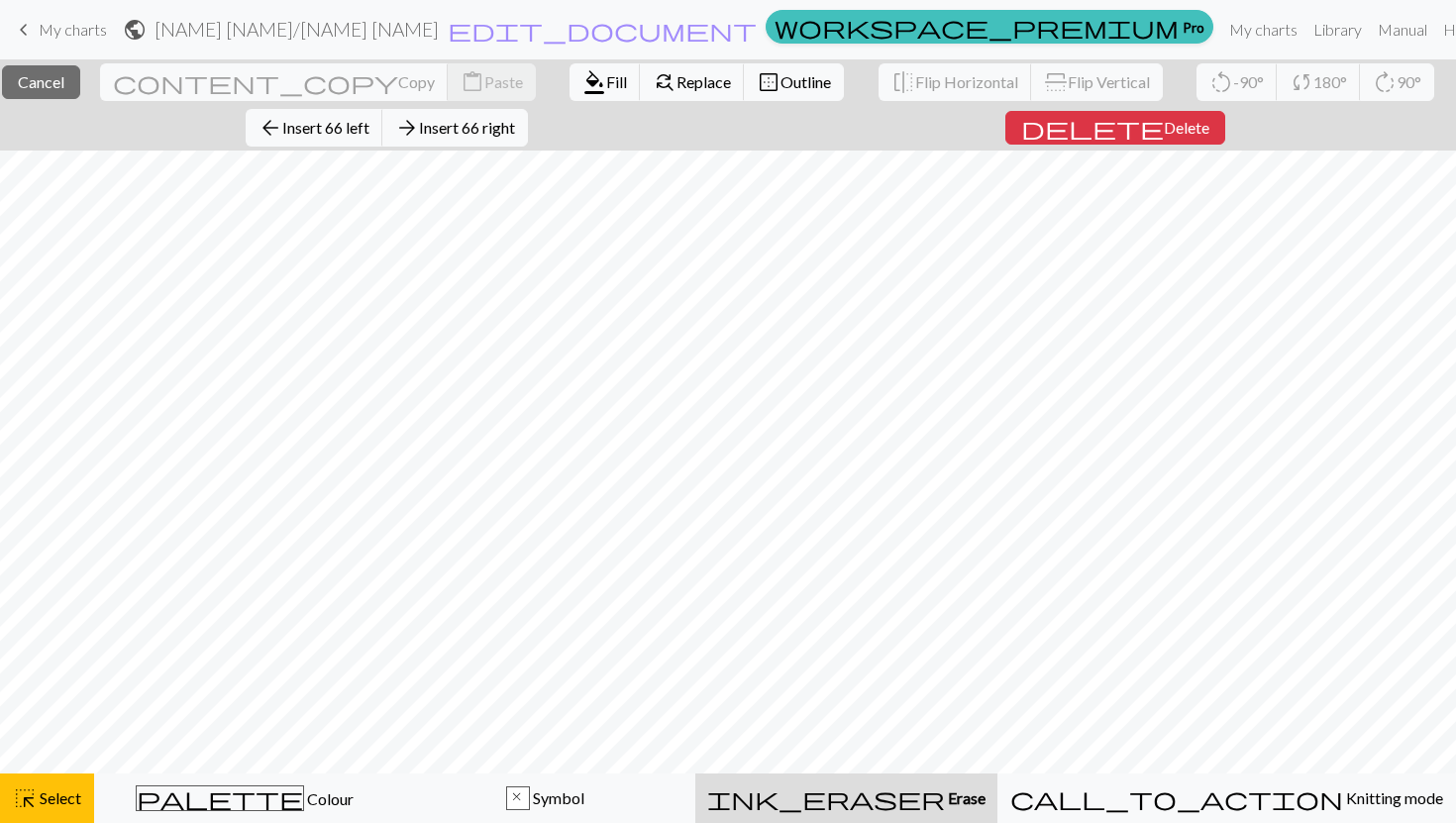 click on "close Cancel content_copy Copy content_paste Paste format_color_fill Fill find_replace Replace border_outer Outline flip Flip Horizontal flip Flip Vertical rotate_left -90° sync 180° rotate_right 90° arrow_back Insert 66 left arrow_forward Insert 66 right delete Delete" at bounding box center (728, 105) 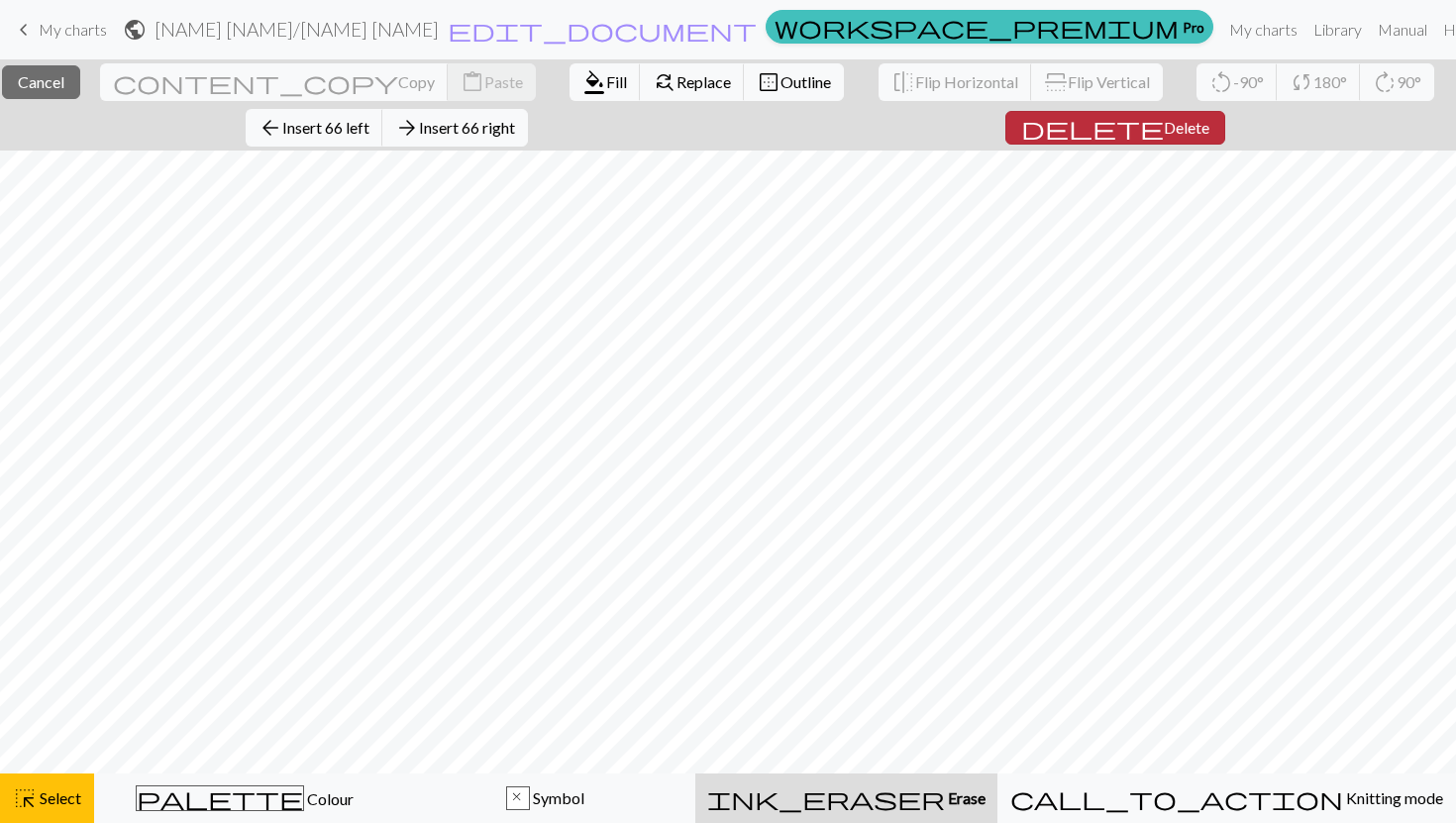 click on "Delete" at bounding box center (1187, 127) 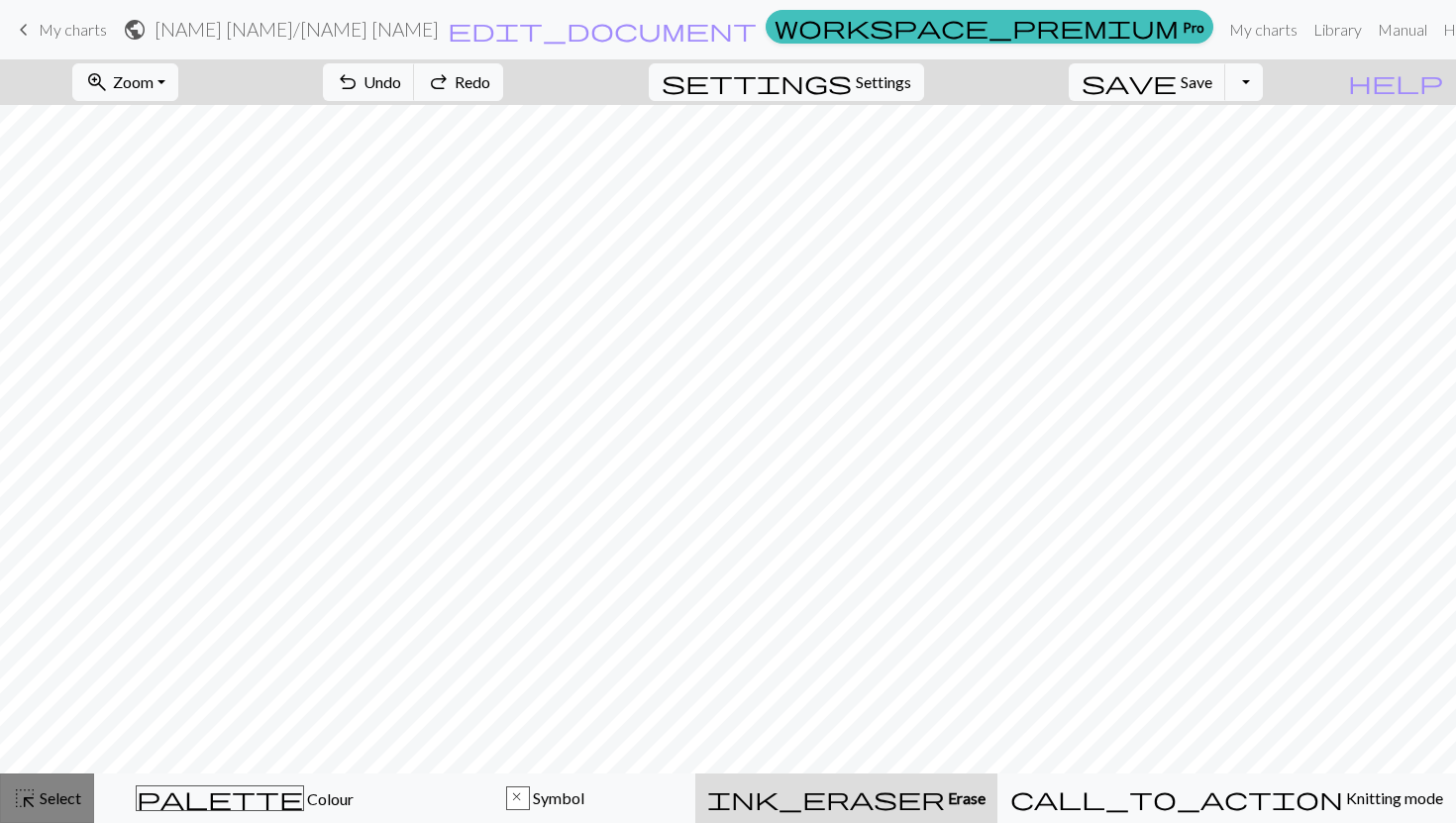 click on "highlight_alt   Select   Select" at bounding box center (47, 798) 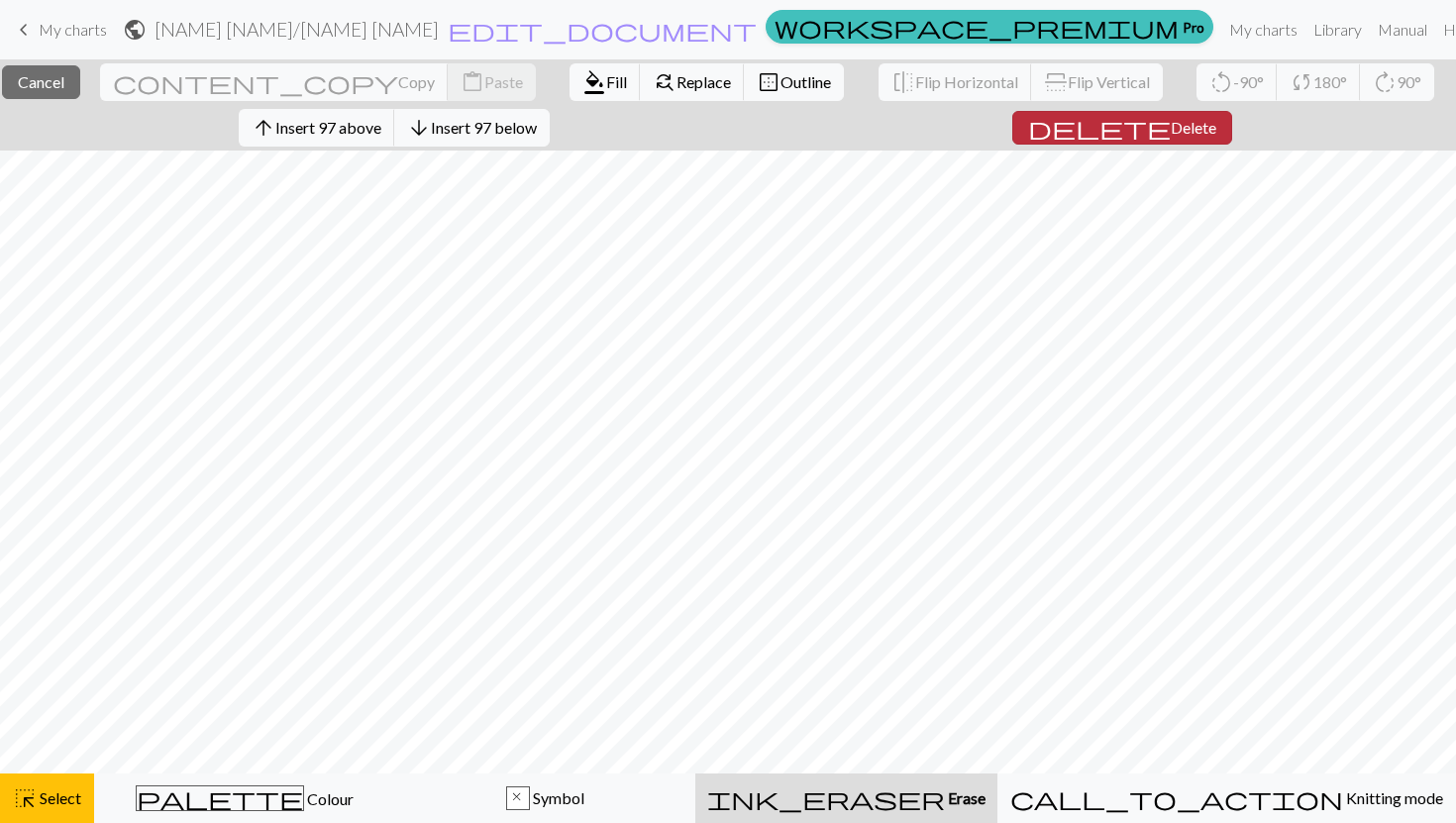 click on "Delete" at bounding box center [1194, 127] 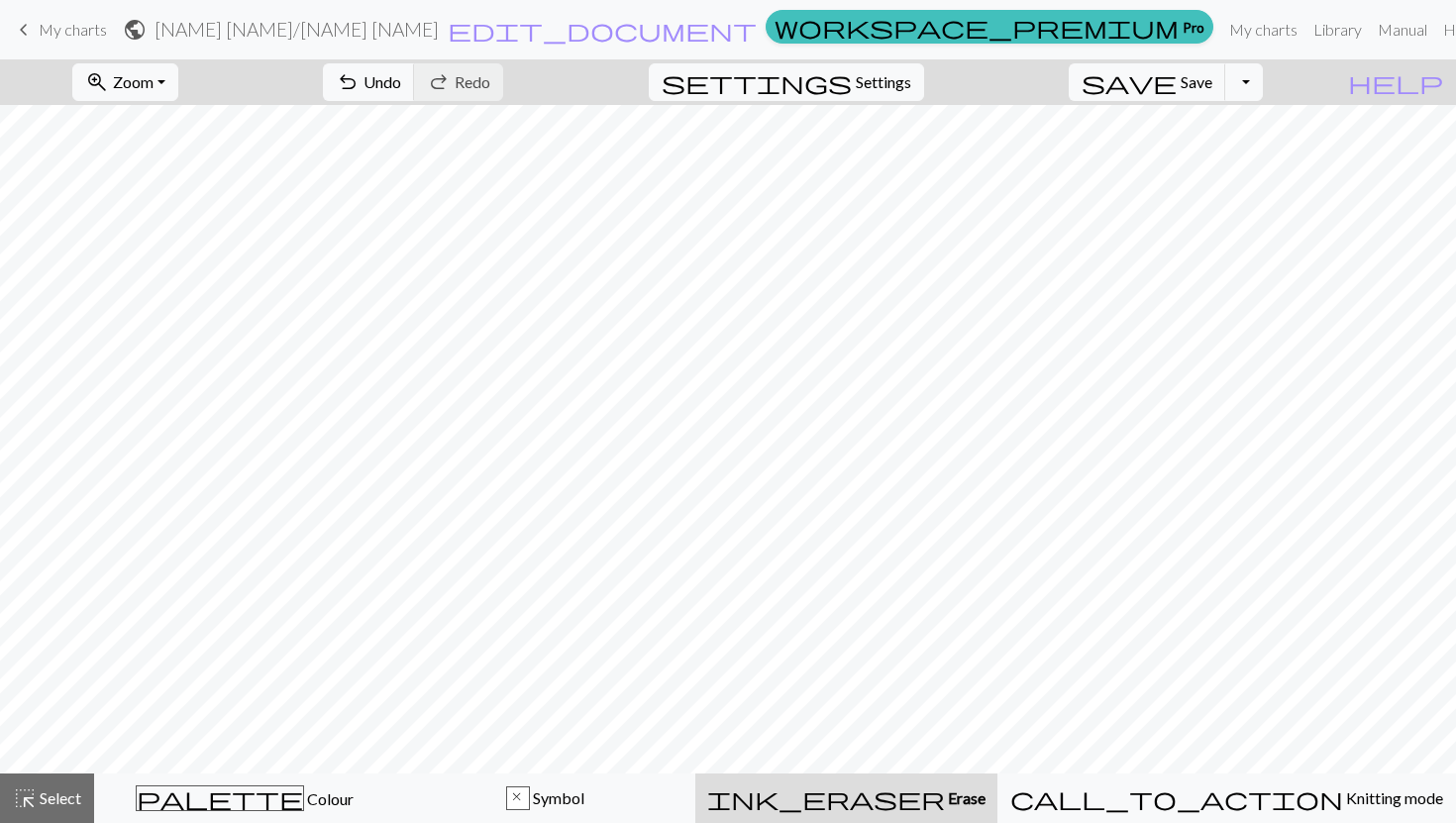 scroll, scrollTop: 0, scrollLeft: 0, axis: both 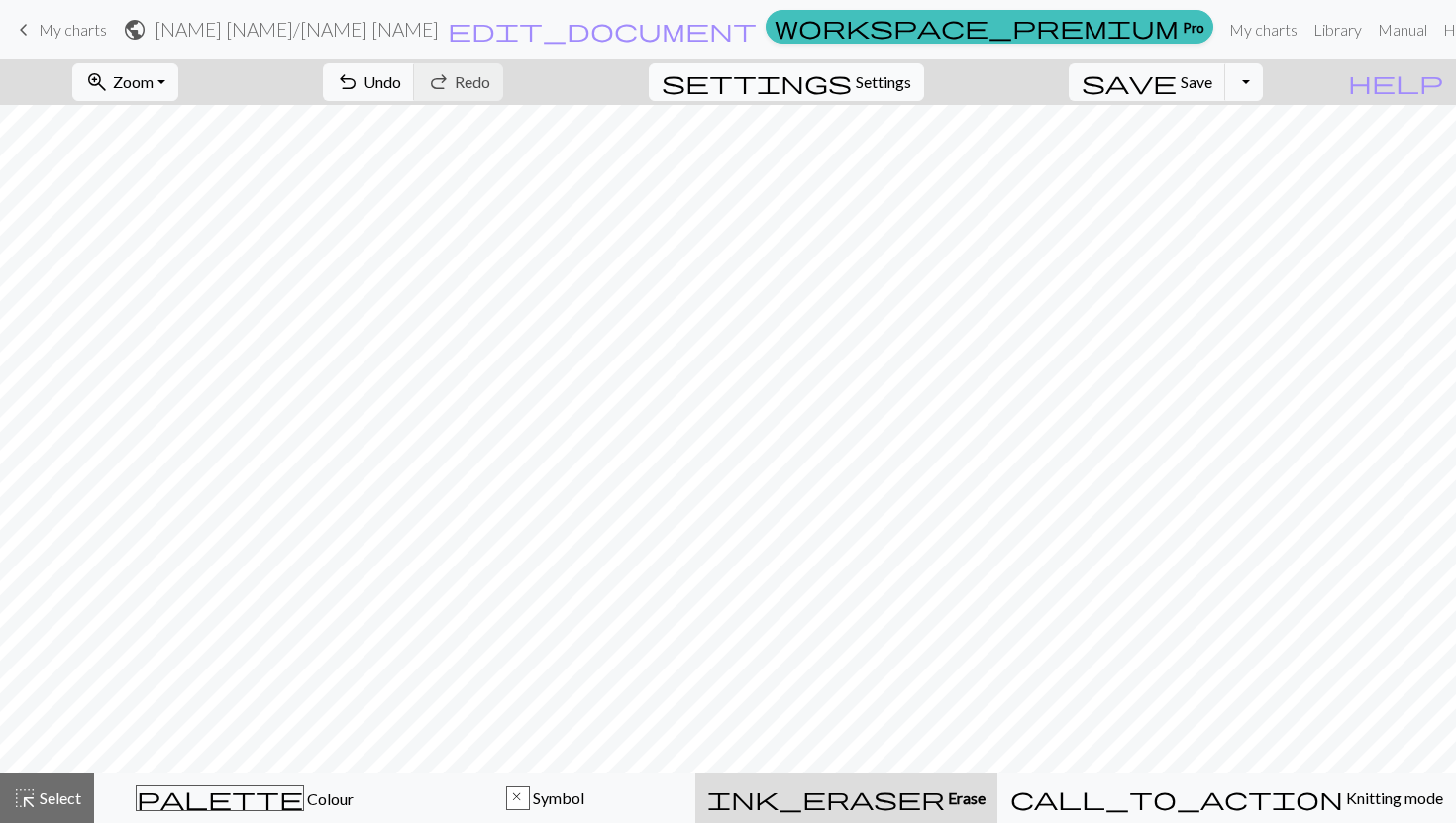 click on "settings  Settings" at bounding box center (786, 82) 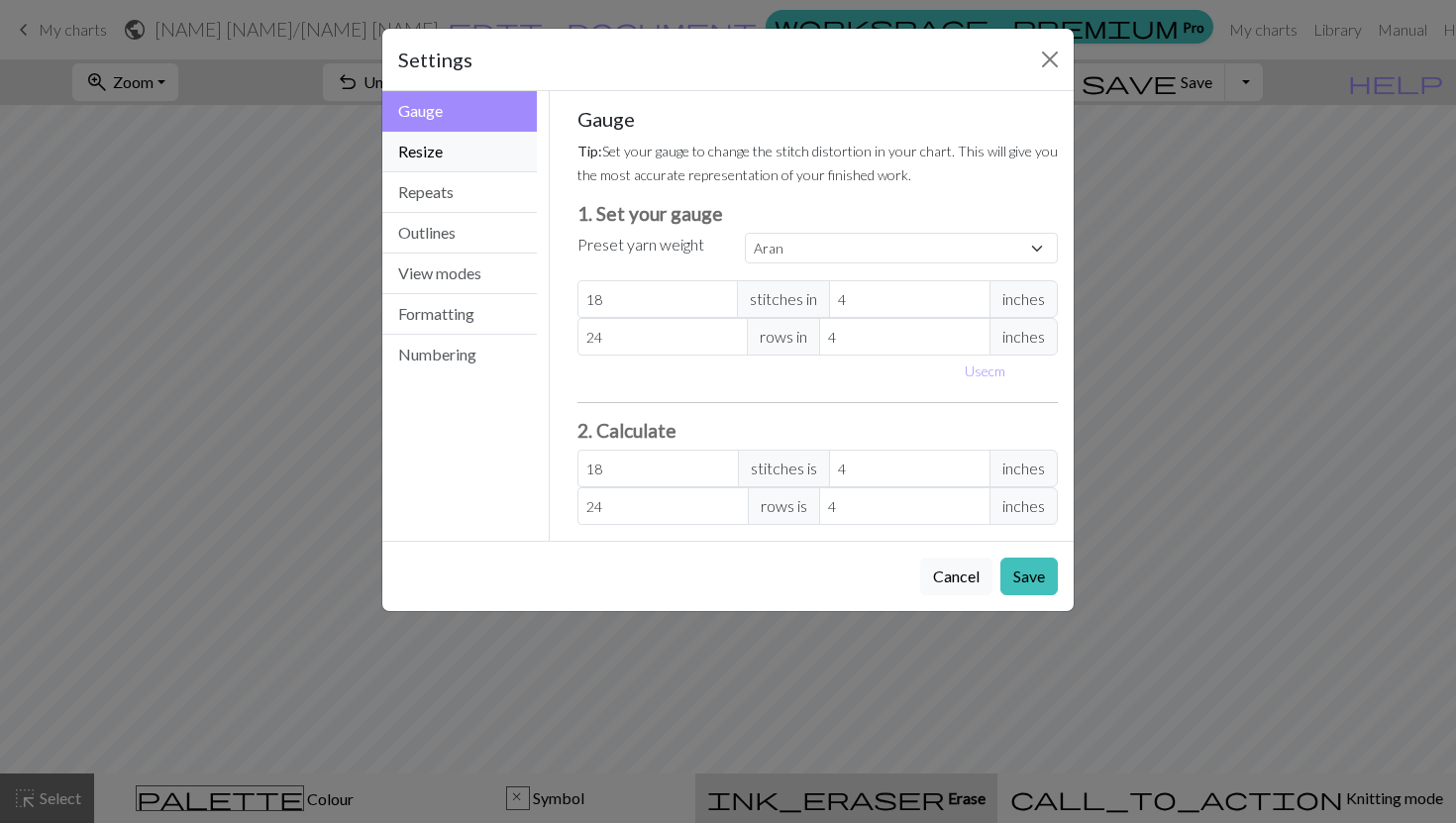 click on "Resize" at bounding box center (460, 152) 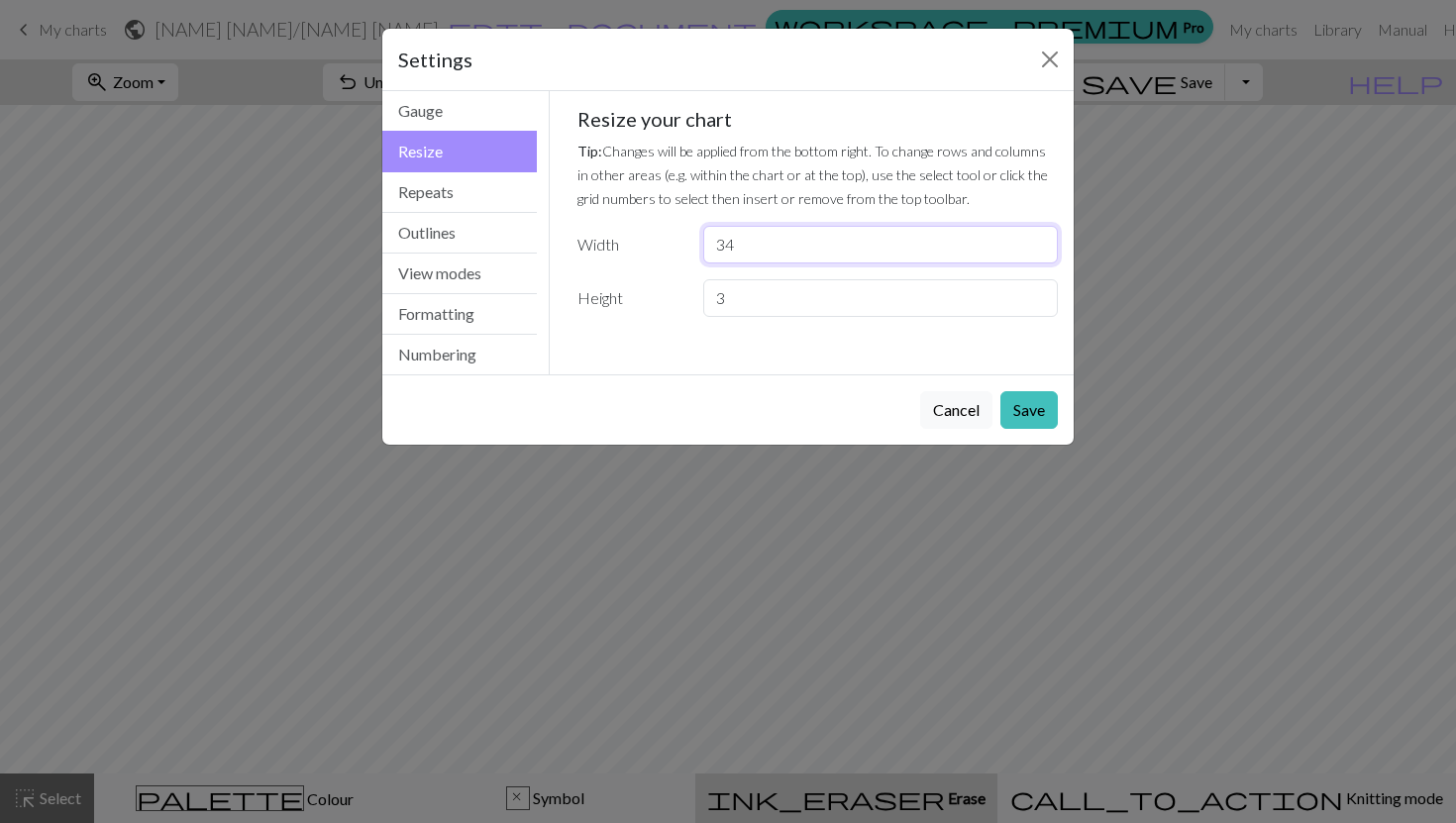 drag, startPoint x: 754, startPoint y: 249, endPoint x: 635, endPoint y: 249, distance: 119 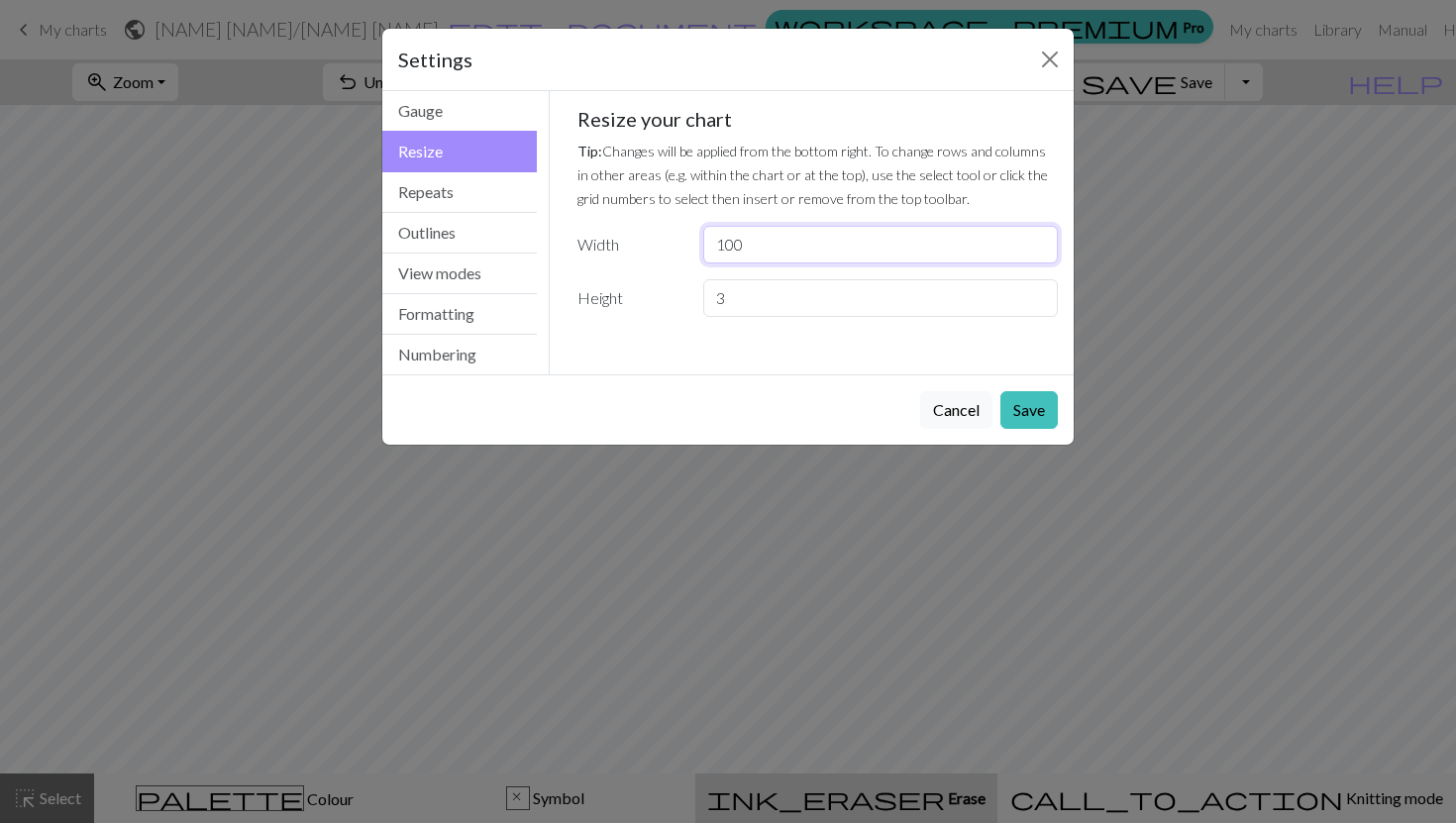 type on "100" 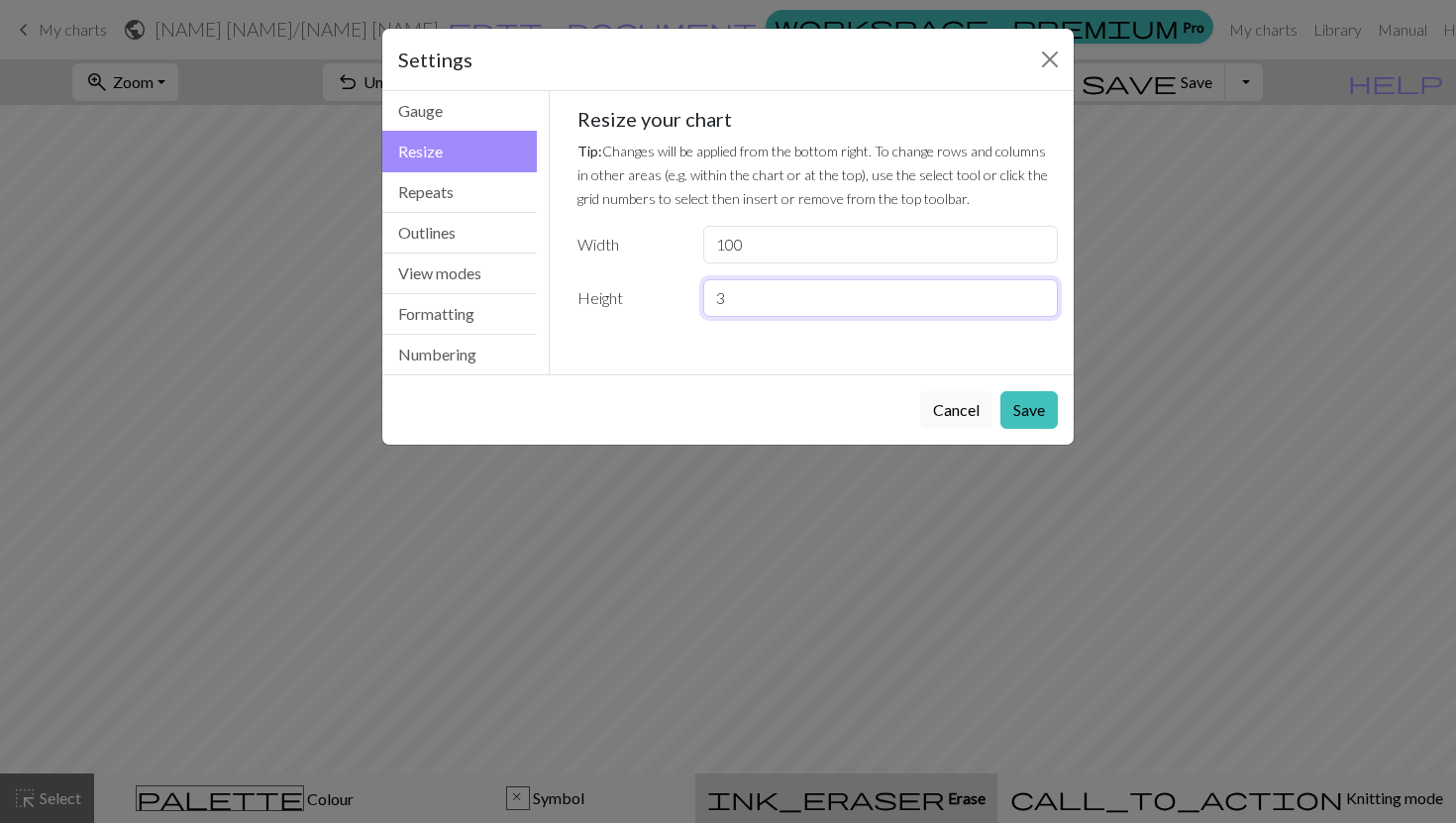 click on "3" at bounding box center (881, 298) 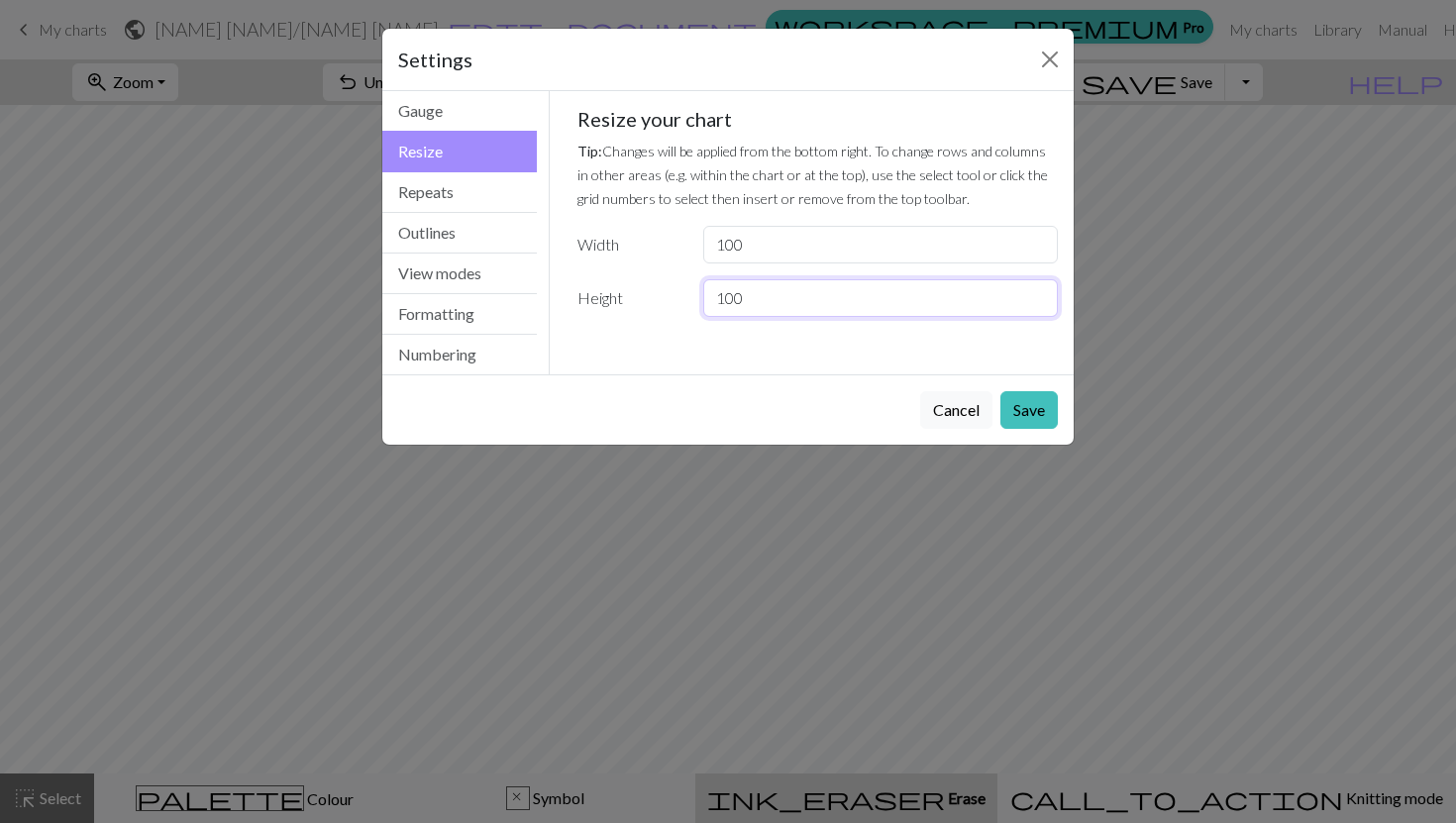 type on "100" 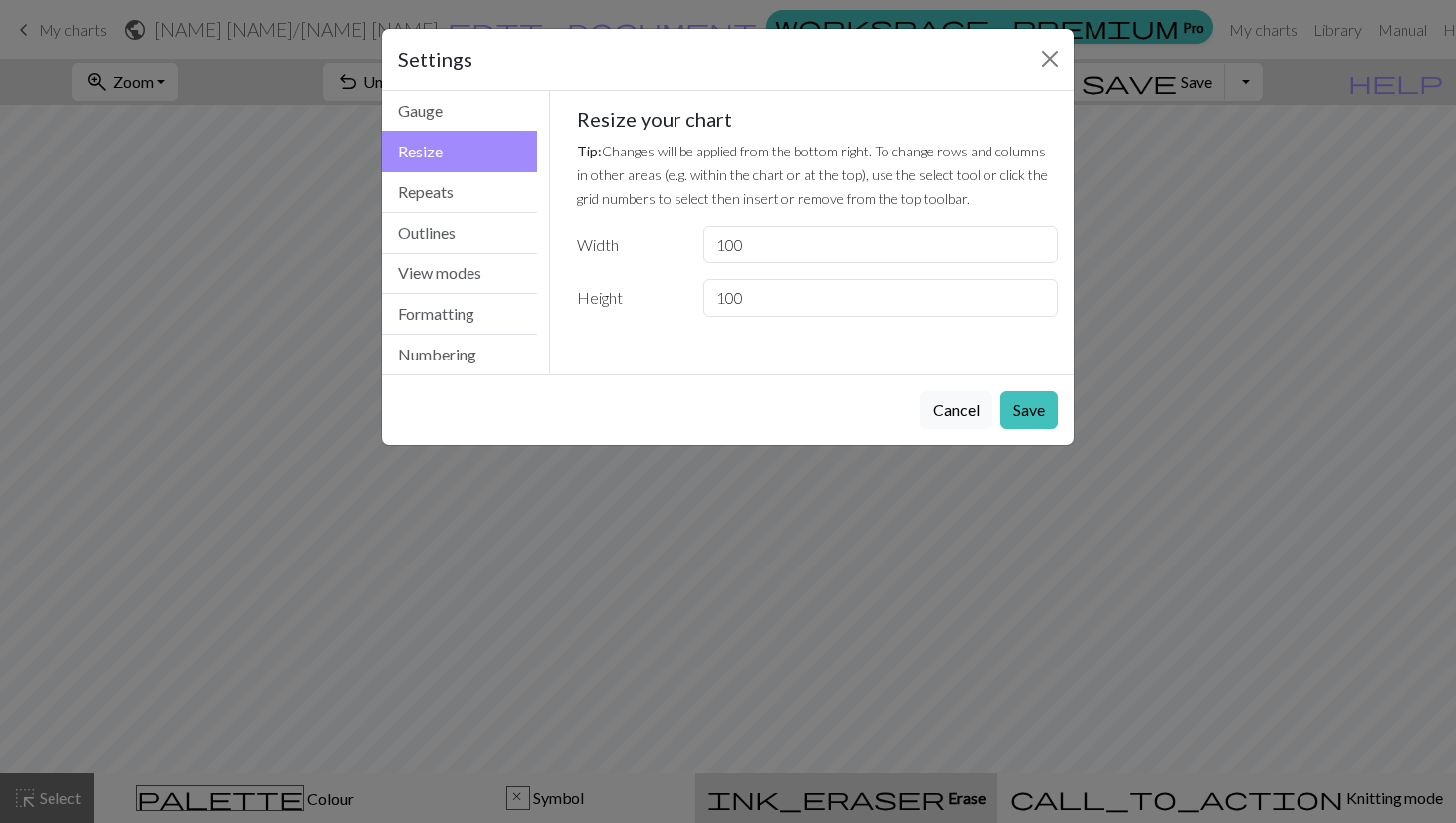 click on "Cancel Save" at bounding box center (728, 409) 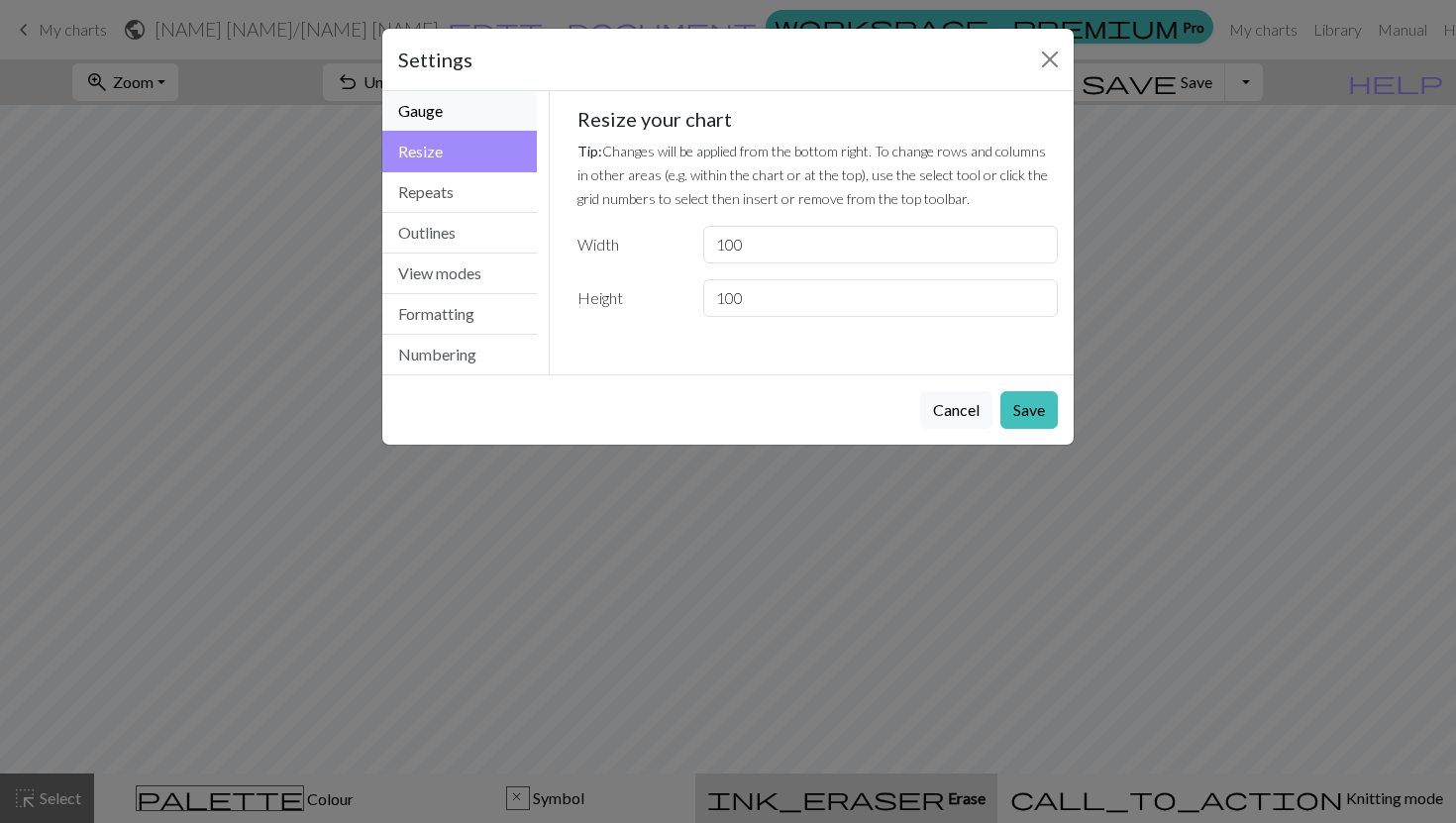 click on "Gauge" at bounding box center (460, 111) 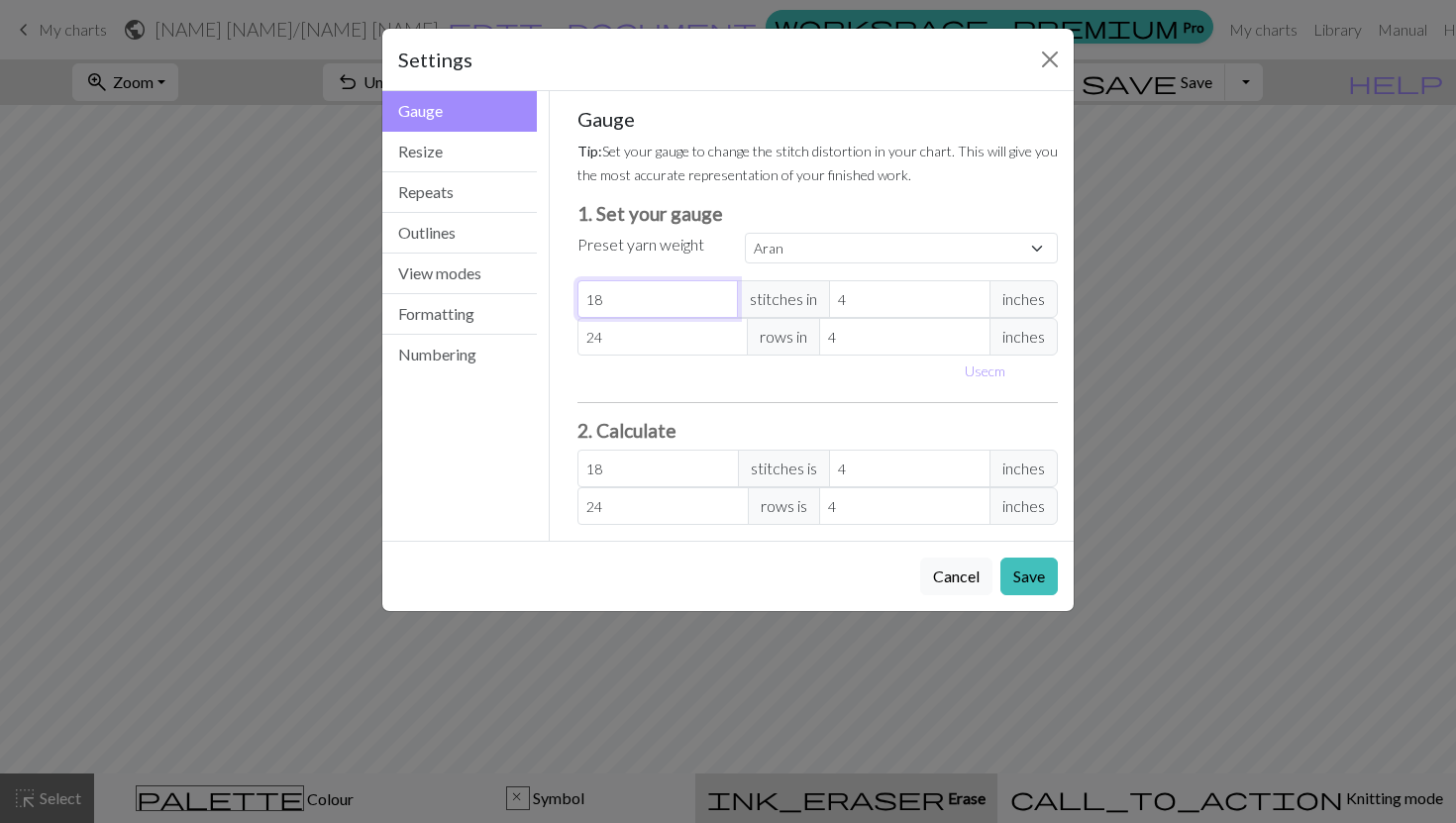 drag, startPoint x: 644, startPoint y: 292, endPoint x: 562, endPoint y: 292, distance: 82 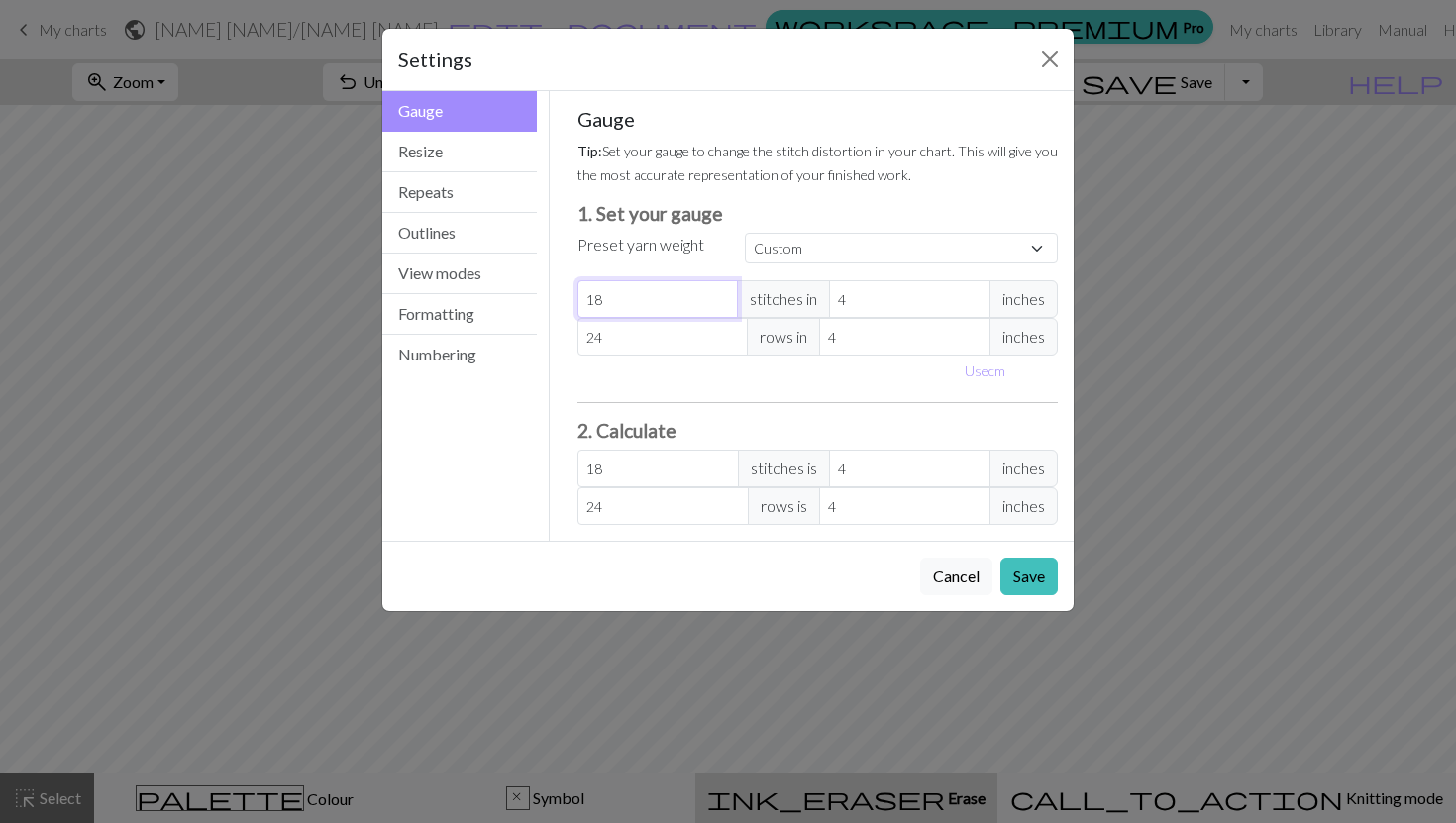 type on "2" 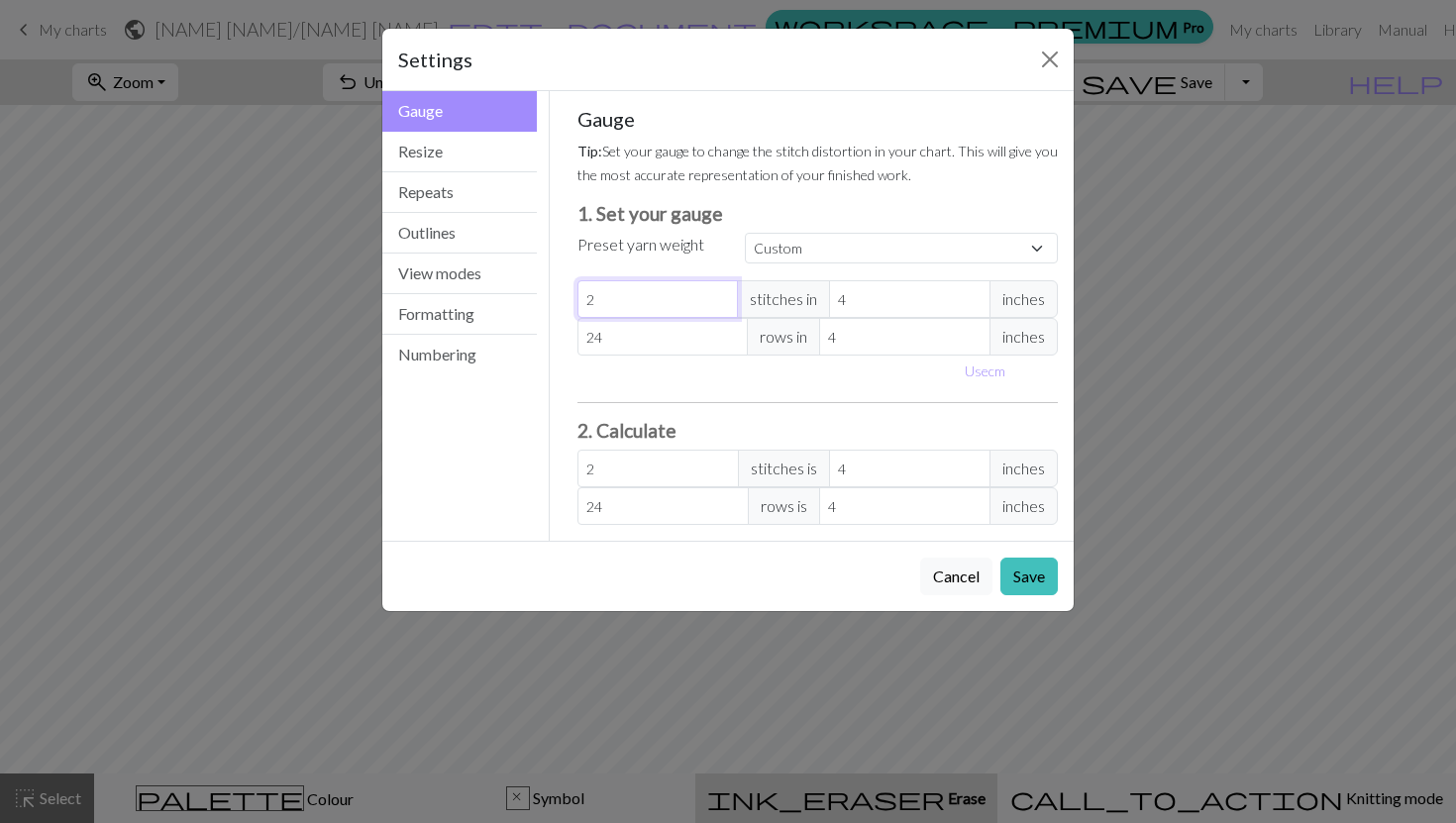 type on "20" 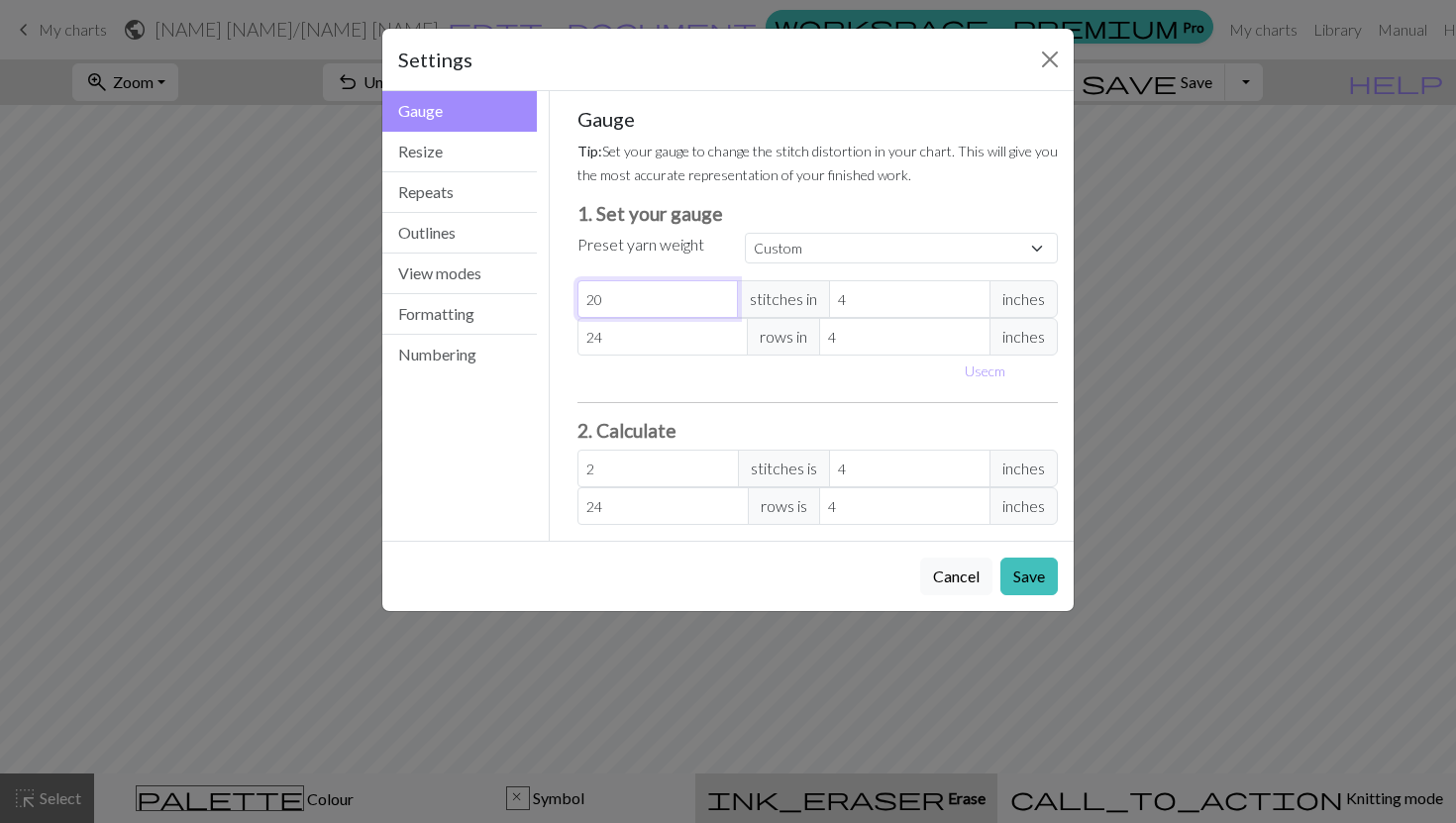 type on "20" 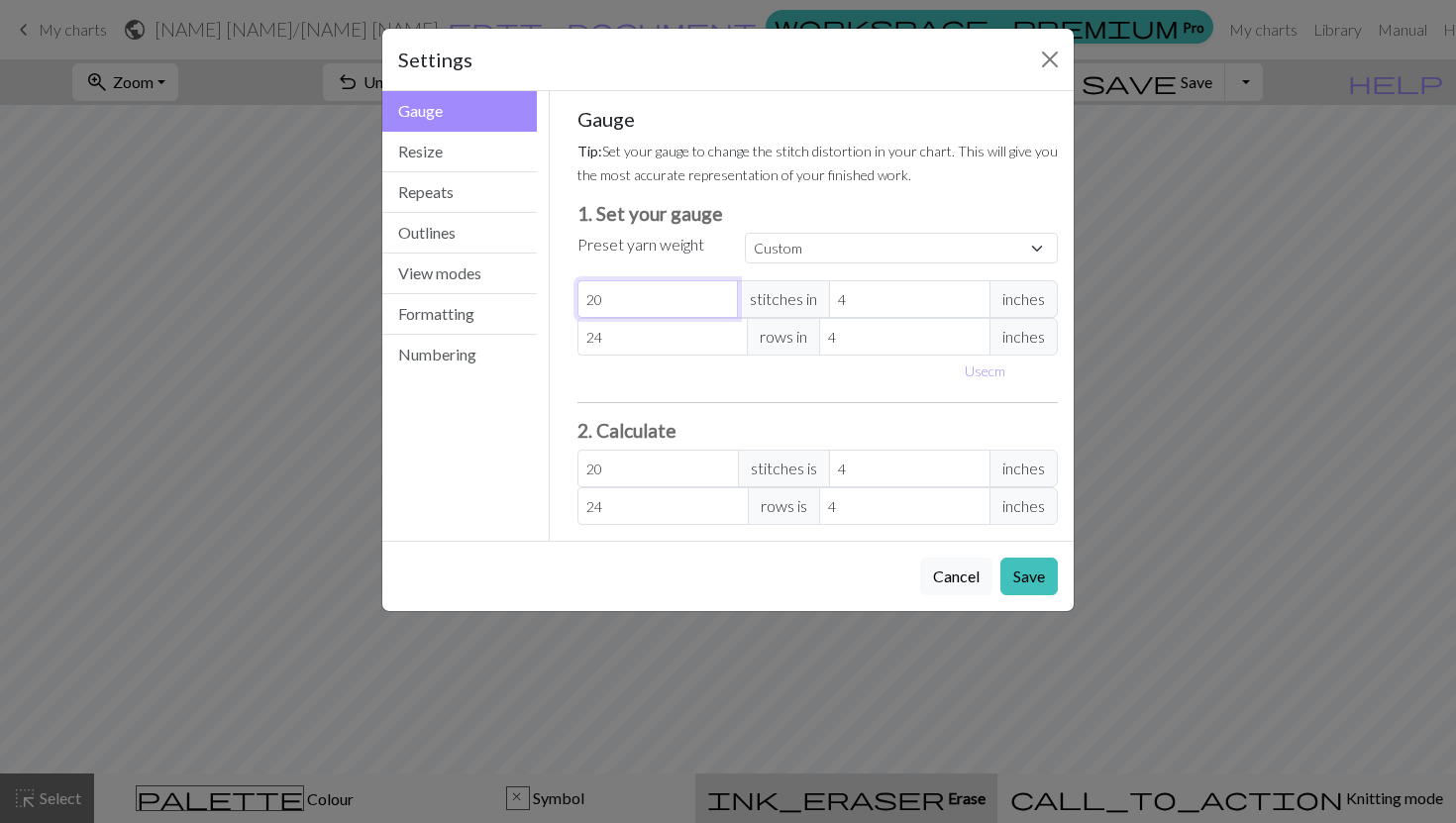 type on "20" 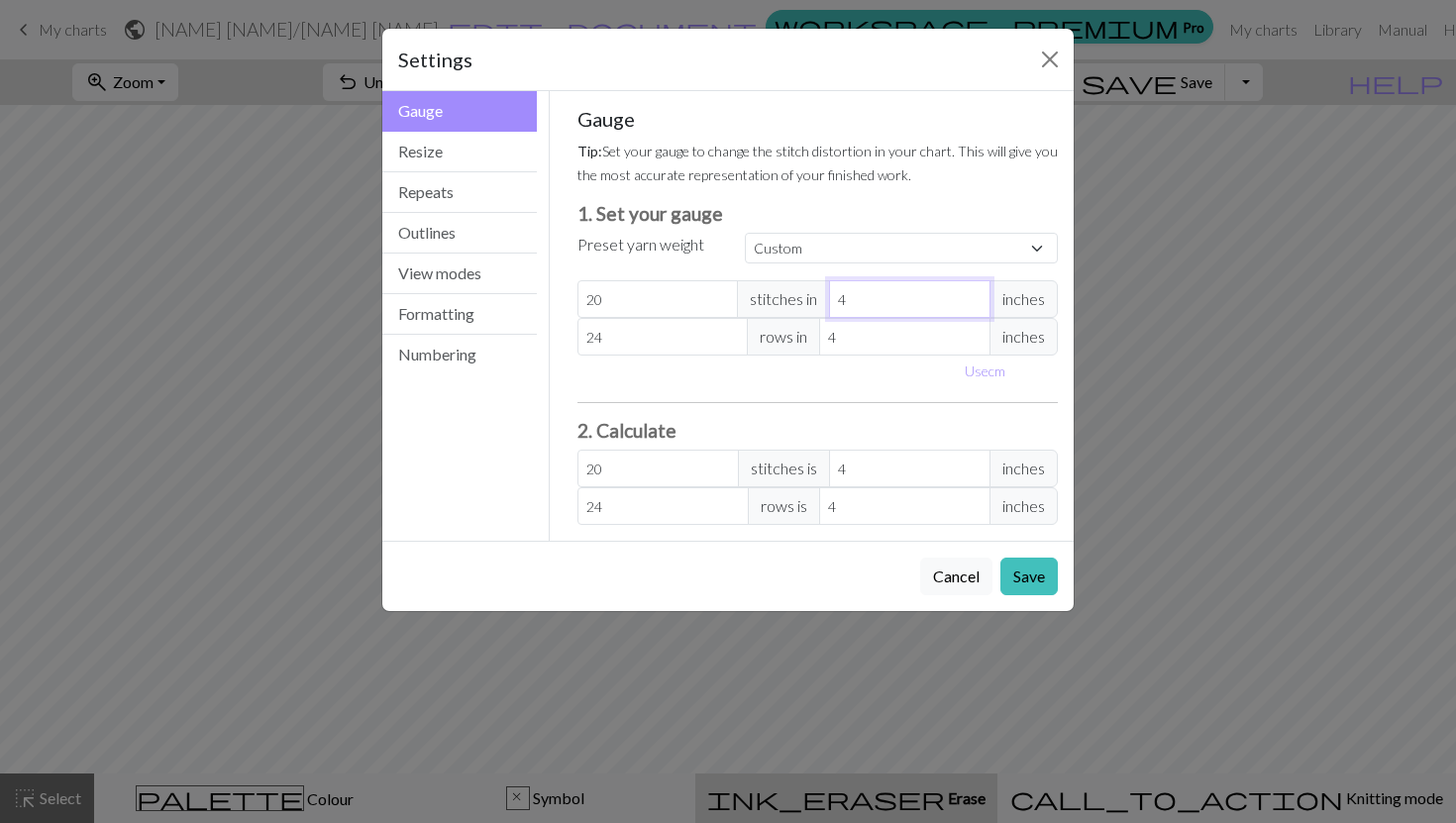 click on "4" at bounding box center (909, 299) 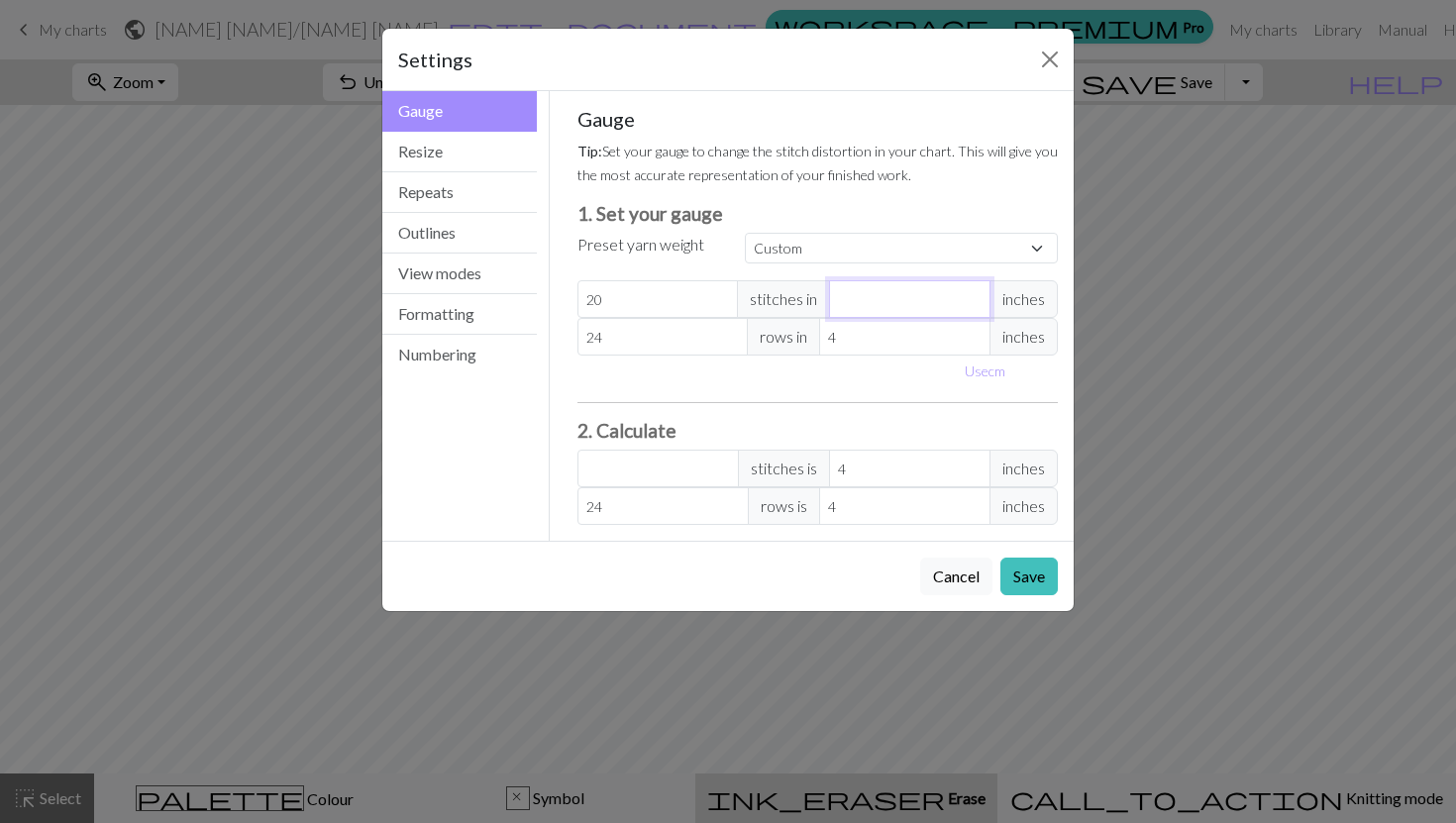 type on "2" 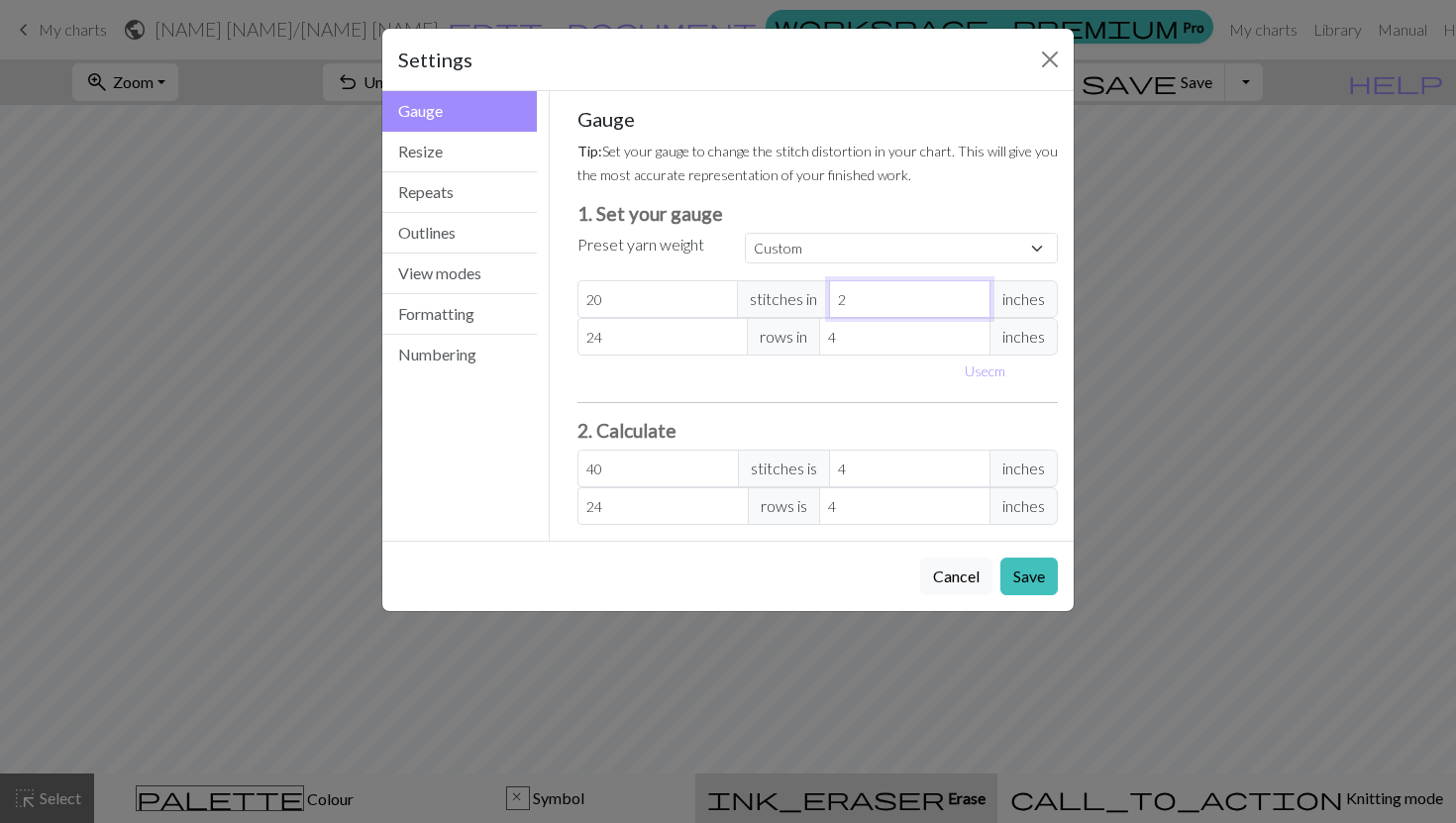 type on "2" 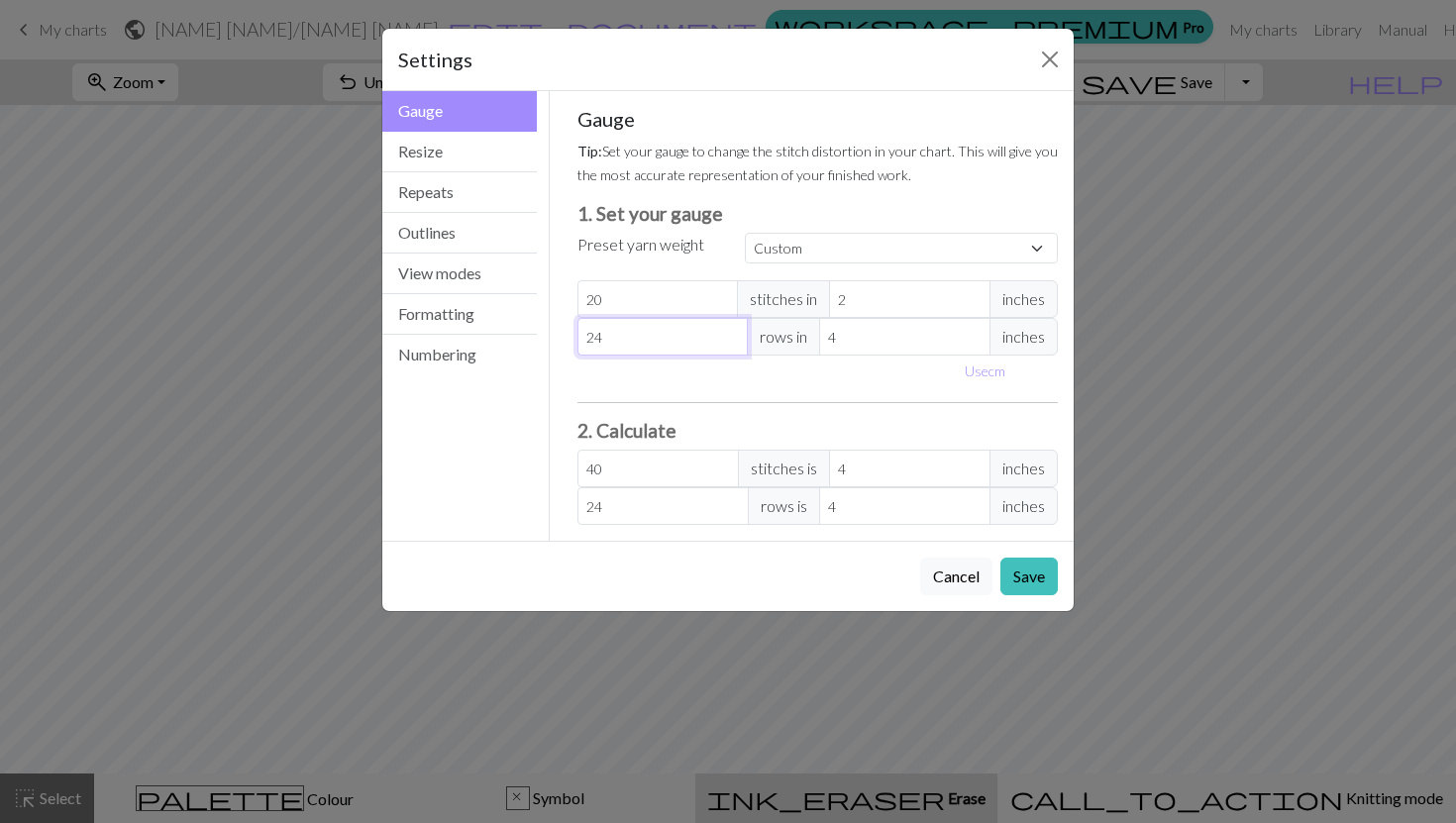 click on "24" at bounding box center [663, 337] 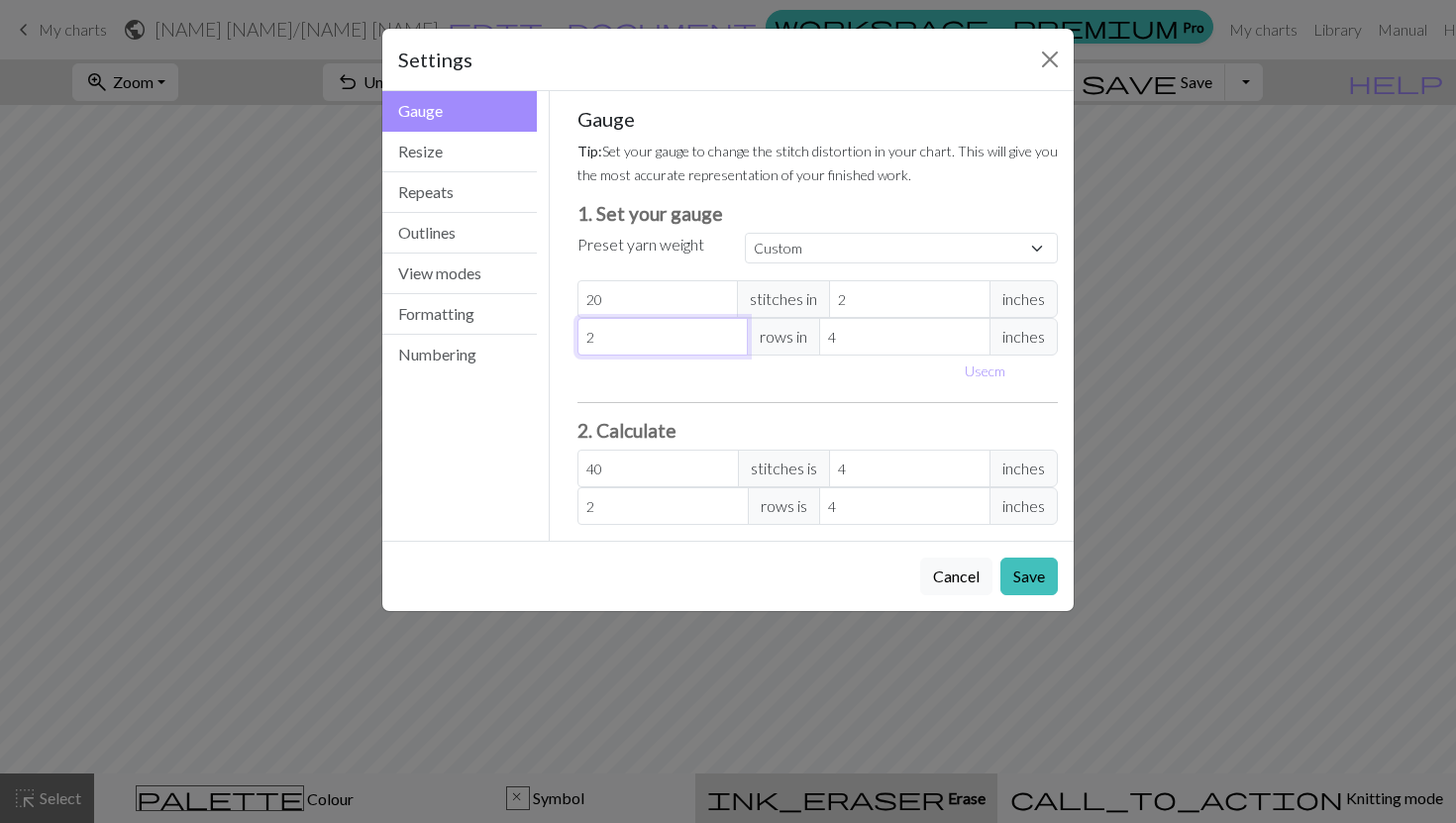 type 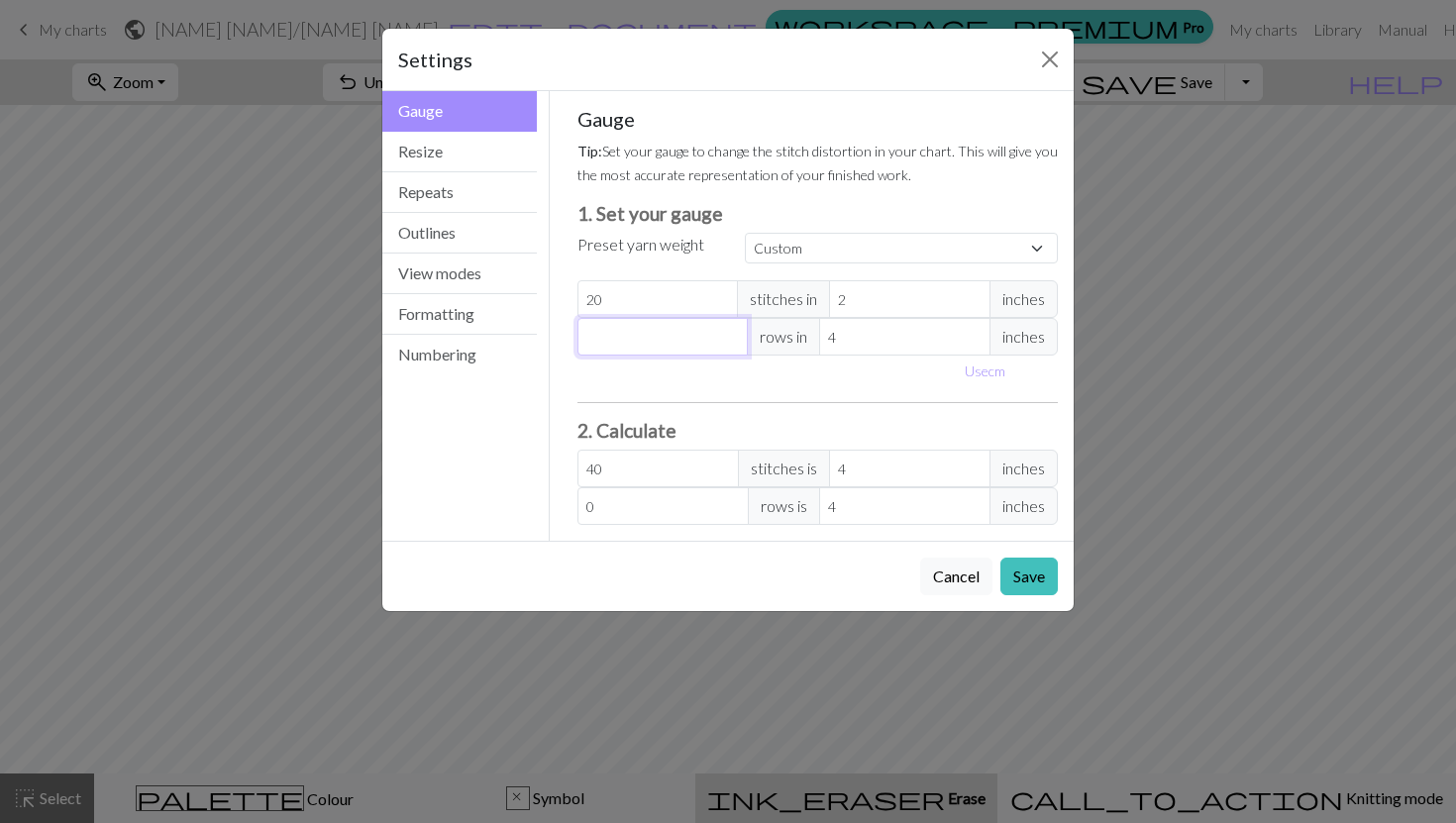 type on "1" 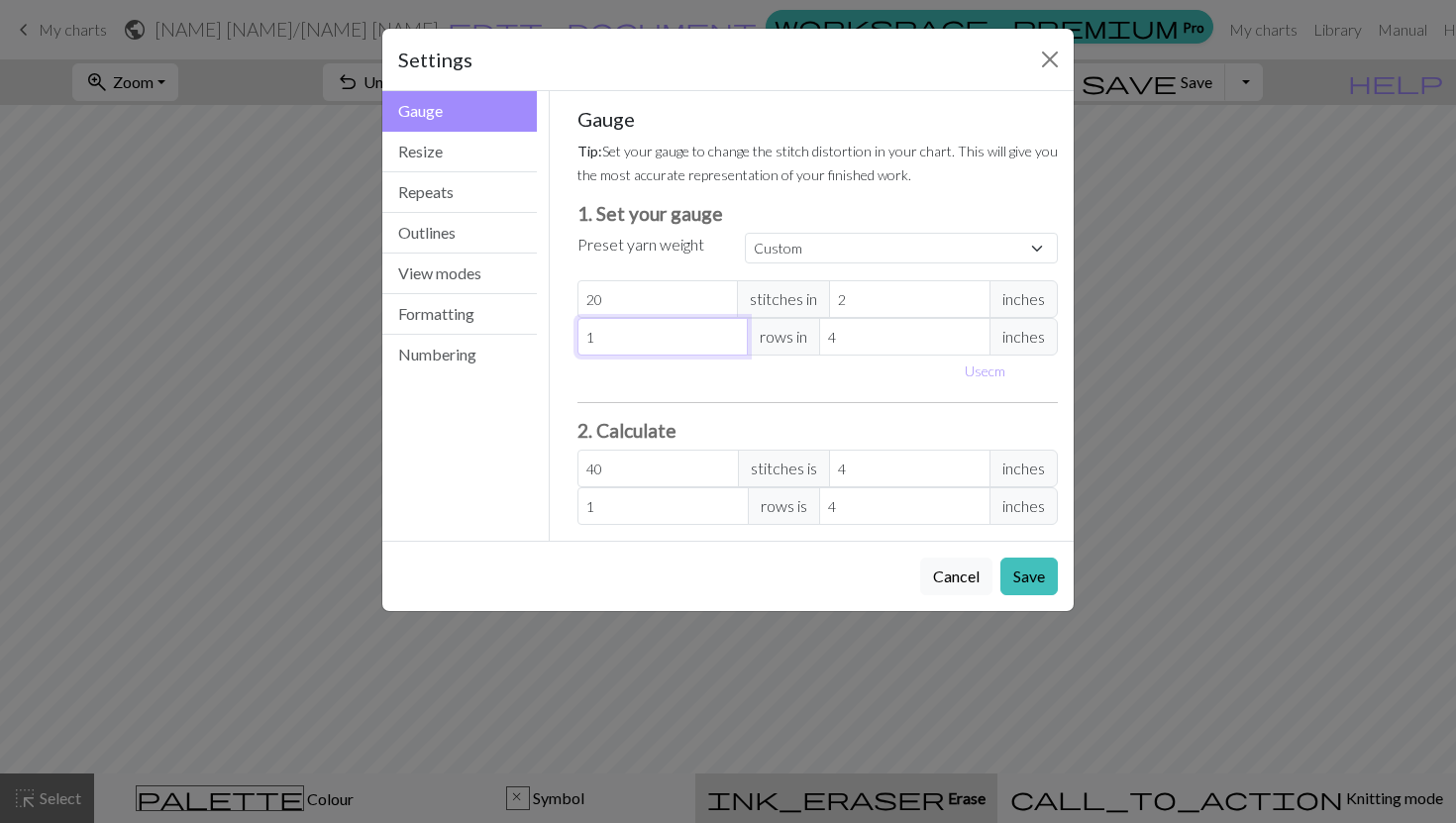 type on "10" 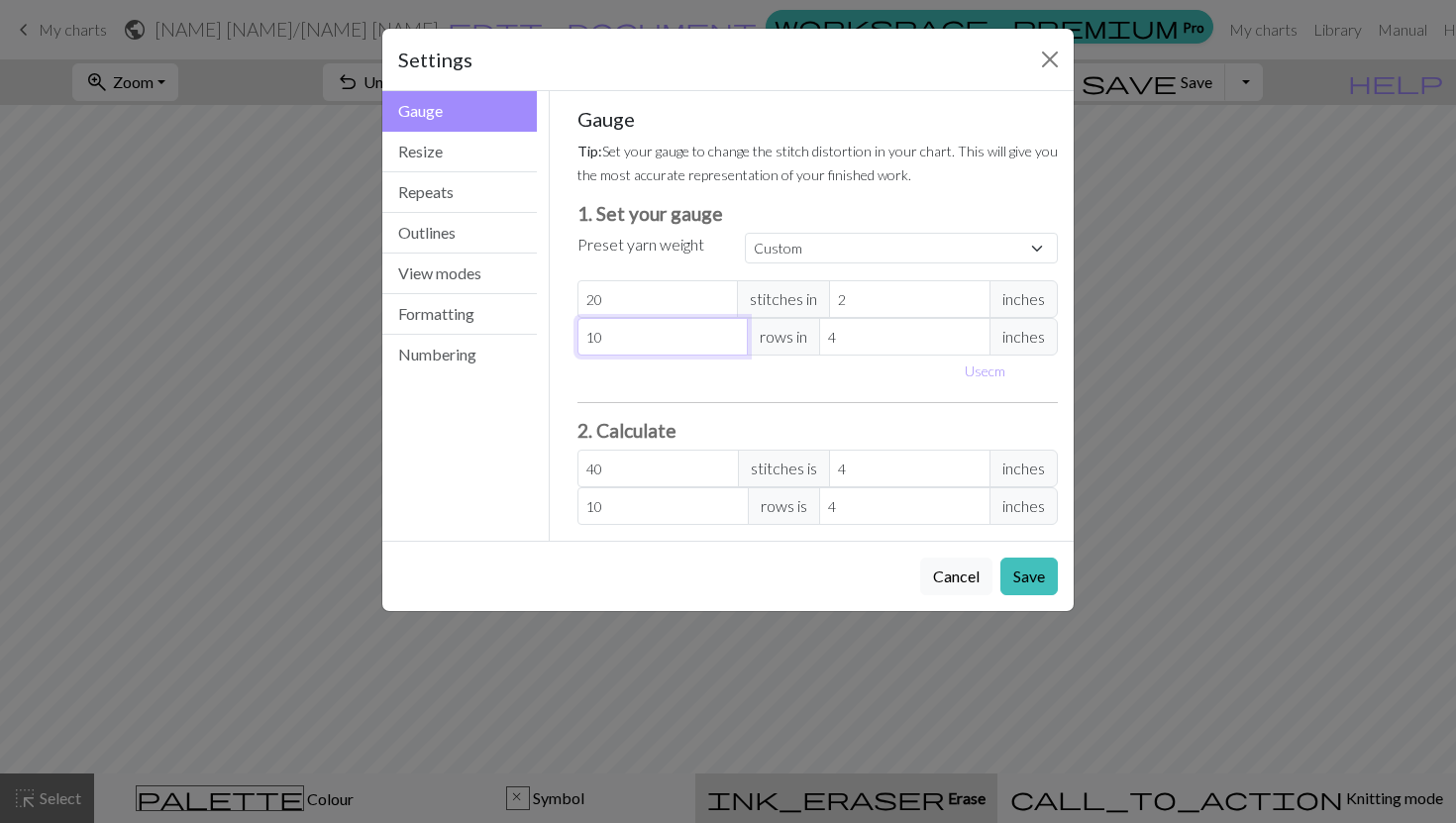 type on "10" 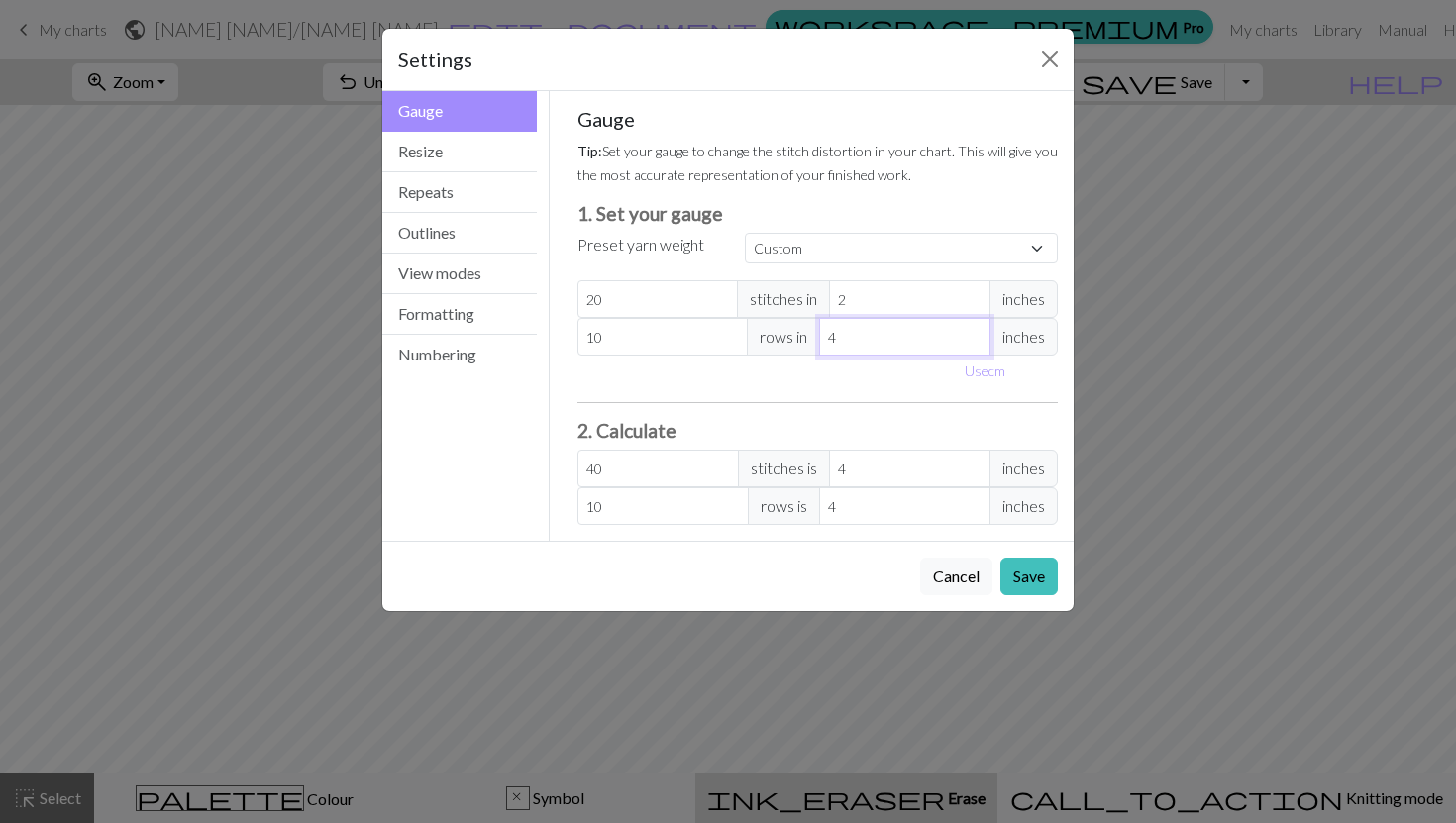 drag, startPoint x: 889, startPoint y: 353, endPoint x: 808, endPoint y: 352, distance: 81.006173 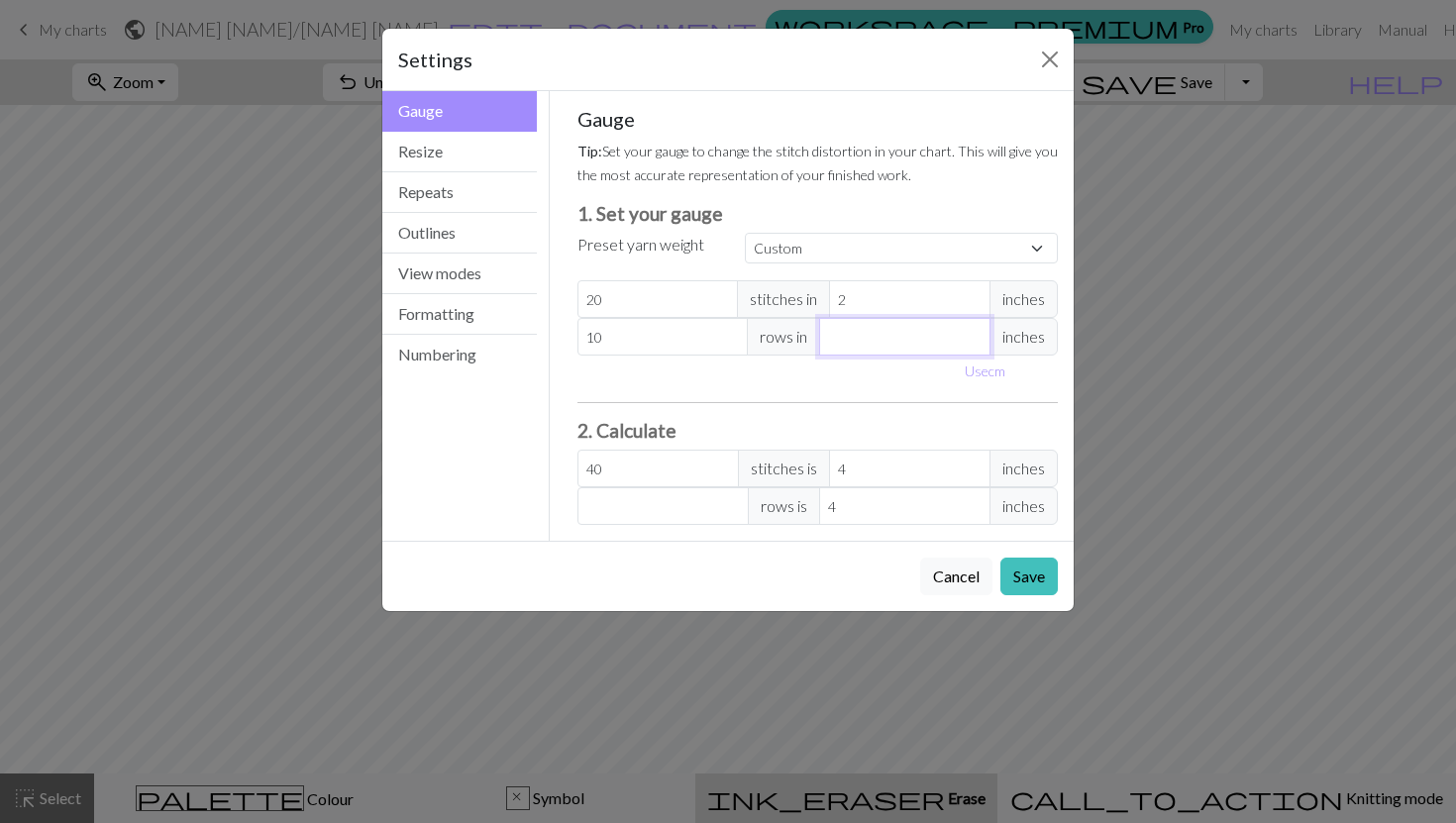 type on "1" 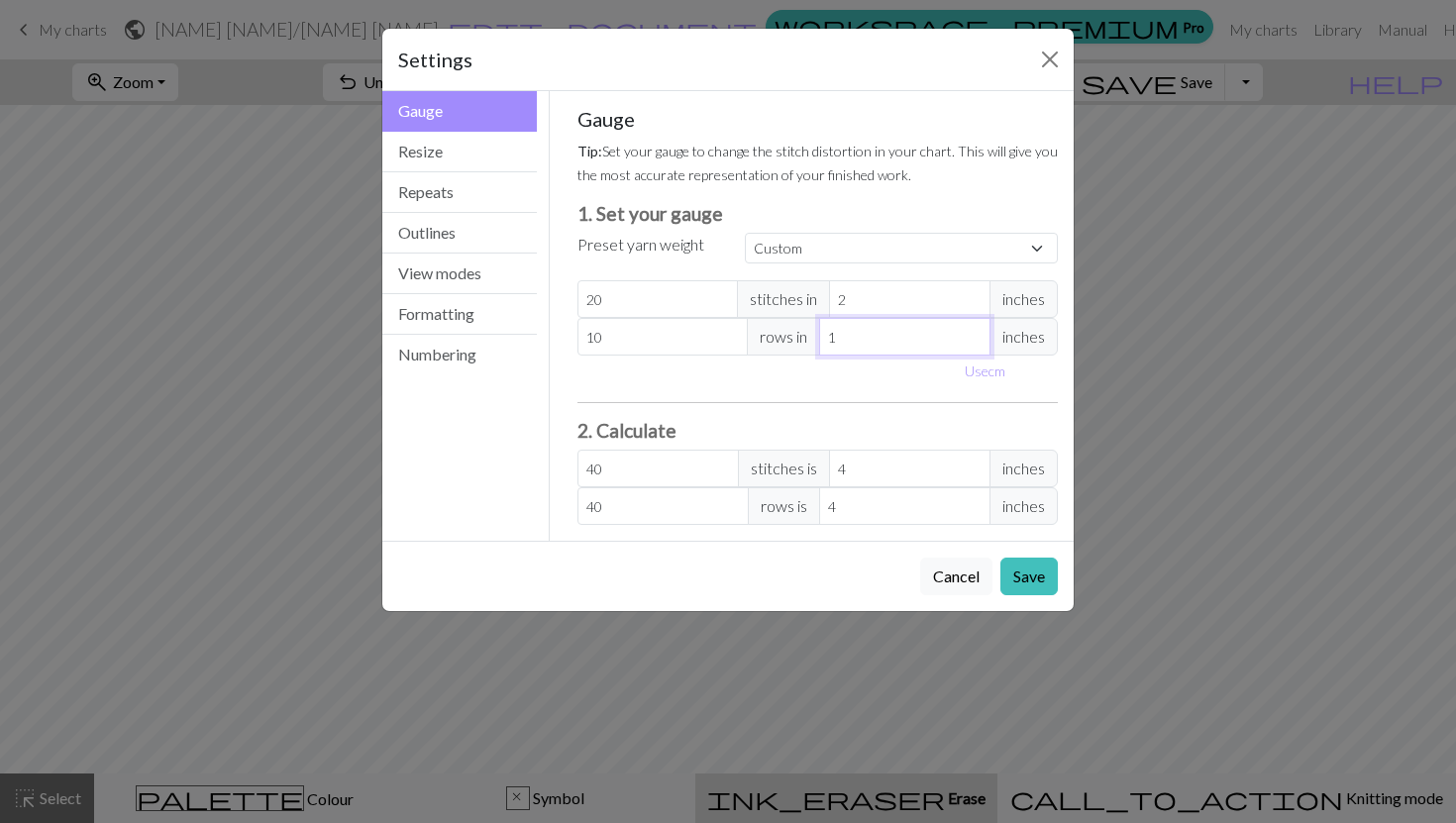 type on "1" 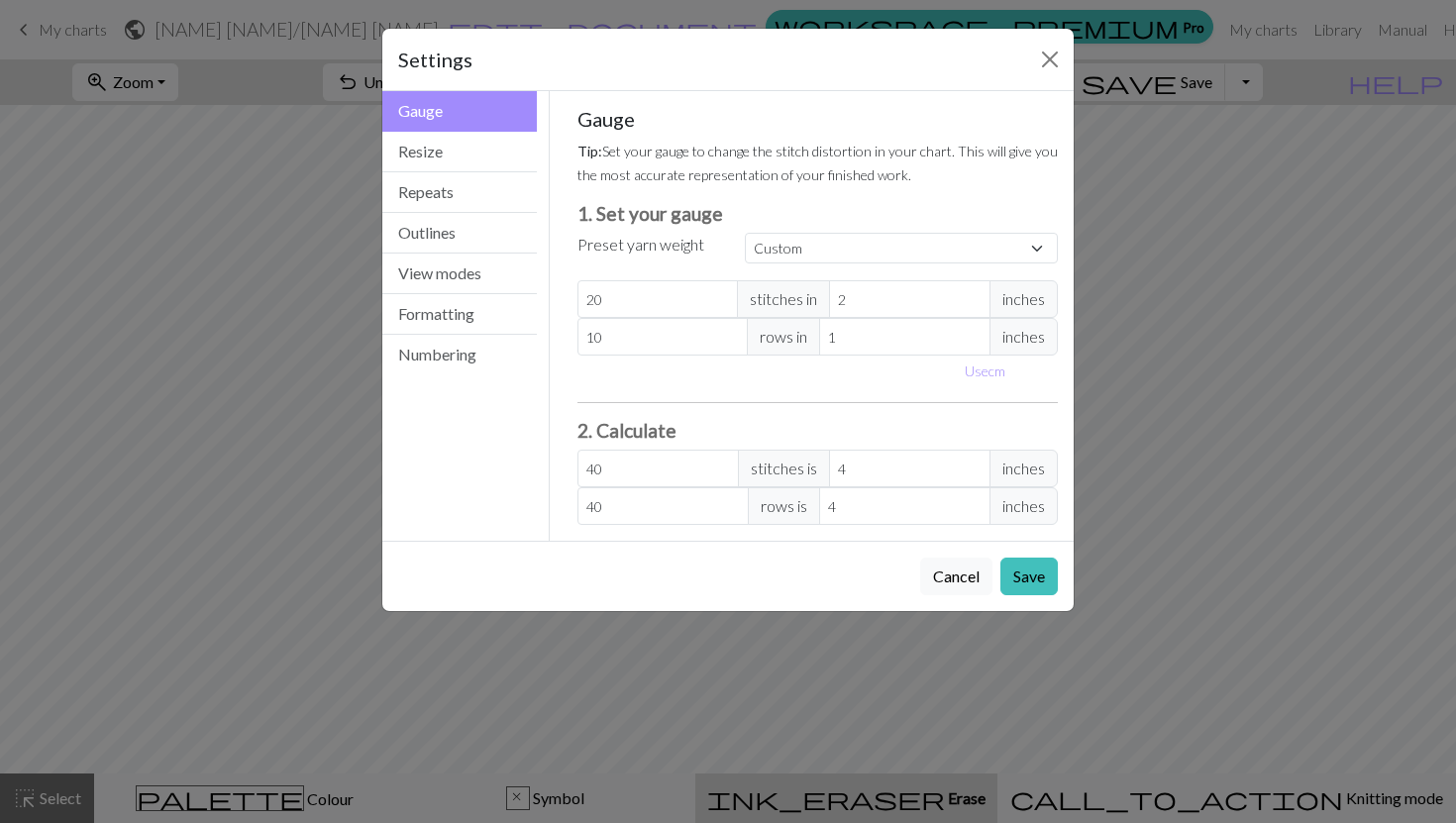 click on "Gauge Tip: Set your gauge to change the stitch distortion in your chart. This will give you the most accurate representation of your finished work. 1. Set your gauge Preset yarn weight Custom Square Lace Light Fingering Fingering Sport Double knit Worsted Aran Bulky Super Bulky 20 stitches in 2 inches 10 rows in 1 inches Use cm 2. Calculate 40 stitches is 4 inches 40 rows is 4 inches" at bounding box center [818, 316] 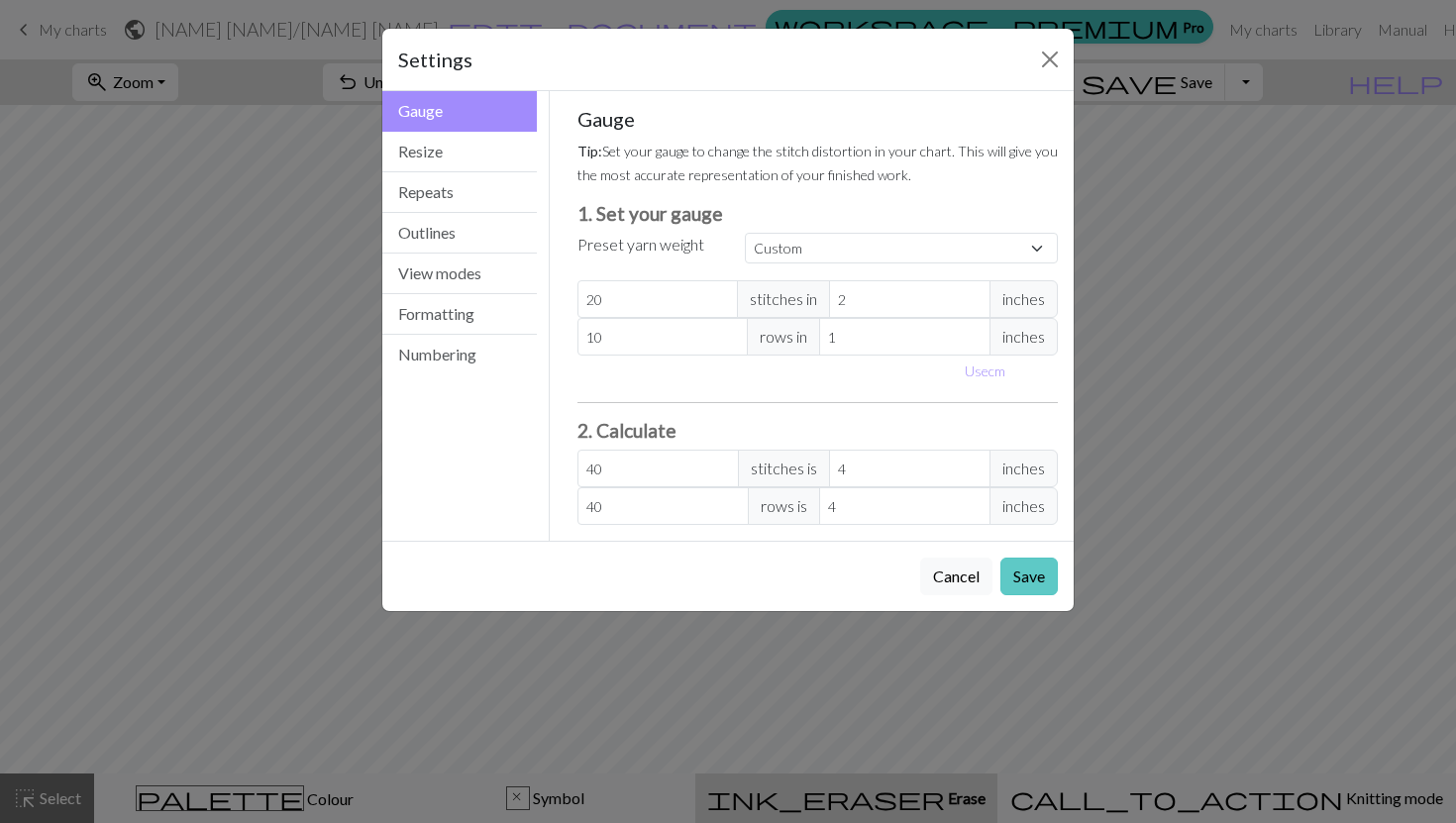 click on "Save" at bounding box center (1029, 576) 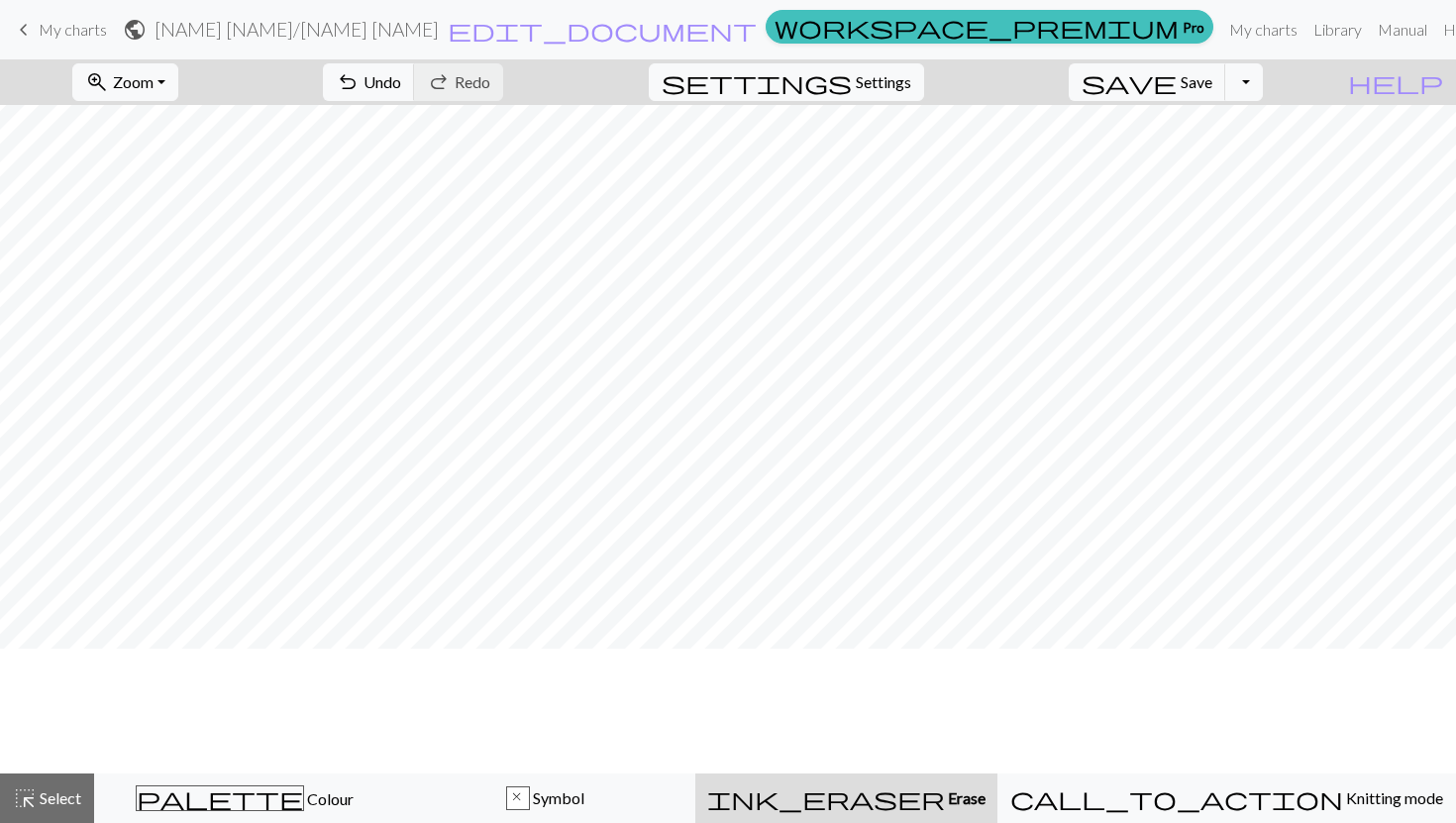 scroll, scrollTop: 0, scrollLeft: 0, axis: both 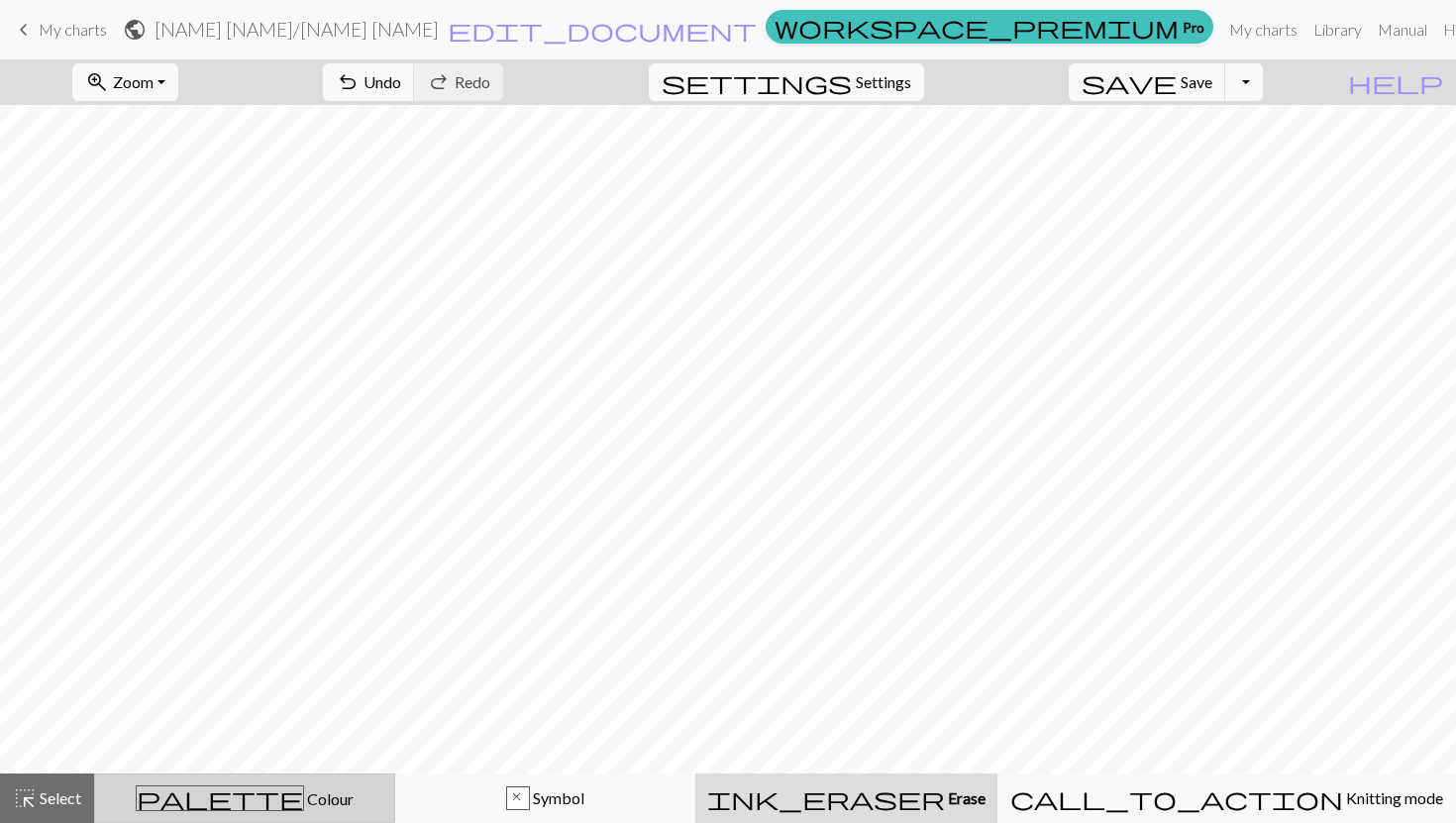 click on "palette   Colour   Colour" at bounding box center [245, 798] 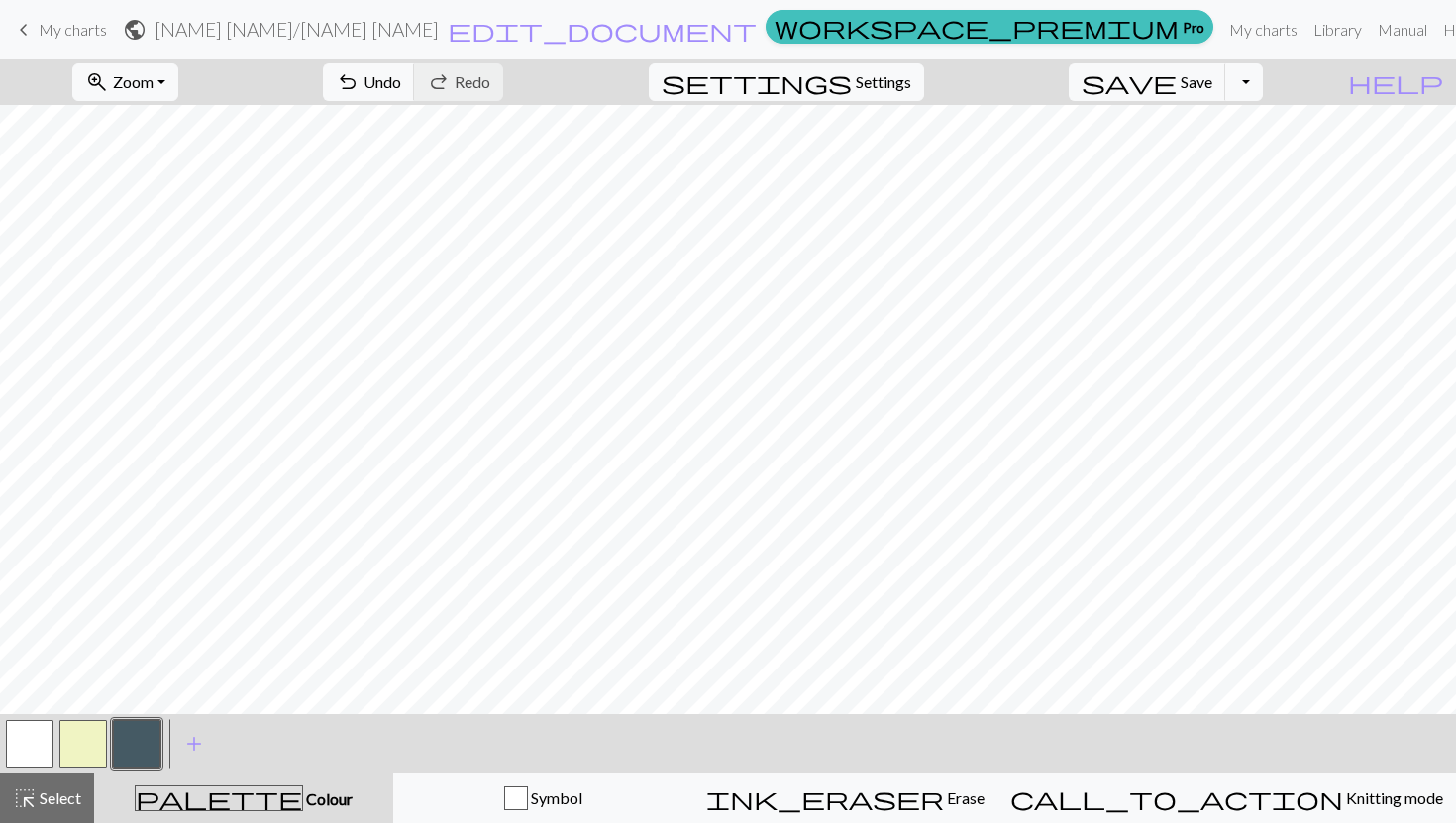 click at bounding box center [30, 744] 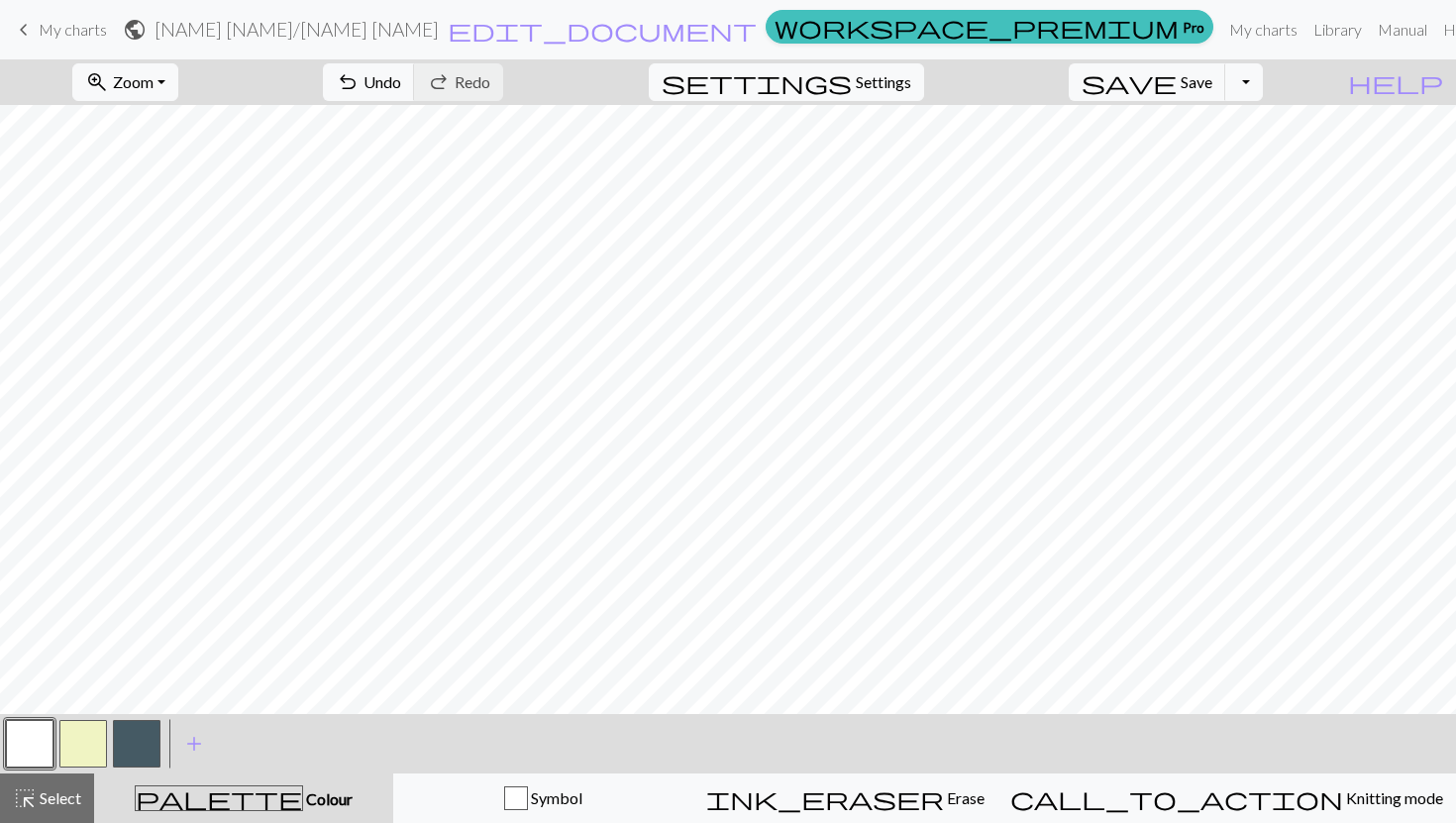 scroll, scrollTop: 855, scrollLeft: 0, axis: vertical 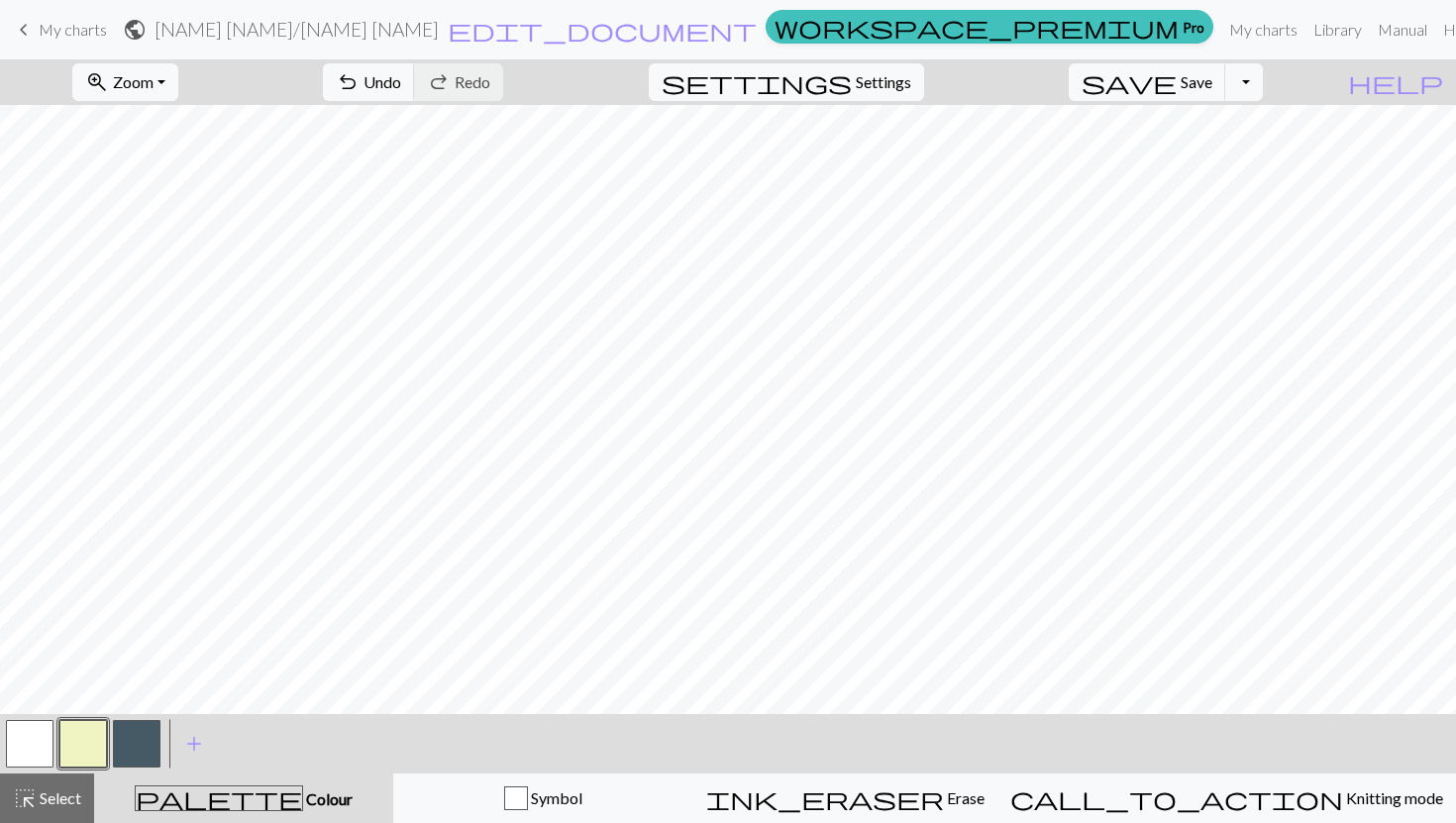 click at bounding box center (137, 744) 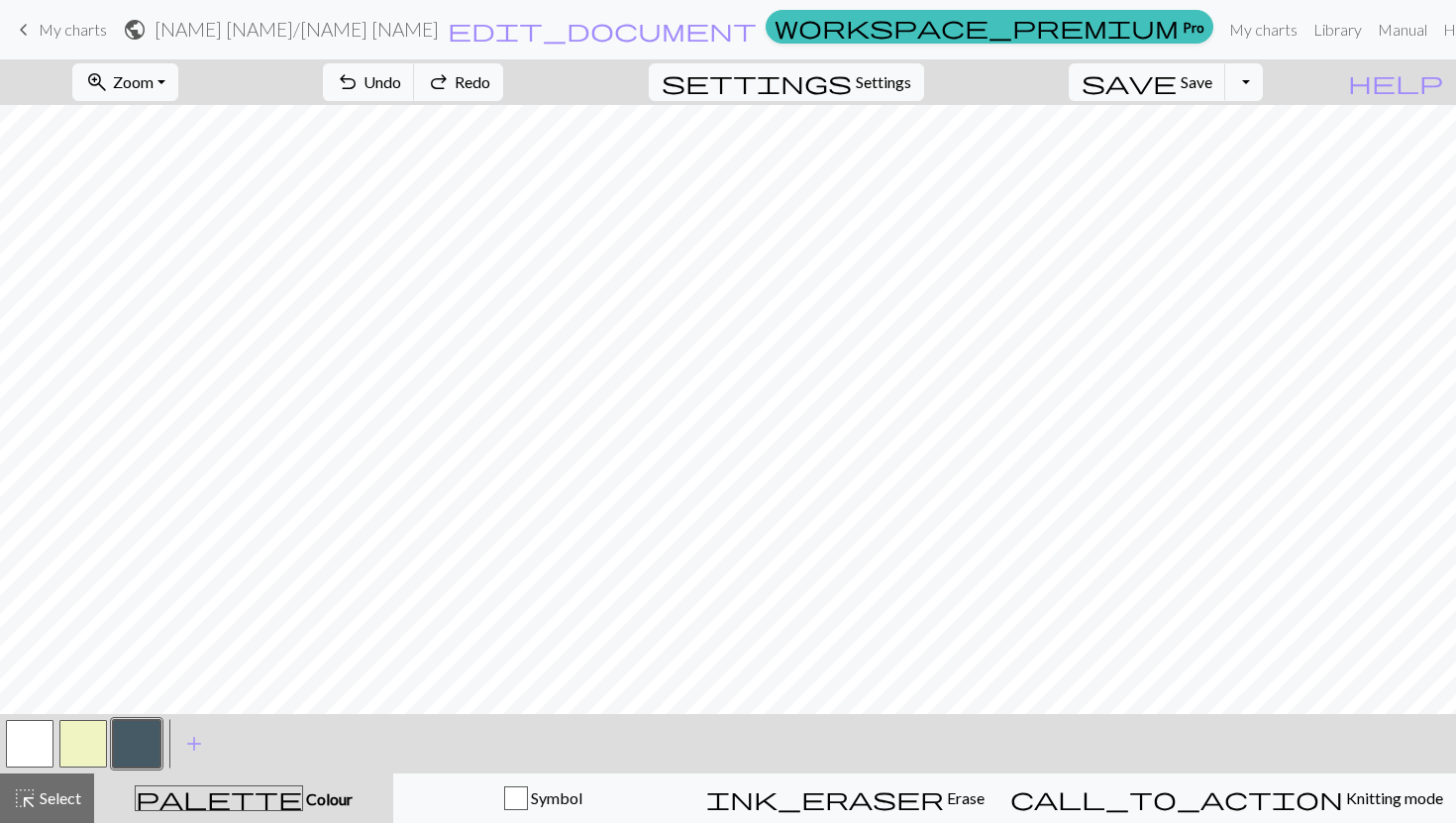 click at bounding box center [83, 744] 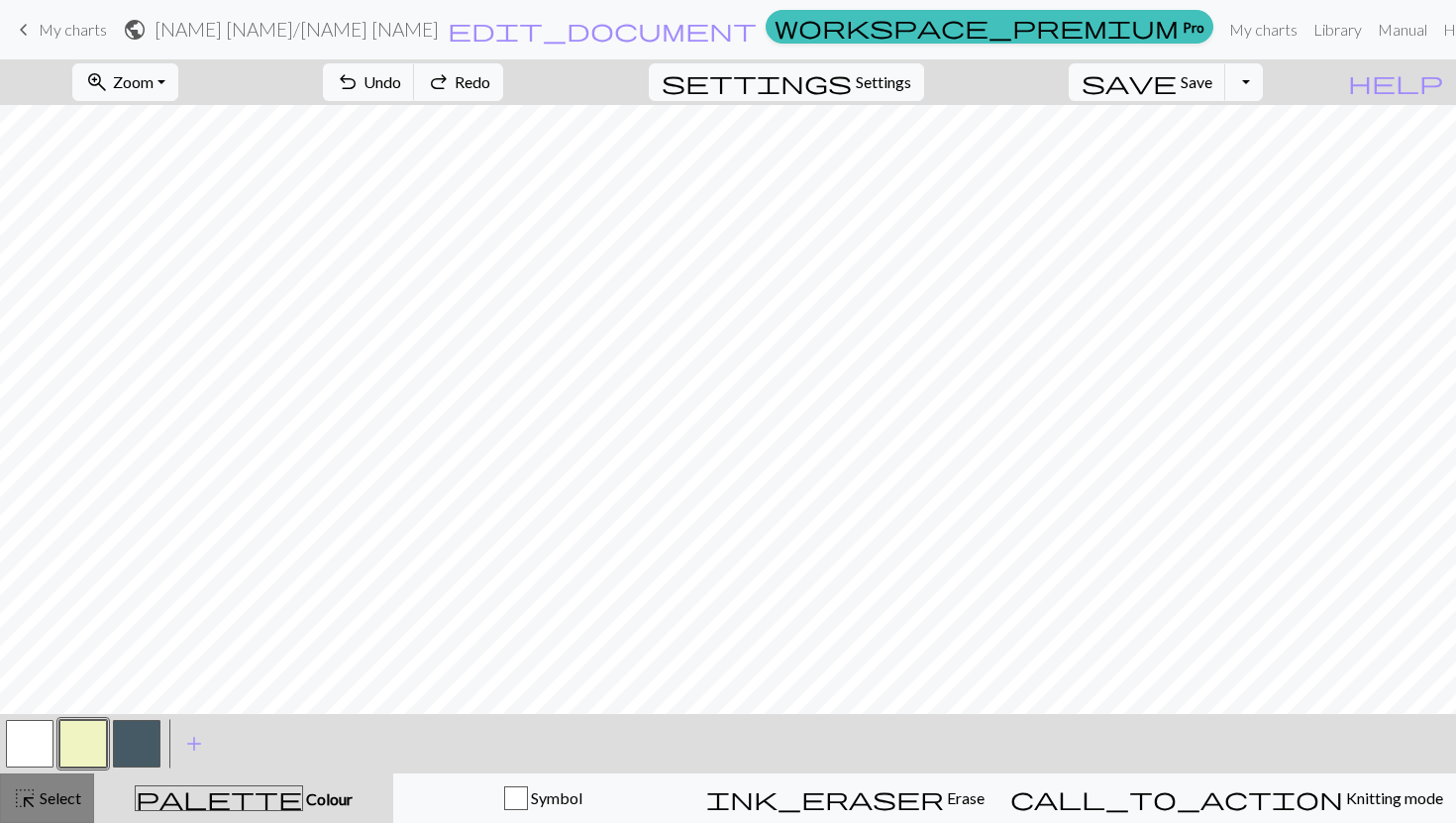 click on "Select" at bounding box center [58, 797] 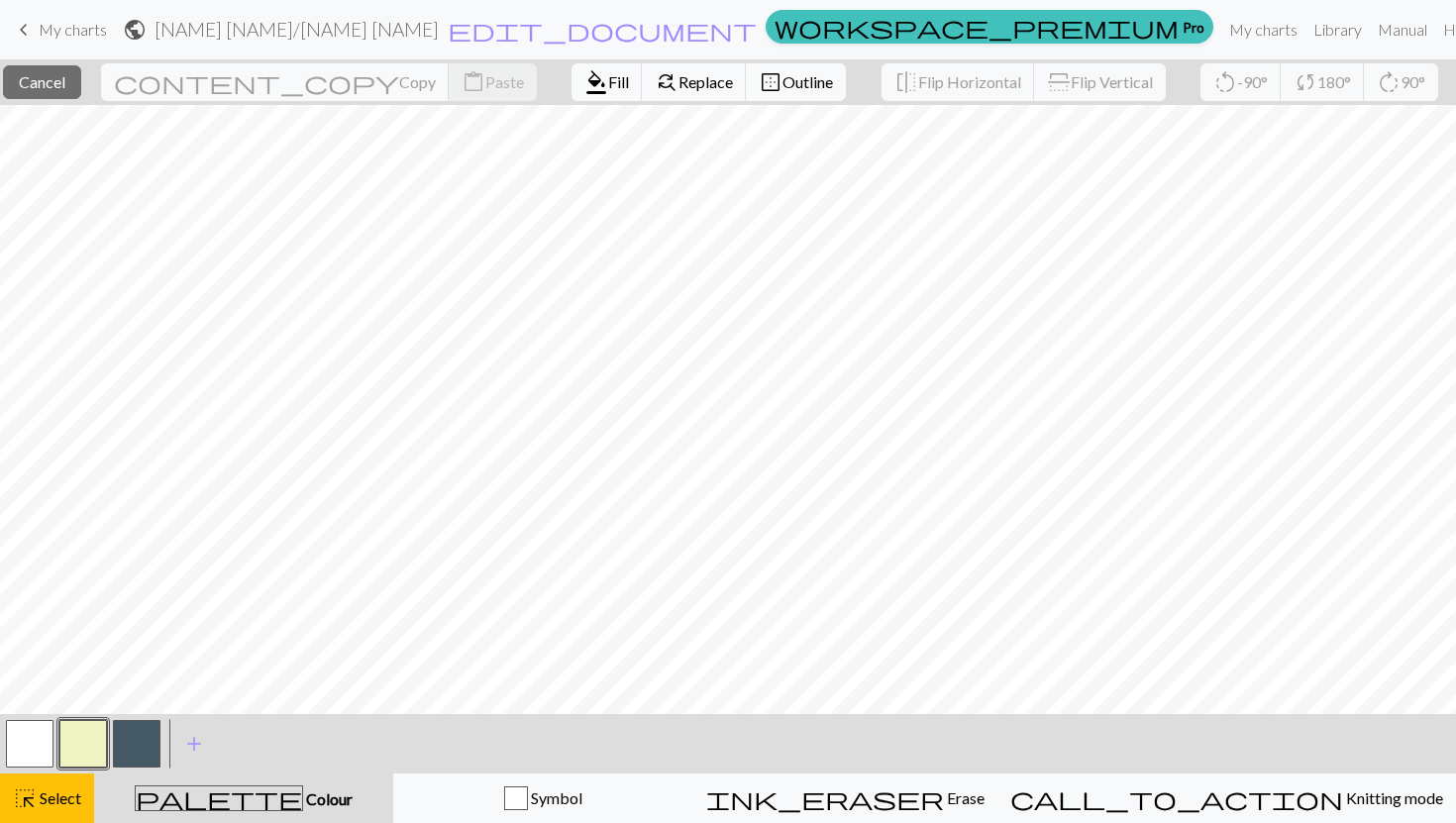 click at bounding box center (30, 744) 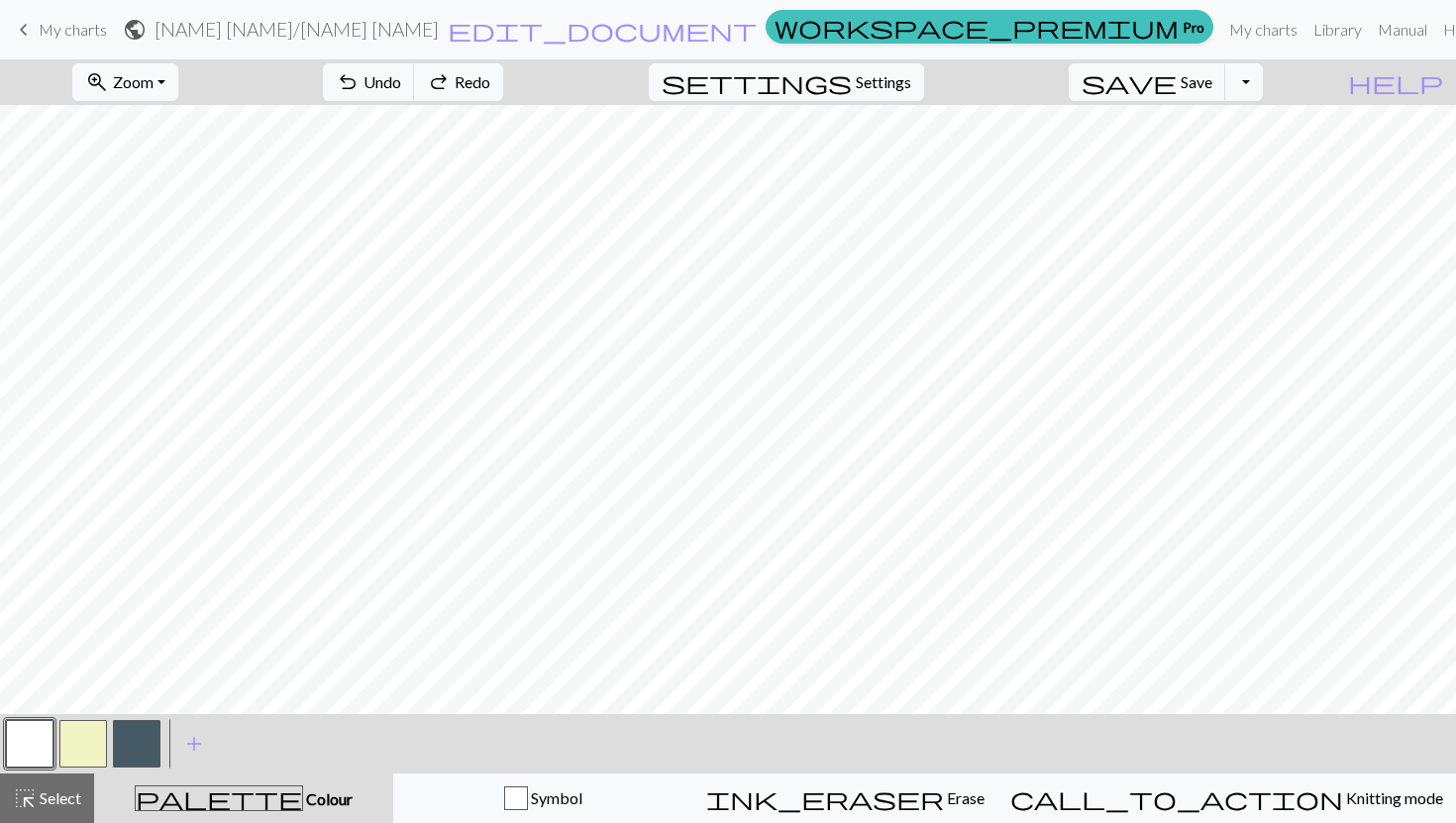 click at bounding box center (137, 744) 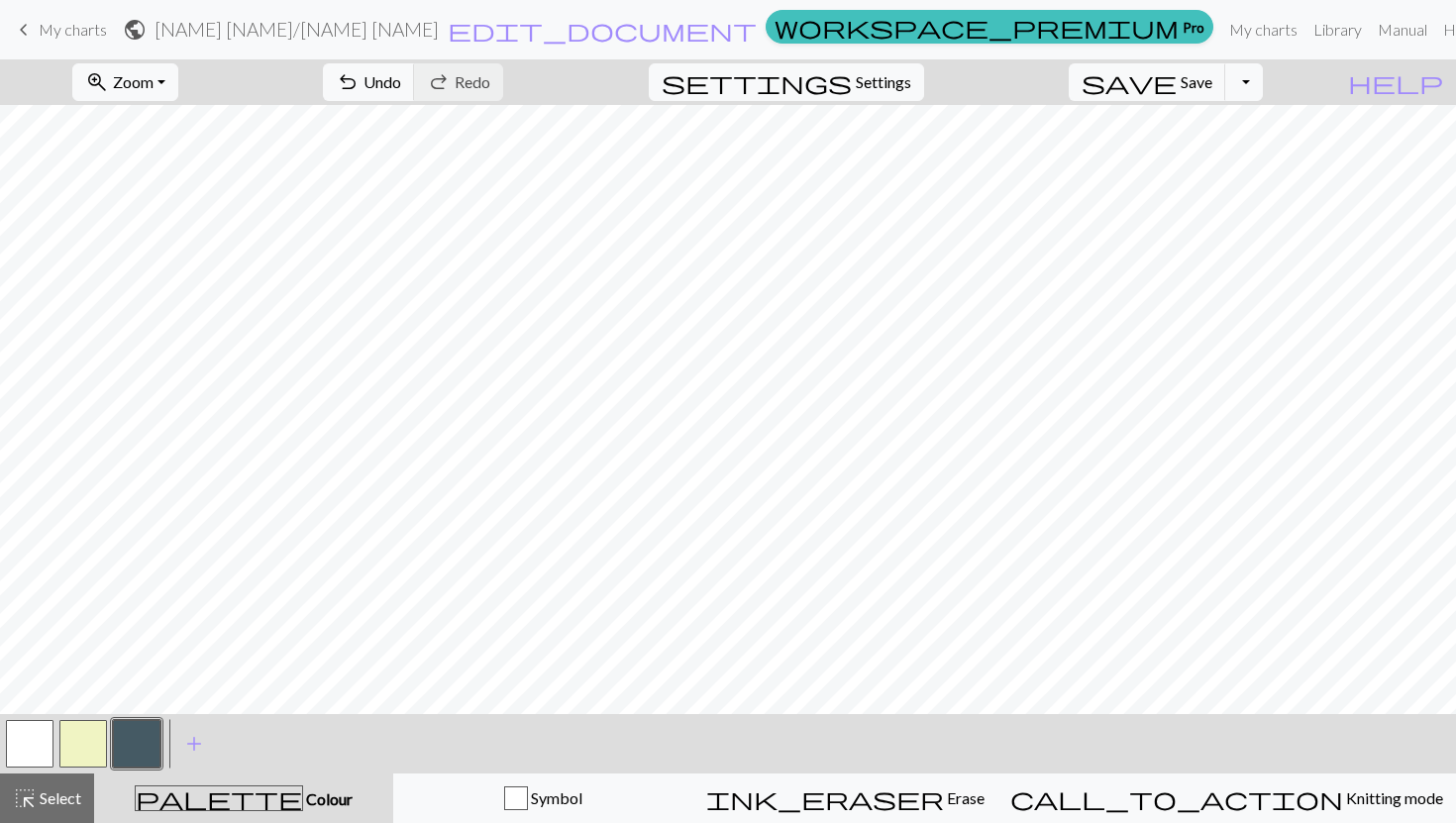 click at bounding box center [83, 744] 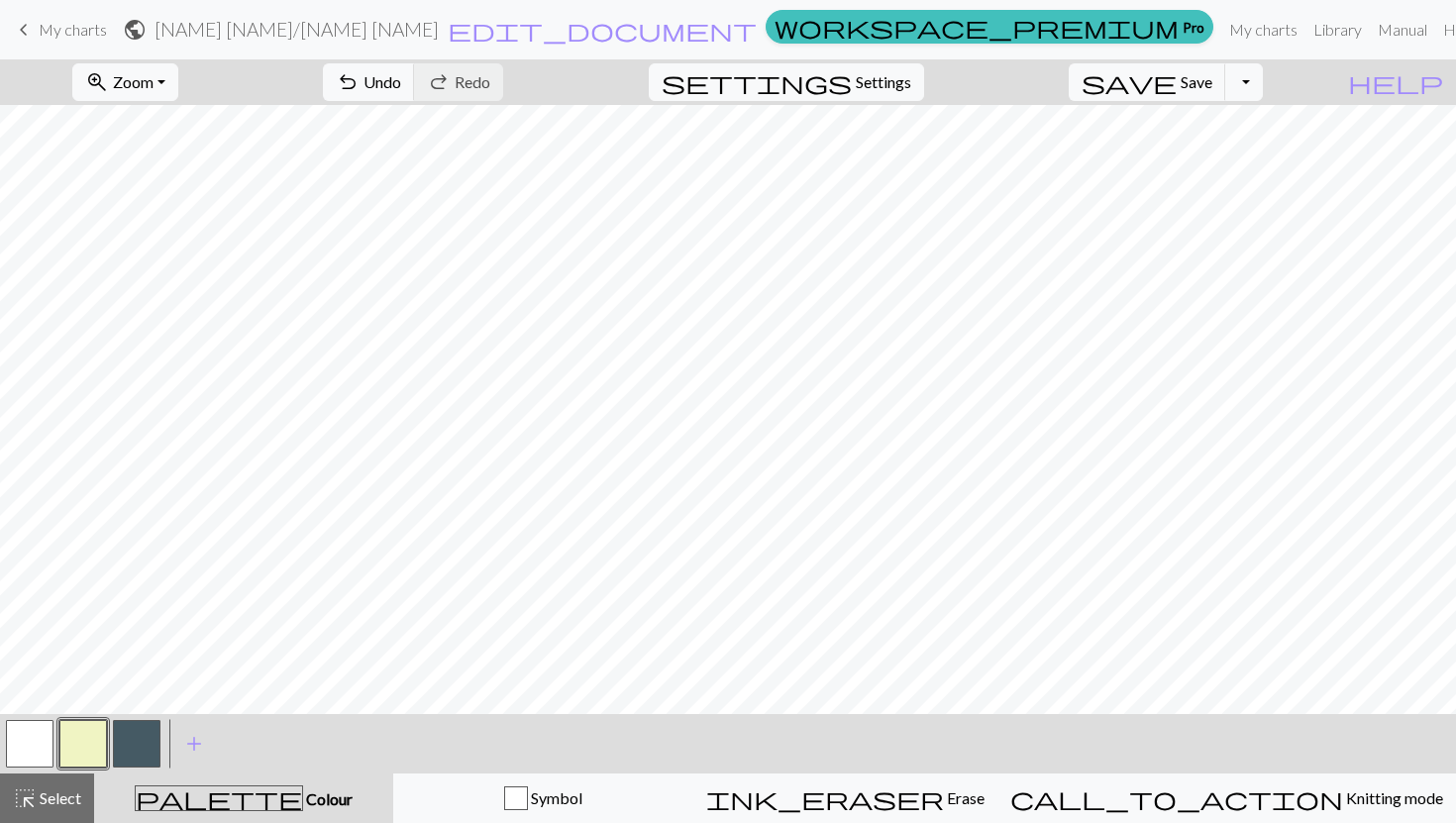 click at bounding box center (137, 744) 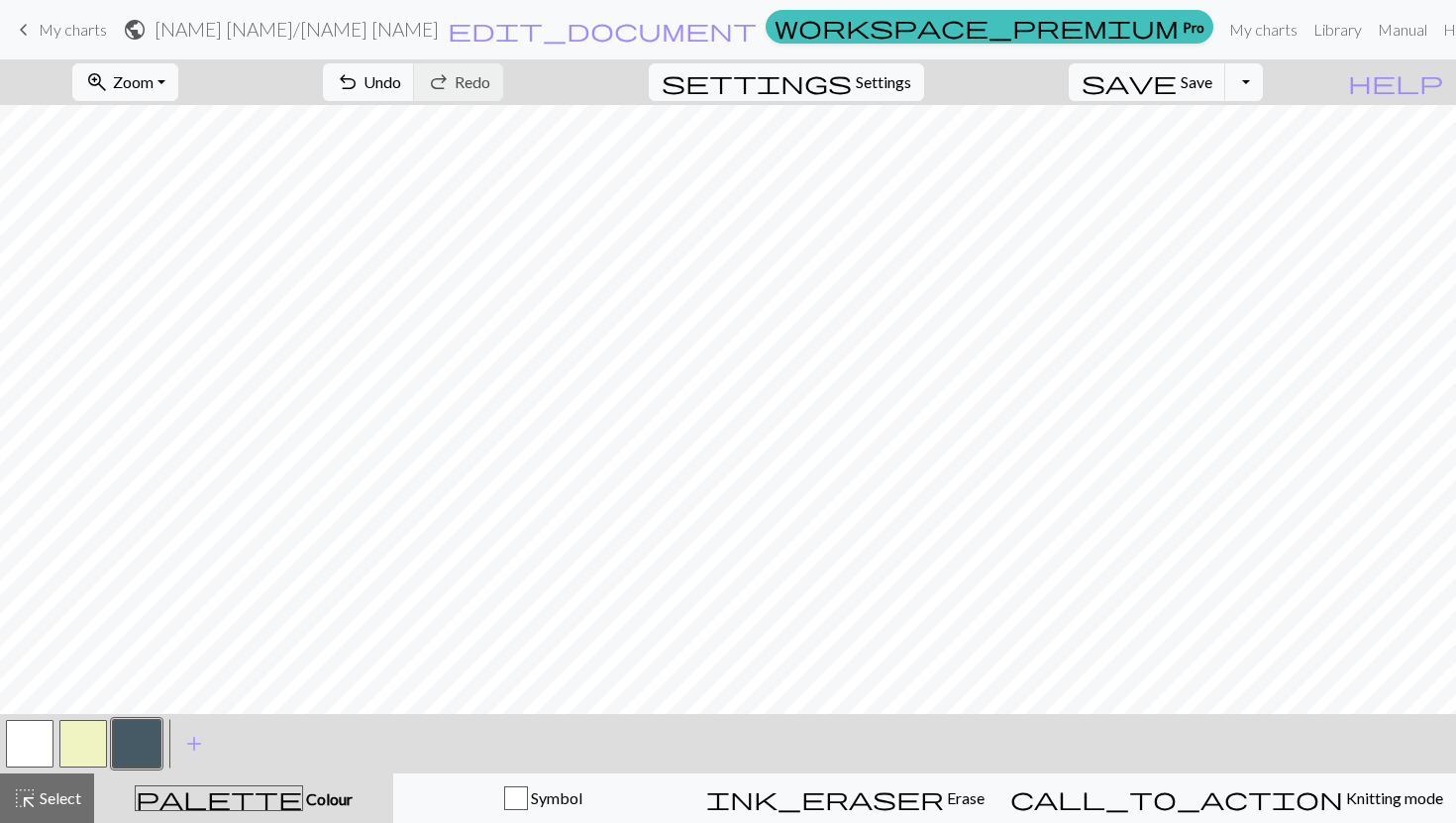 click at bounding box center [83, 744] 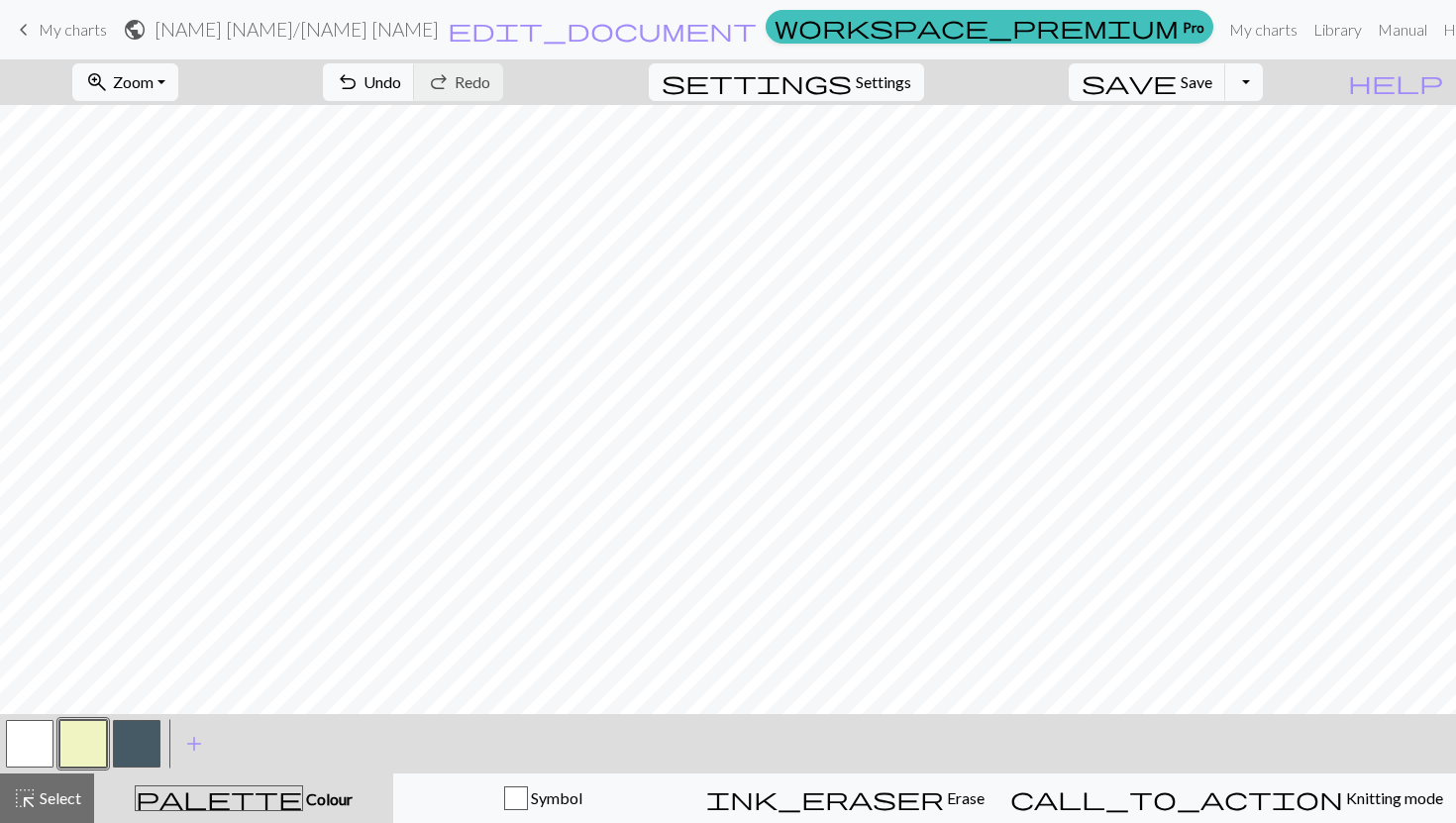 click at bounding box center [137, 744] 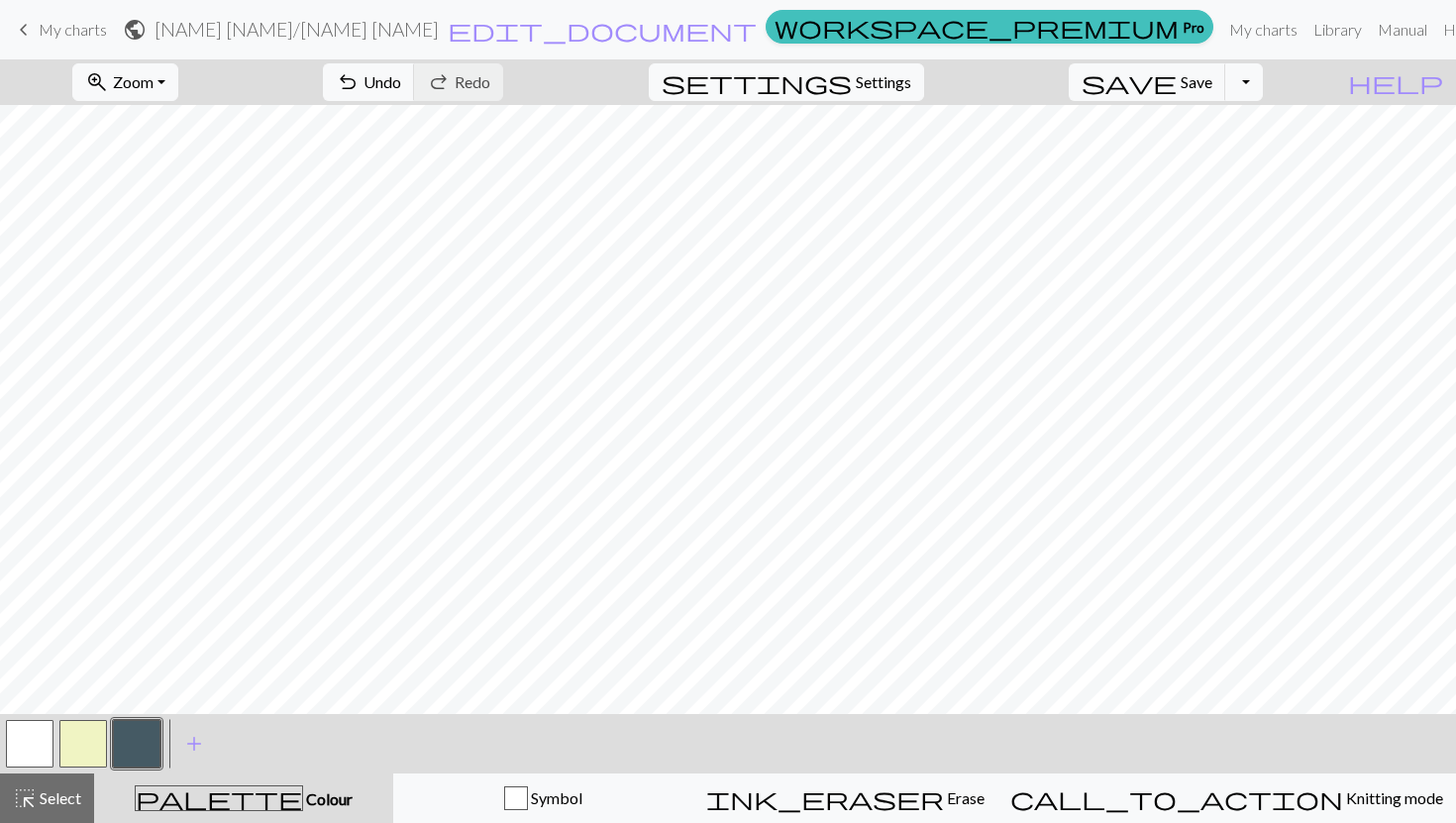 click at bounding box center (83, 744) 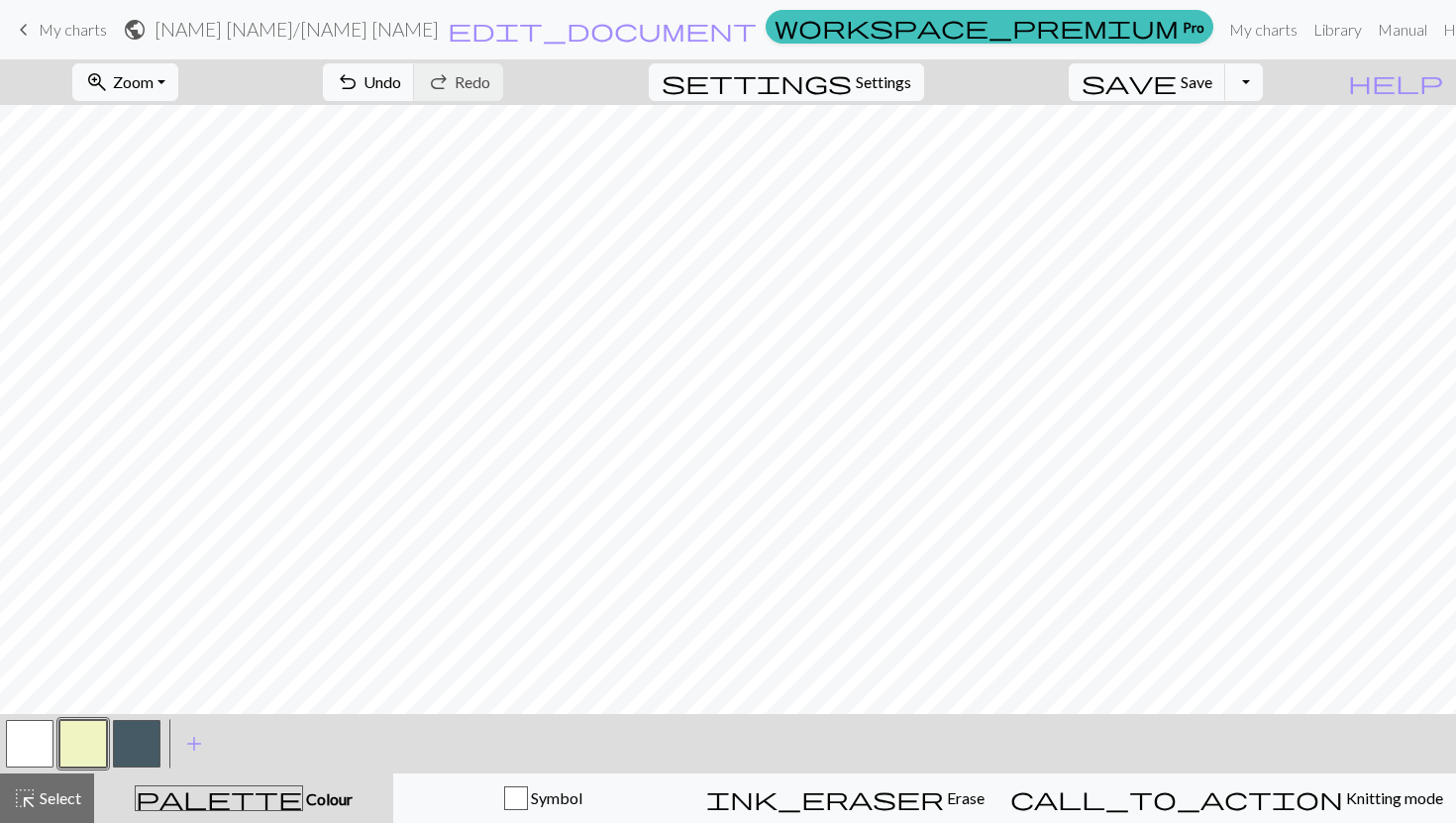 click at bounding box center [137, 744] 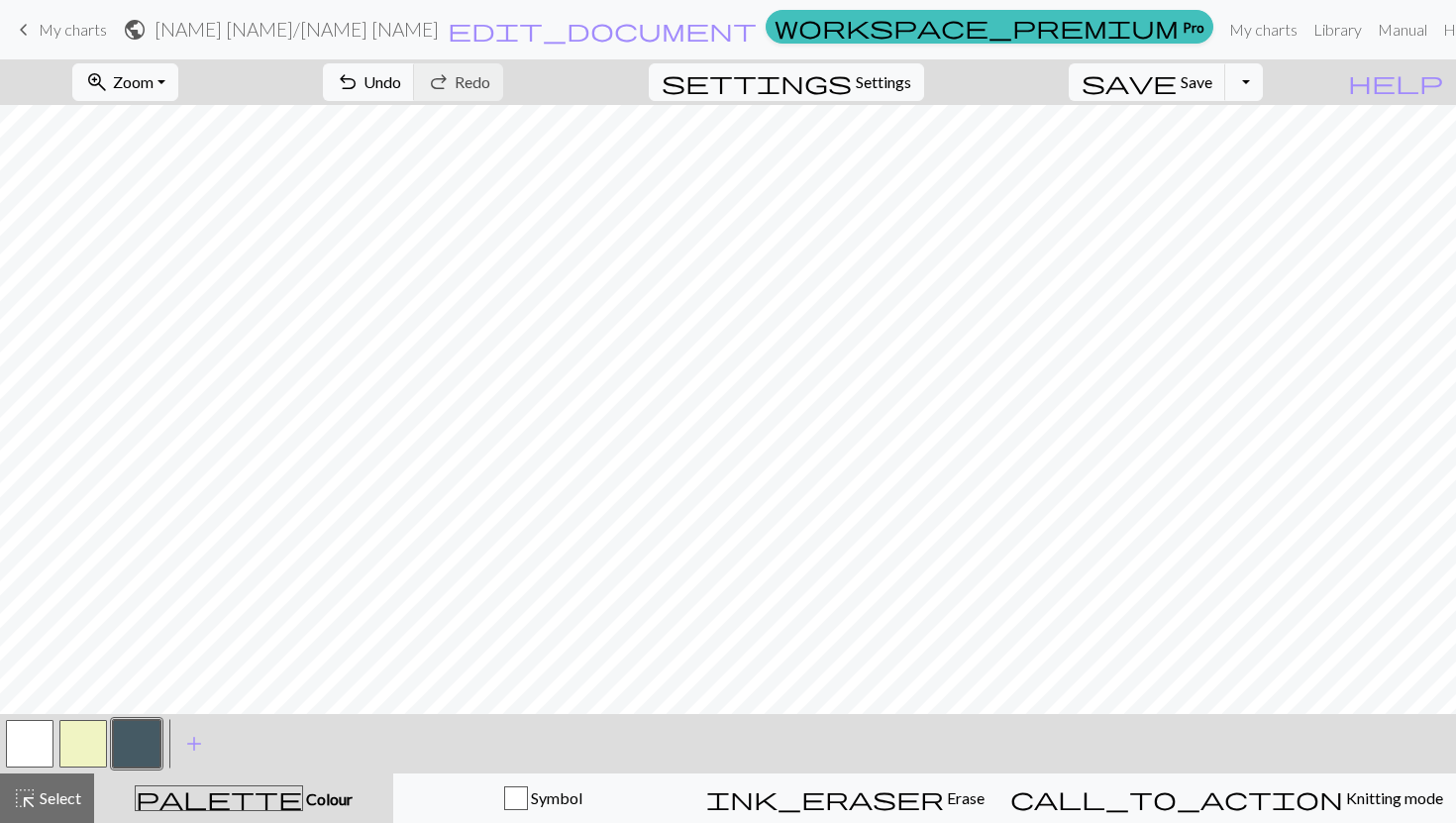 click at bounding box center [137, 744] 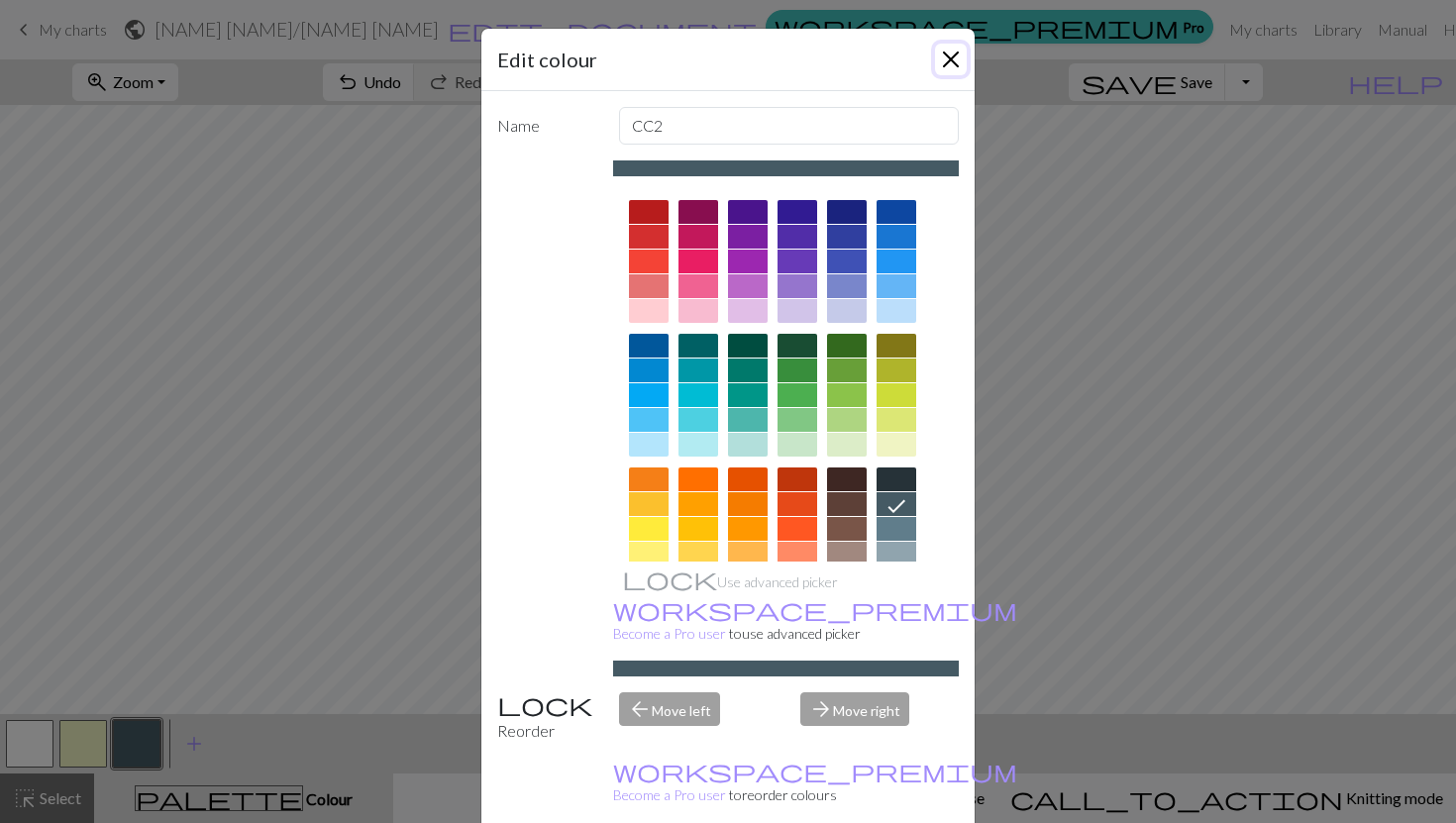 click at bounding box center [951, 59] 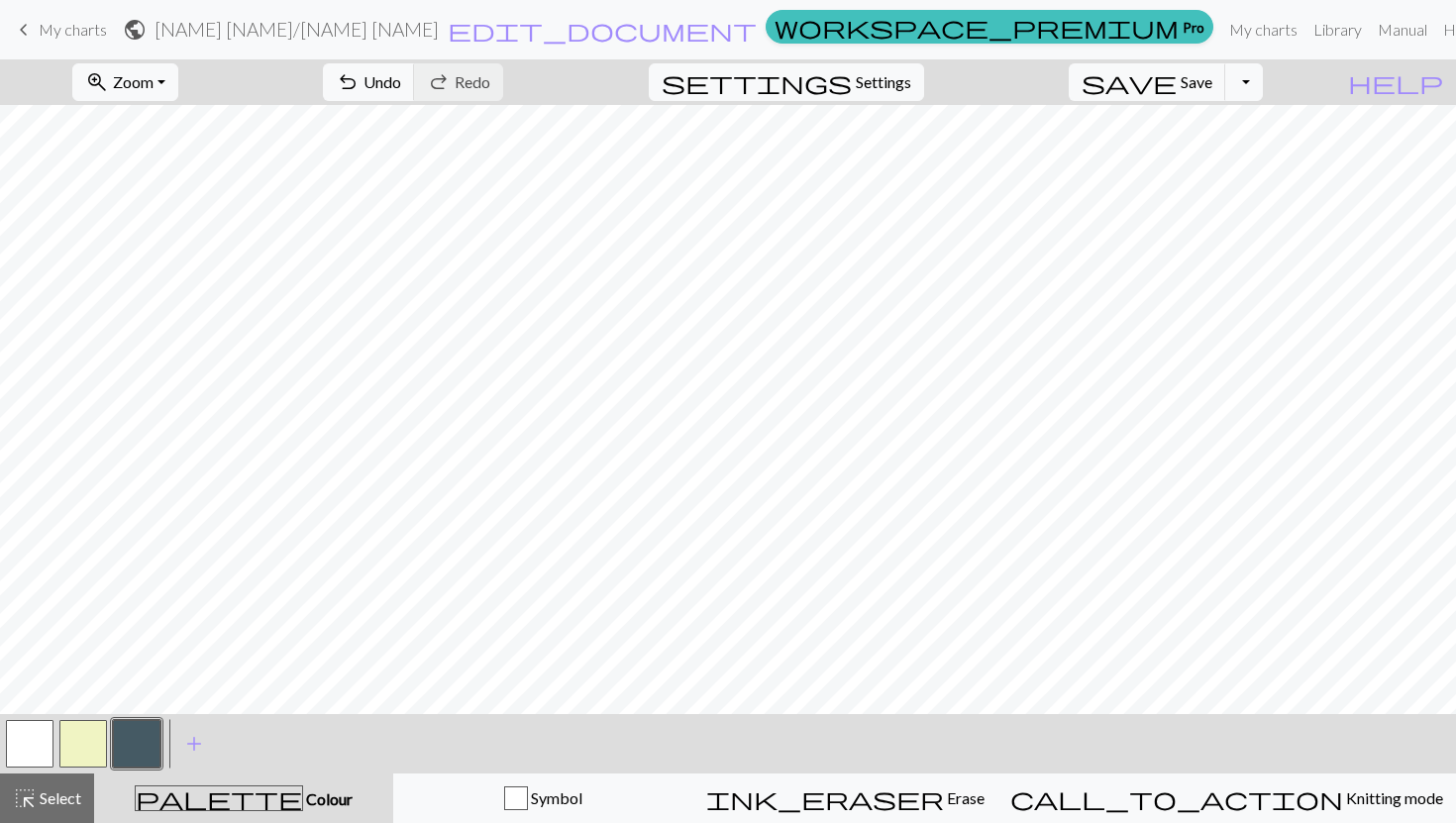 click at bounding box center [83, 744] 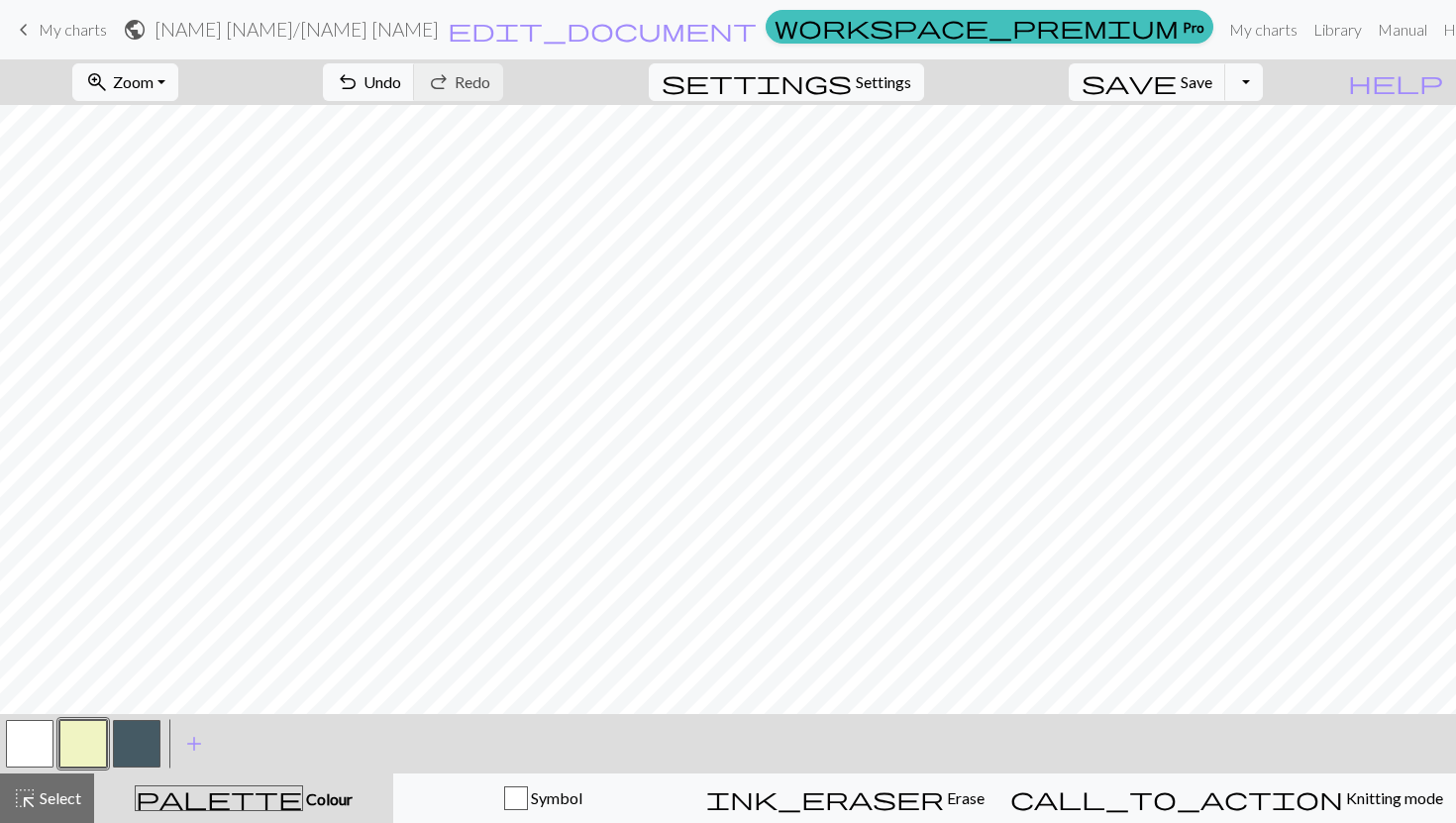 click at bounding box center (137, 744) 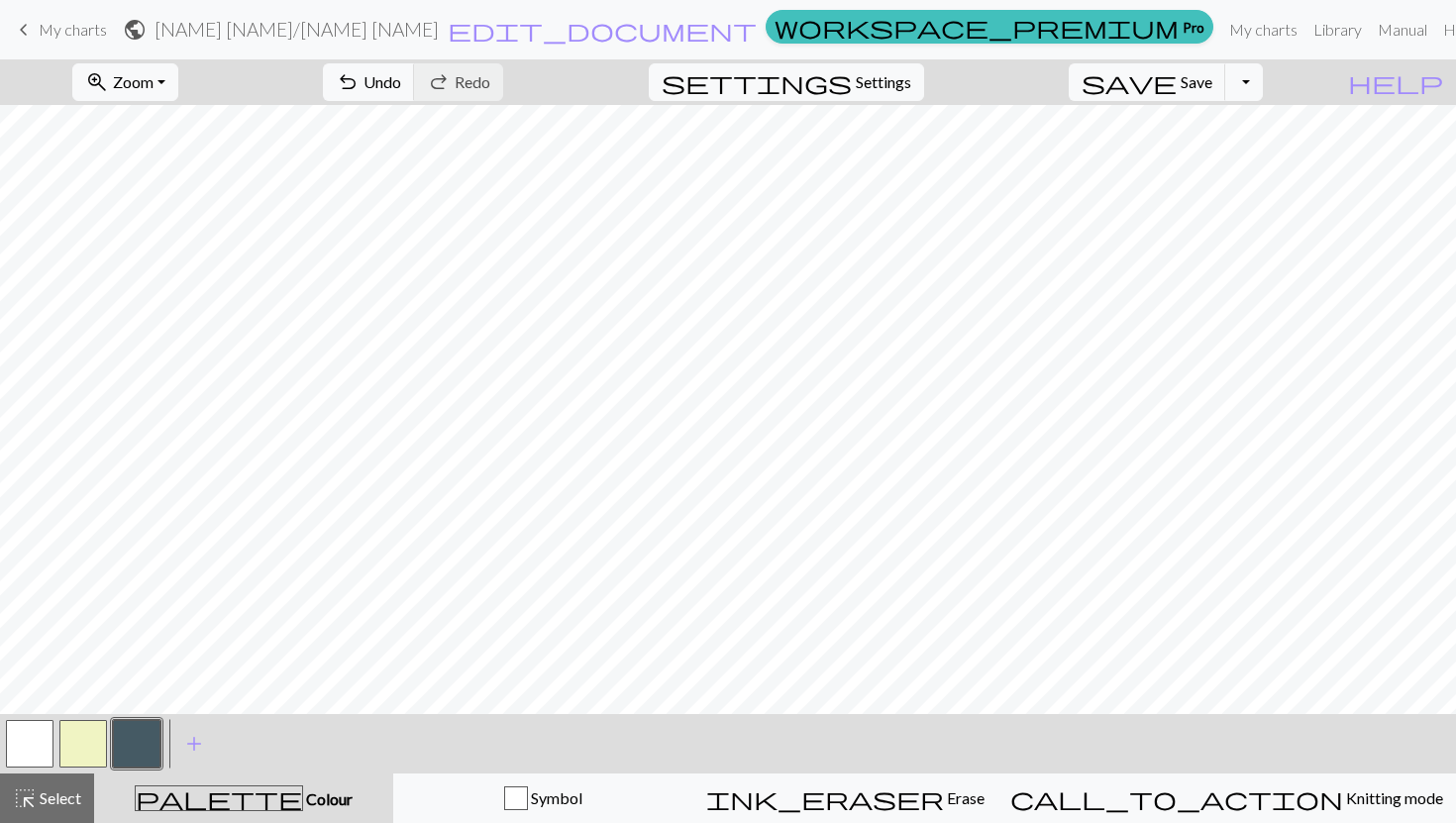 click at bounding box center [83, 744] 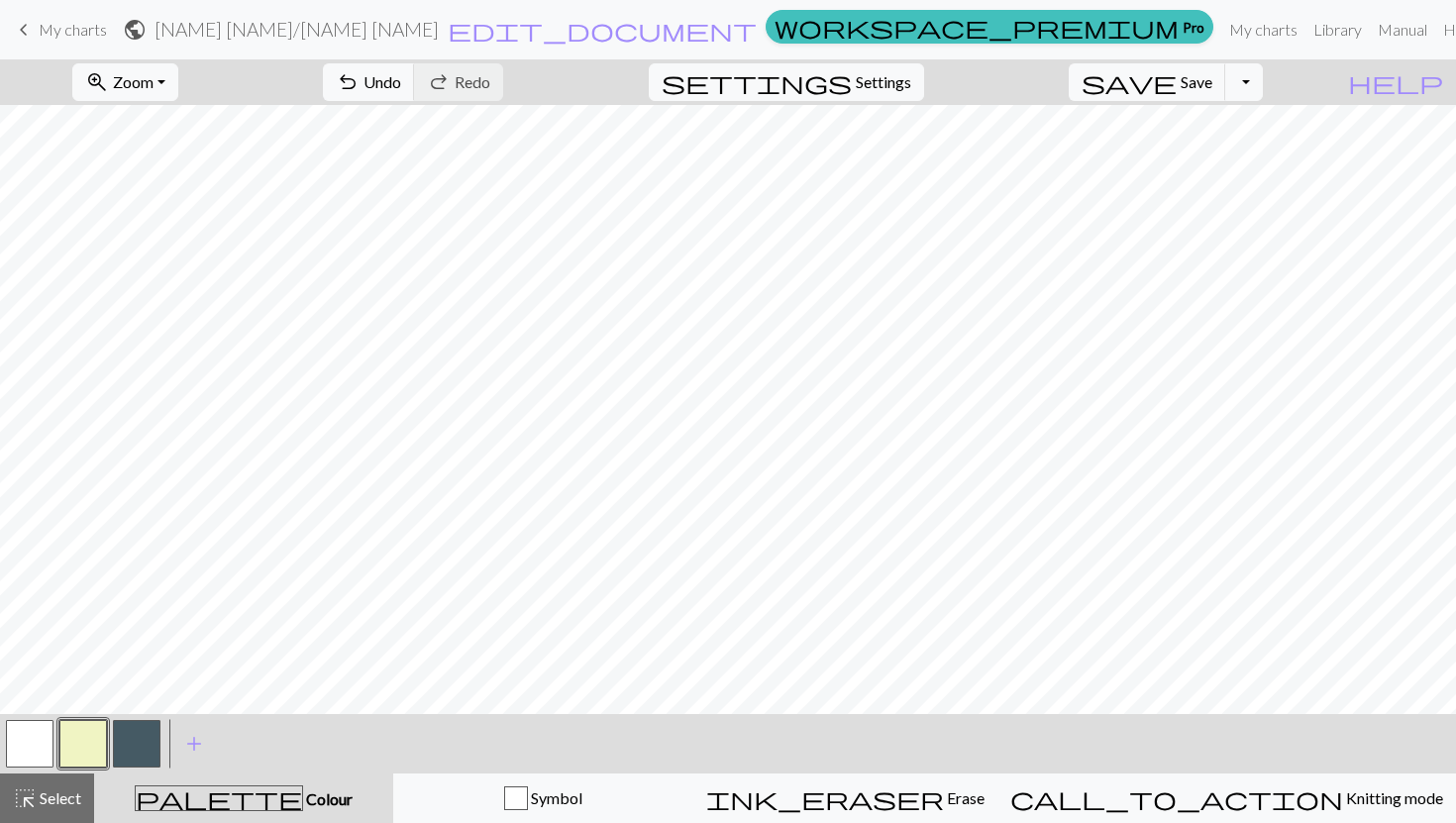 click at bounding box center (137, 744) 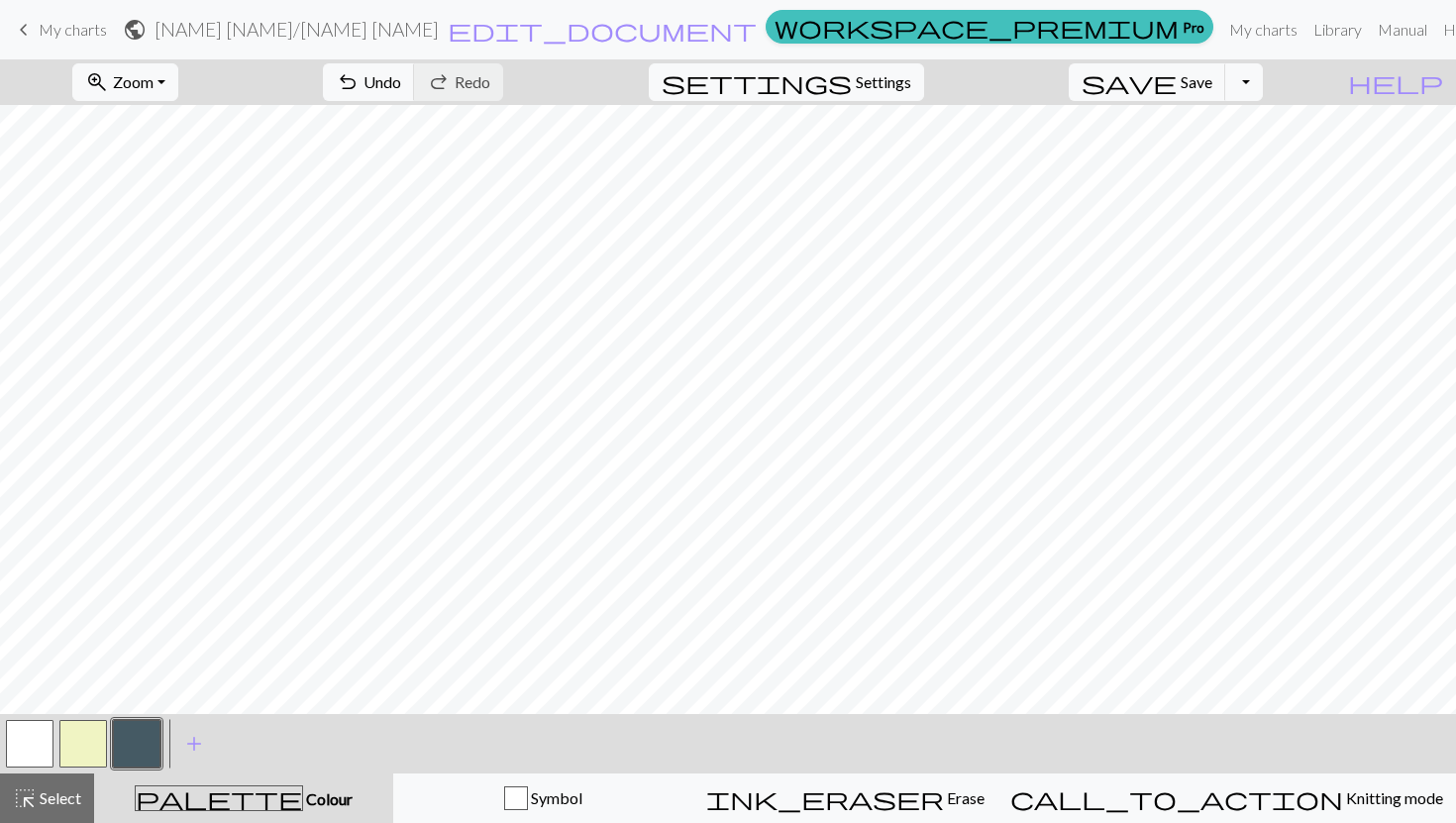 click at bounding box center (83, 744) 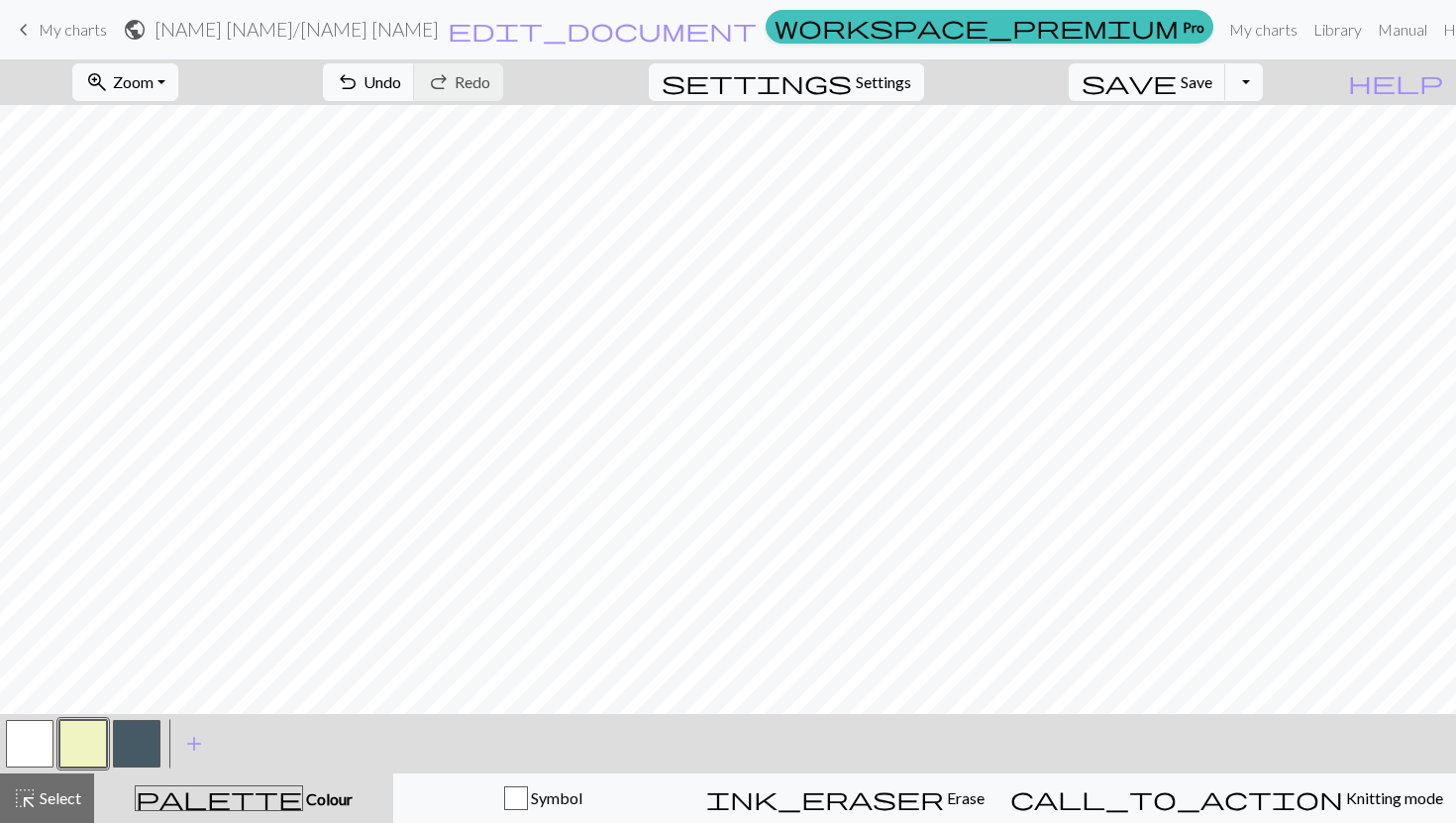 click at bounding box center (137, 744) 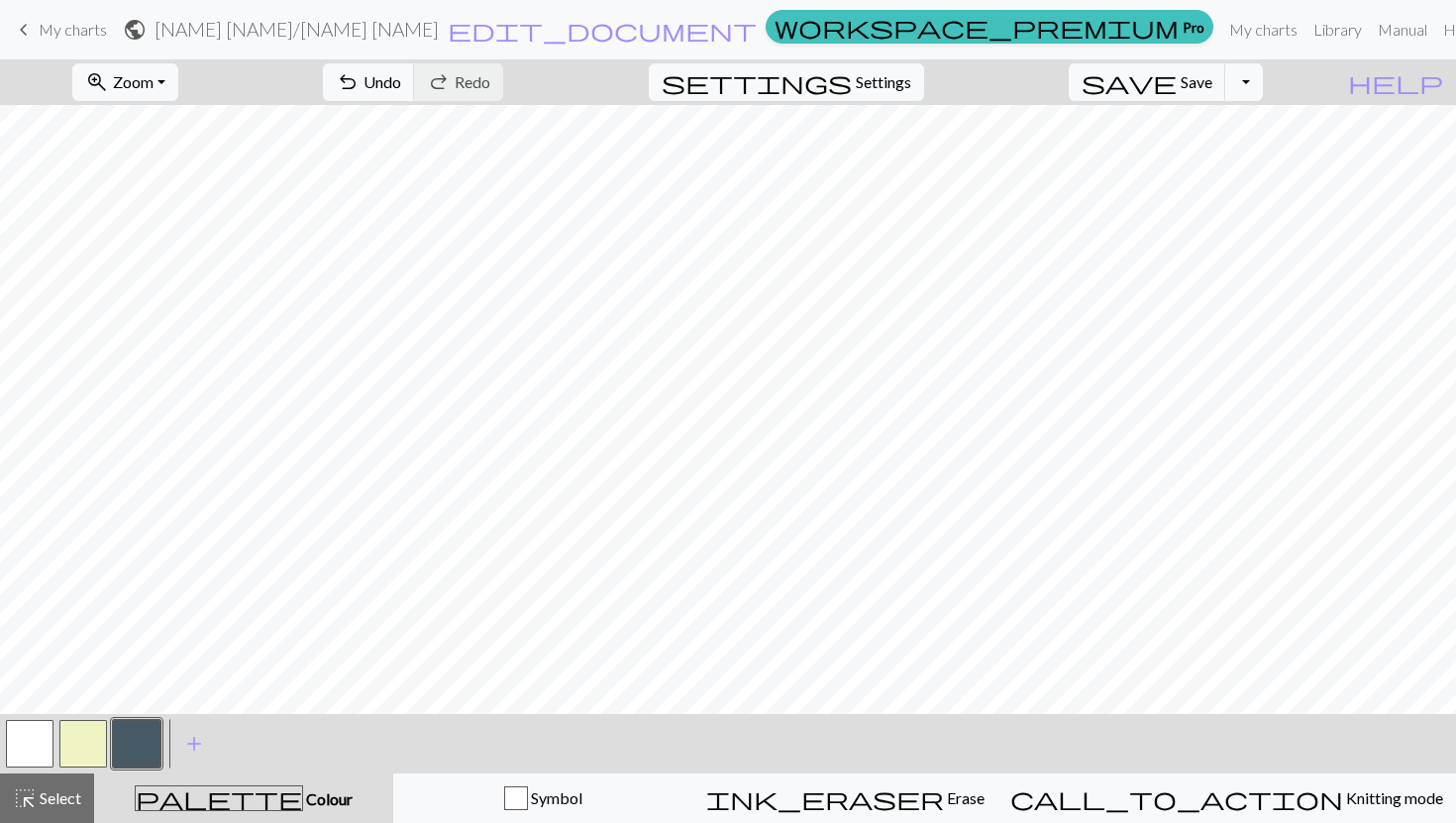 click at bounding box center [83, 744] 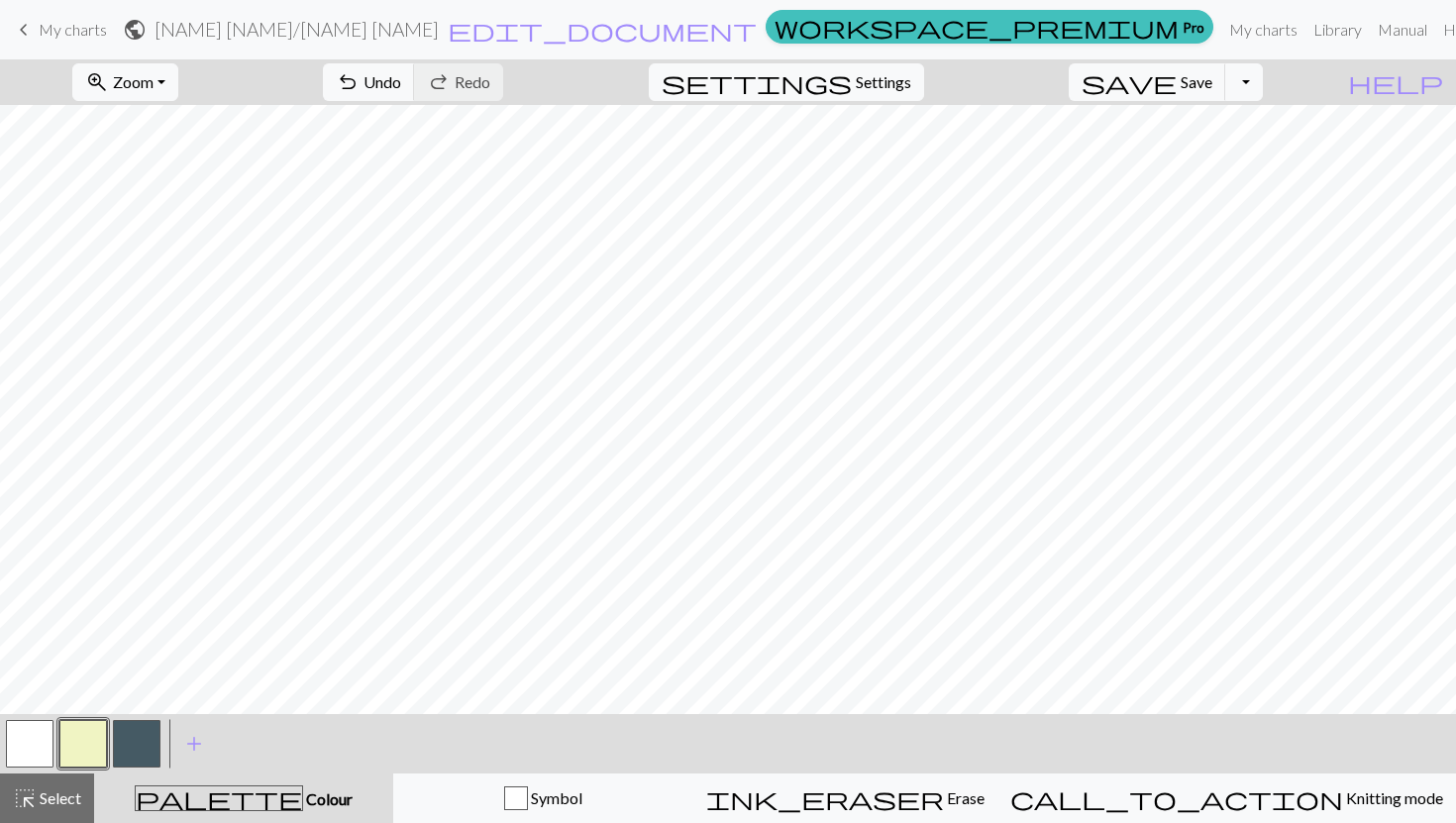 click at bounding box center (137, 744) 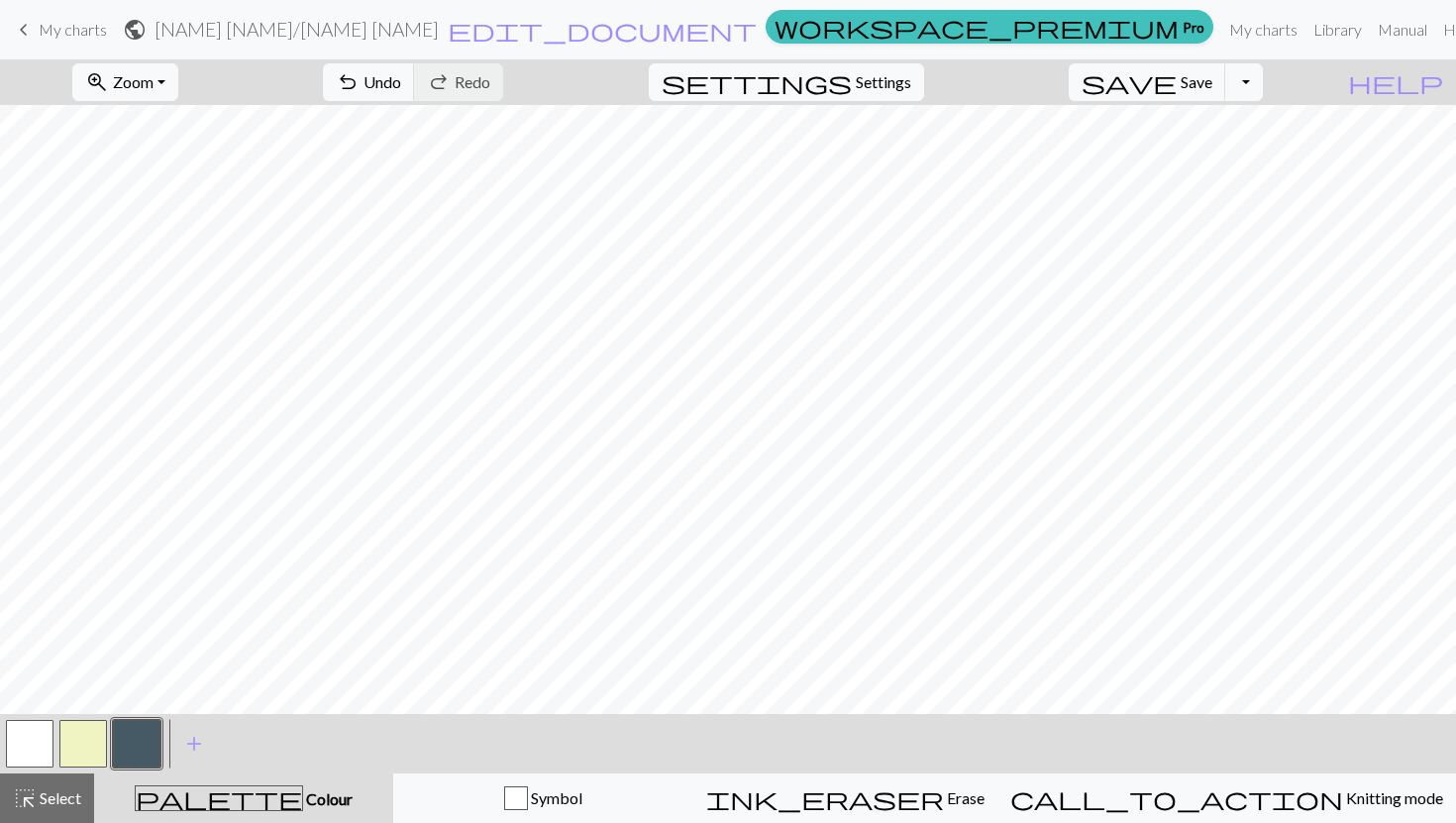 click at bounding box center (83, 744) 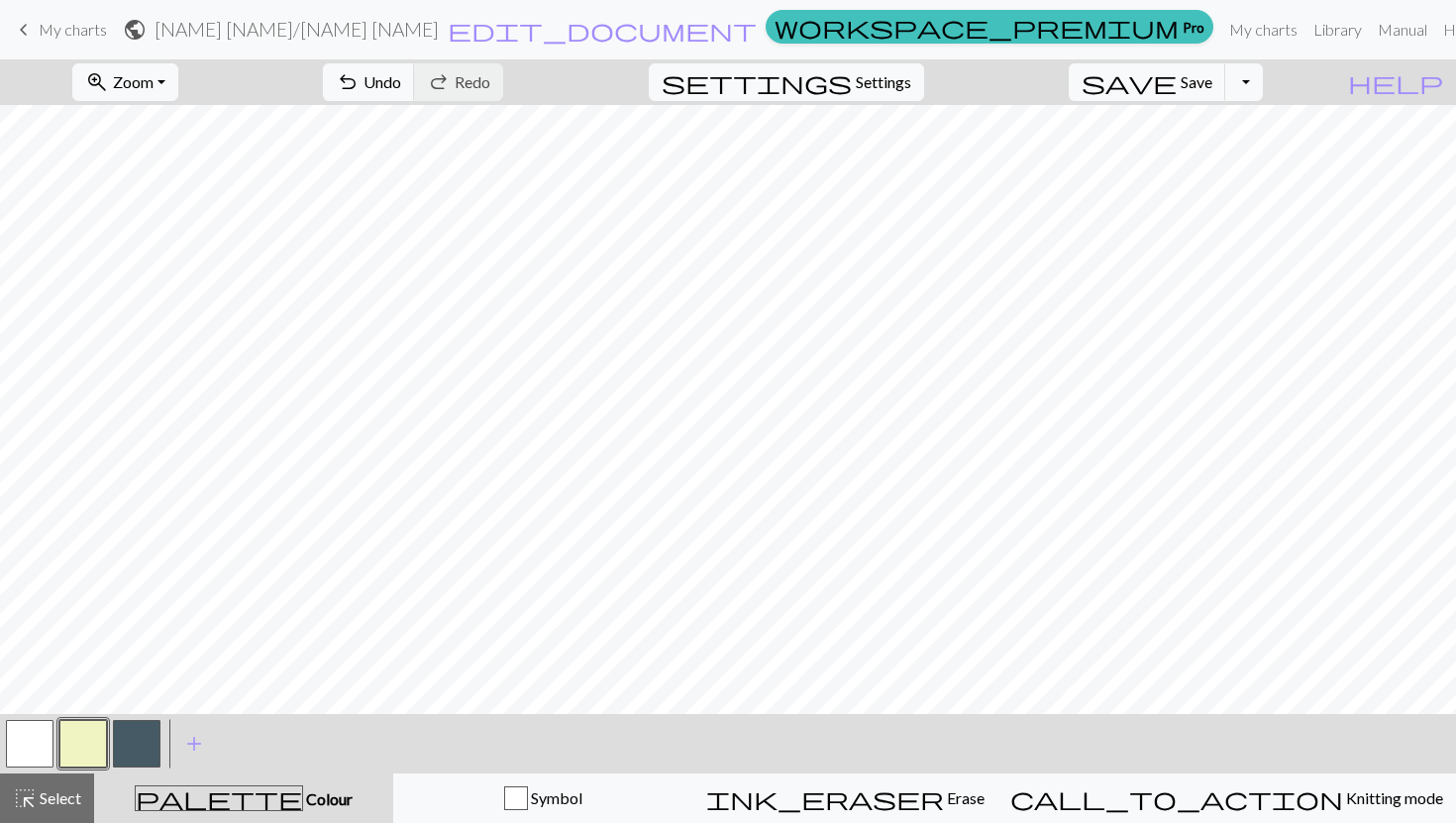 click at bounding box center (137, 744) 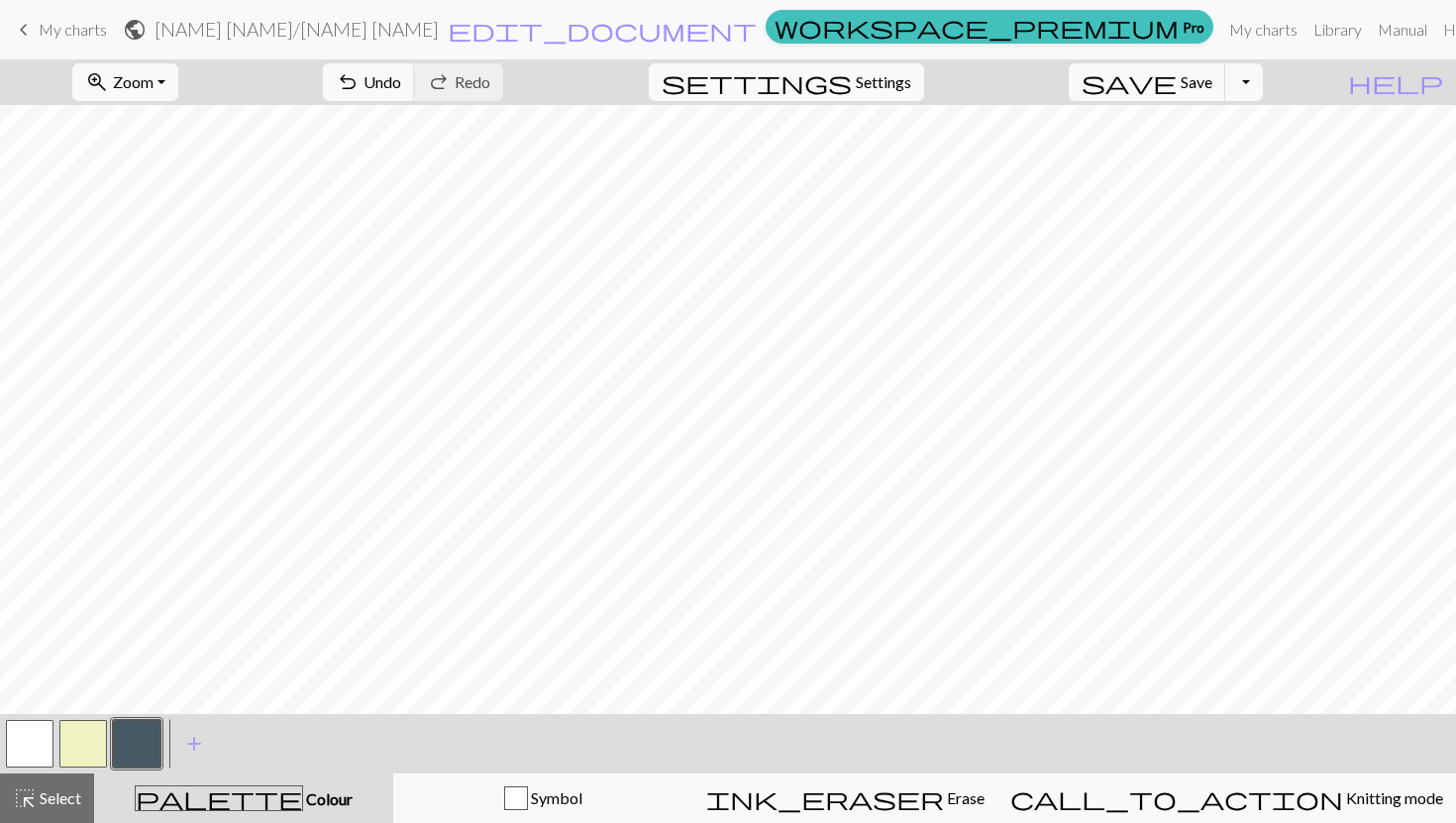 click at bounding box center [83, 744] 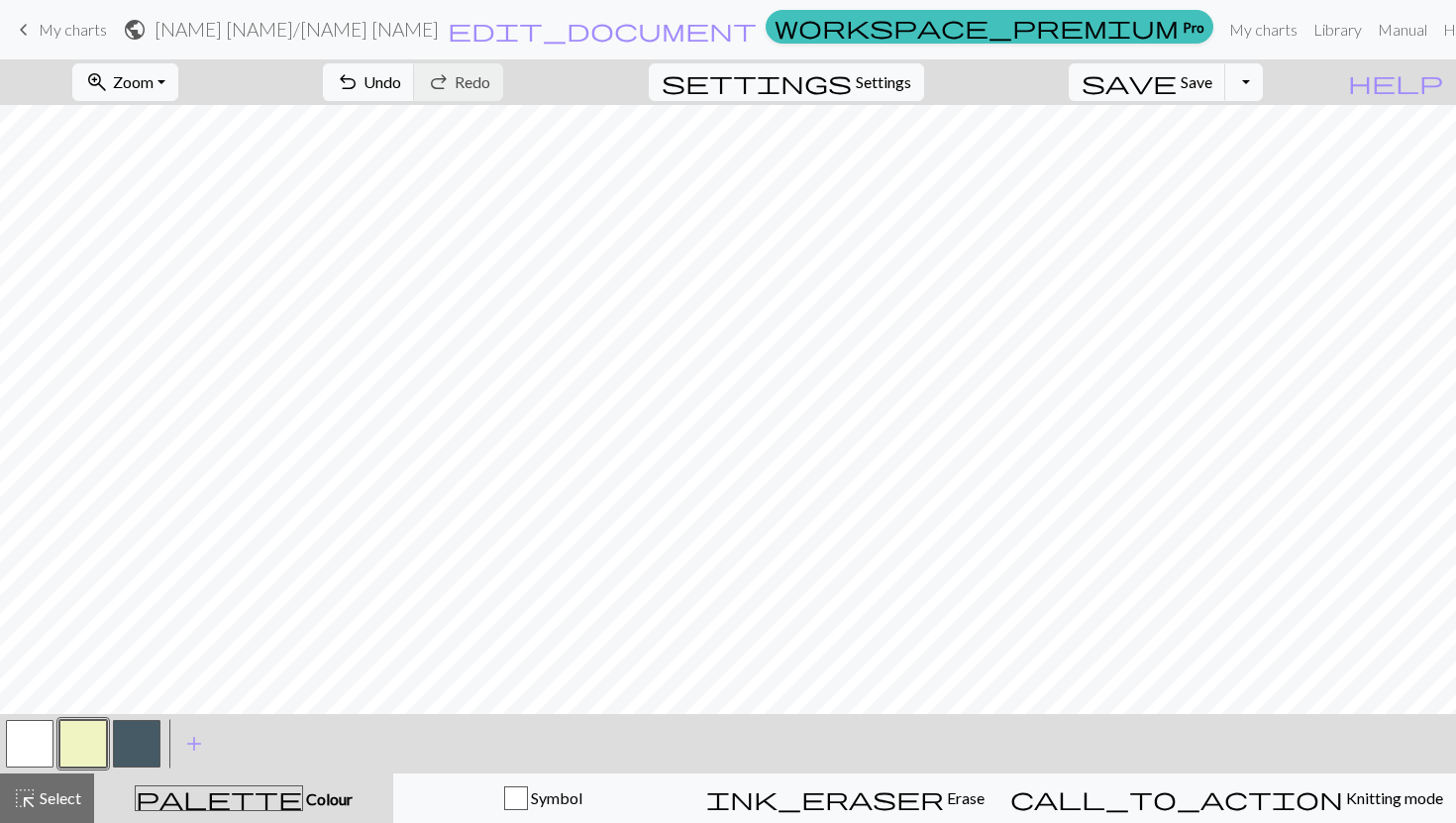 click at bounding box center (137, 744) 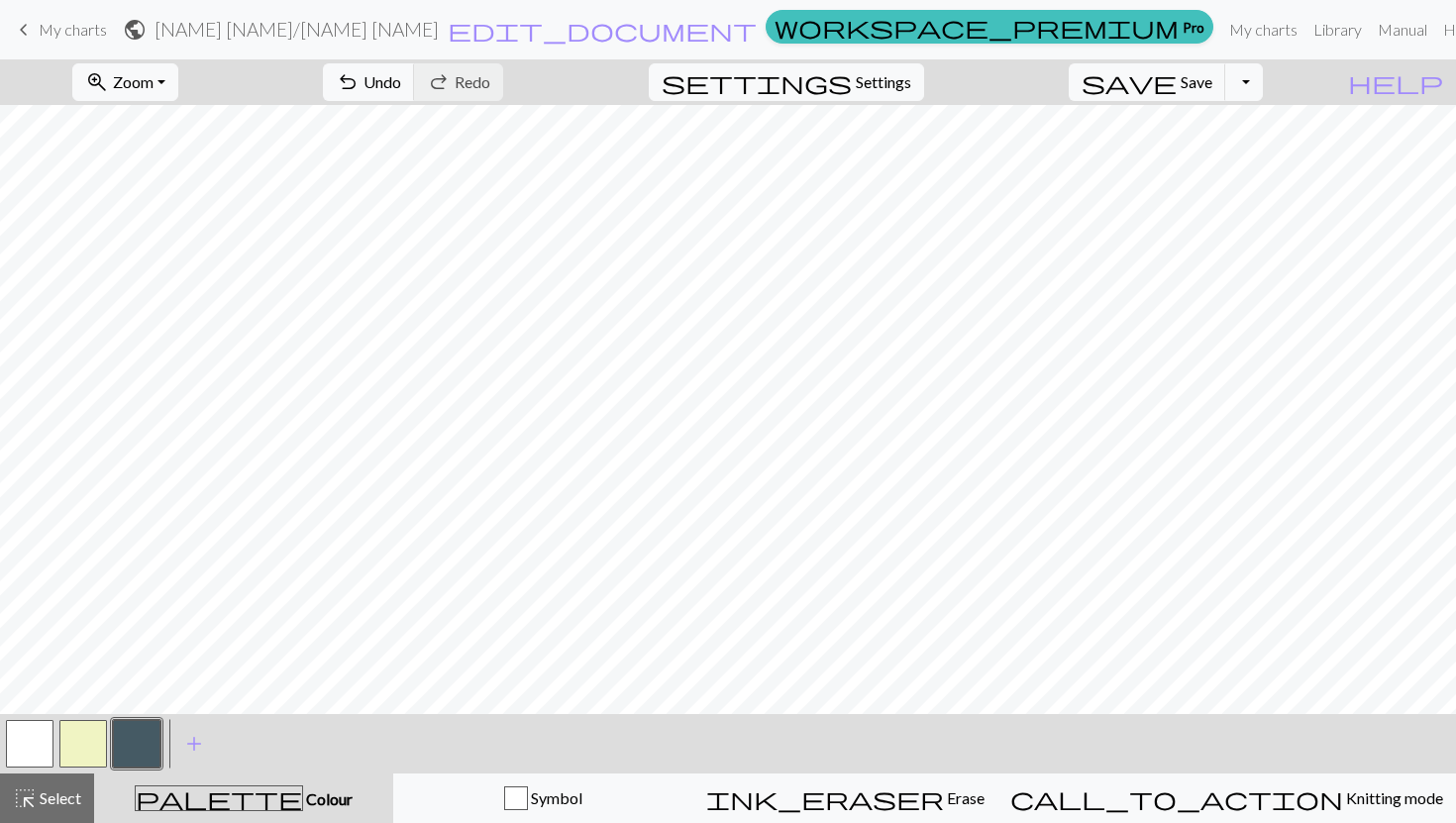 click at bounding box center (83, 744) 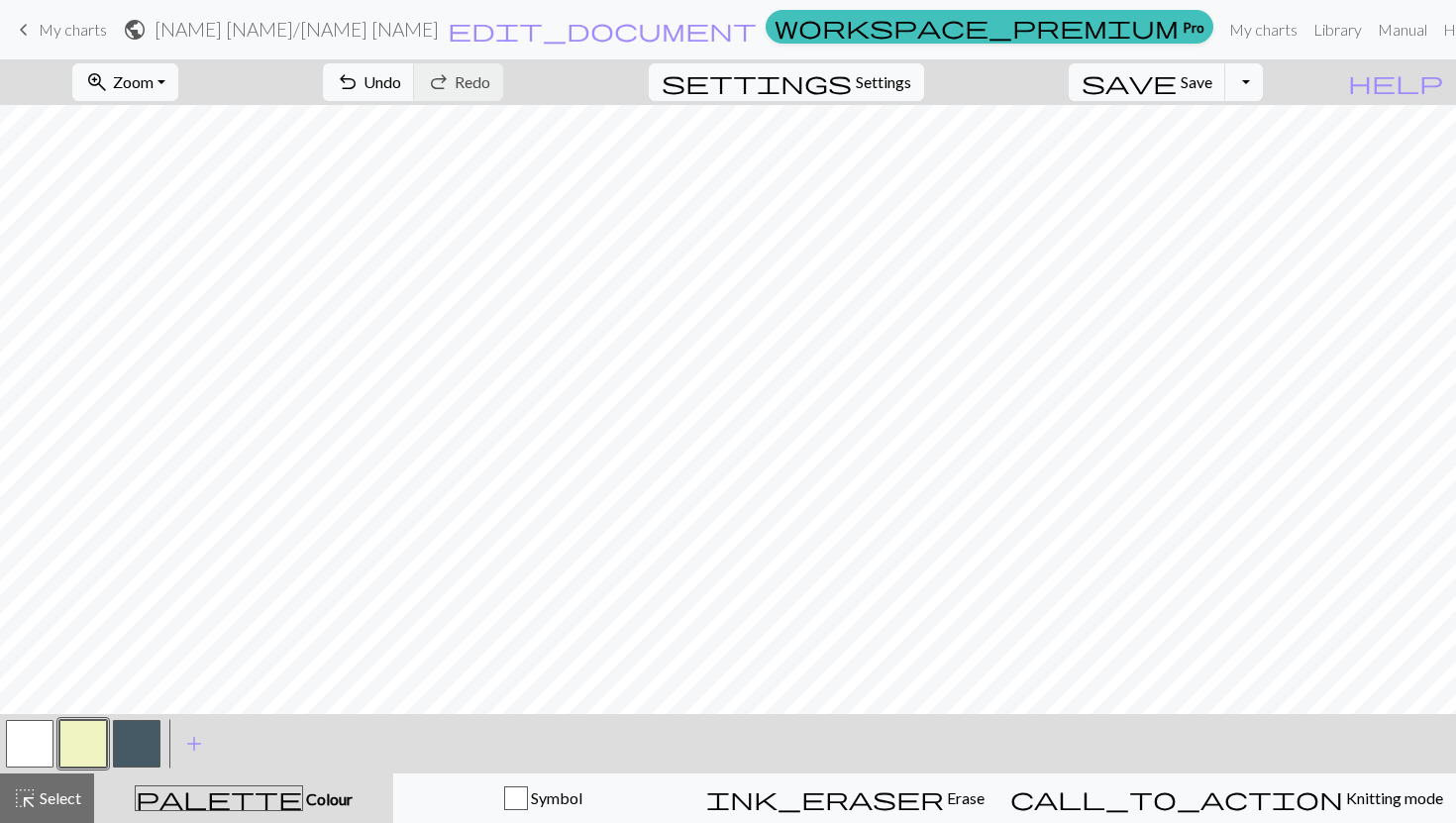 click at bounding box center [137, 744] 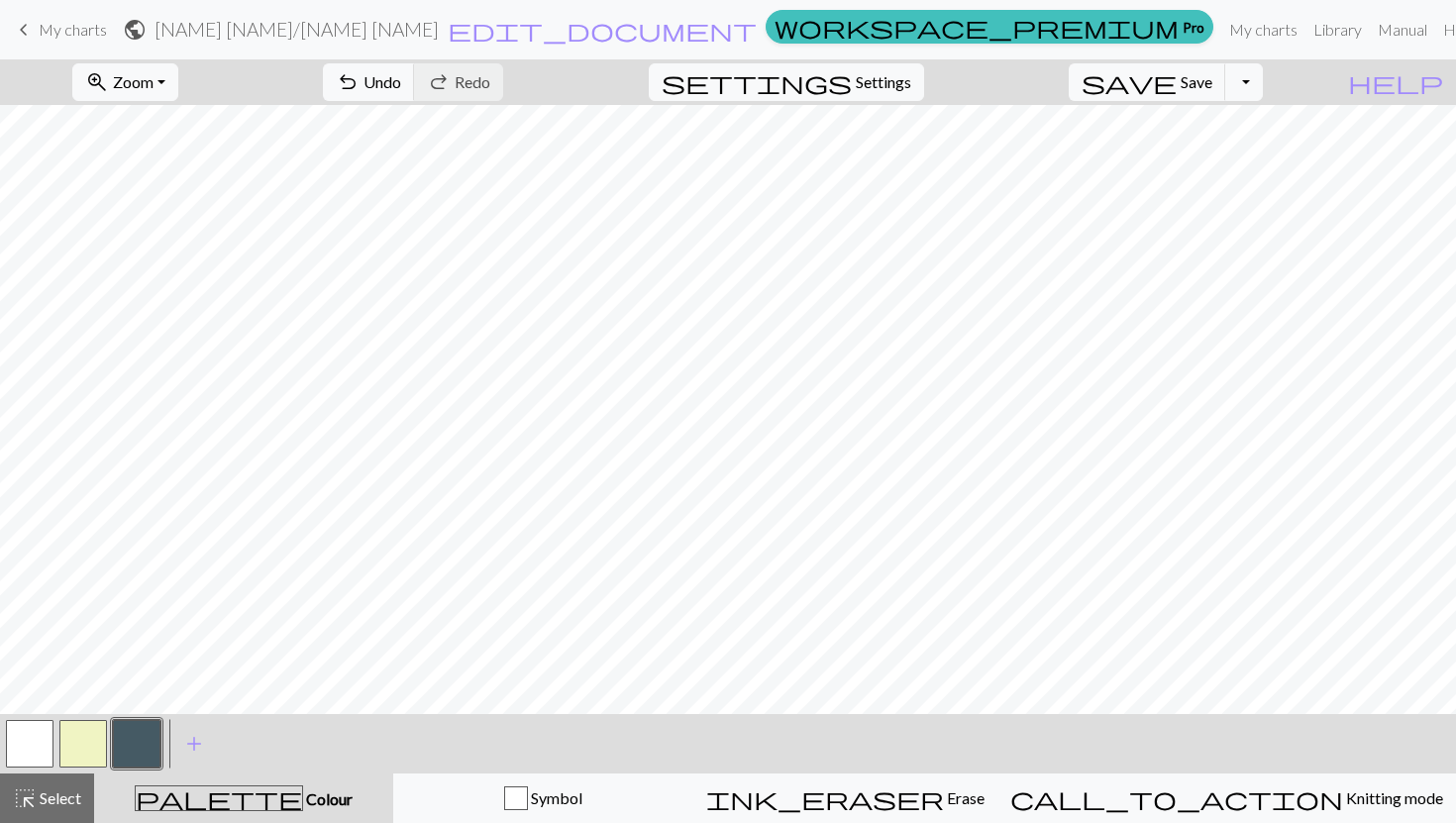 click at bounding box center [83, 744] 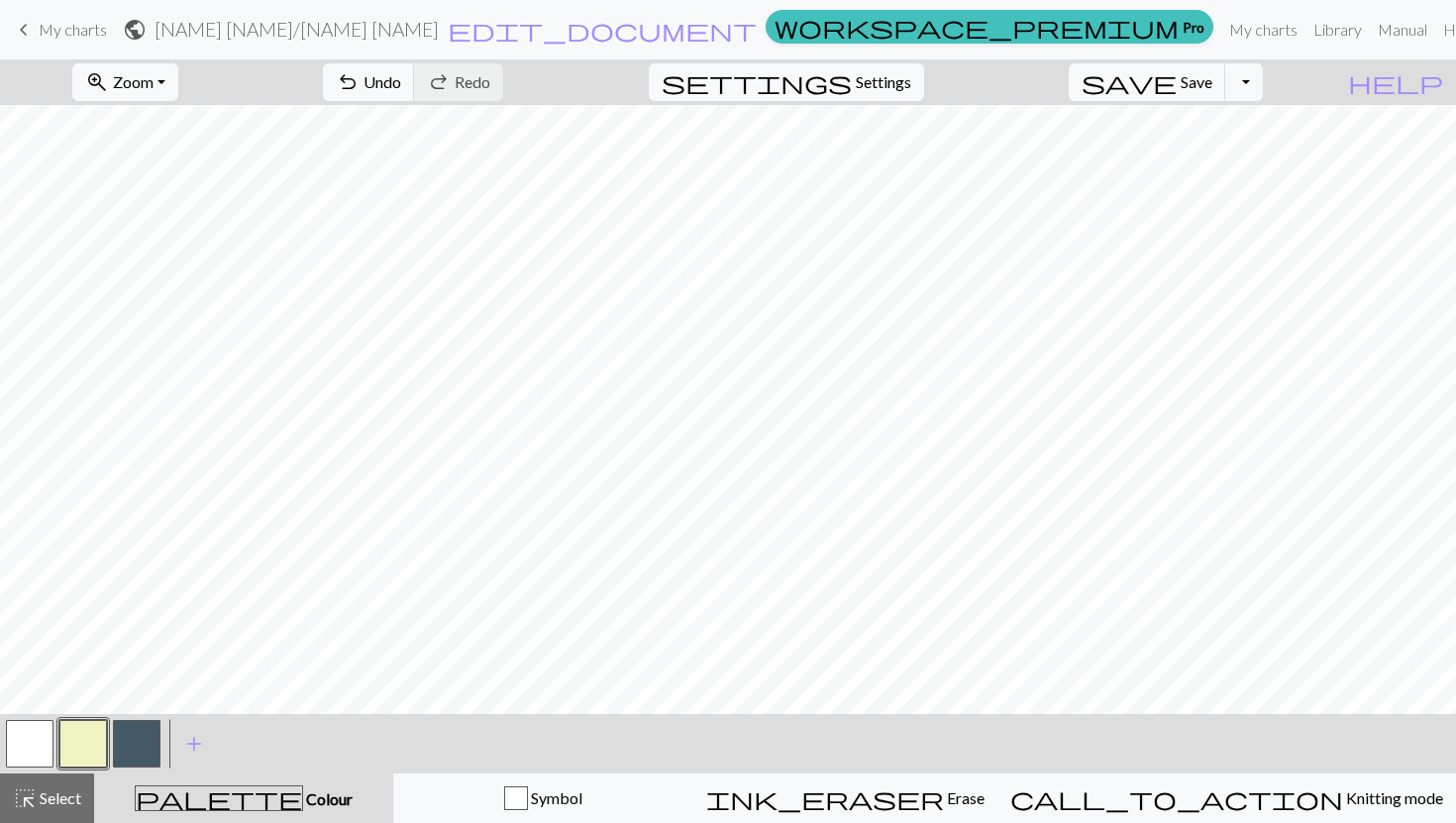 click at bounding box center (137, 744) 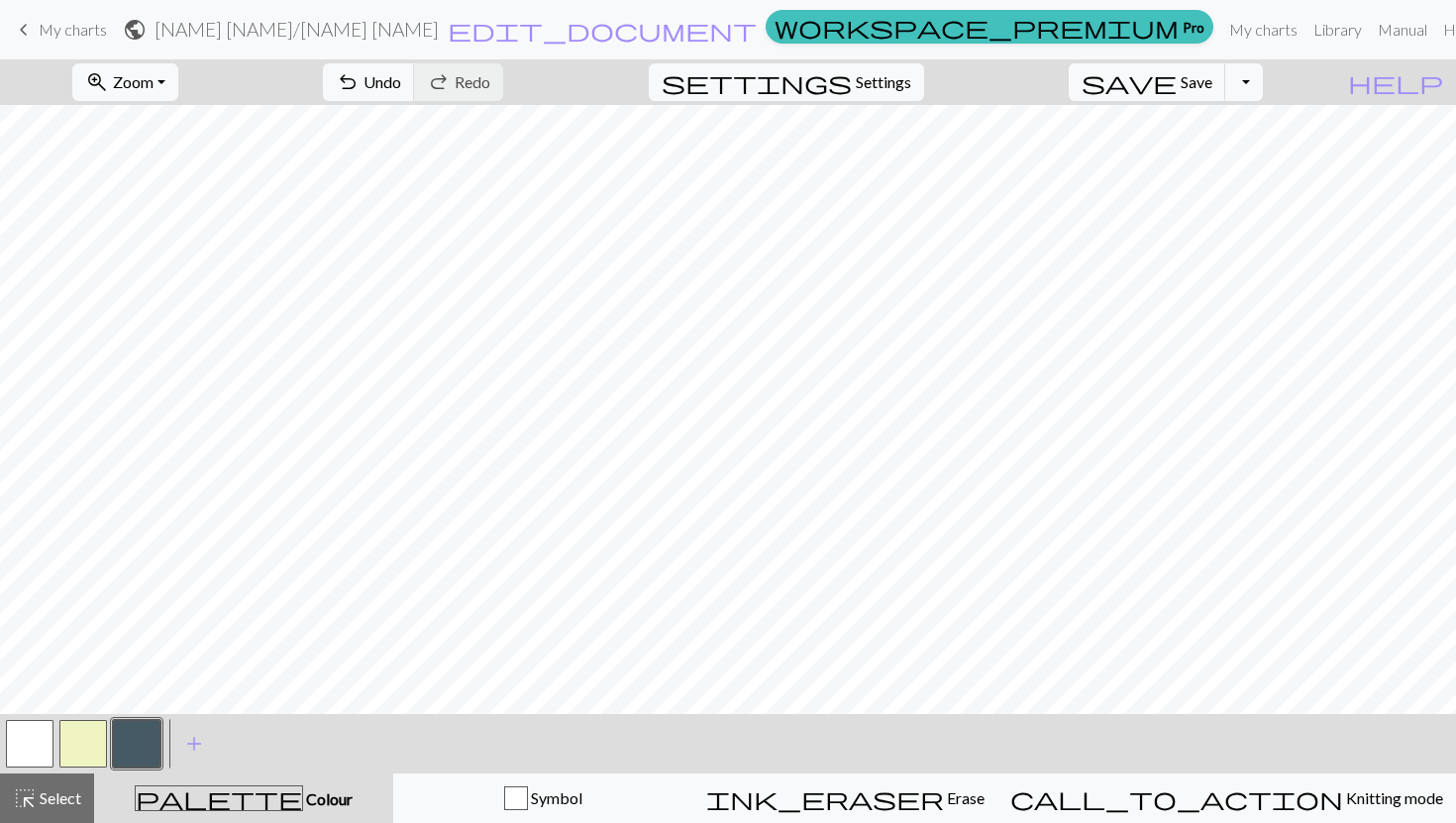 click at bounding box center (83, 744) 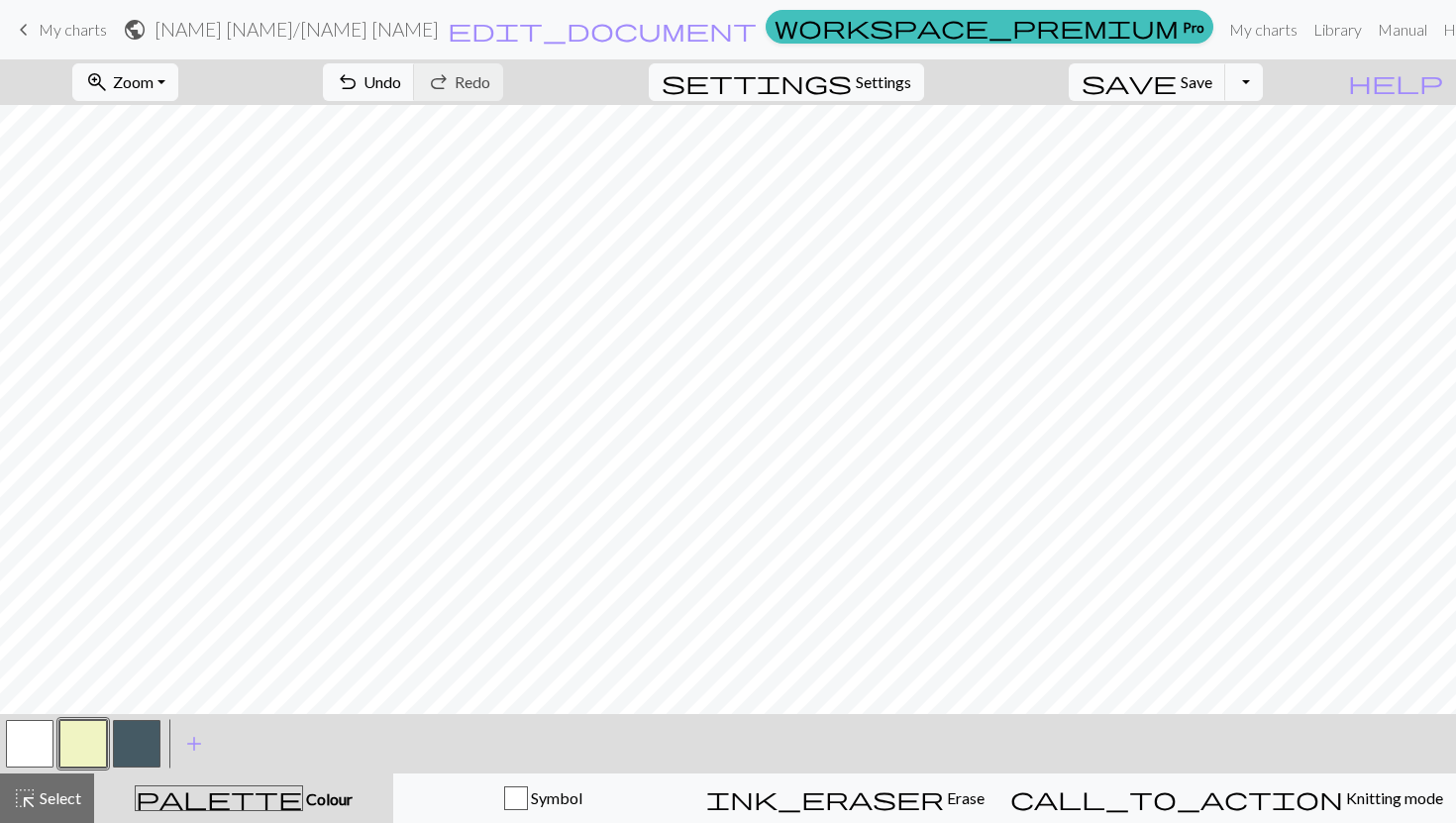 click at bounding box center [137, 744] 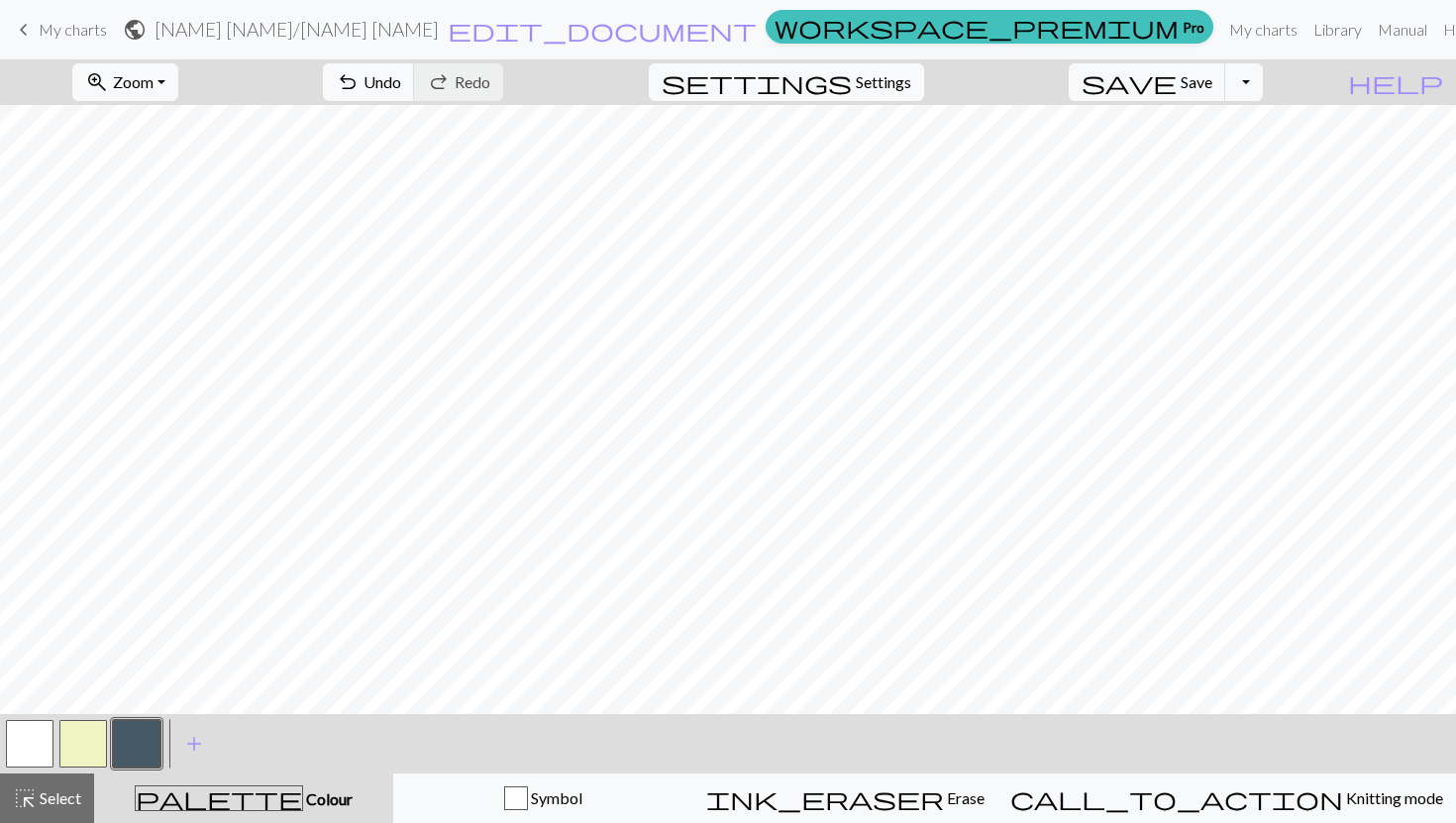 click at bounding box center [83, 744] 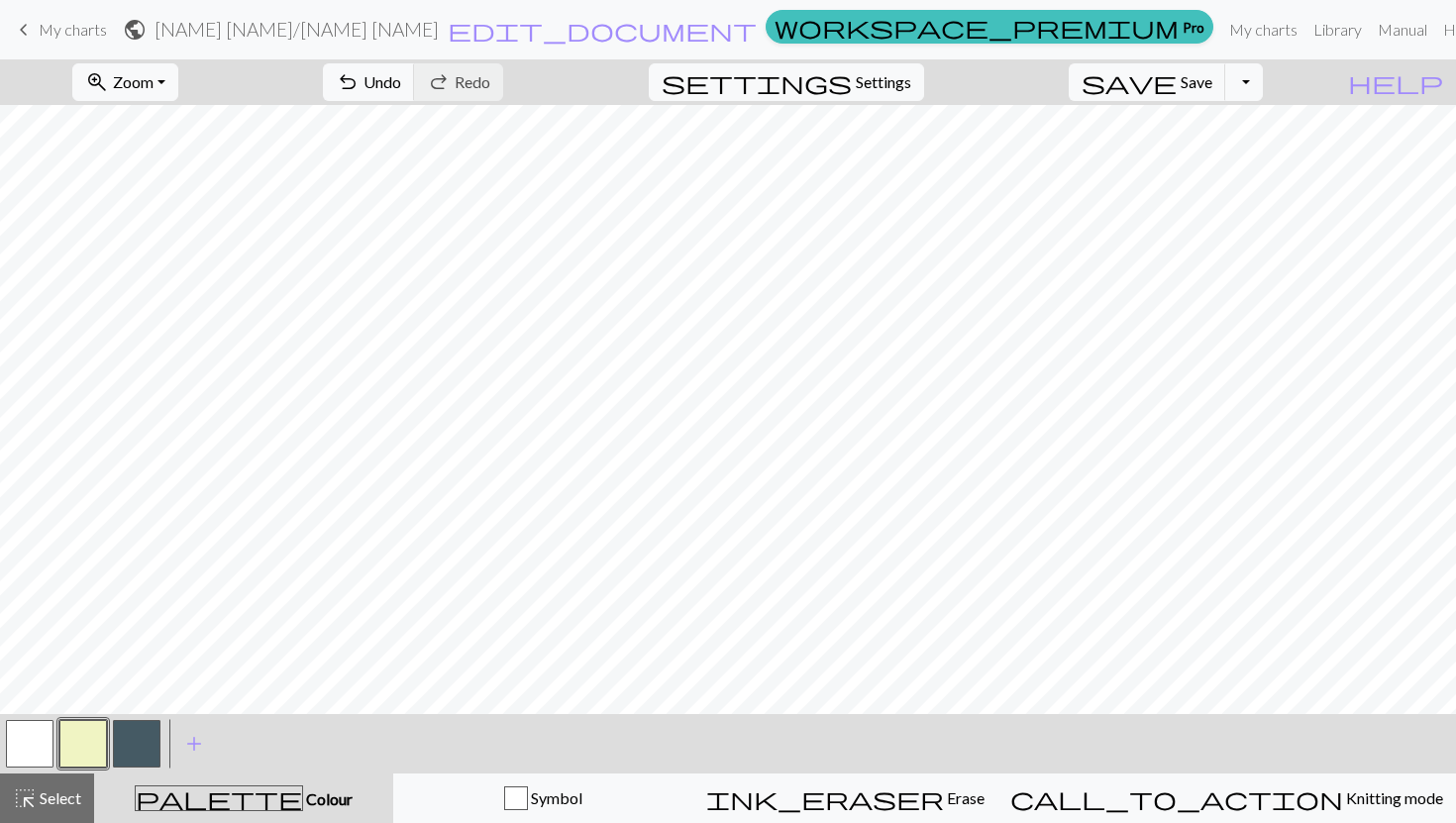 click at bounding box center (137, 744) 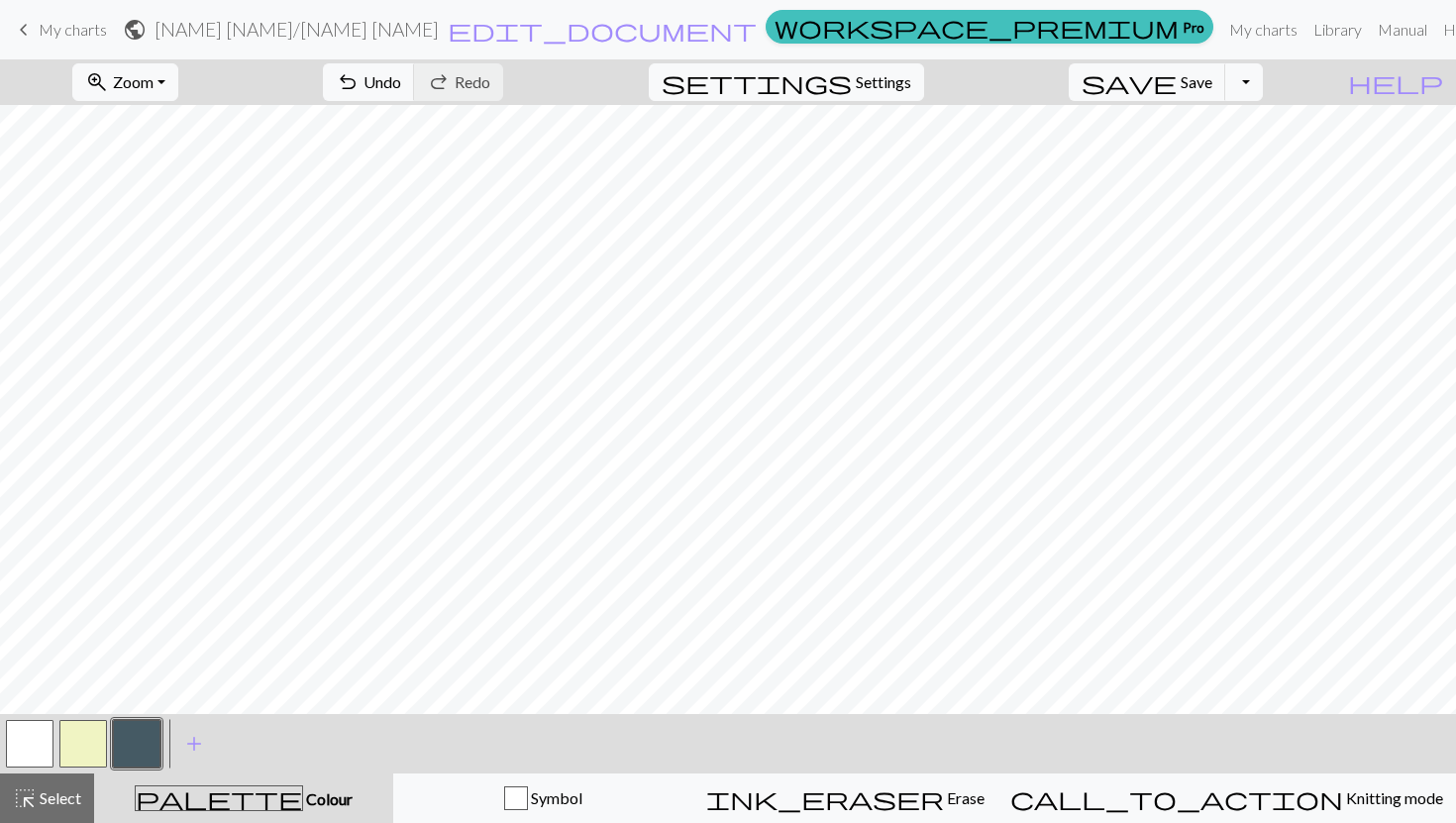 click at bounding box center [83, 744] 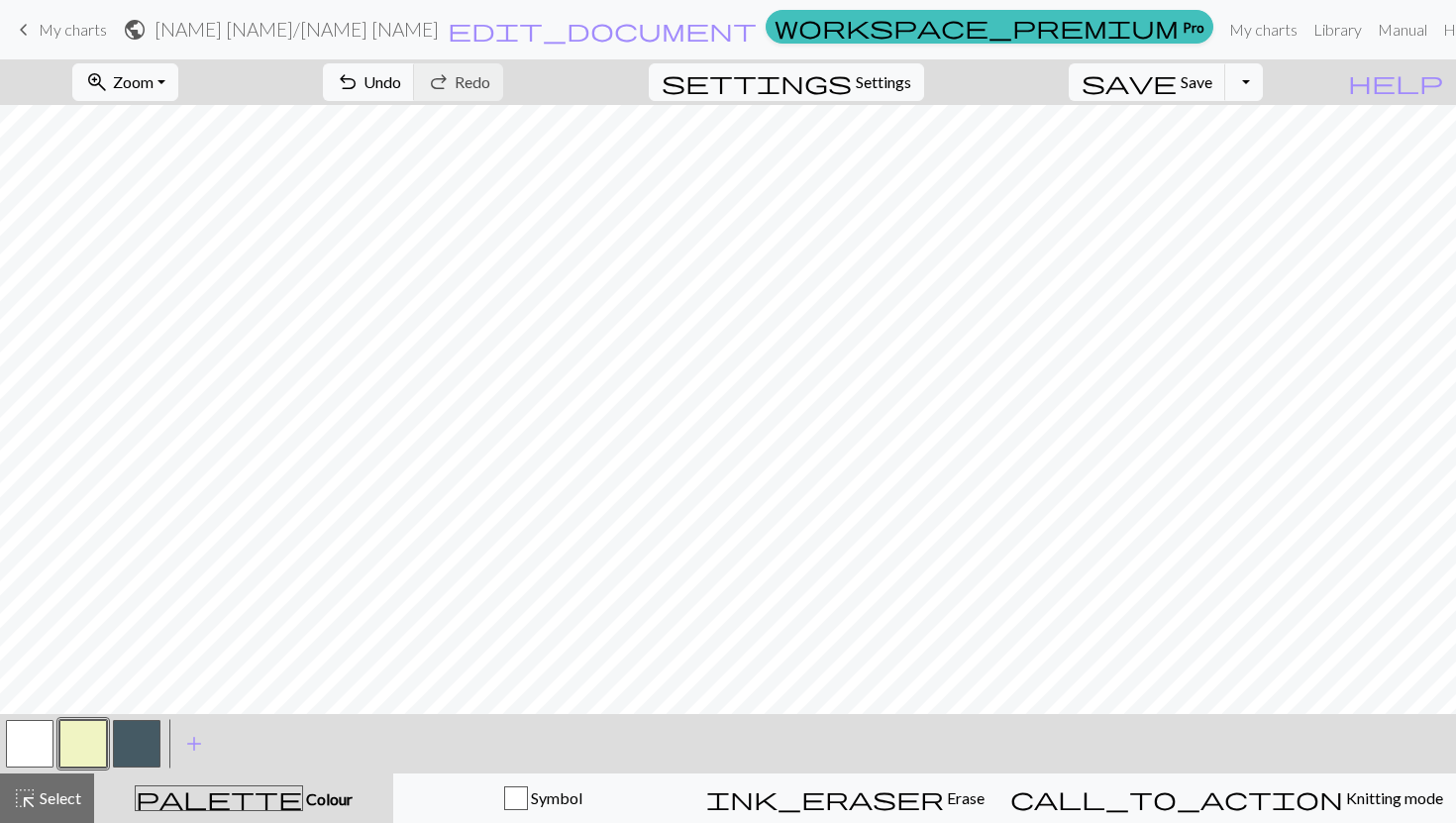 click at bounding box center [137, 744] 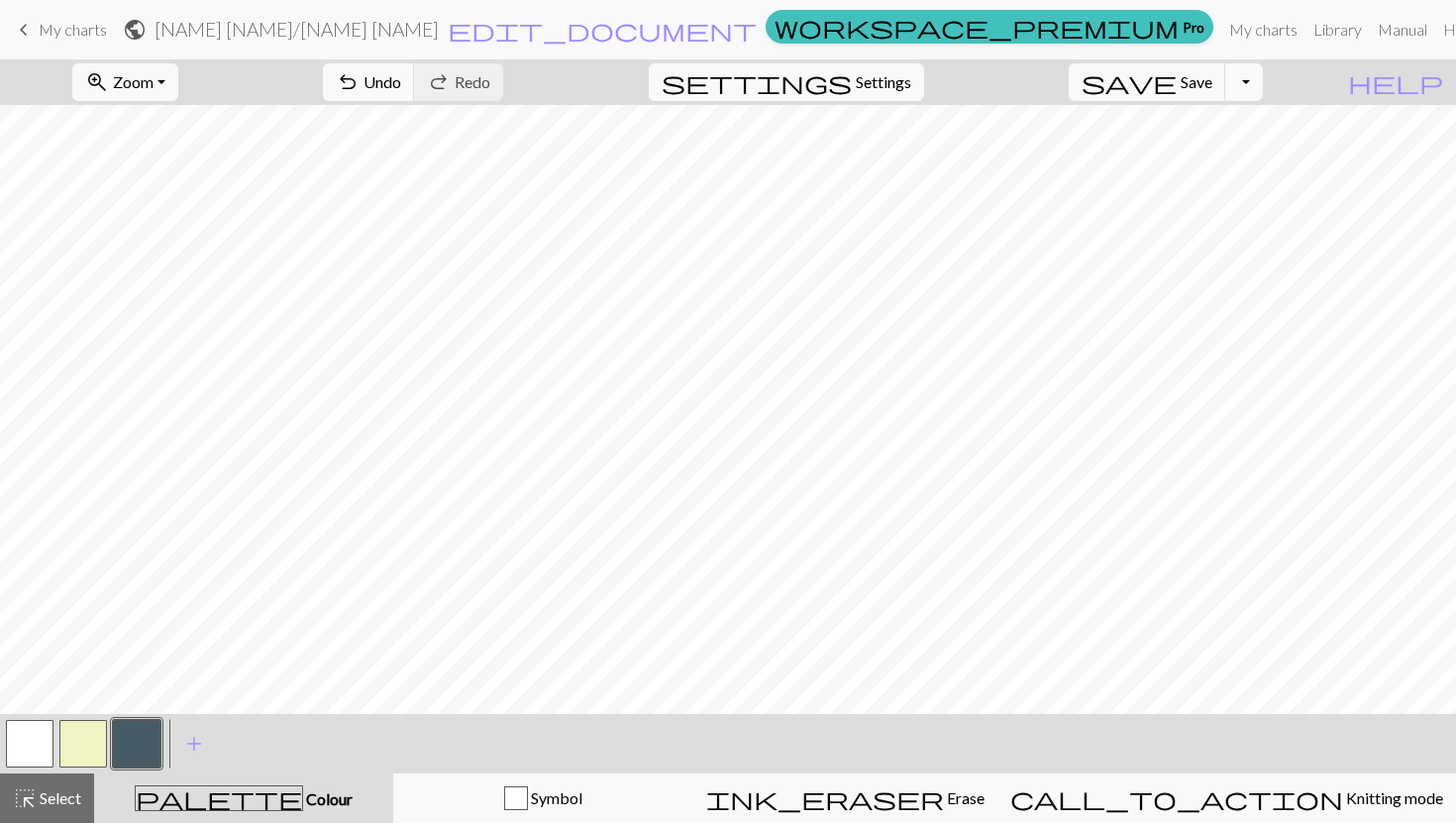 click at bounding box center (83, 744) 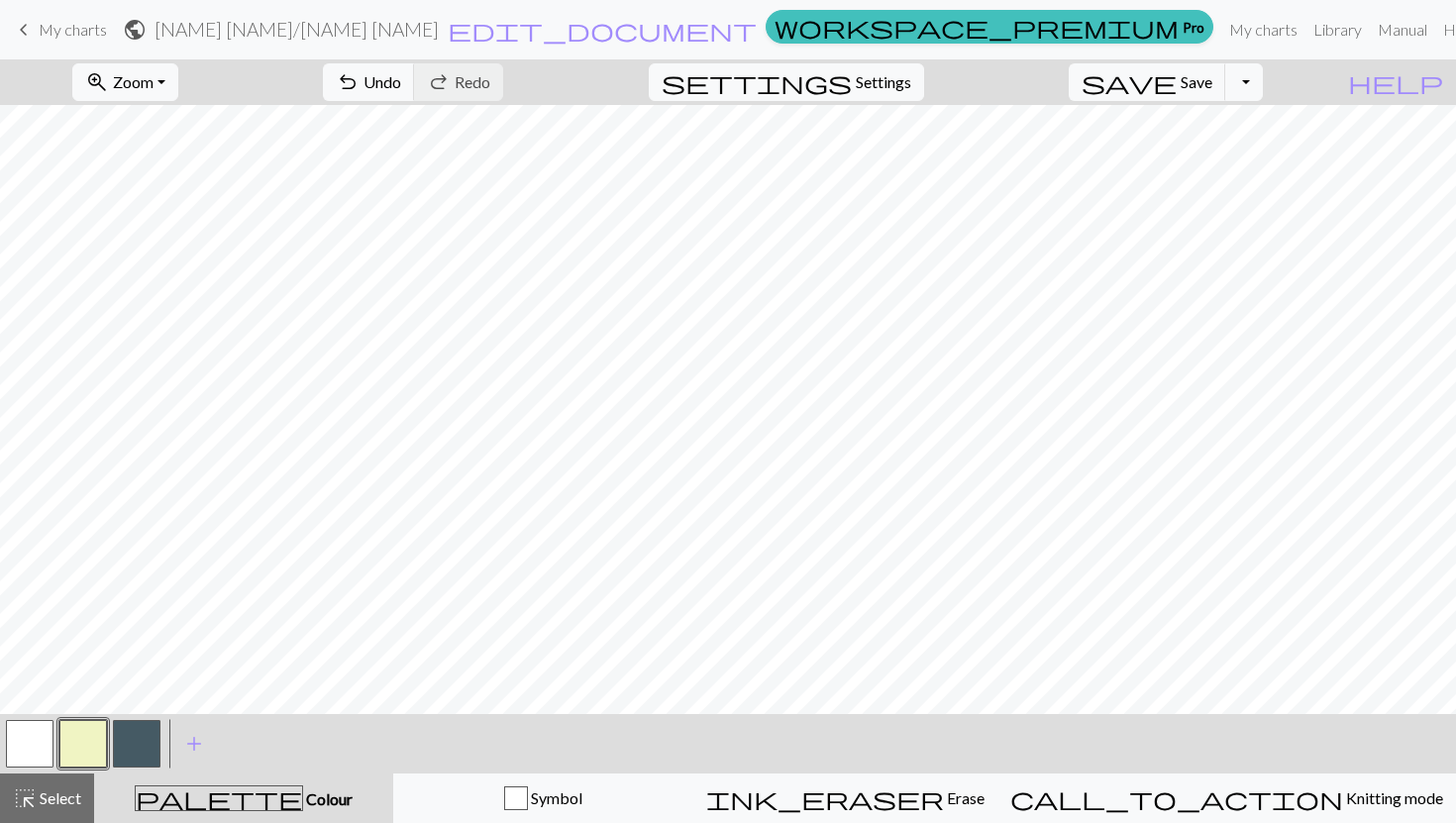 click at bounding box center (137, 744) 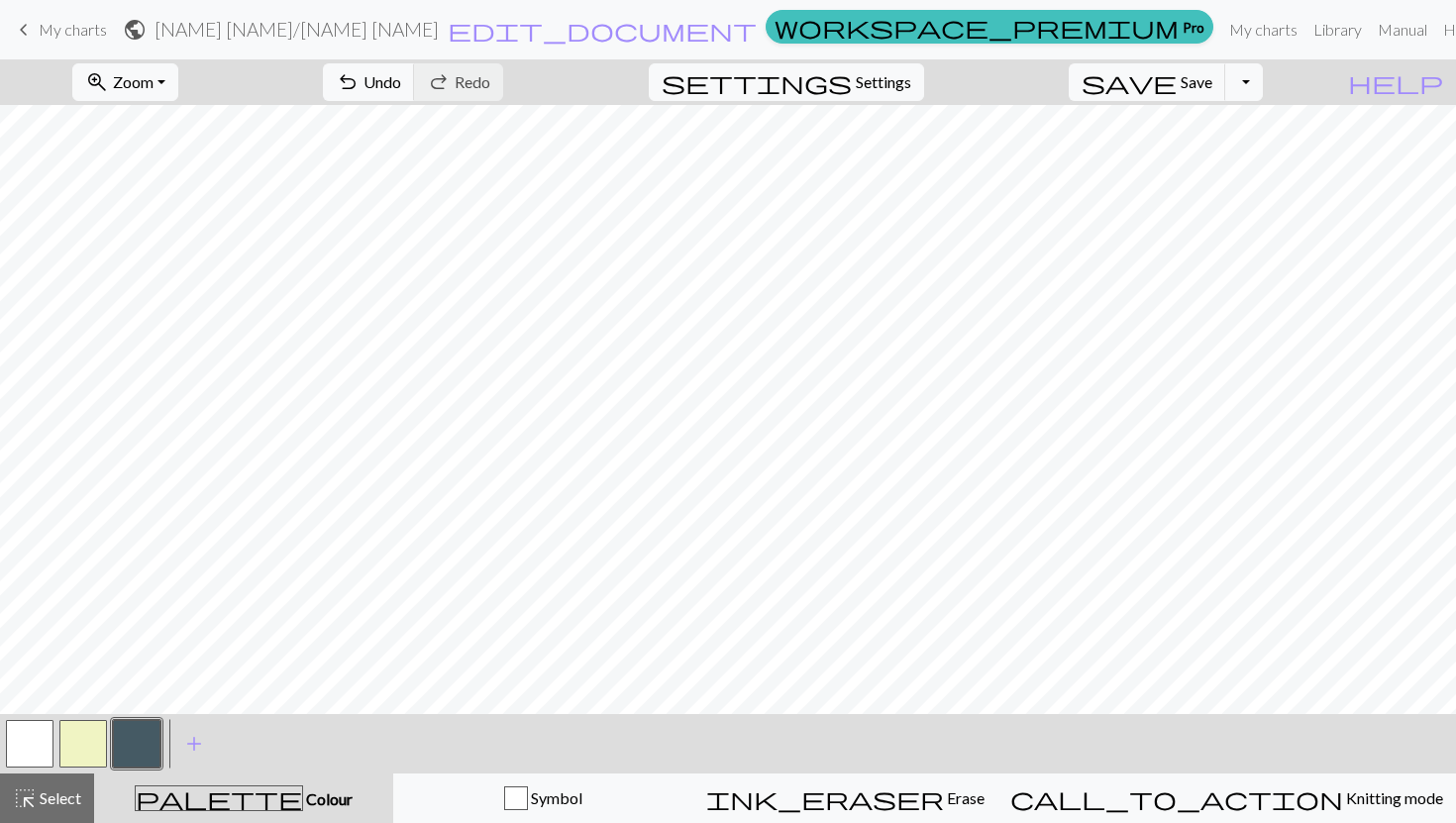 click at bounding box center [30, 744] 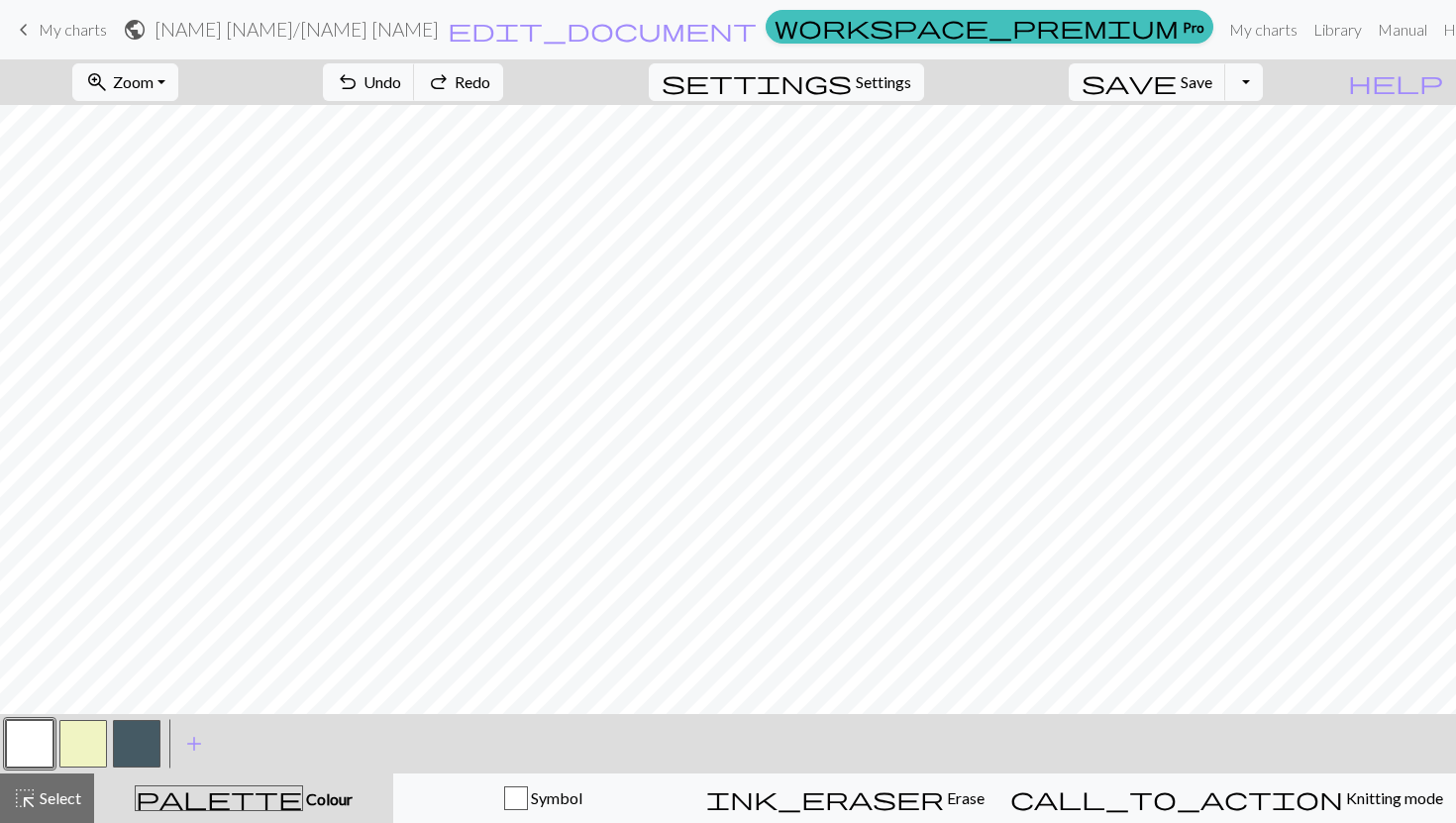 click at bounding box center (83, 744) 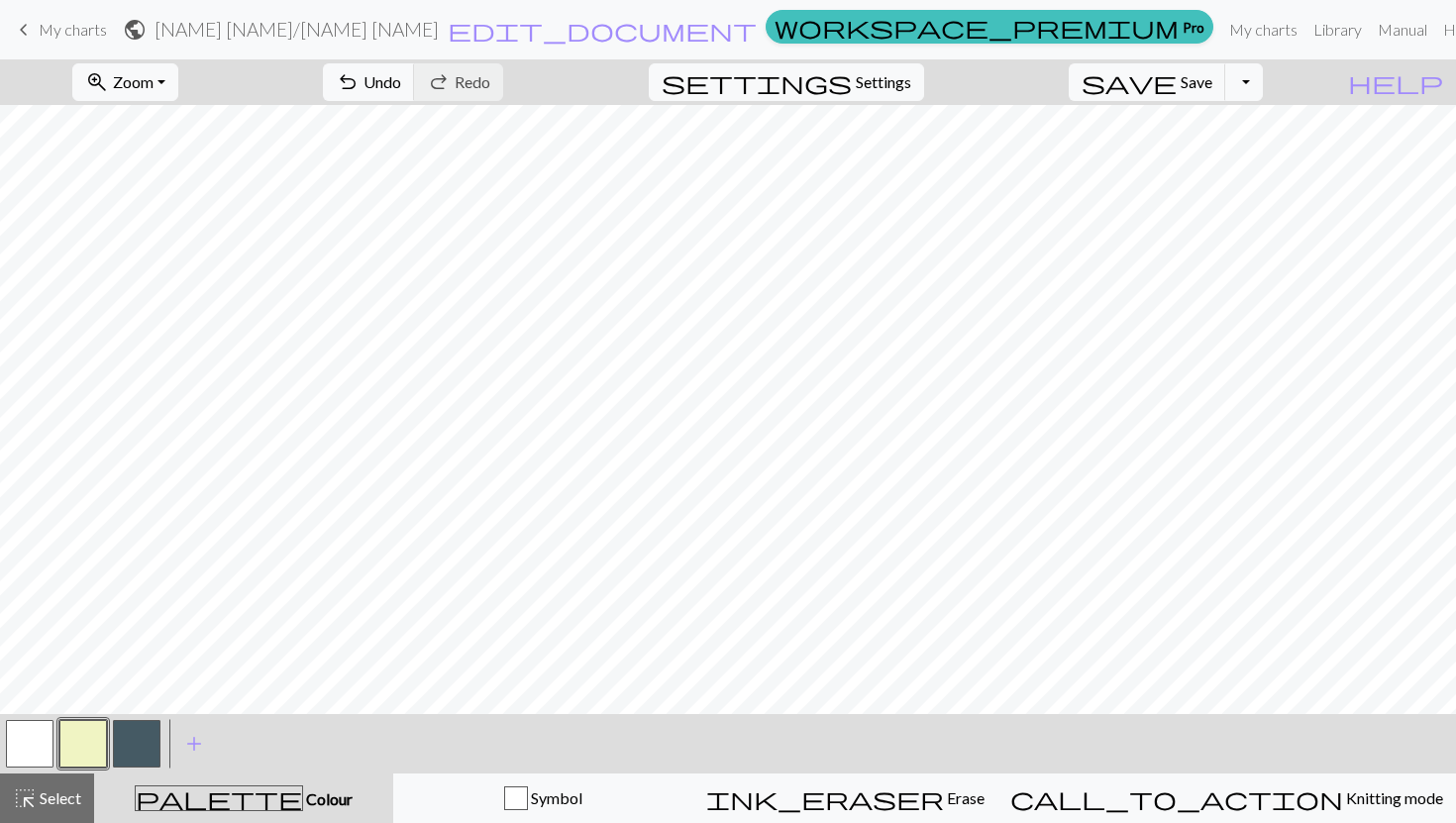 click at bounding box center (137, 744) 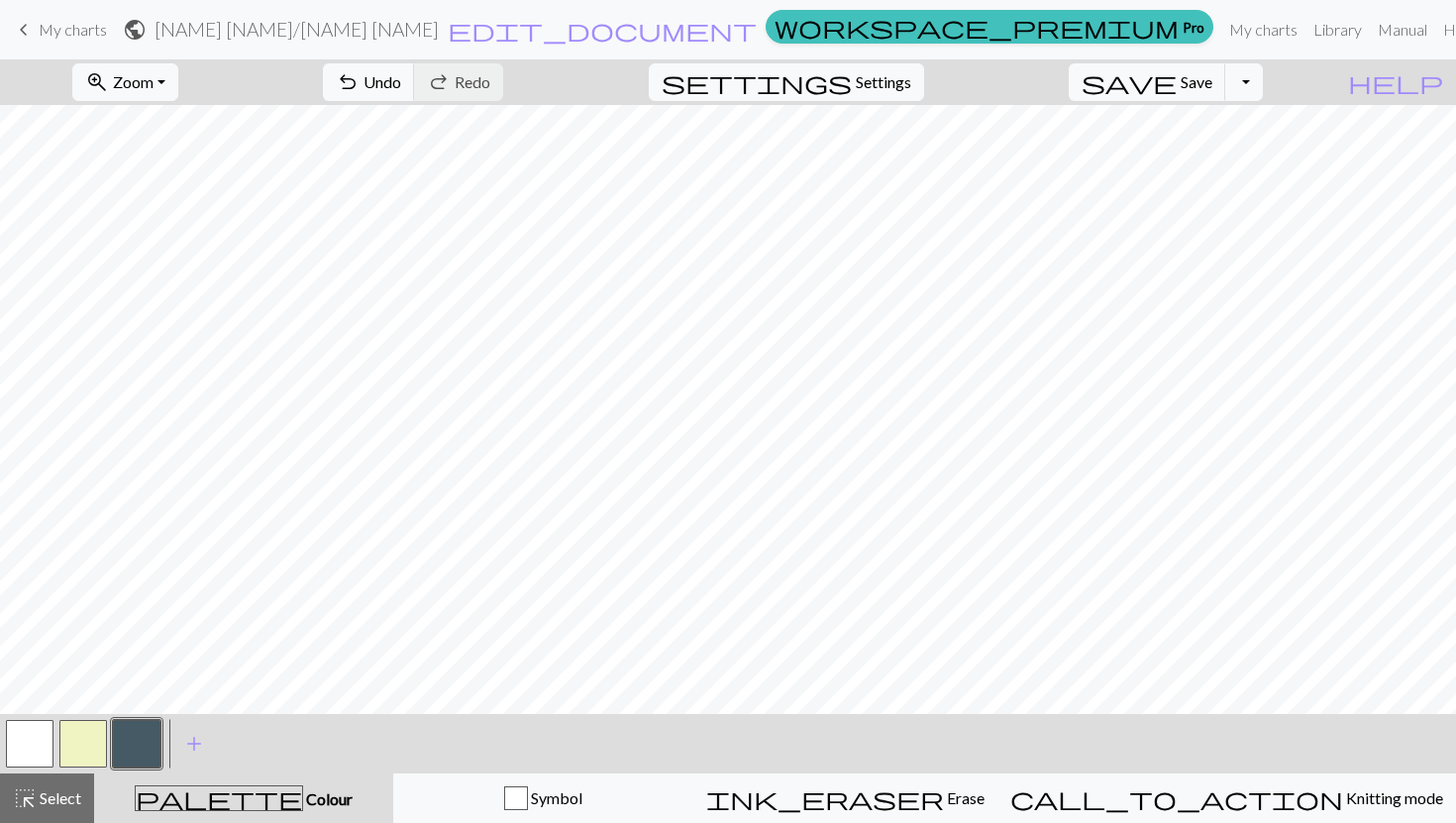 click at bounding box center [83, 744] 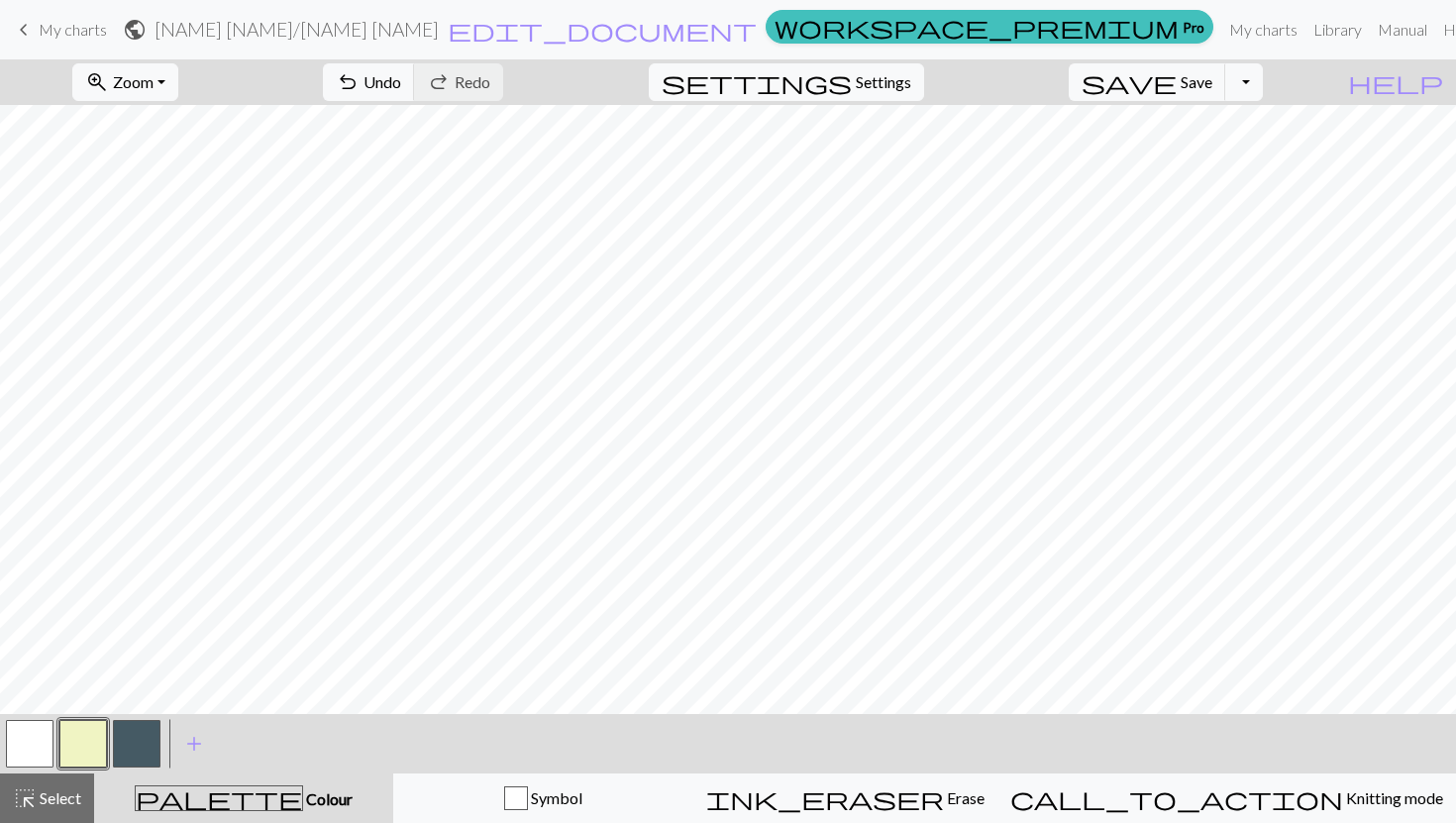 click at bounding box center [137, 744] 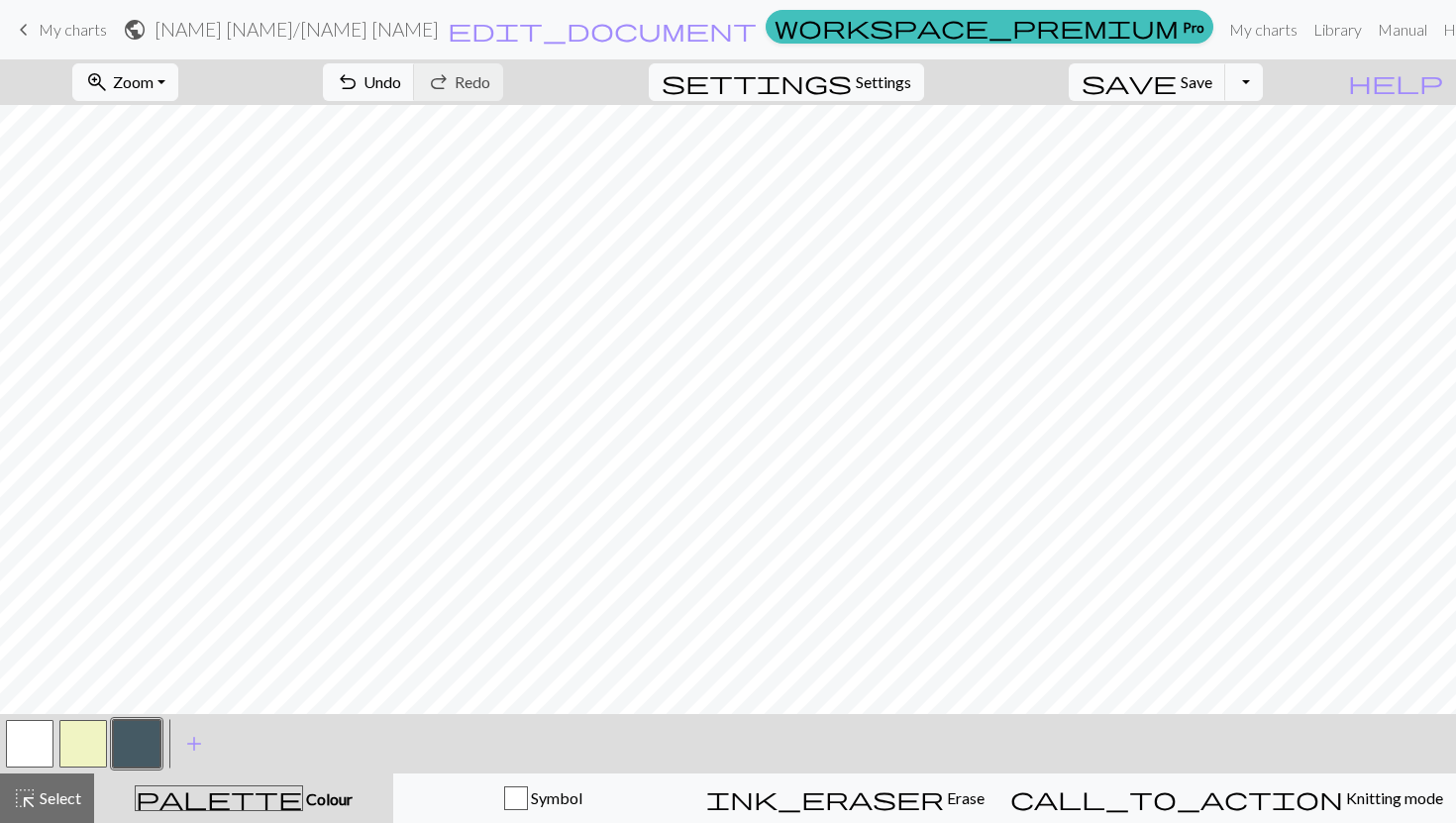 click at bounding box center (83, 744) 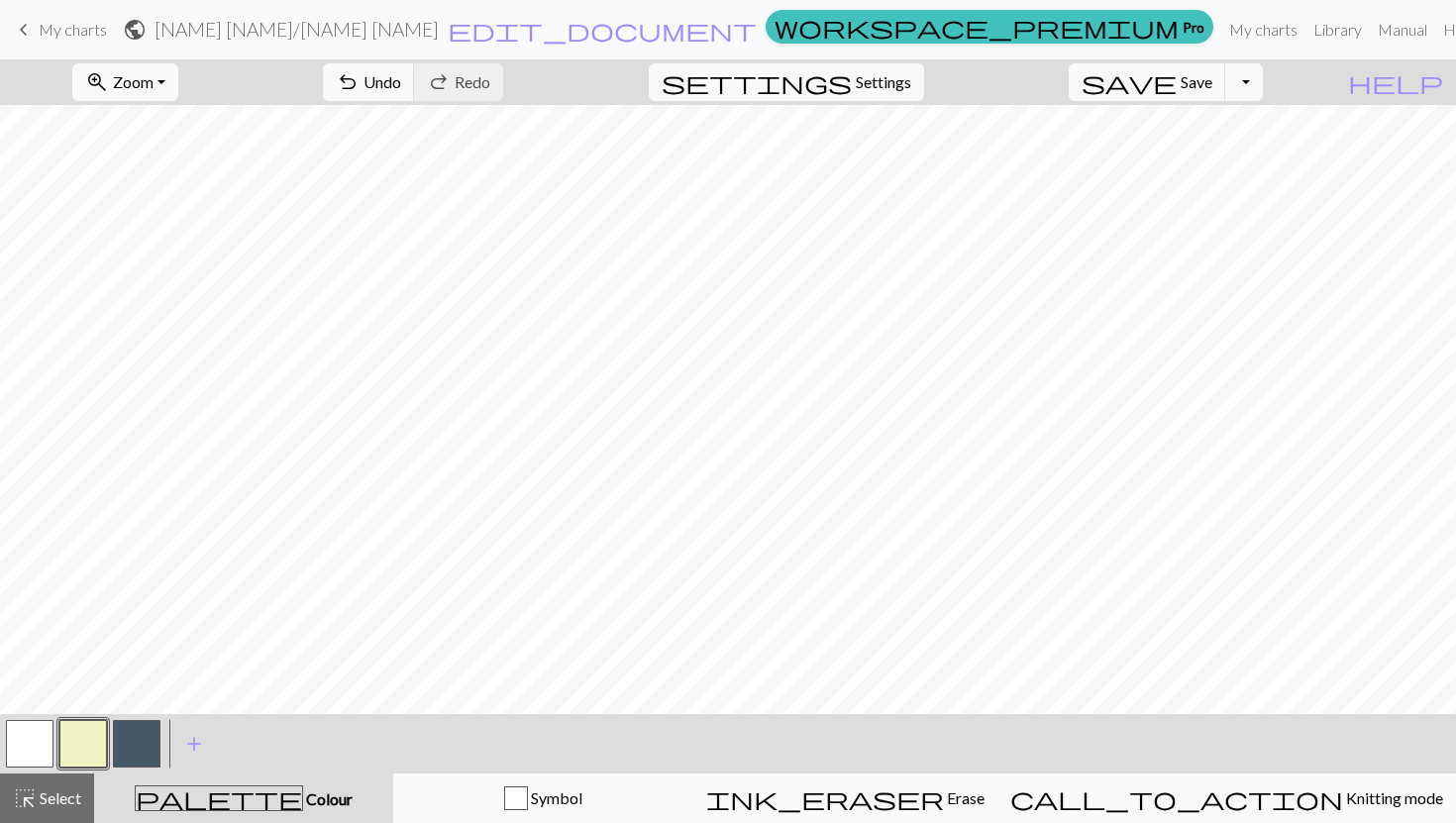 click at bounding box center (137, 744) 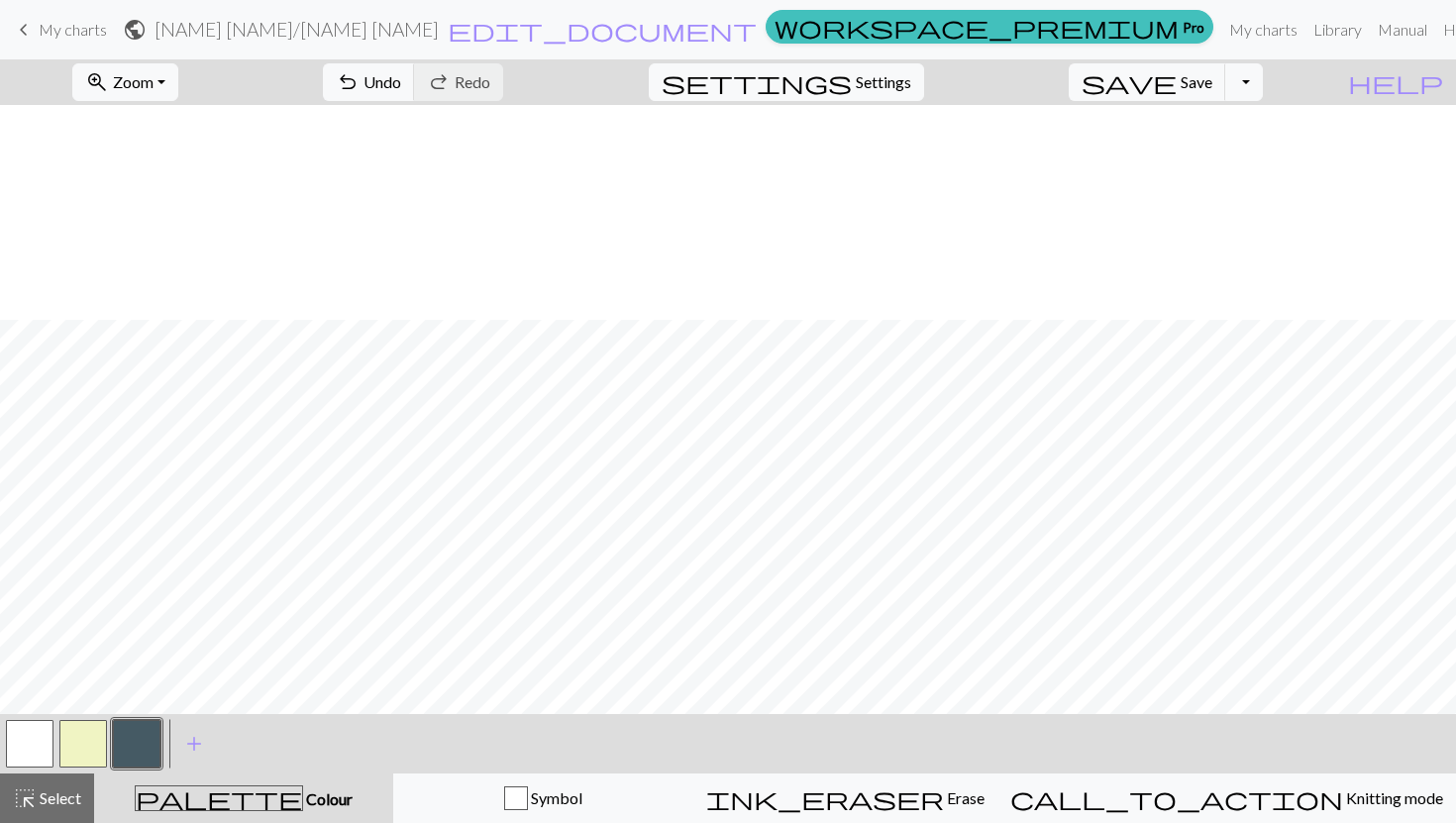 scroll, scrollTop: 1218, scrollLeft: 371, axis: both 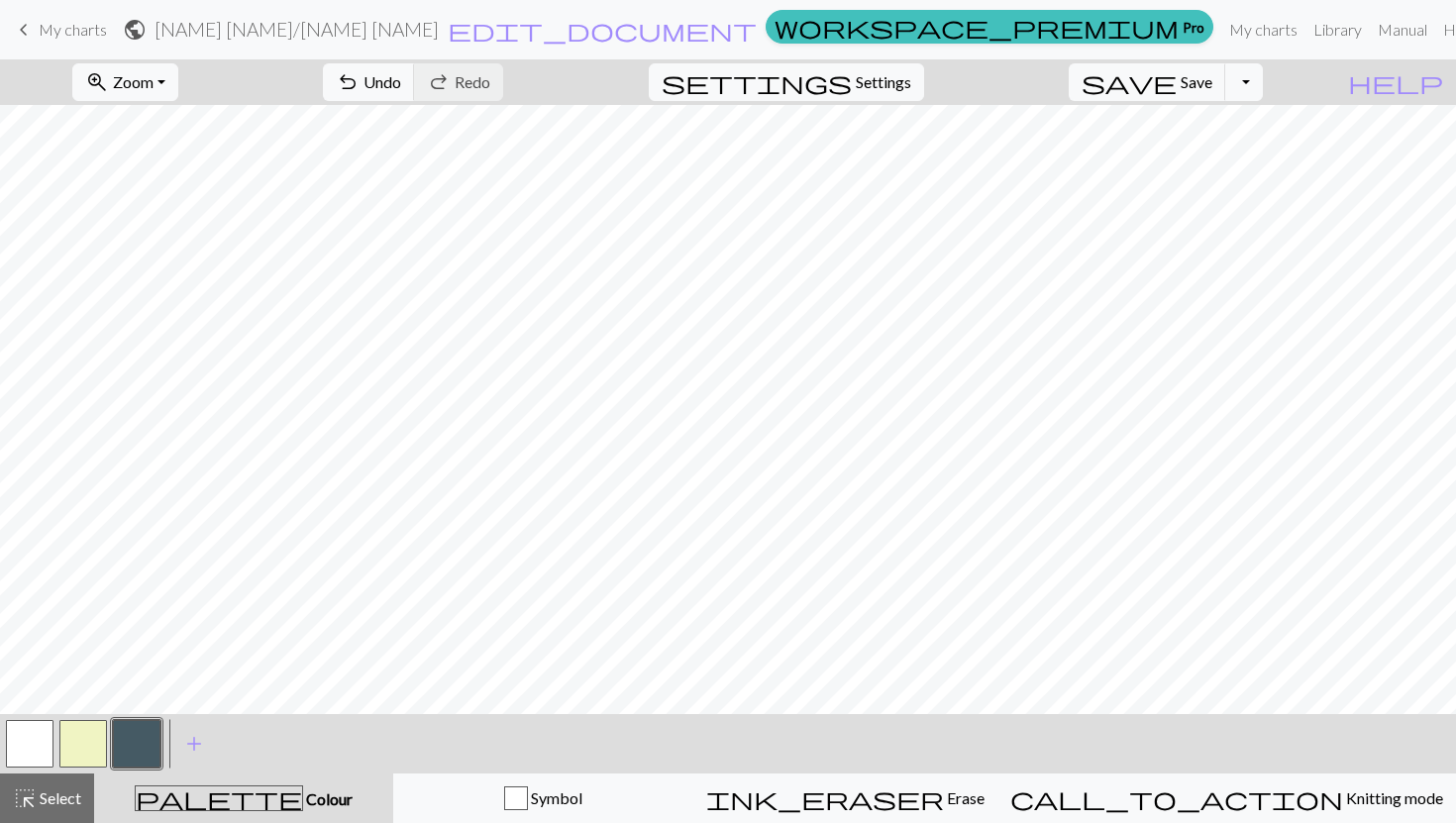 click at bounding box center [83, 744] 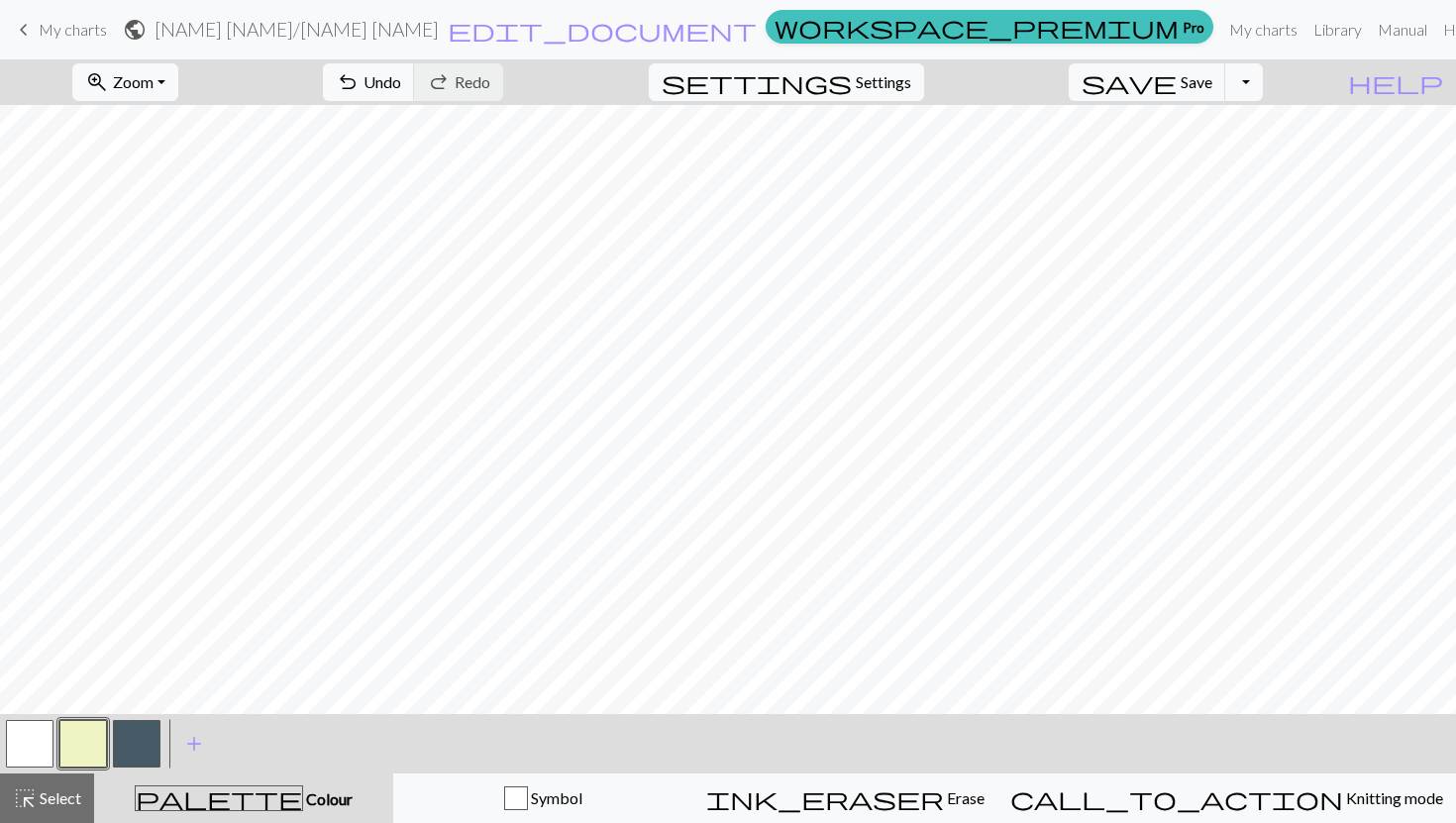 click at bounding box center [137, 744] 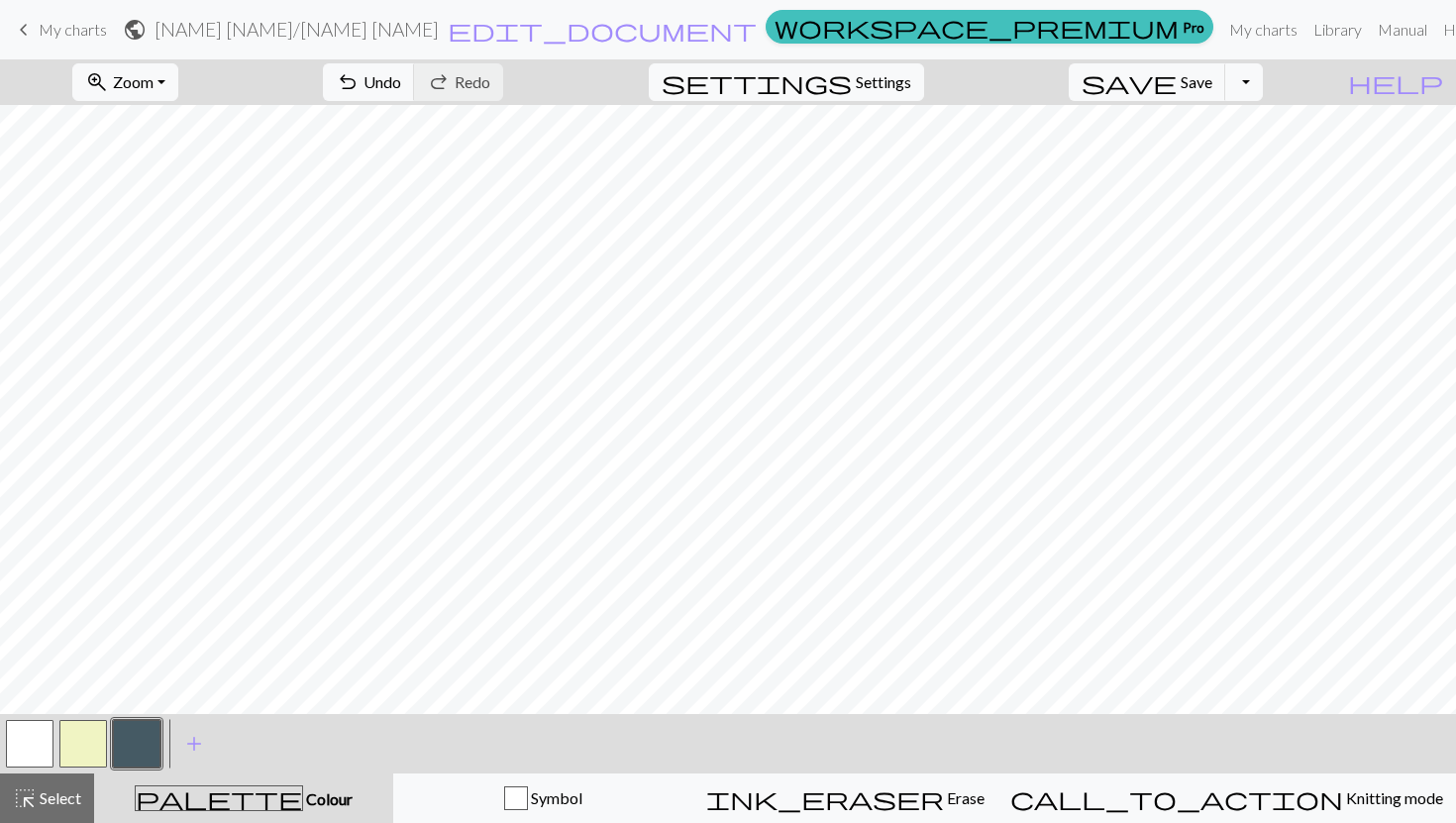 click at bounding box center (83, 744) 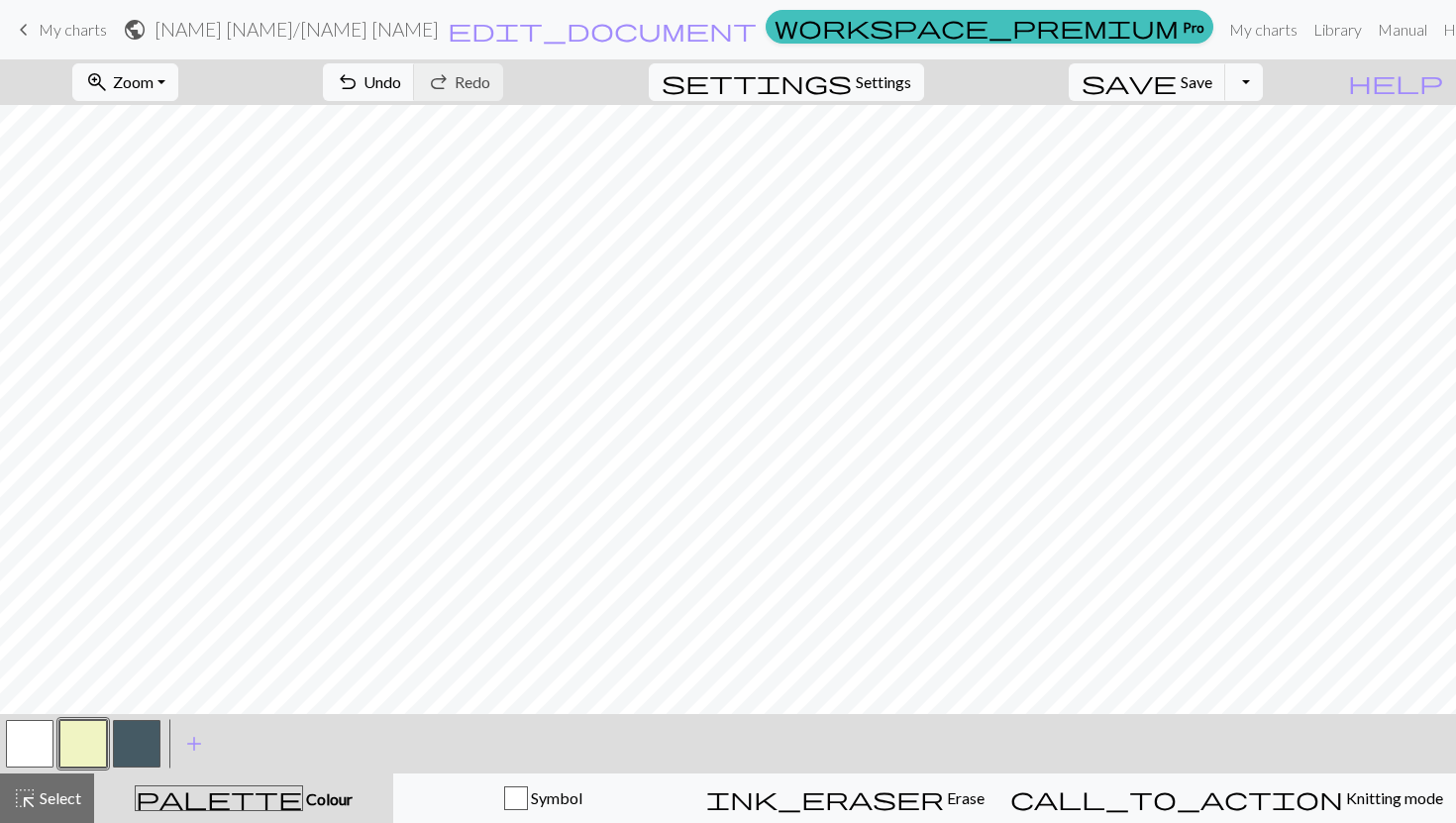 click at bounding box center [137, 744] 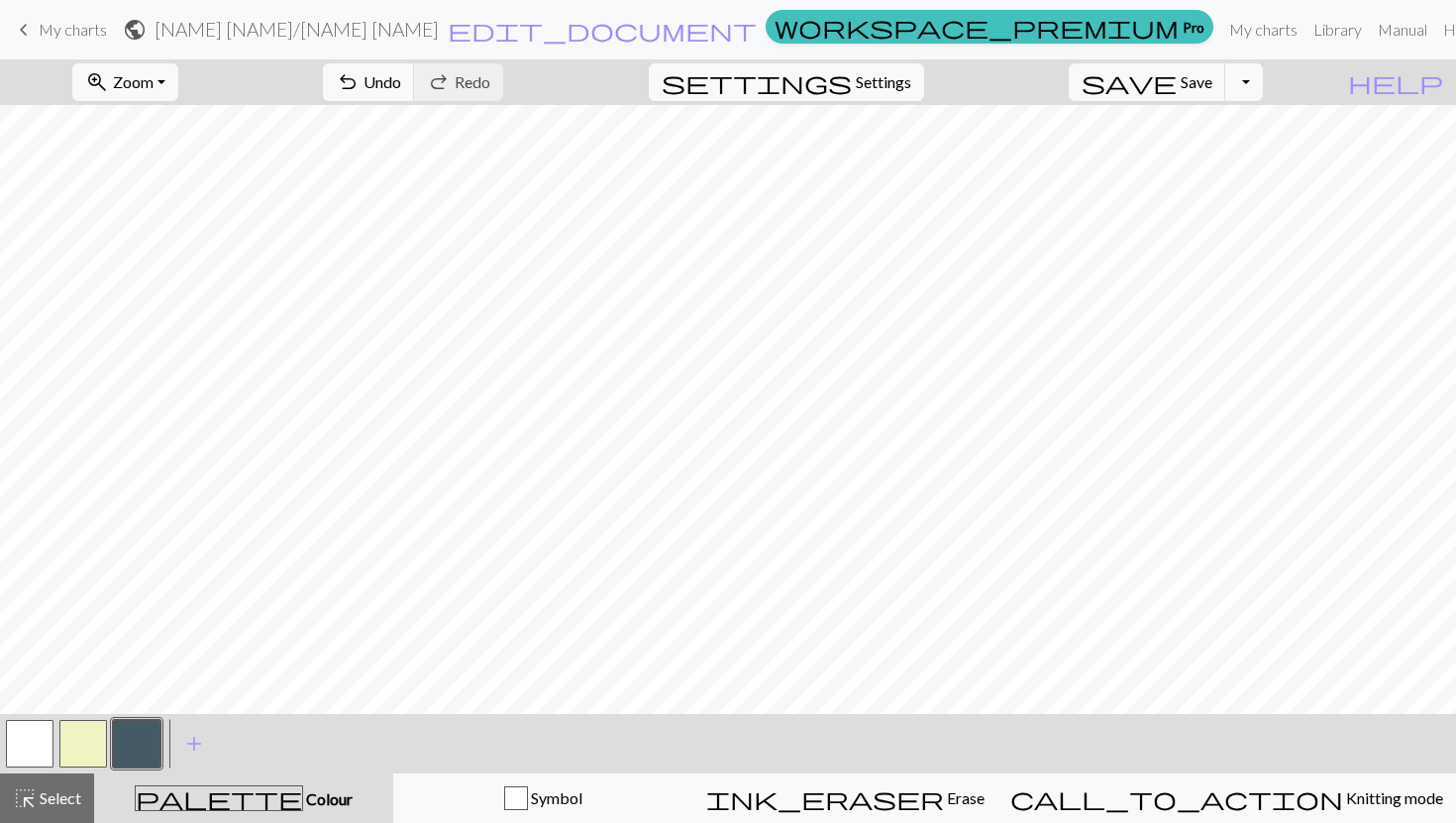 click at bounding box center (83, 744) 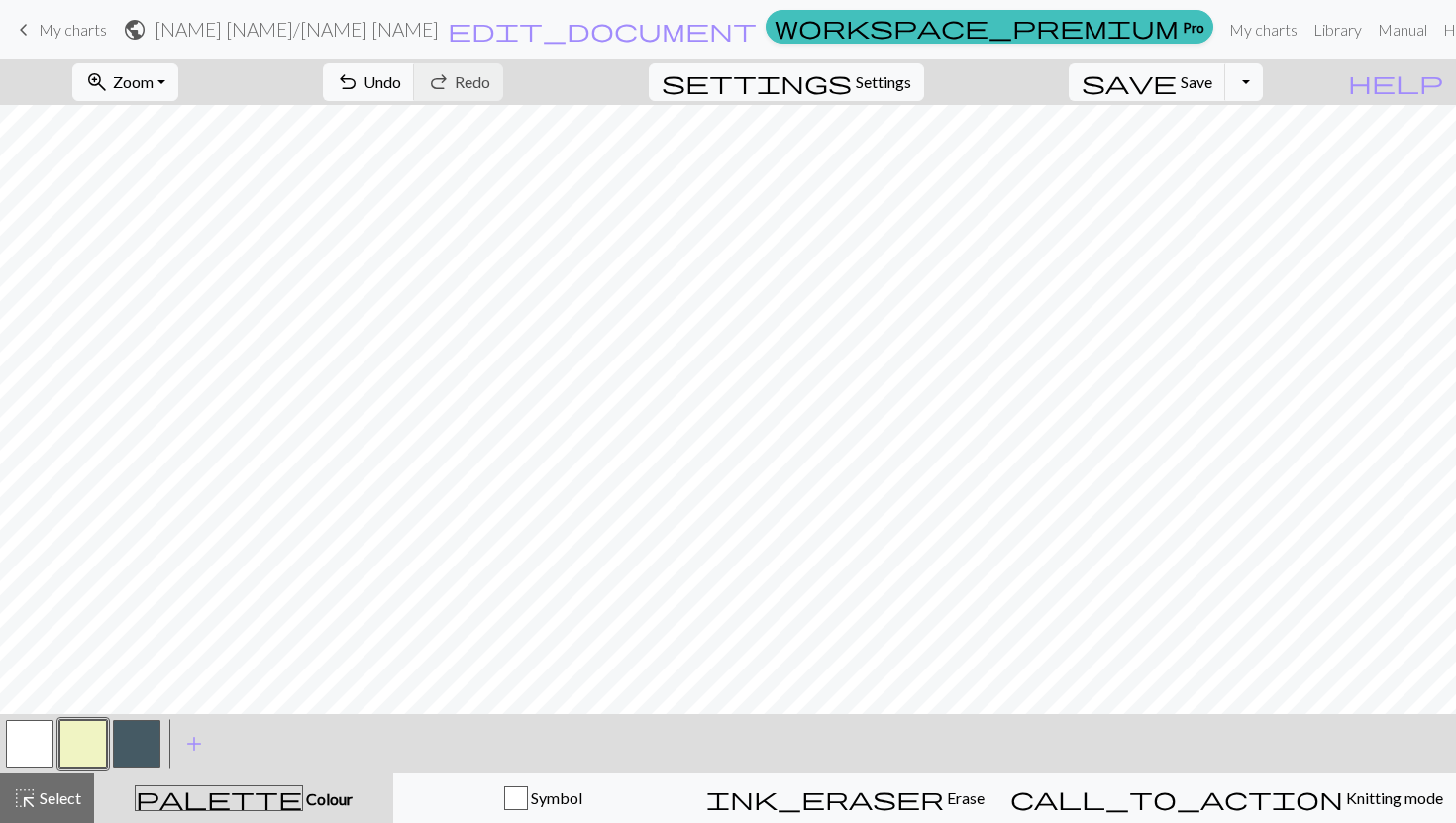 click at bounding box center (137, 744) 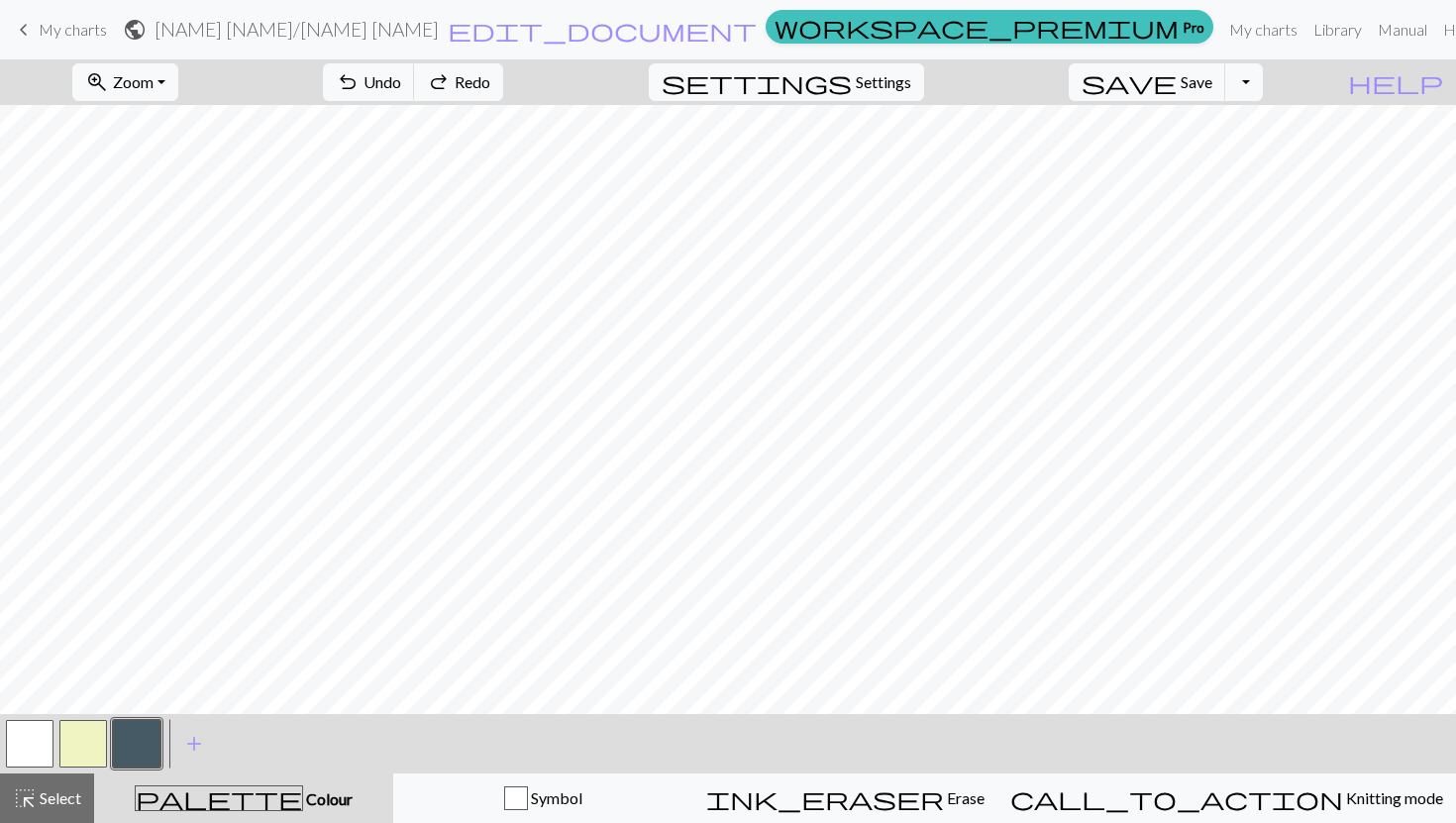 click at bounding box center [83, 744] 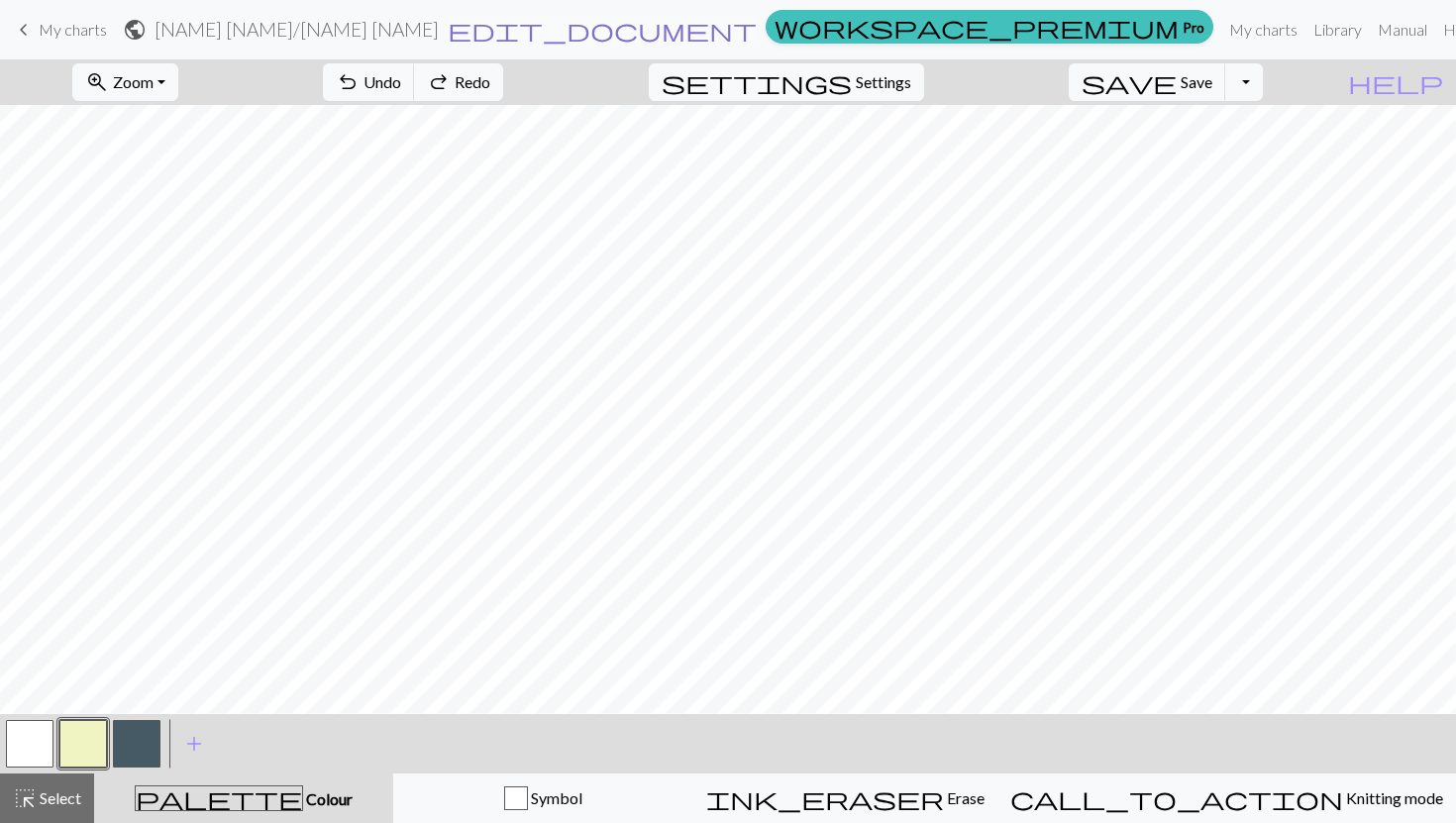 scroll, scrollTop: 976, scrollLeft: 129, axis: both 